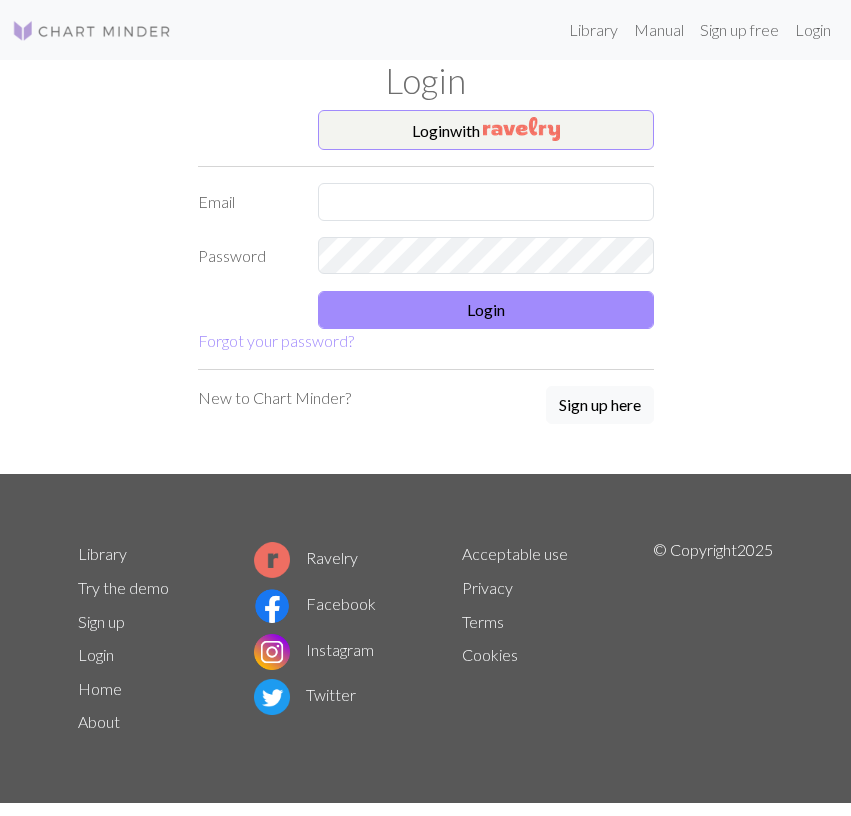 scroll, scrollTop: 0, scrollLeft: 0, axis: both 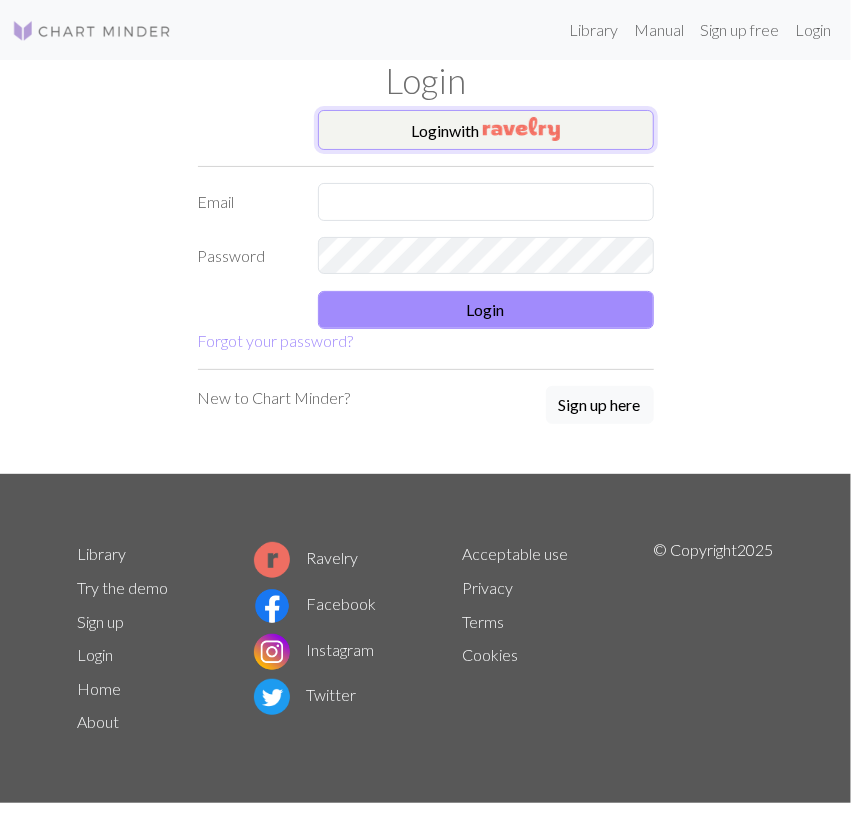 click on "Login  with" at bounding box center [486, 130] 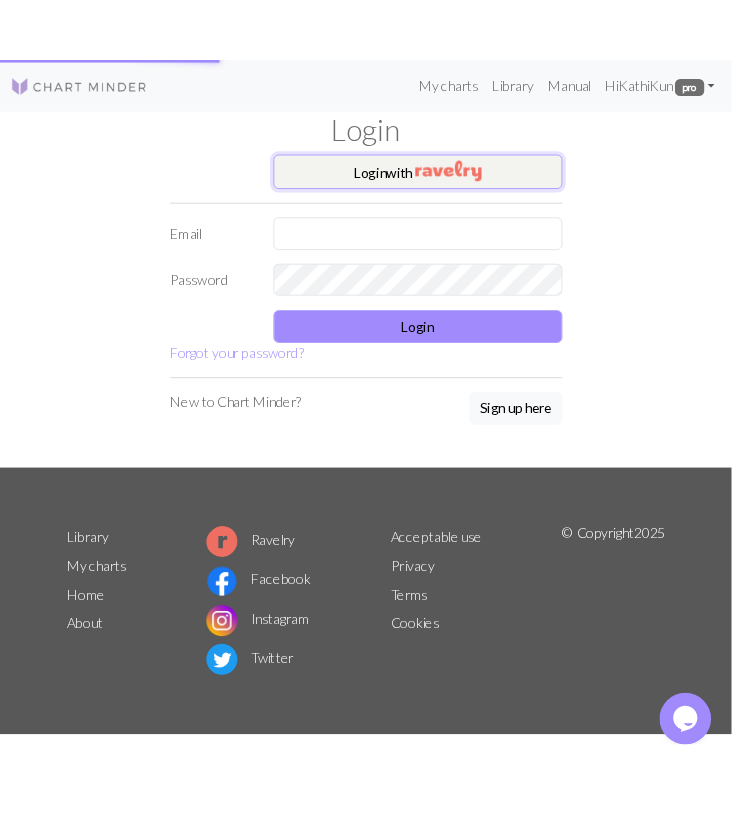 scroll, scrollTop: 0, scrollLeft: 0, axis: both 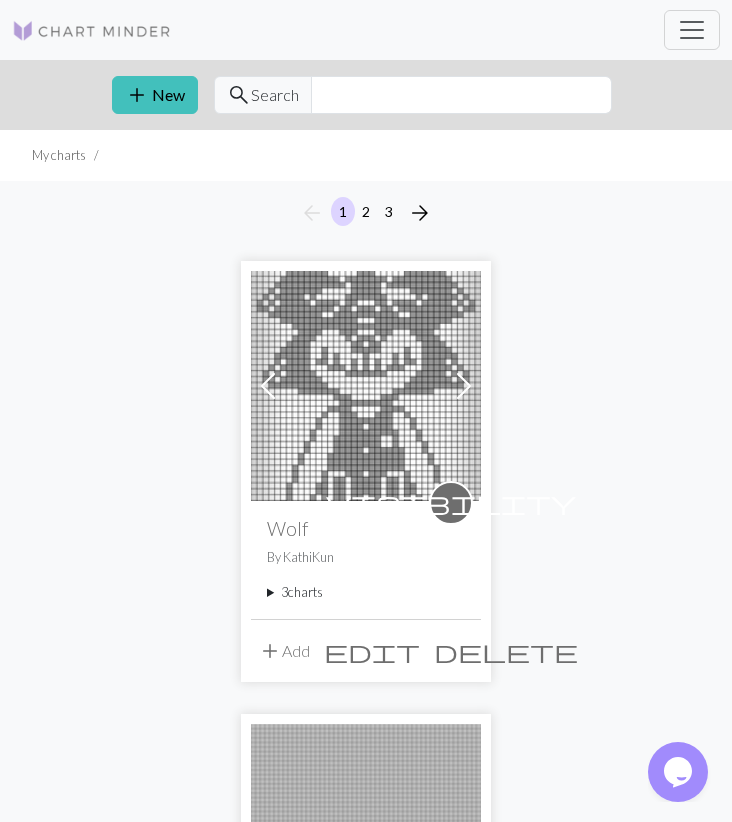click on "3  charts" at bounding box center (366, 592) 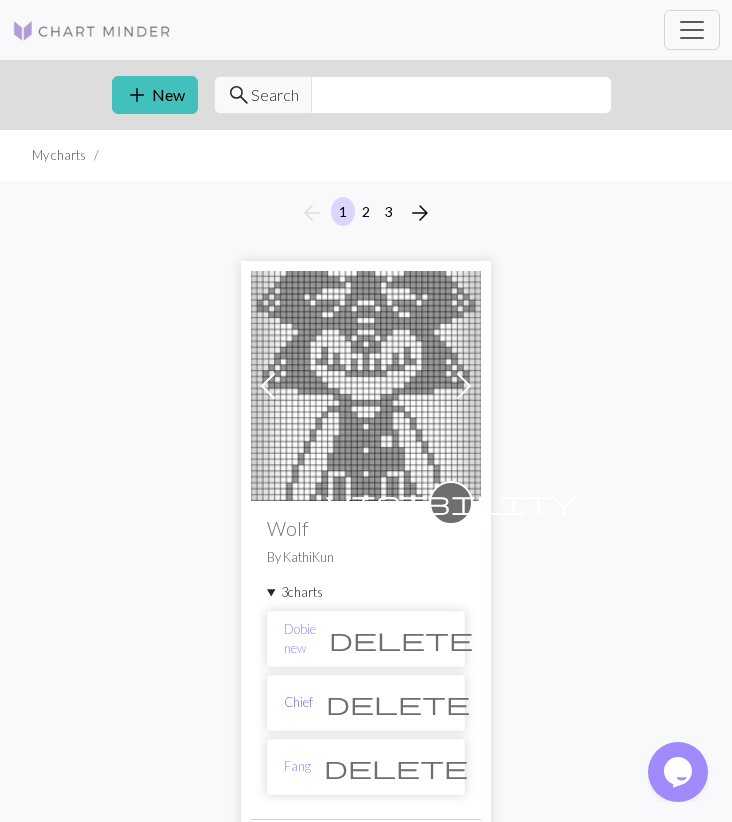click on "Chief" at bounding box center (298, 702) 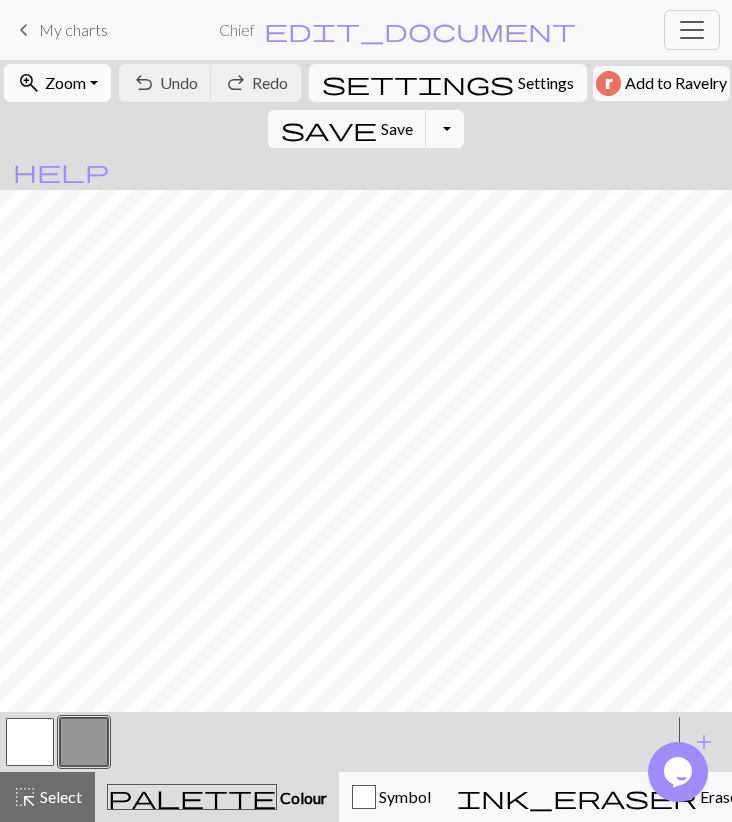 click on "zoom_in Zoom Zoom" at bounding box center [57, 83] 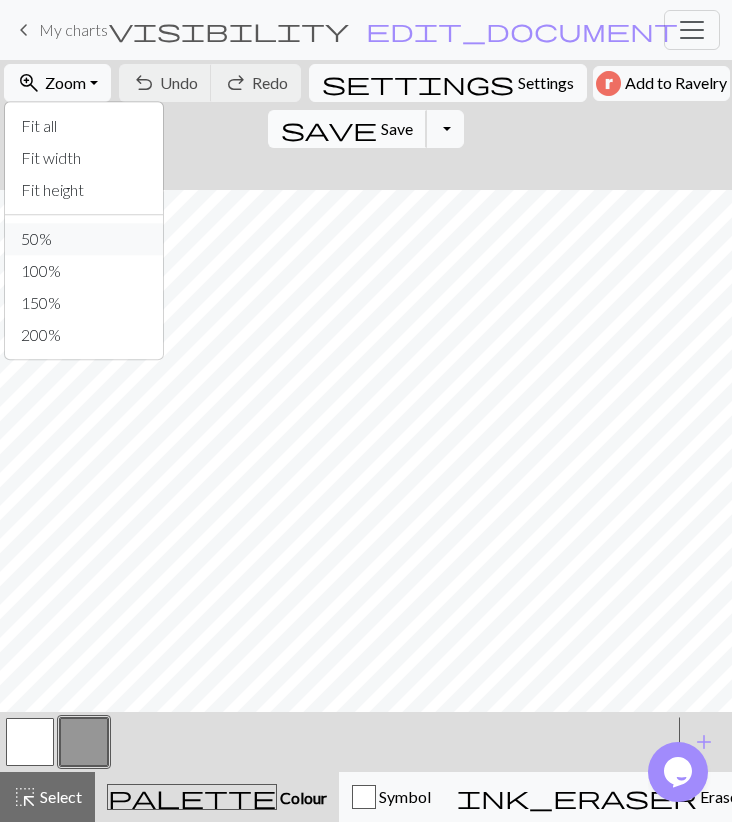 click on "50%" at bounding box center [84, 239] 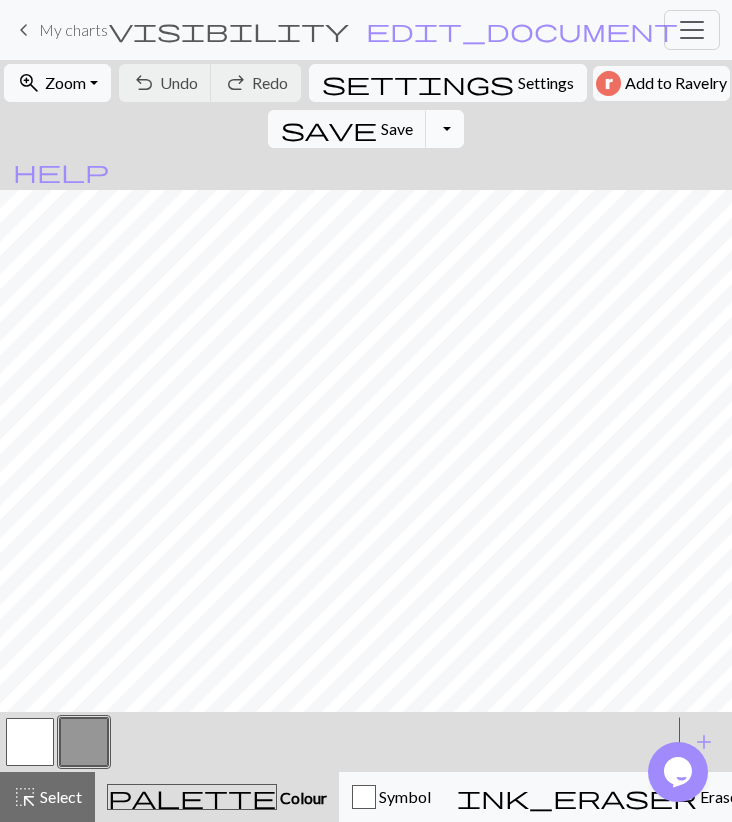 click on "Toggle Dropdown" at bounding box center [445, 129] 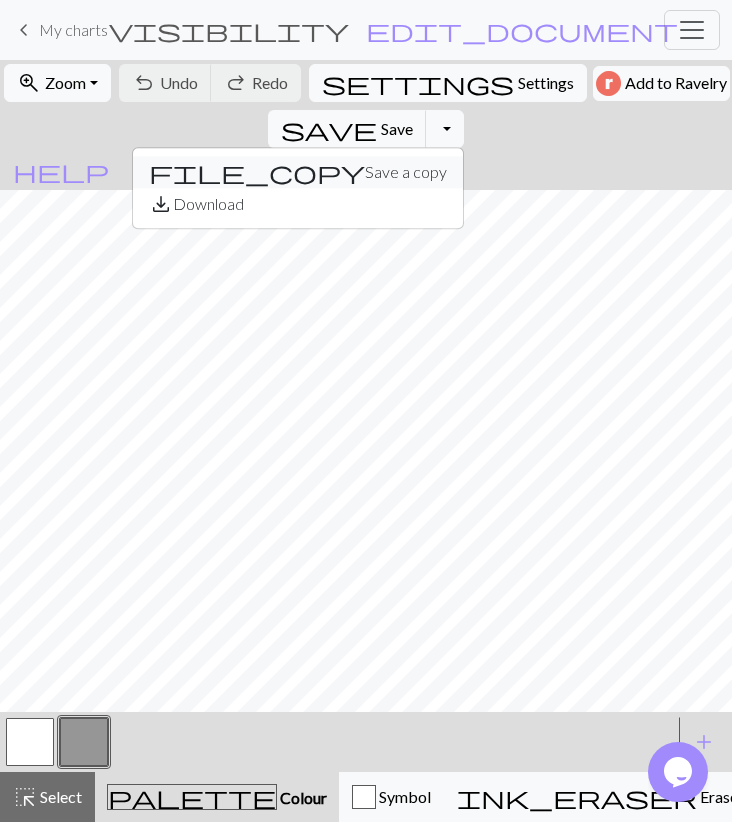 click on "file_copy  Save a copy" at bounding box center (298, 172) 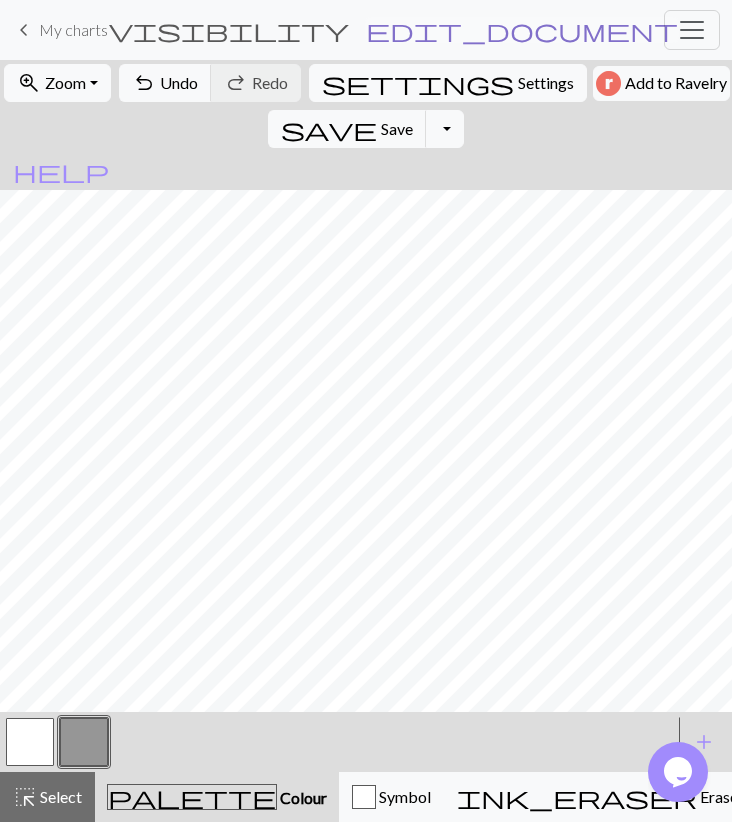 click on "edit_document" at bounding box center [522, 30] 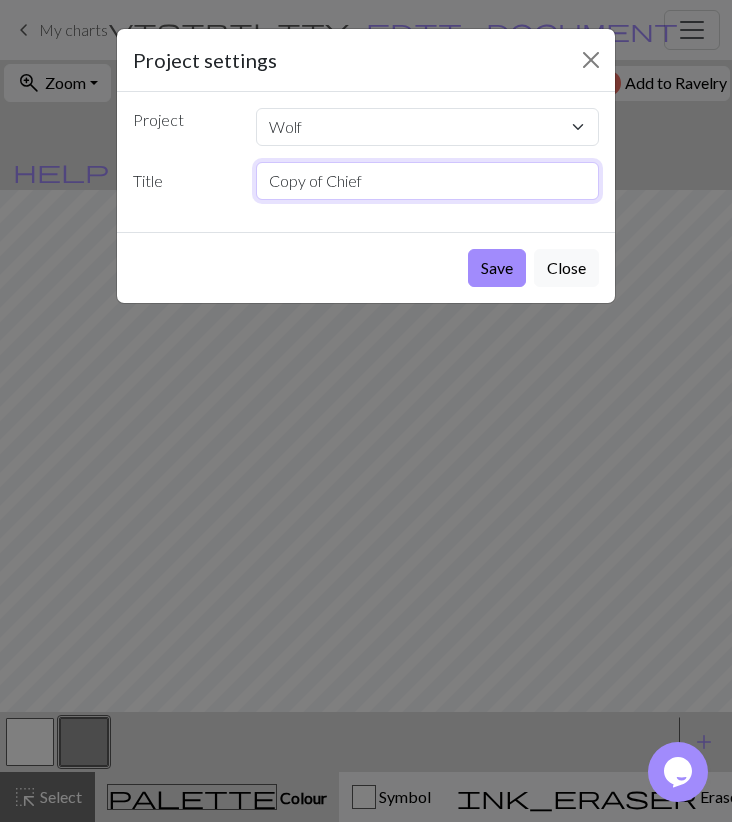 drag, startPoint x: 399, startPoint y: 178, endPoint x: 95, endPoint y: 207, distance: 305.3801 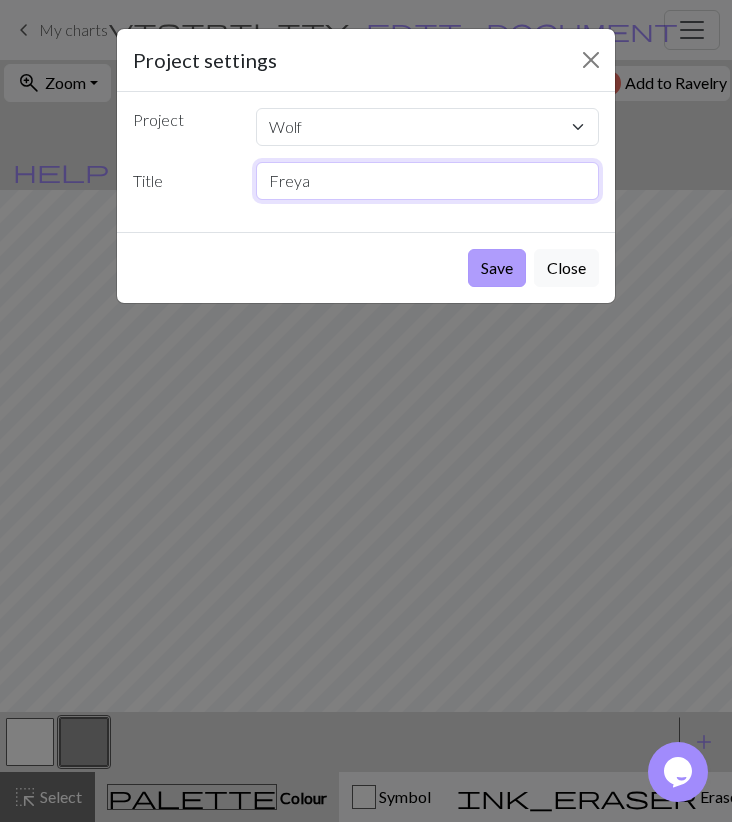 type on "Freya" 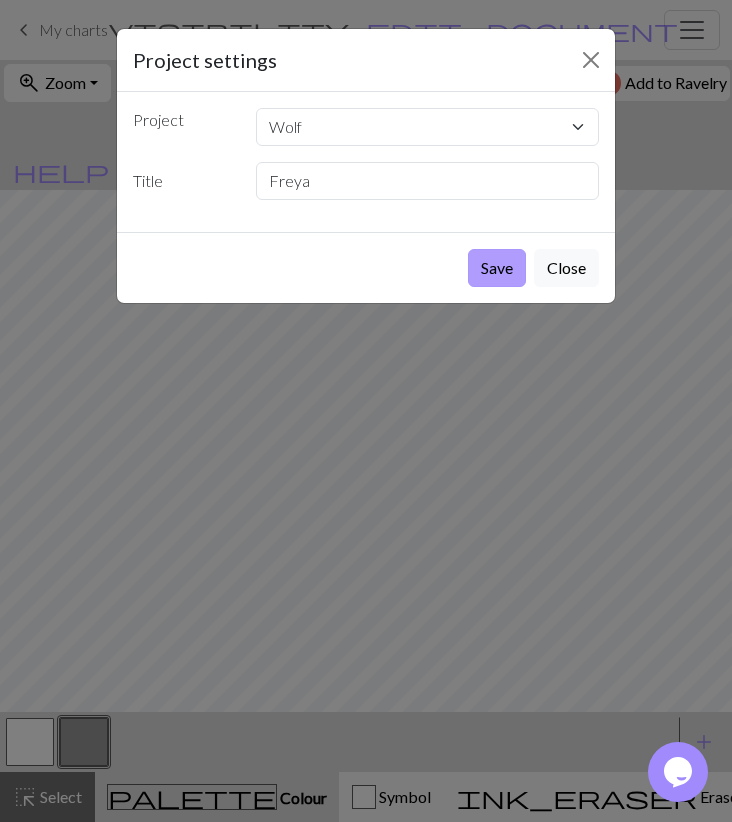 click on "Save" at bounding box center (497, 268) 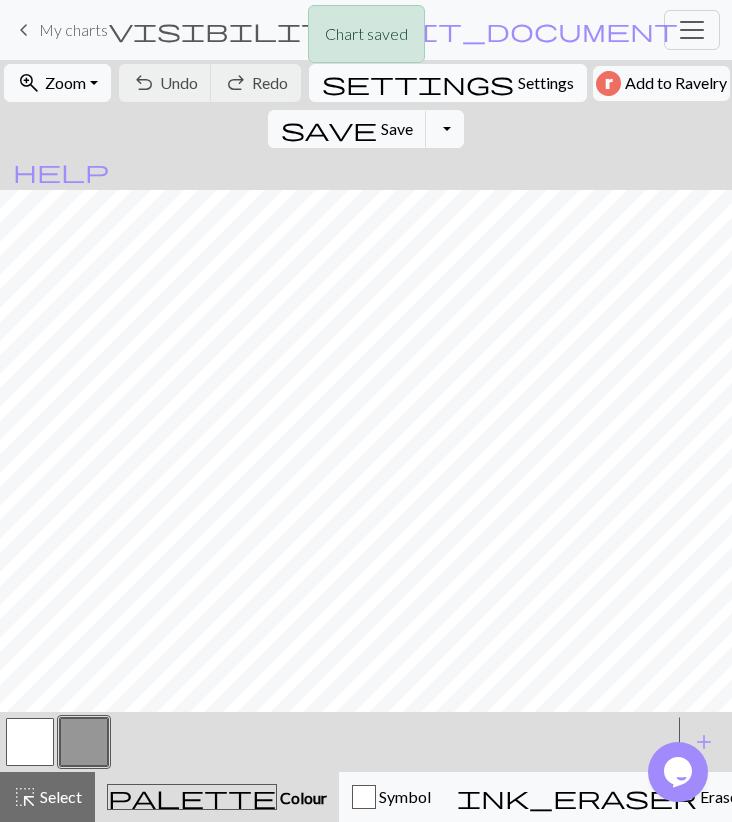 click on "Settings" at bounding box center [546, 83] 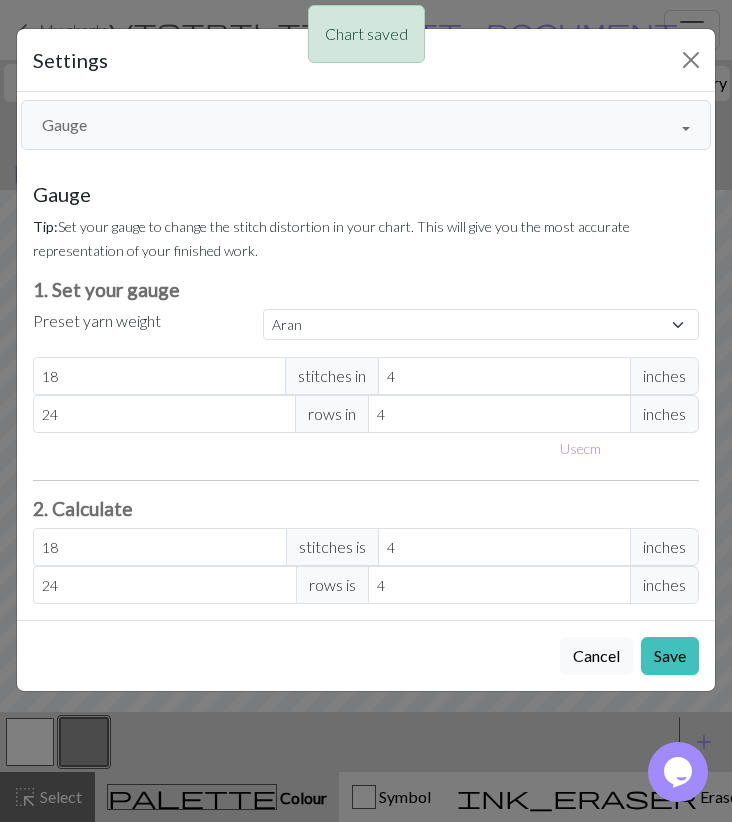 click on "Gauge" at bounding box center [366, 125] 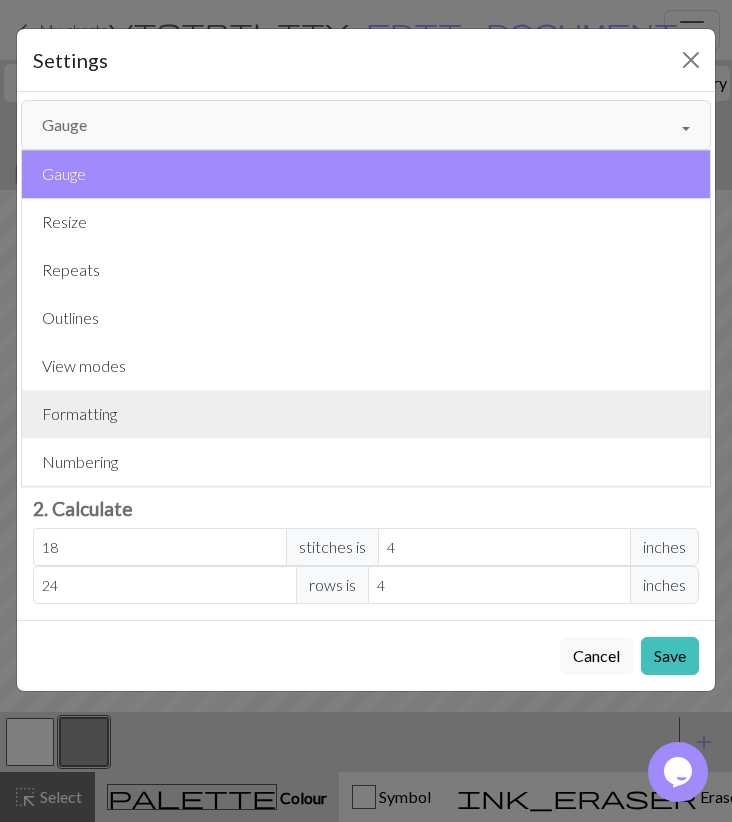 click on "Formatting" at bounding box center (366, 414) 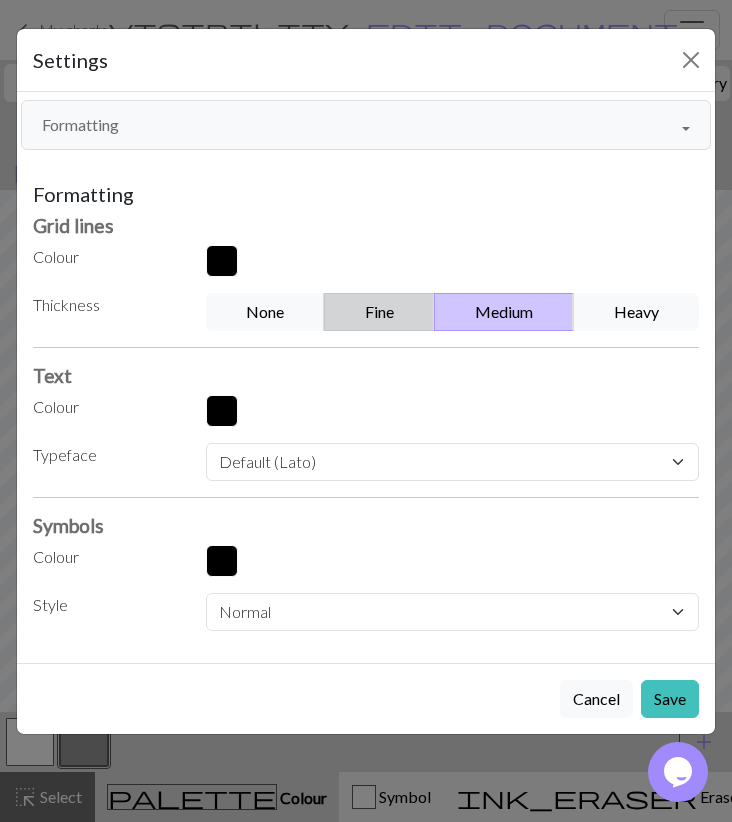 click on "Fine" at bounding box center [379, 312] 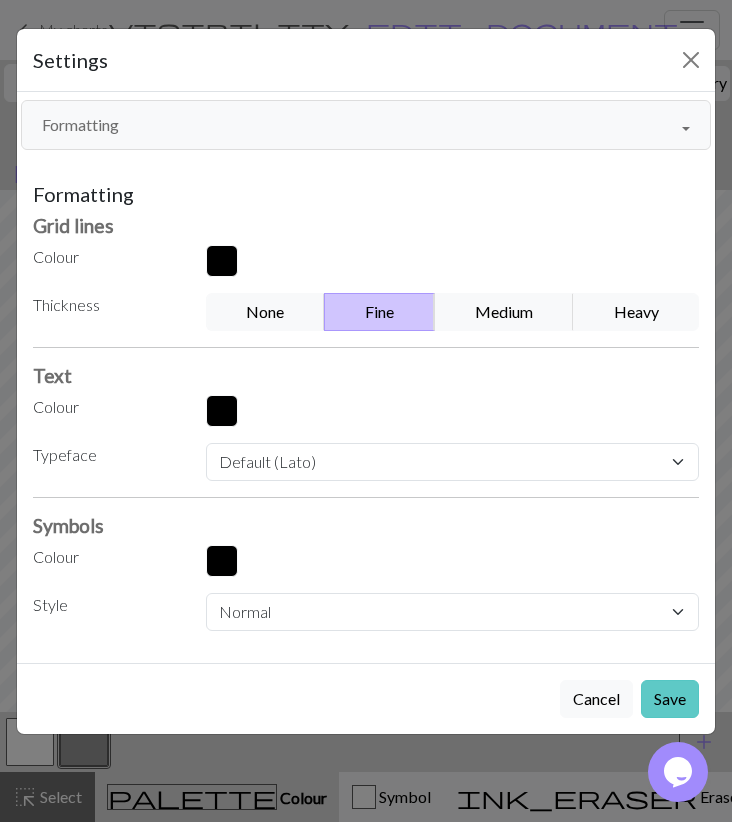 click on "Save" at bounding box center (670, 699) 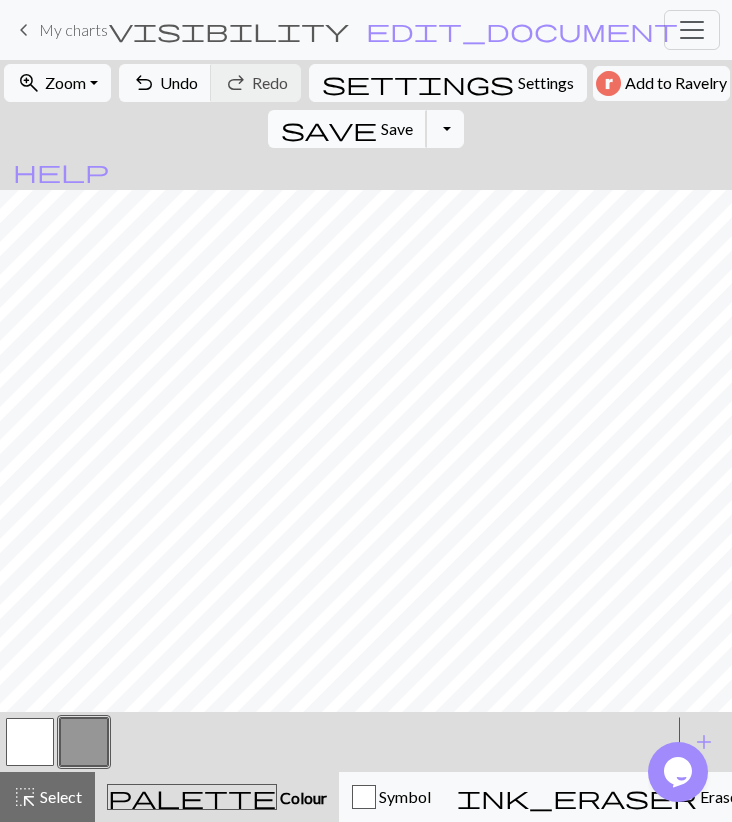 drag, startPoint x: 577, startPoint y: 82, endPoint x: 564, endPoint y: 98, distance: 20.615528 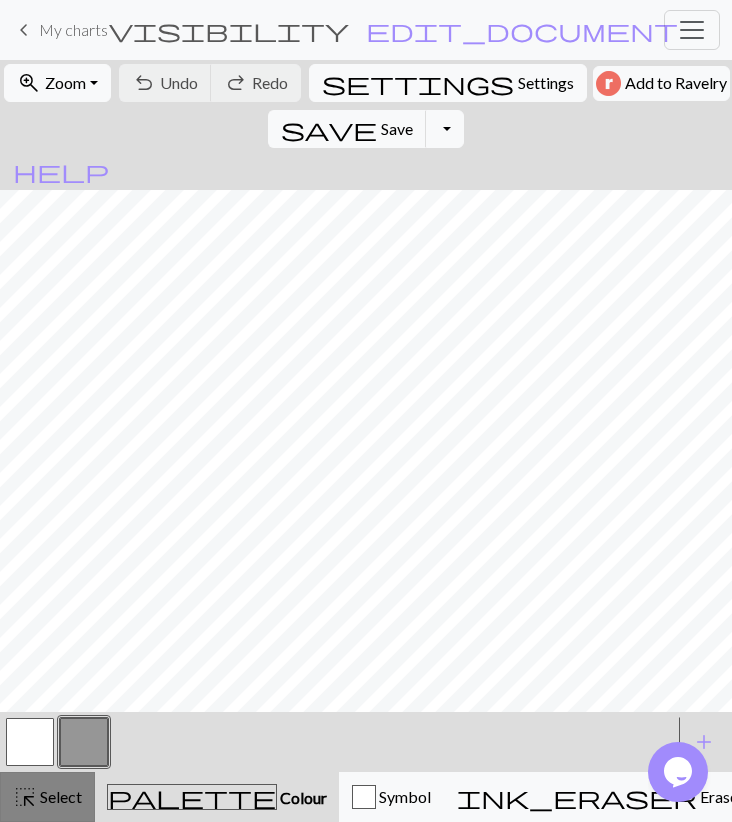click on "highlight_alt   Select   Select" at bounding box center [47, 797] 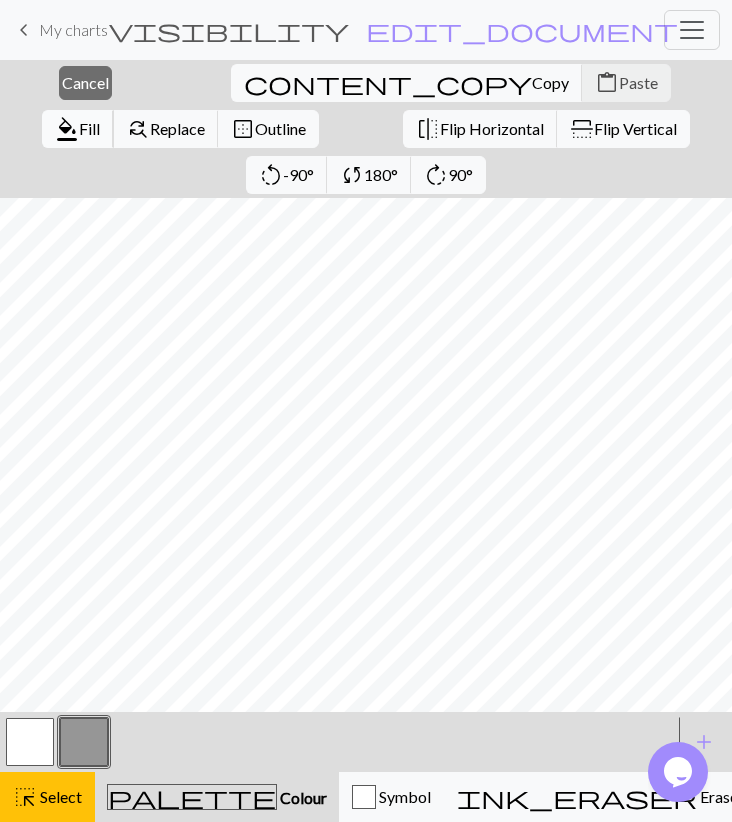click on "Fill" at bounding box center (89, 128) 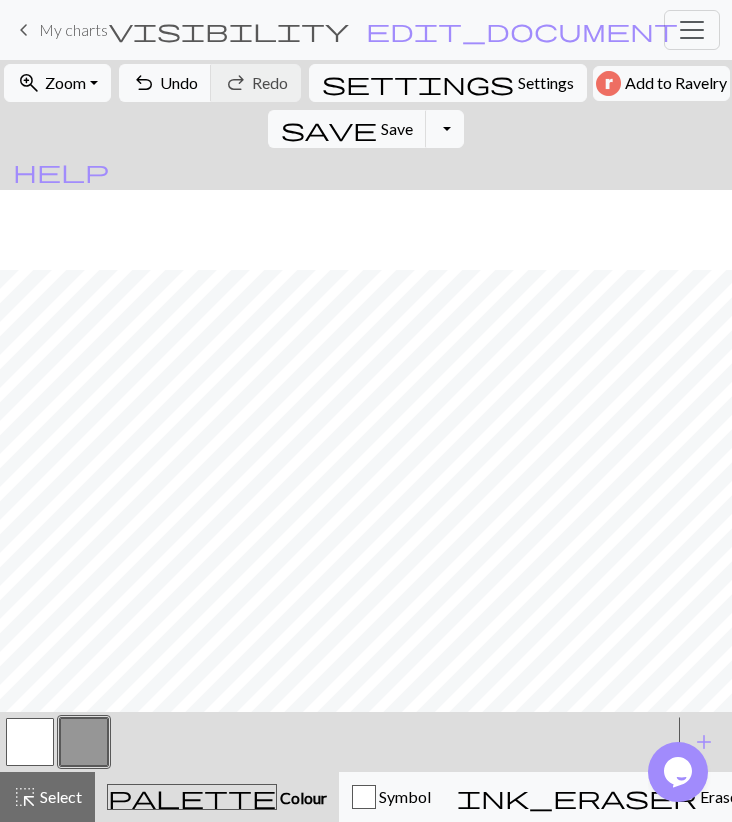 scroll, scrollTop: 116, scrollLeft: 0, axis: vertical 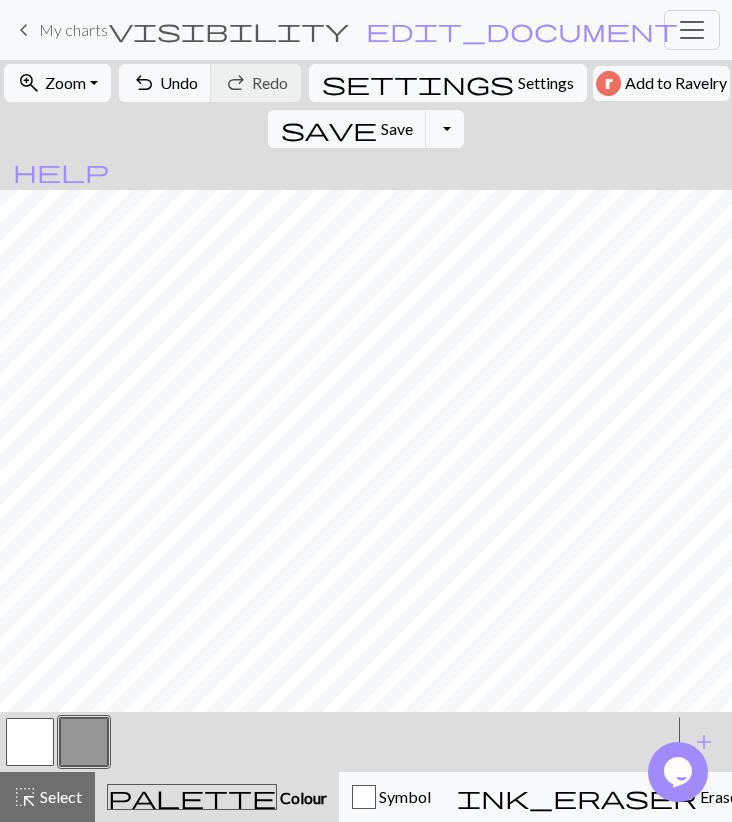 click at bounding box center (30, 742) 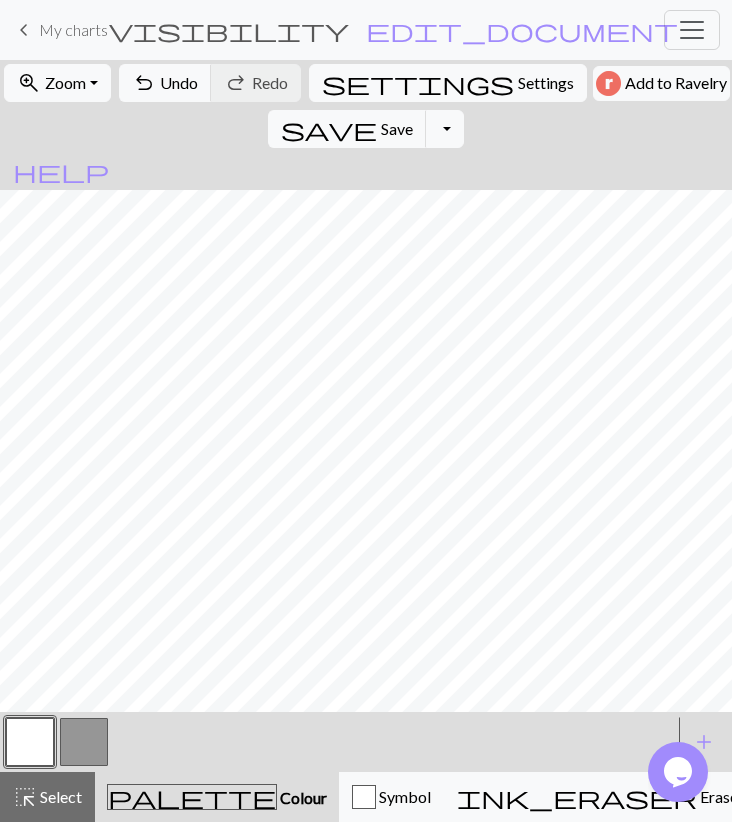 click at bounding box center (84, 742) 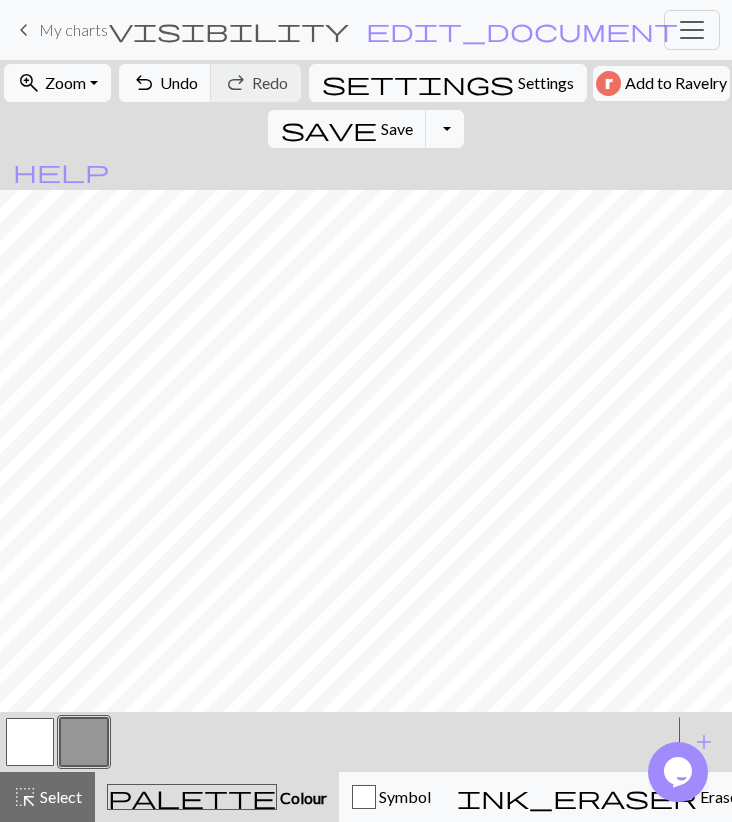 click at bounding box center [30, 742] 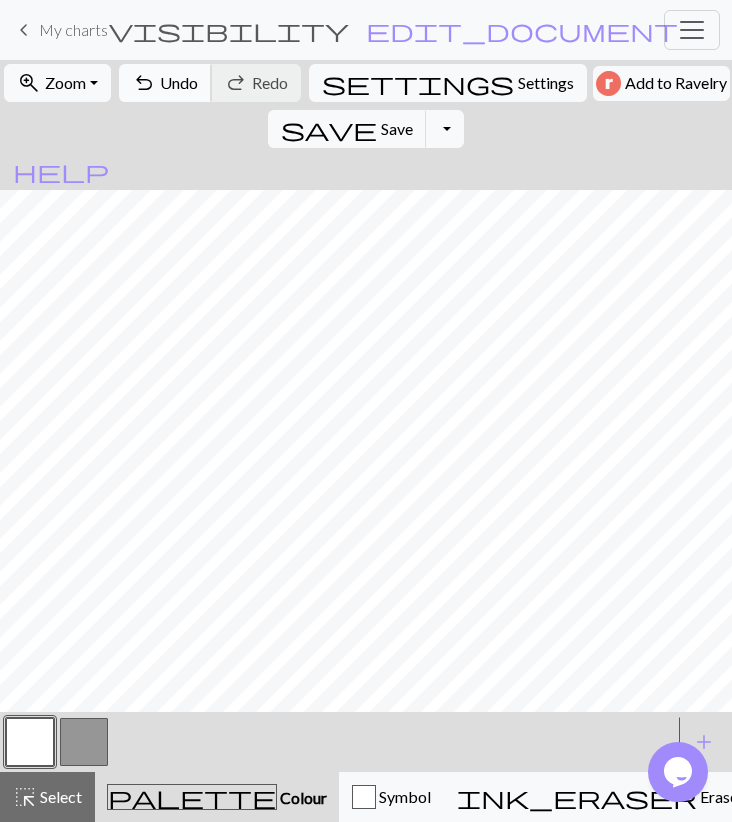 click on "Undo" at bounding box center [179, 82] 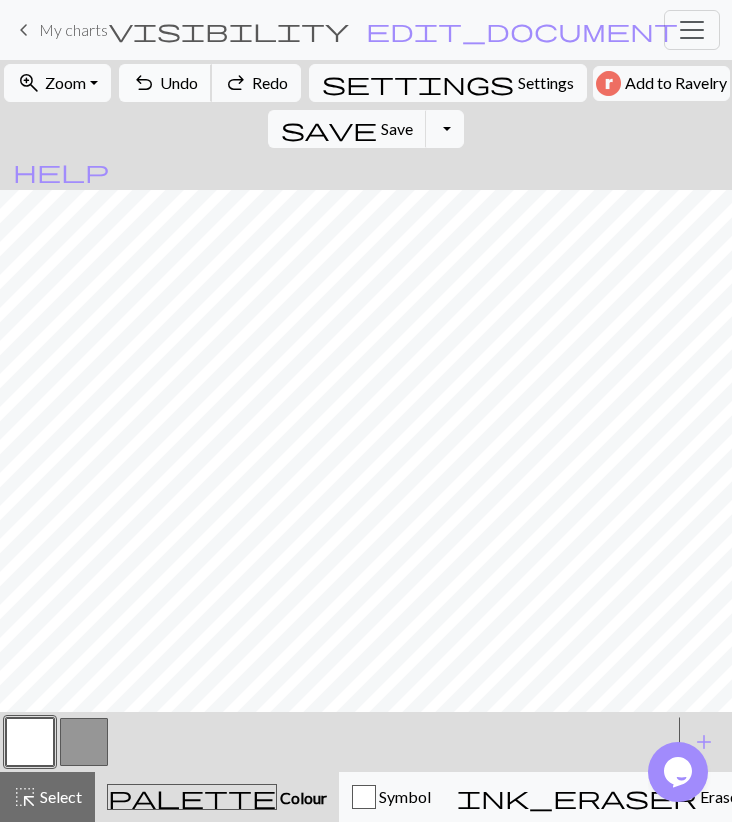 click on "Undo" at bounding box center (179, 82) 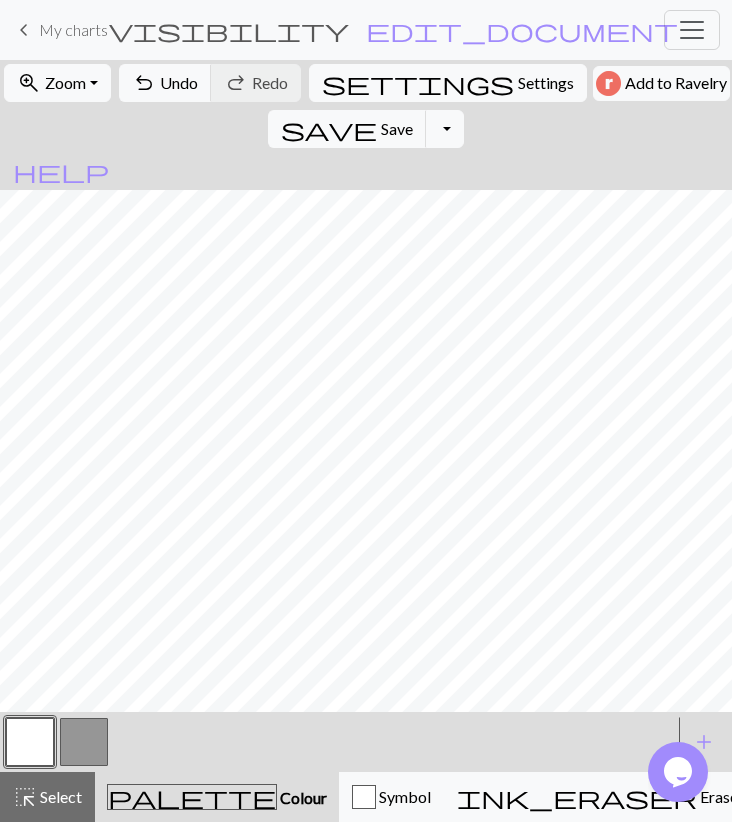 click at bounding box center (84, 742) 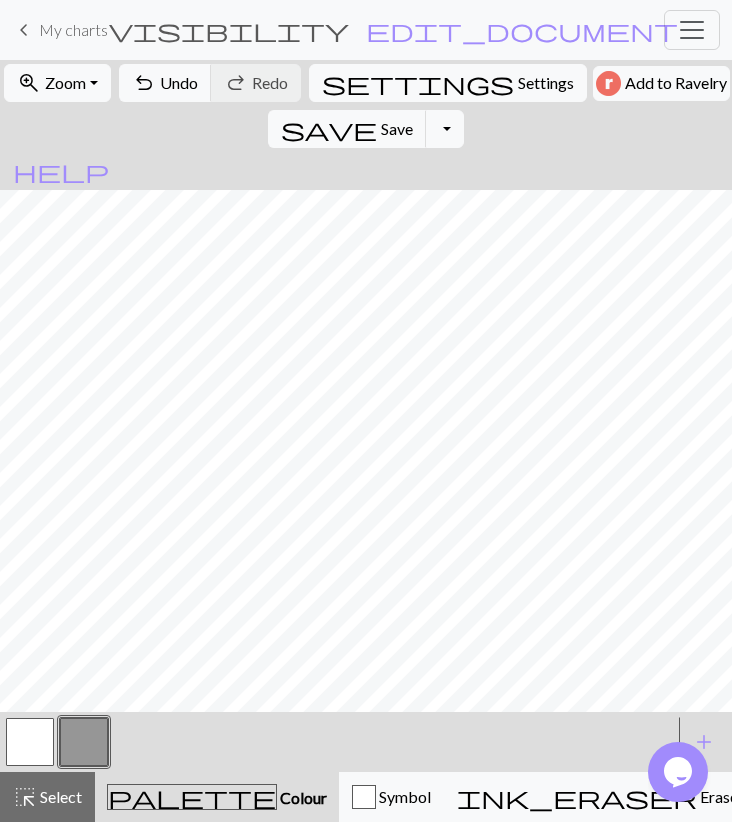 click at bounding box center (30, 742) 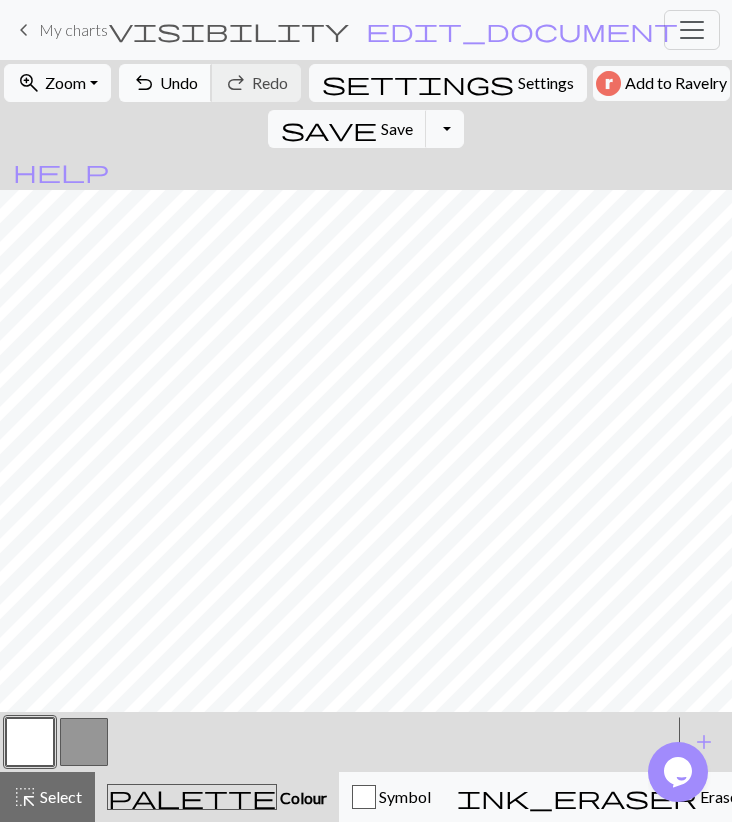 click on "Undo" at bounding box center (179, 82) 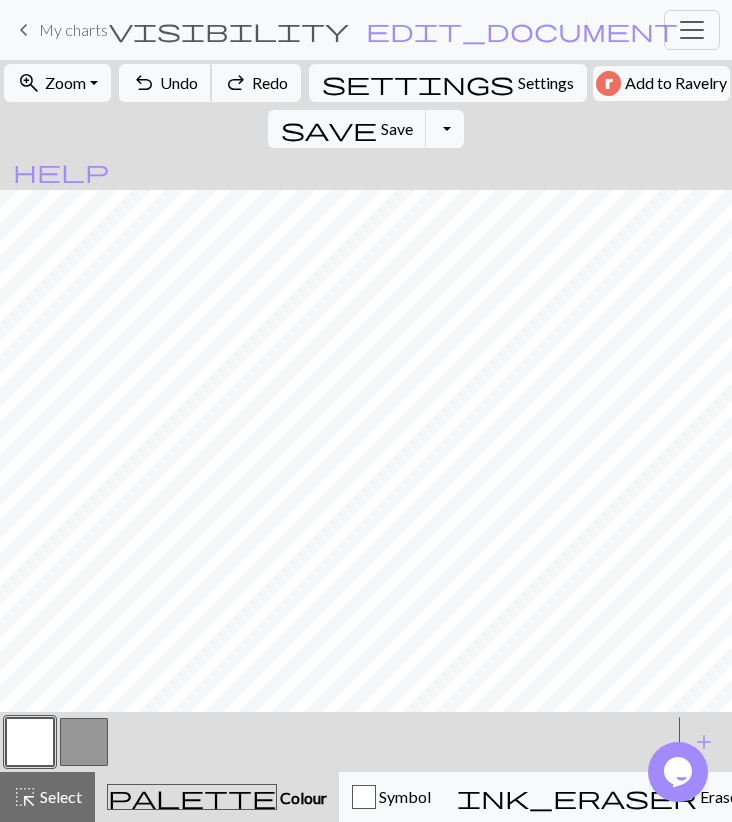 click on "Undo" at bounding box center [179, 82] 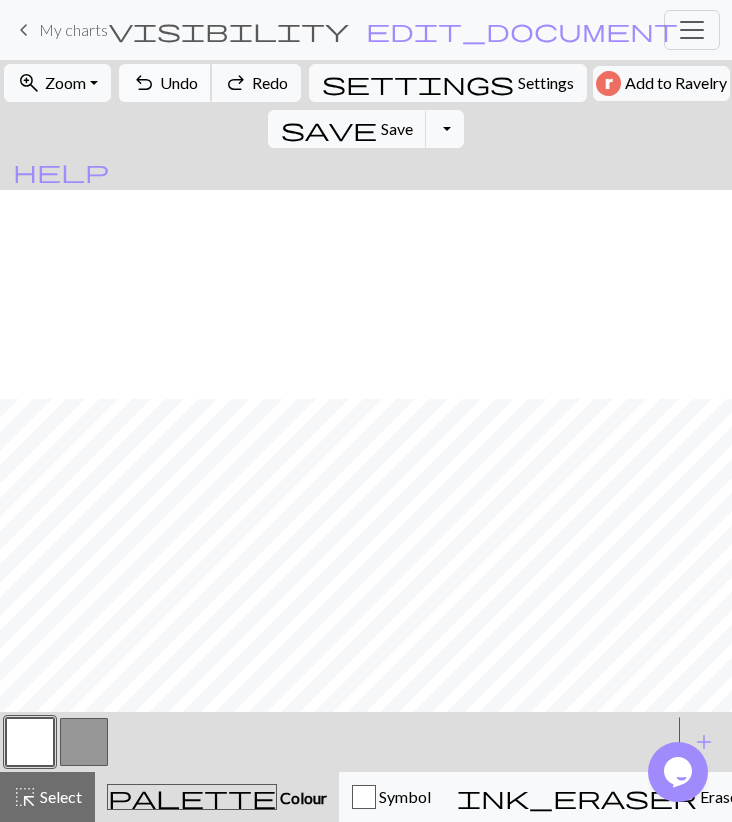 scroll, scrollTop: 348, scrollLeft: 0, axis: vertical 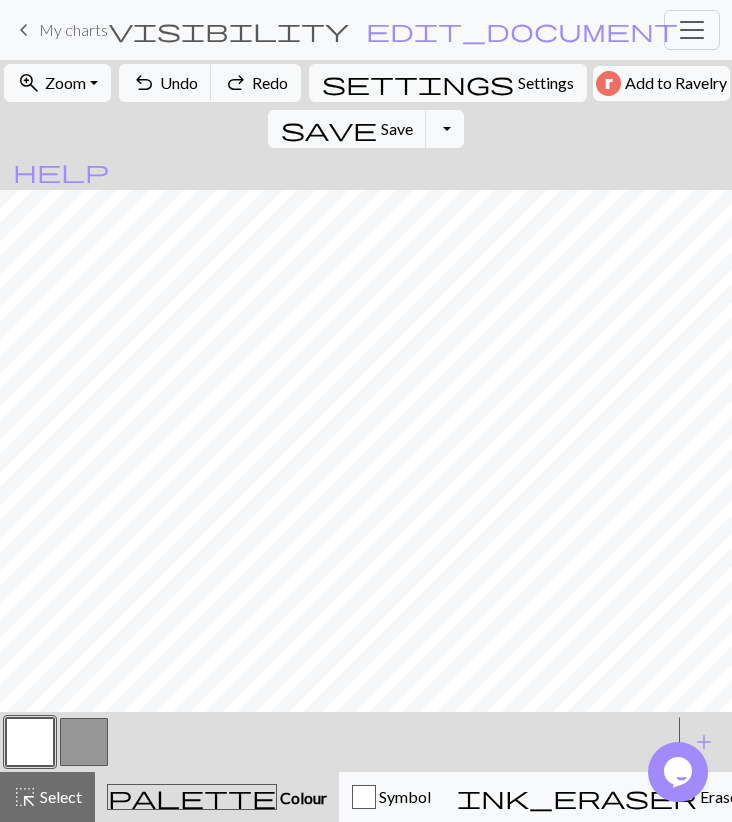 drag, startPoint x: 86, startPoint y: 739, endPoint x: 101, endPoint y: 727, distance: 19.209373 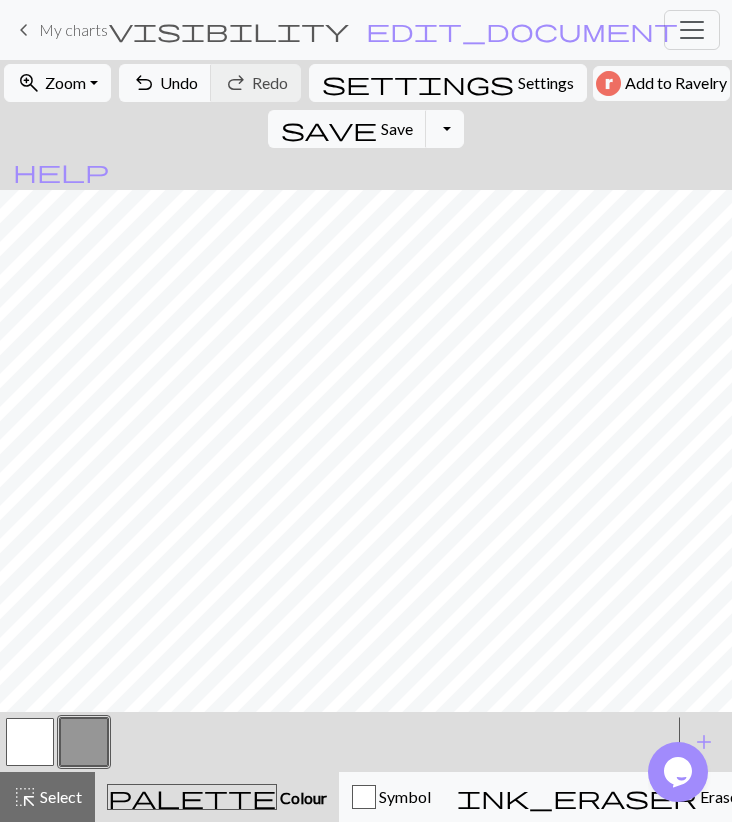 click at bounding box center [30, 742] 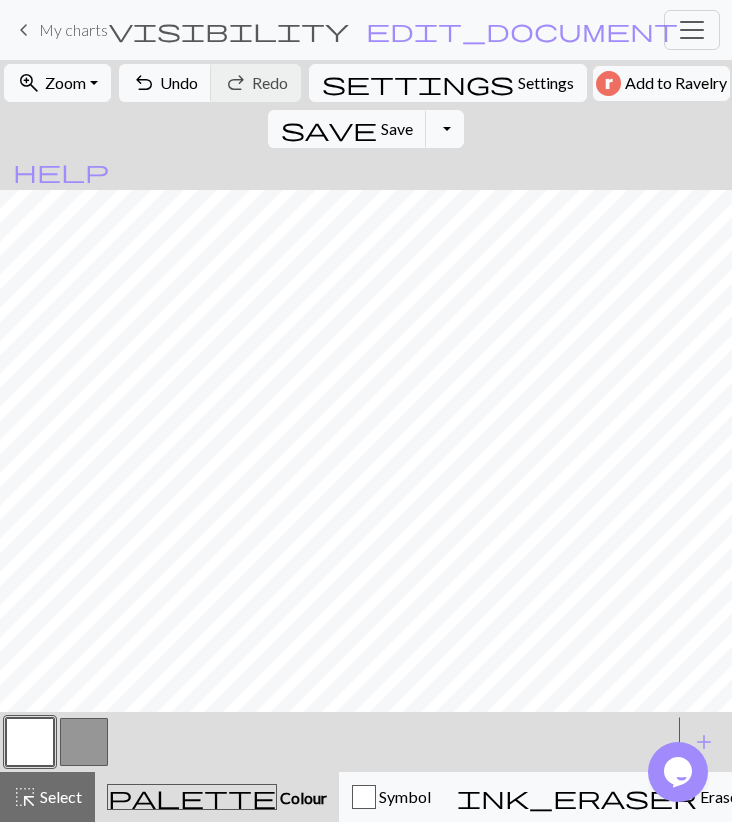 click at bounding box center [84, 742] 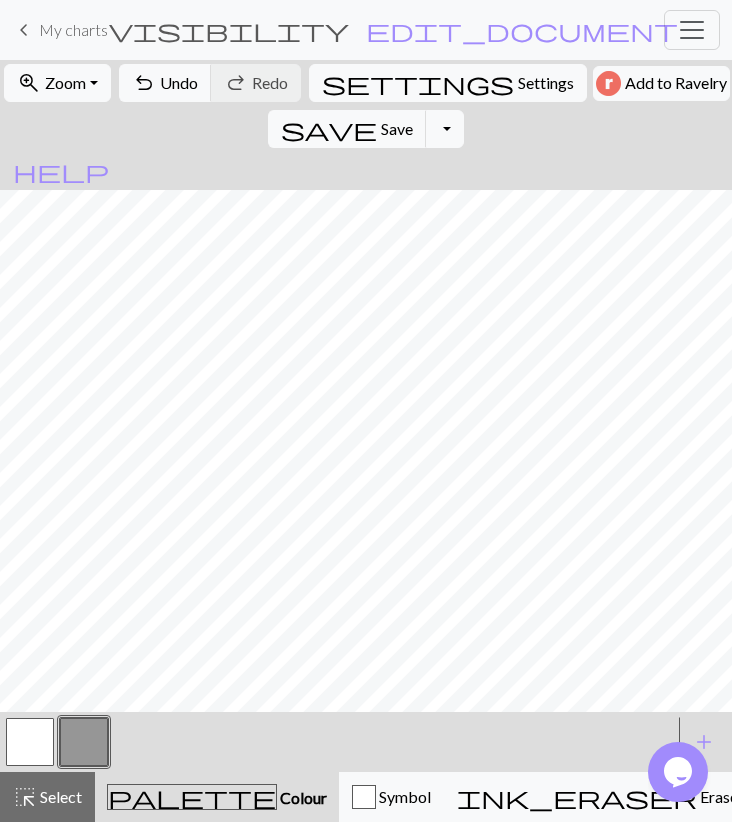 click at bounding box center (30, 742) 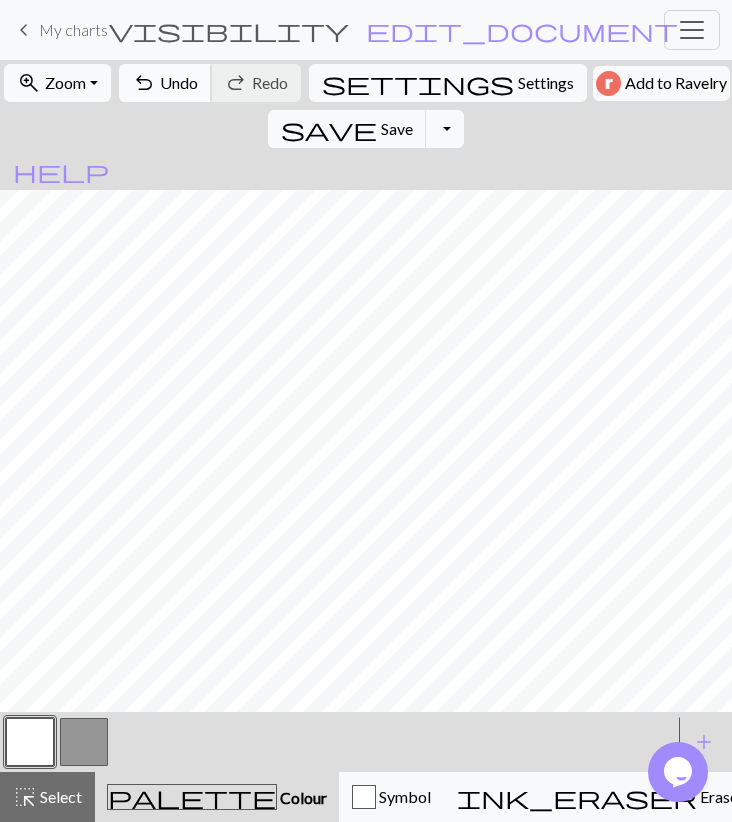 click on "Undo" at bounding box center (179, 82) 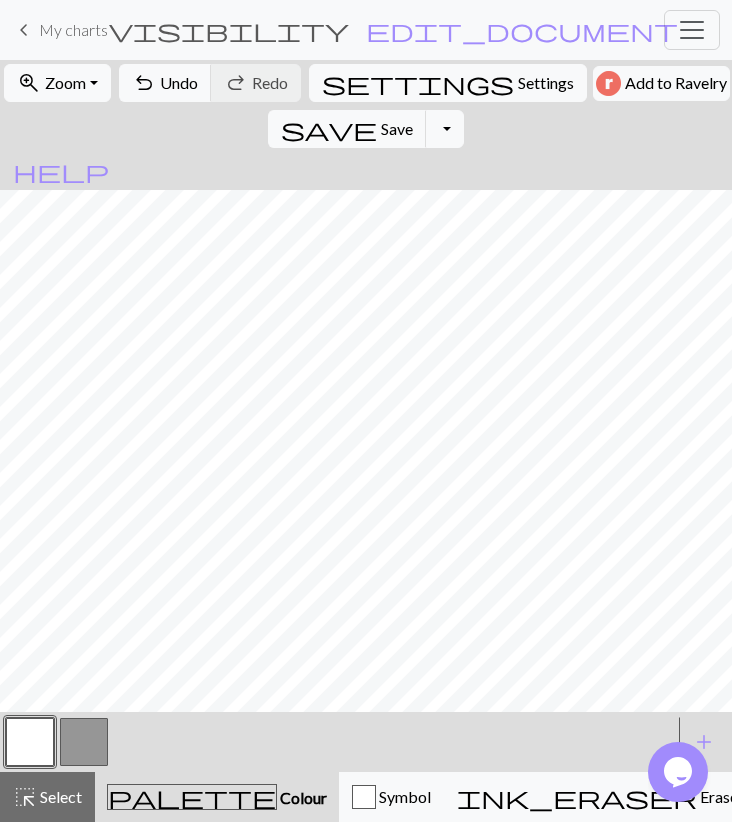 drag, startPoint x: 90, startPoint y: 750, endPoint x: 121, endPoint y: 714, distance: 47.507893 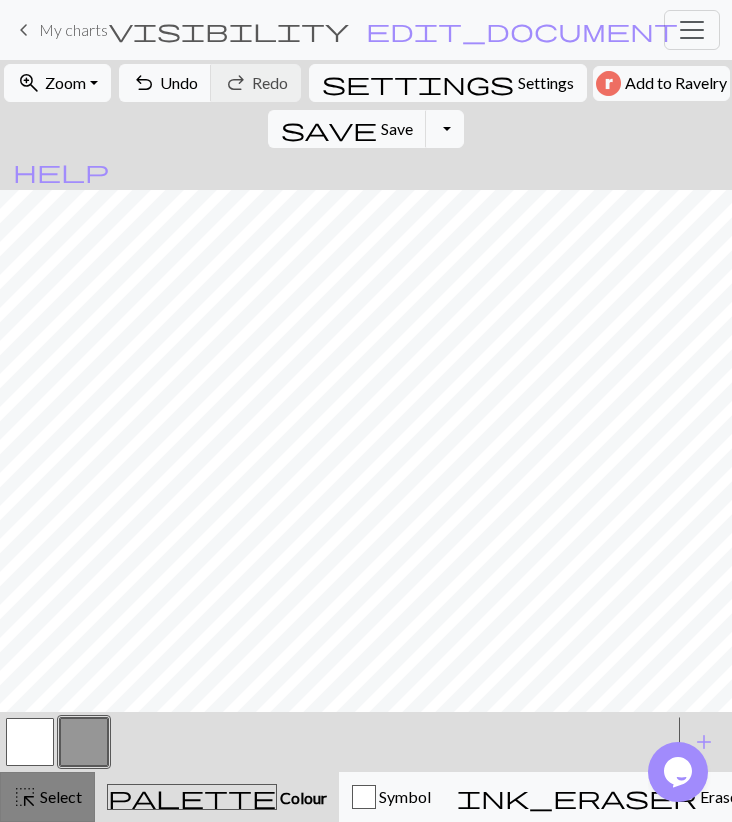 click on "highlight_alt   Select   Select" at bounding box center (47, 797) 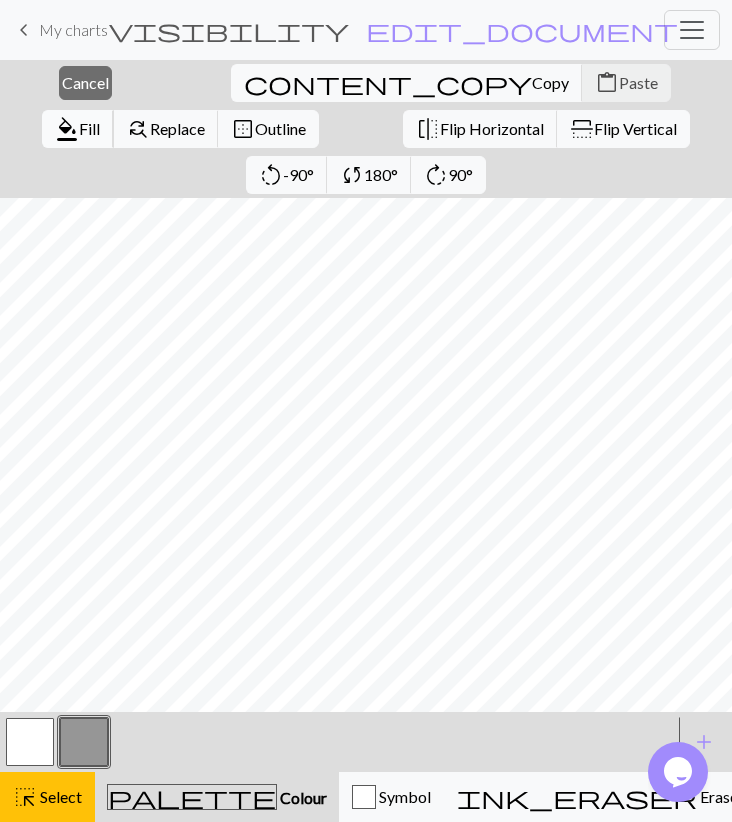 click on "Fill" at bounding box center [89, 128] 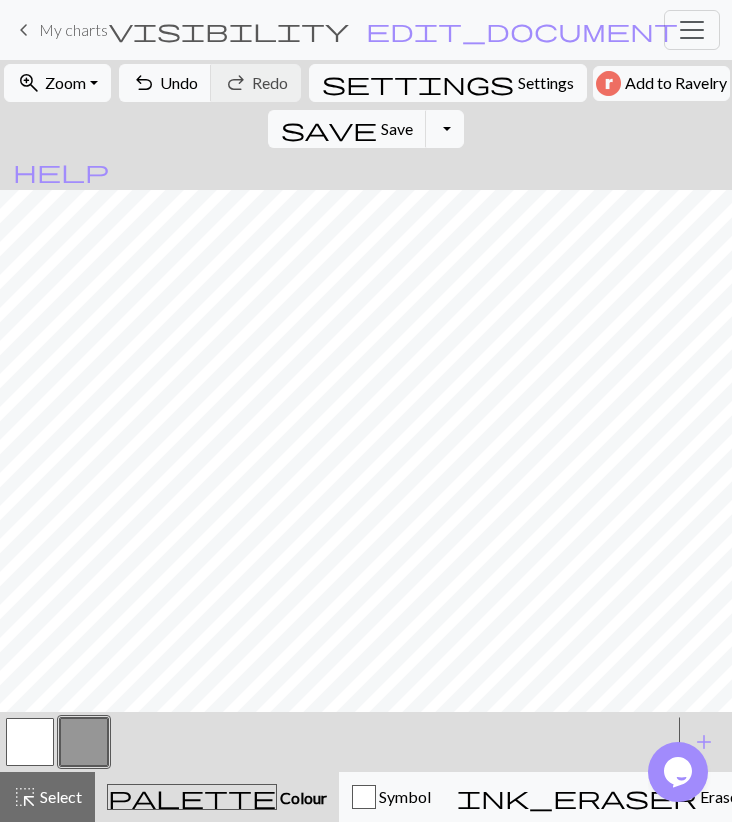 click at bounding box center [30, 742] 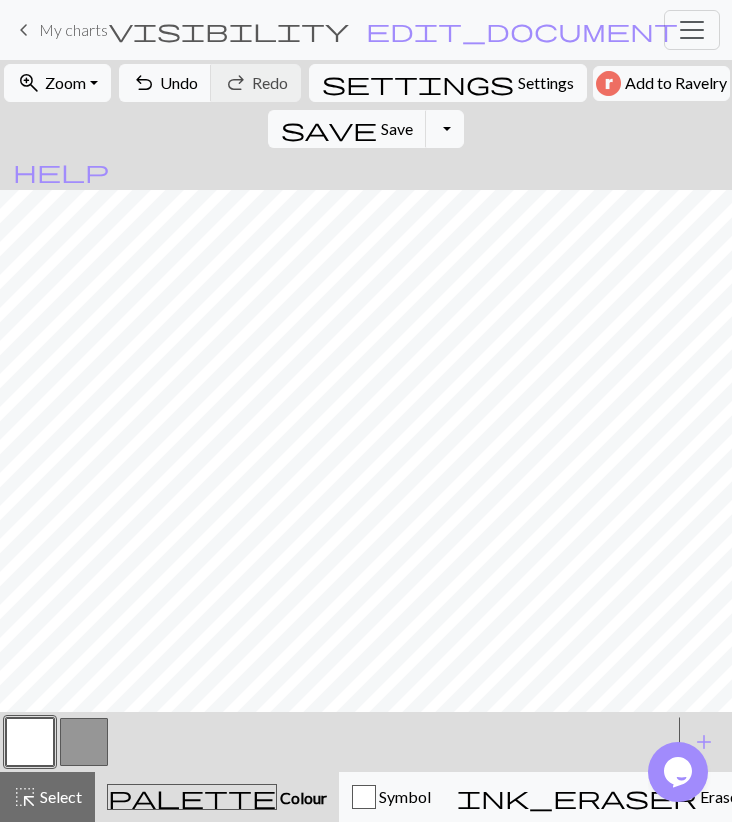drag, startPoint x: 74, startPoint y: 739, endPoint x: 82, endPoint y: 729, distance: 12.806249 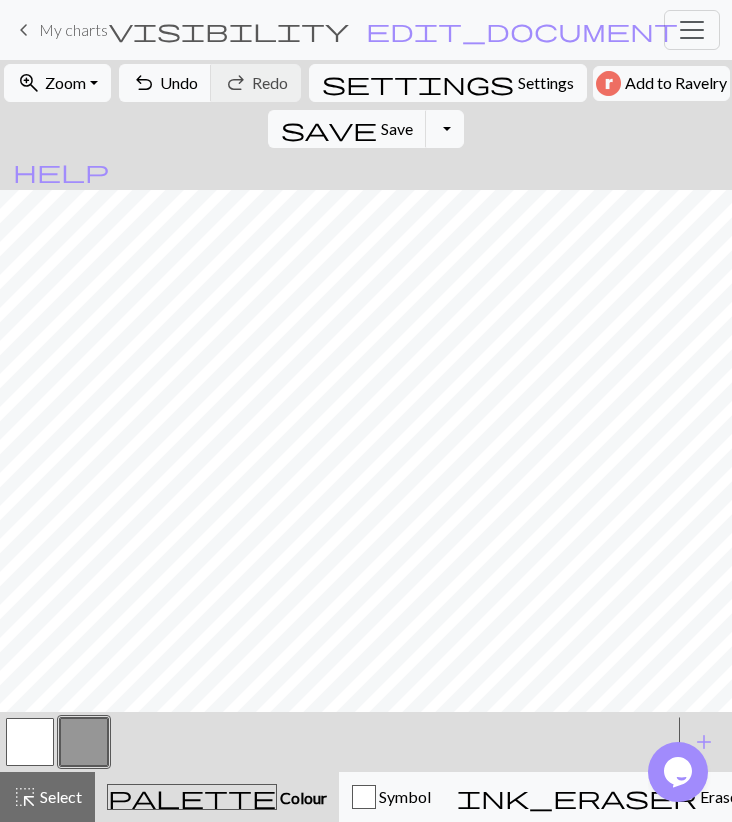 click at bounding box center (30, 742) 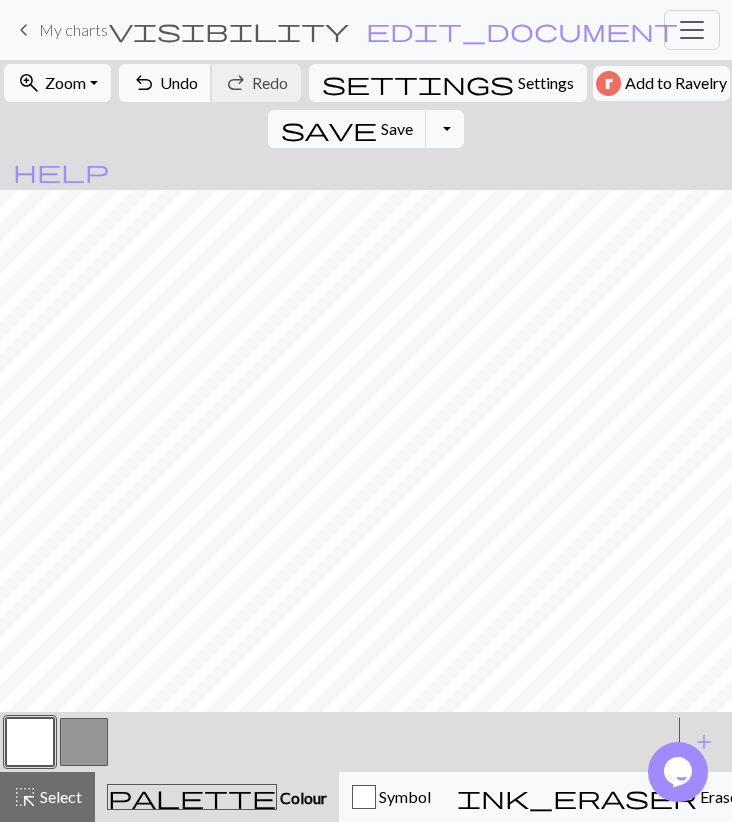 click on "Undo" at bounding box center [179, 82] 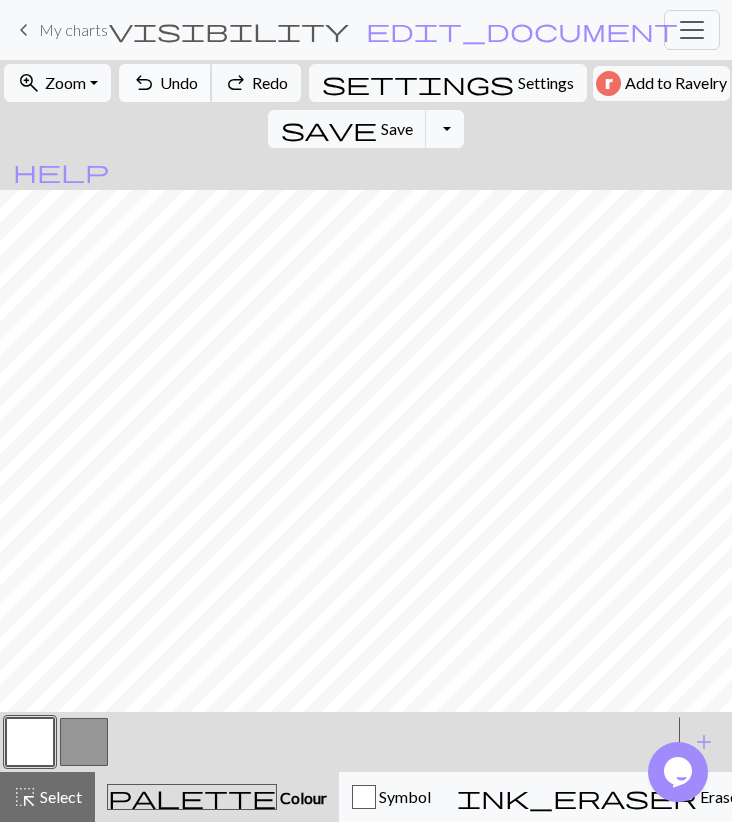 click on "Undo" at bounding box center [179, 82] 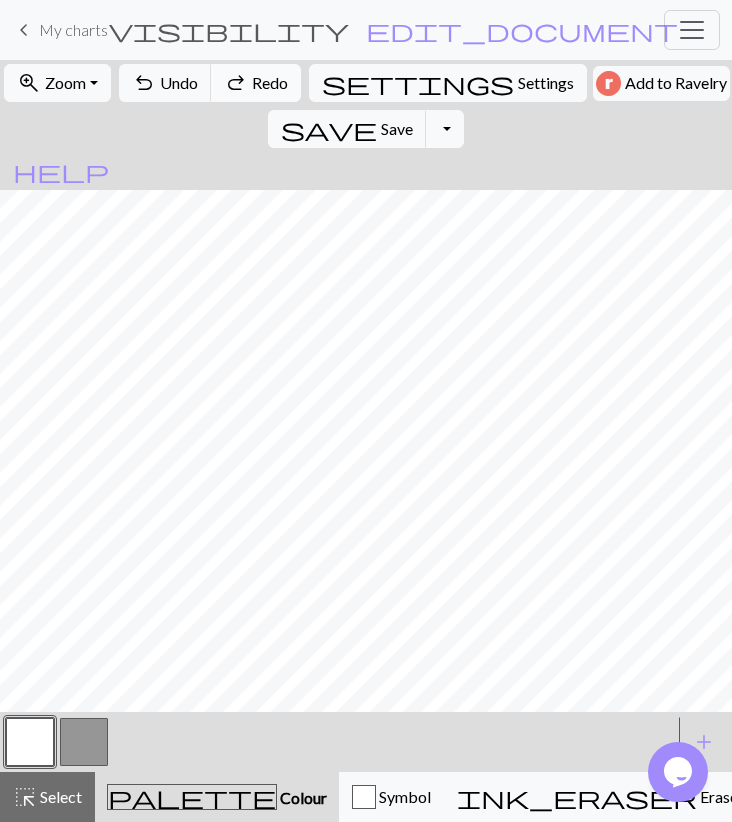 click on "redo" at bounding box center (236, 83) 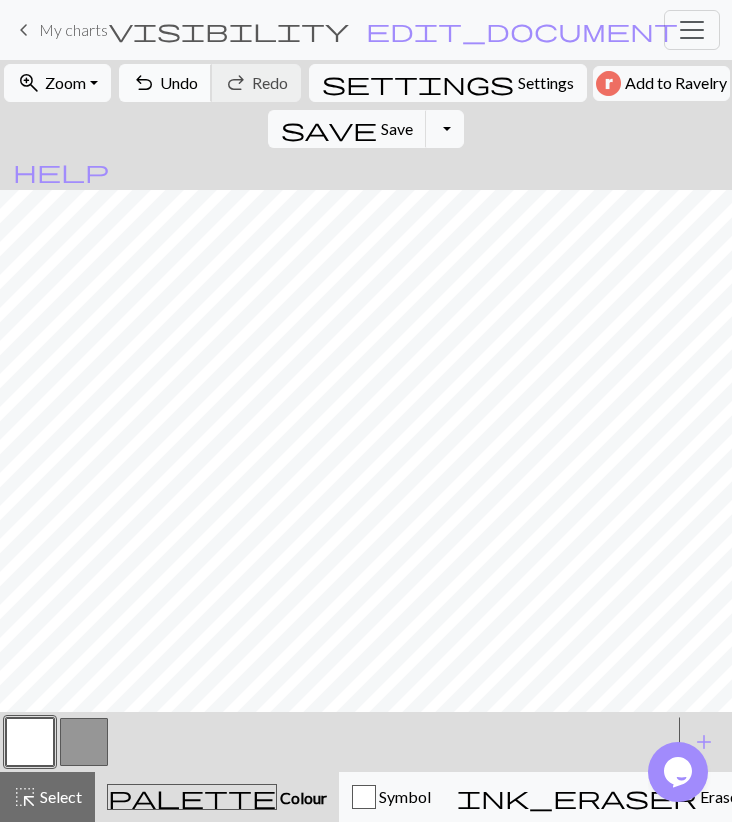 click on "Undo" at bounding box center (179, 82) 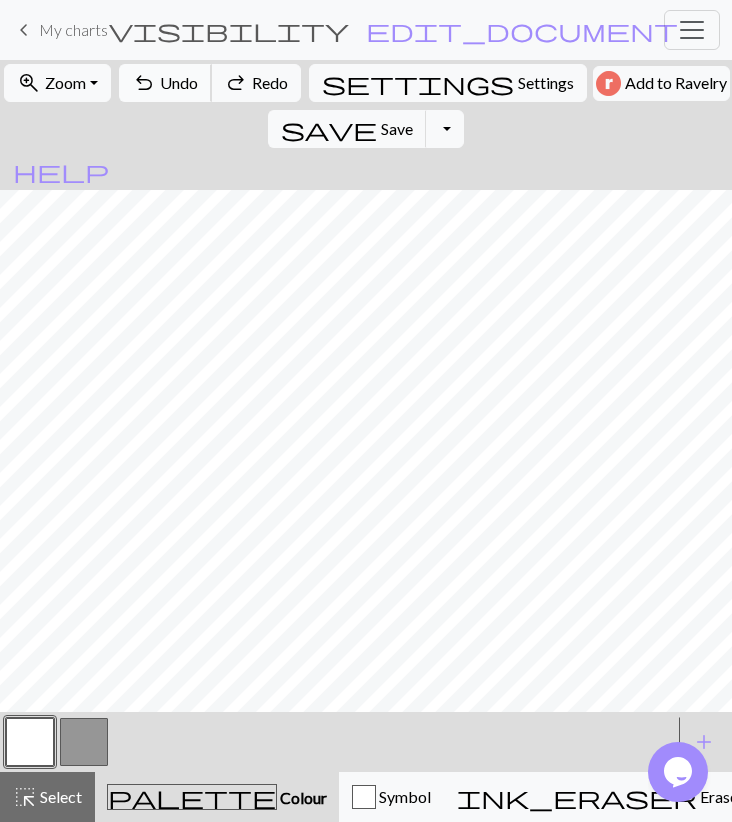 click on "Undo" at bounding box center [179, 82] 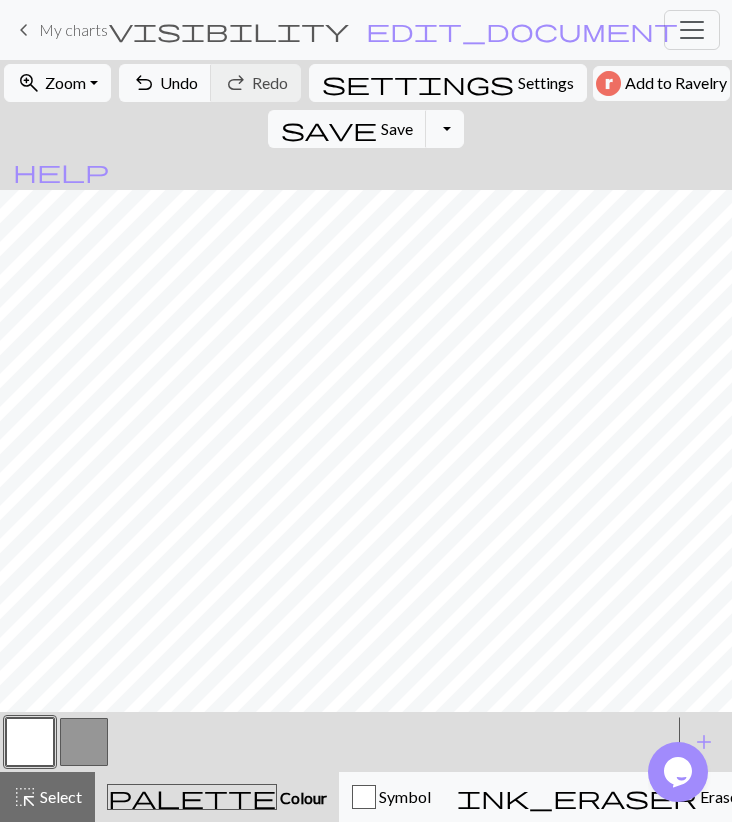 click at bounding box center (84, 742) 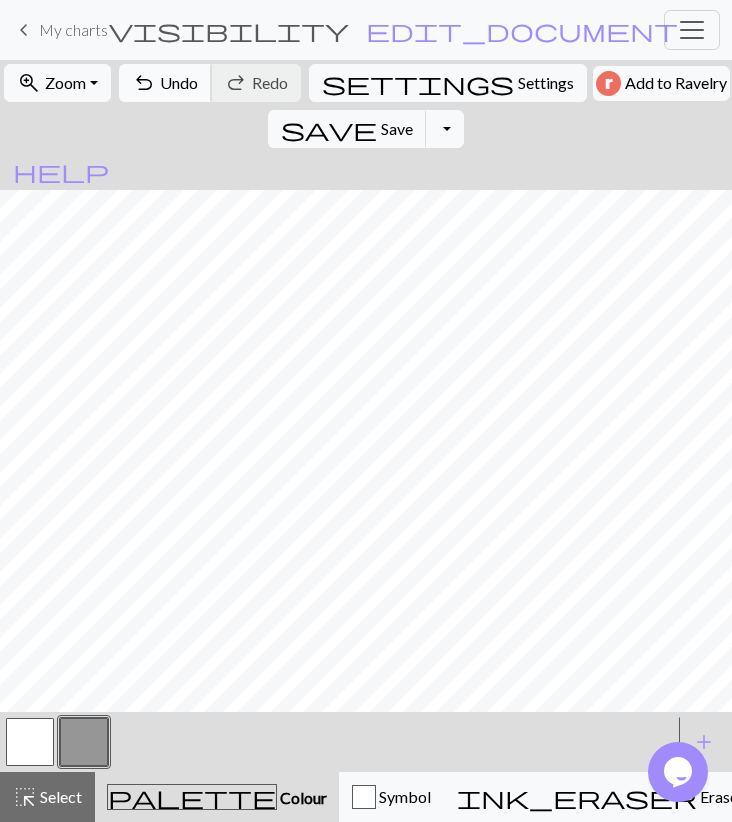 click on "undo Undo Undo" at bounding box center [165, 83] 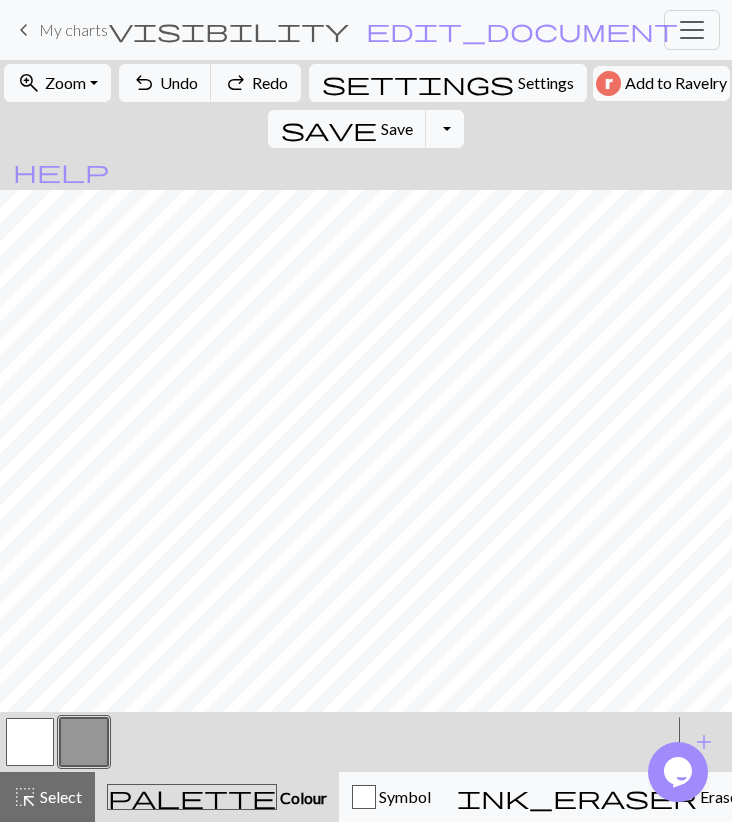 click at bounding box center [30, 742] 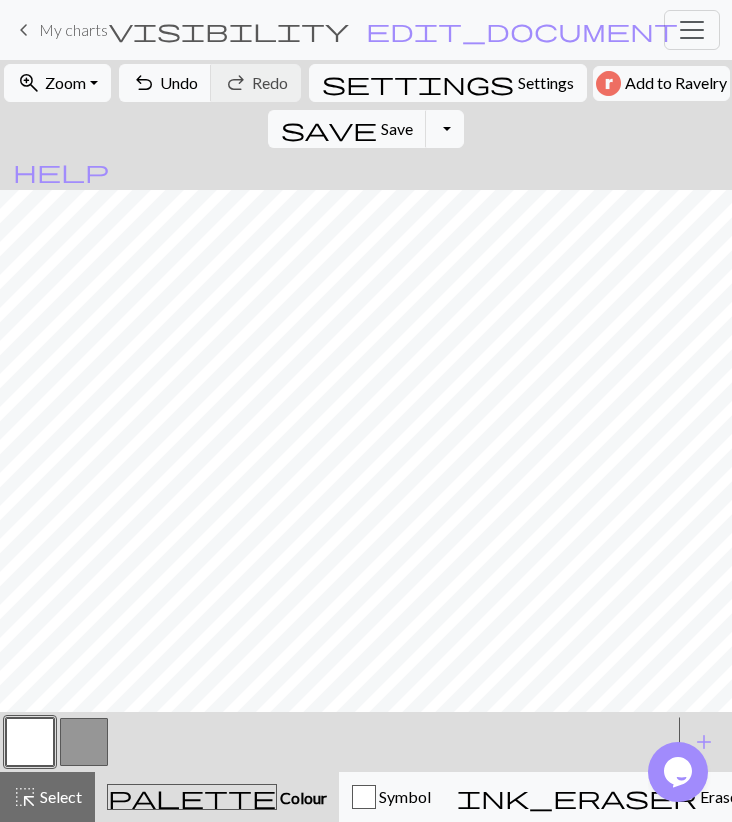 click at bounding box center [84, 742] 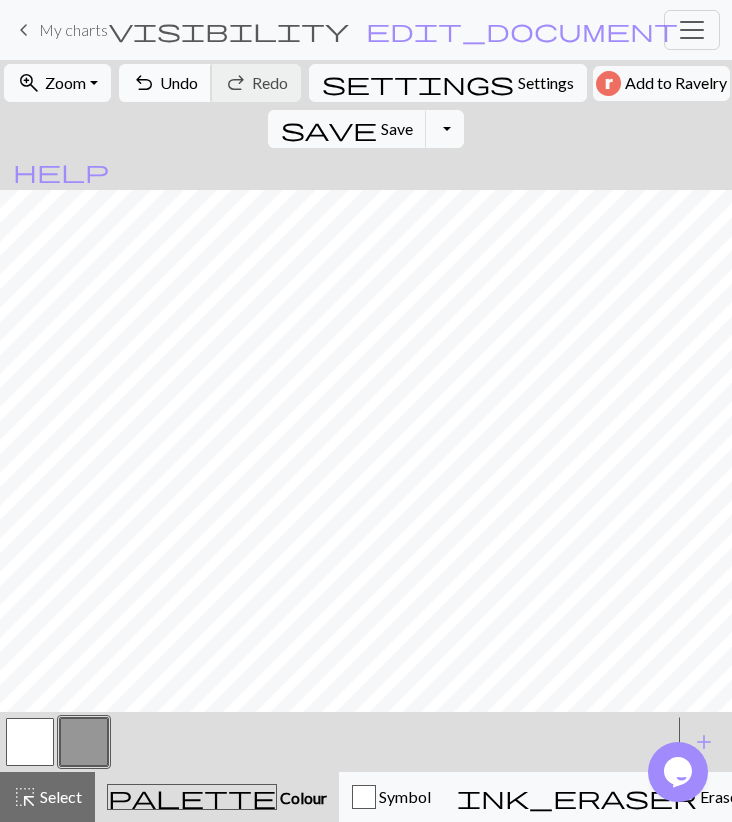click on "Undo" at bounding box center (179, 82) 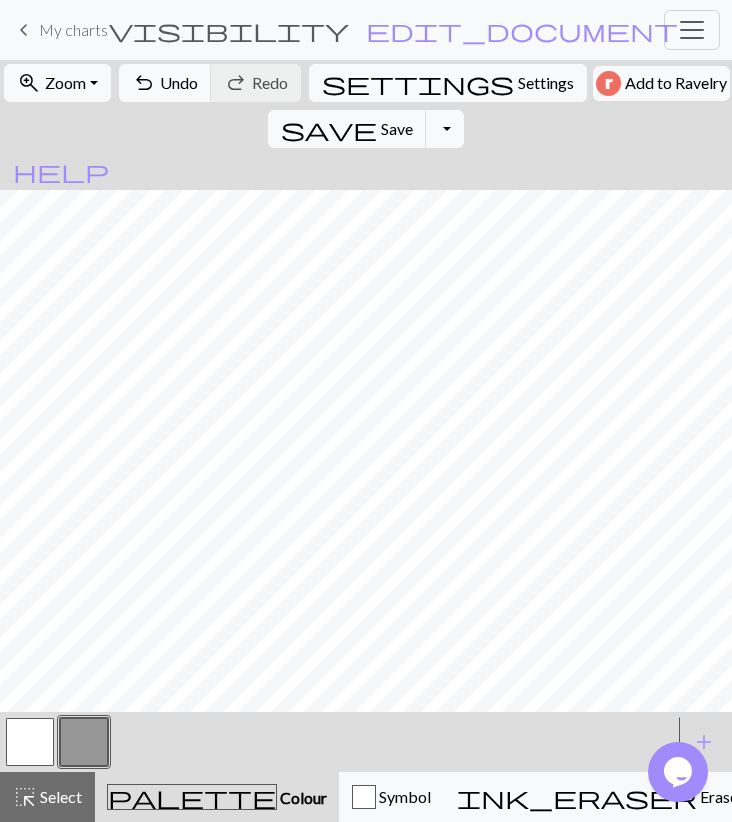 click at bounding box center (30, 742) 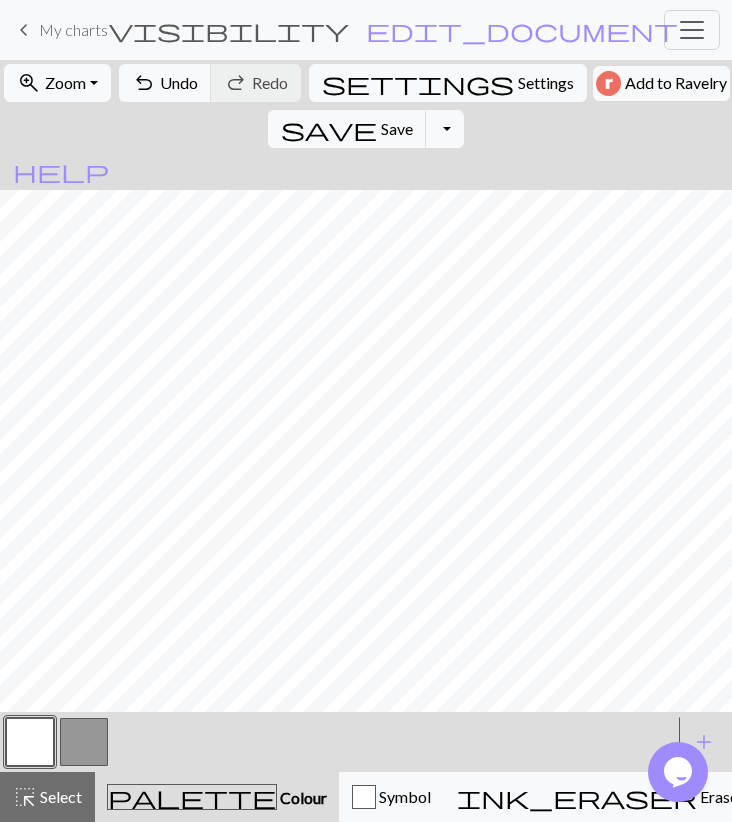 drag, startPoint x: 81, startPoint y: 736, endPoint x: 95, endPoint y: 716, distance: 24.41311 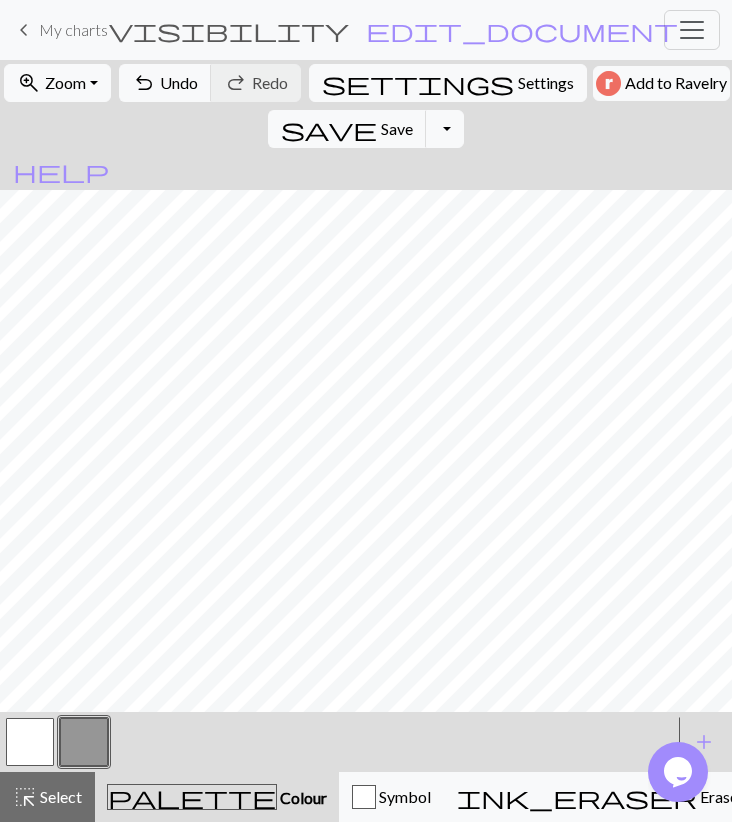click at bounding box center (30, 742) 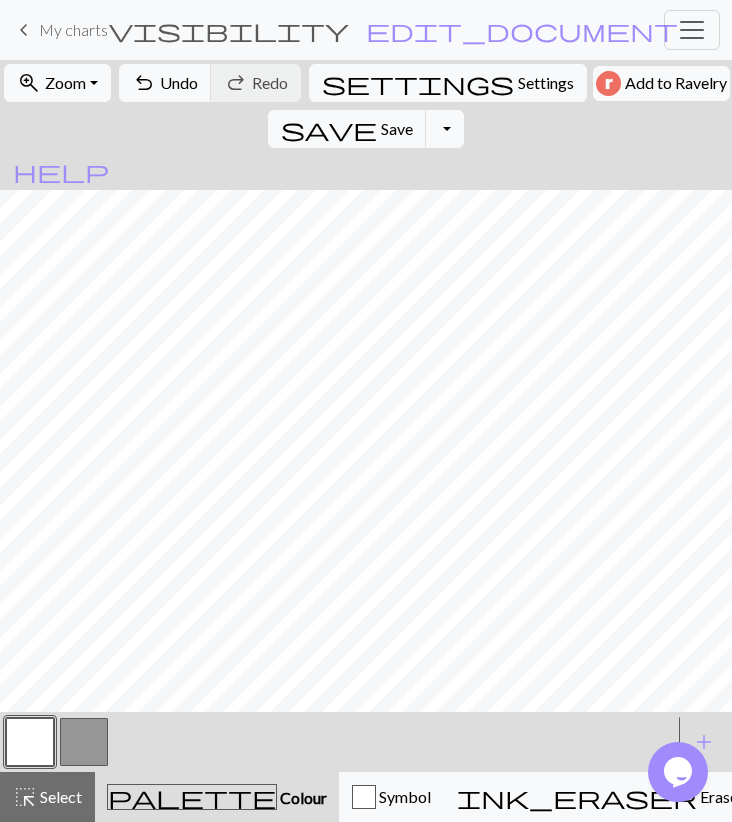 click at bounding box center [84, 742] 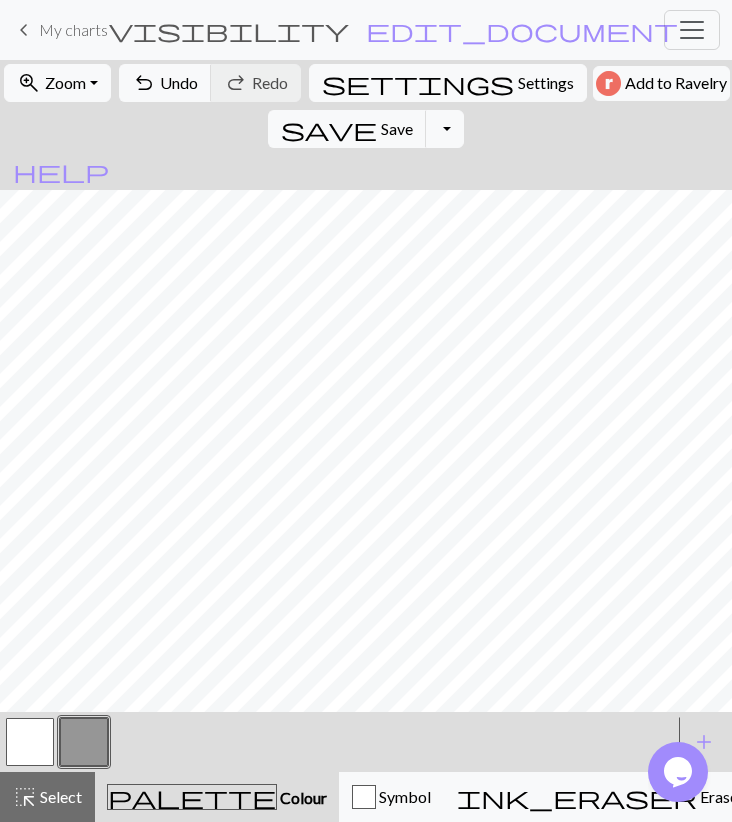 drag, startPoint x: 51, startPoint y: 730, endPoint x: 56, endPoint y: 717, distance: 13.928389 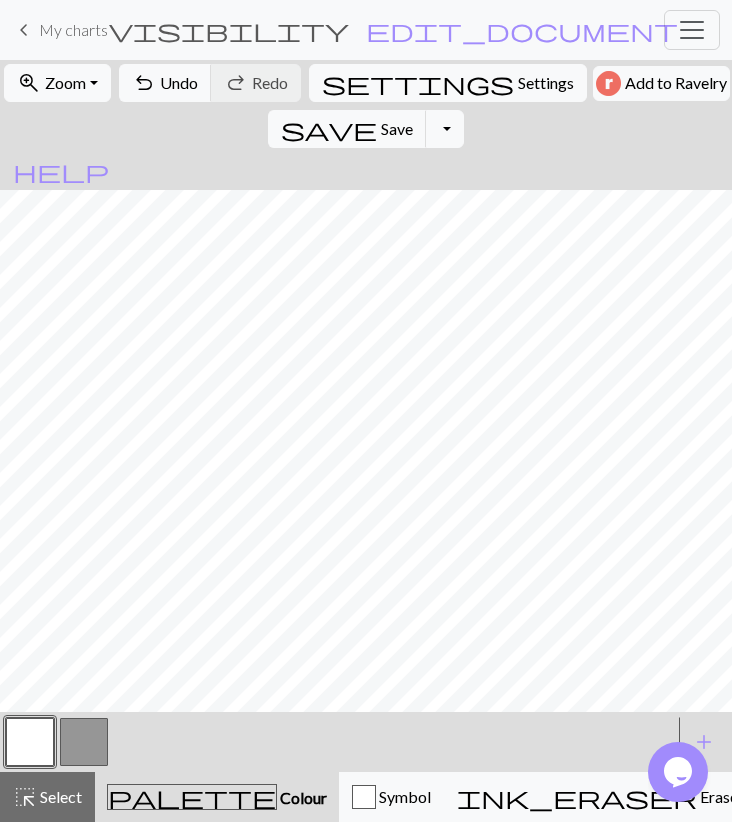 click at bounding box center [84, 742] 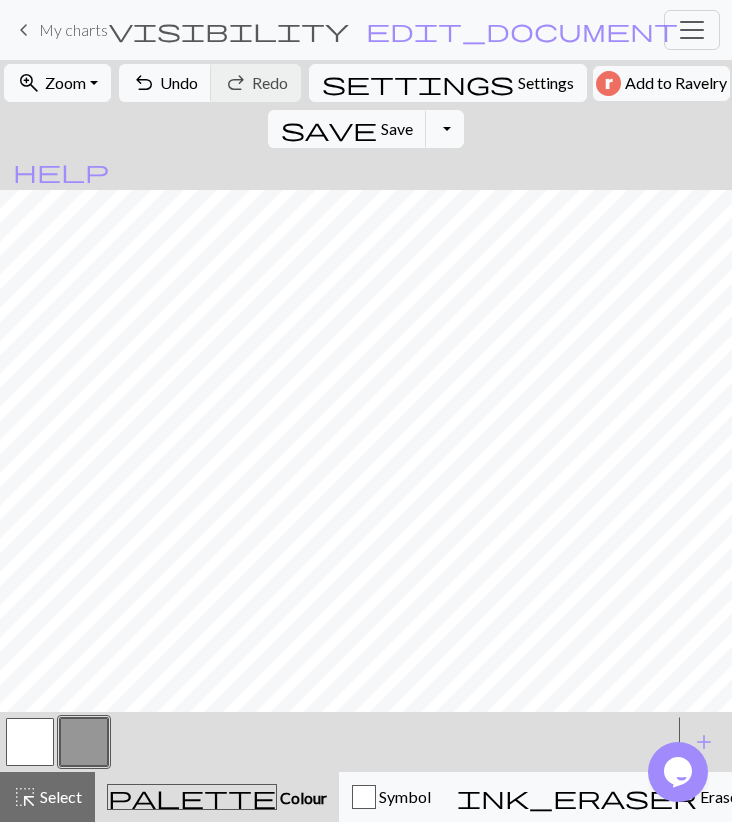 click at bounding box center [30, 742] 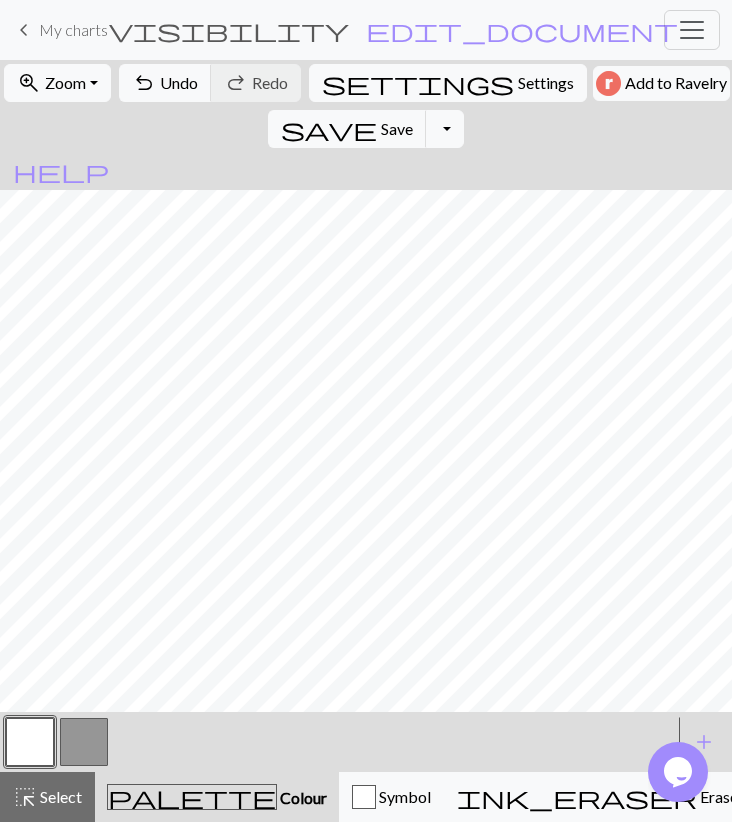 click at bounding box center (84, 742) 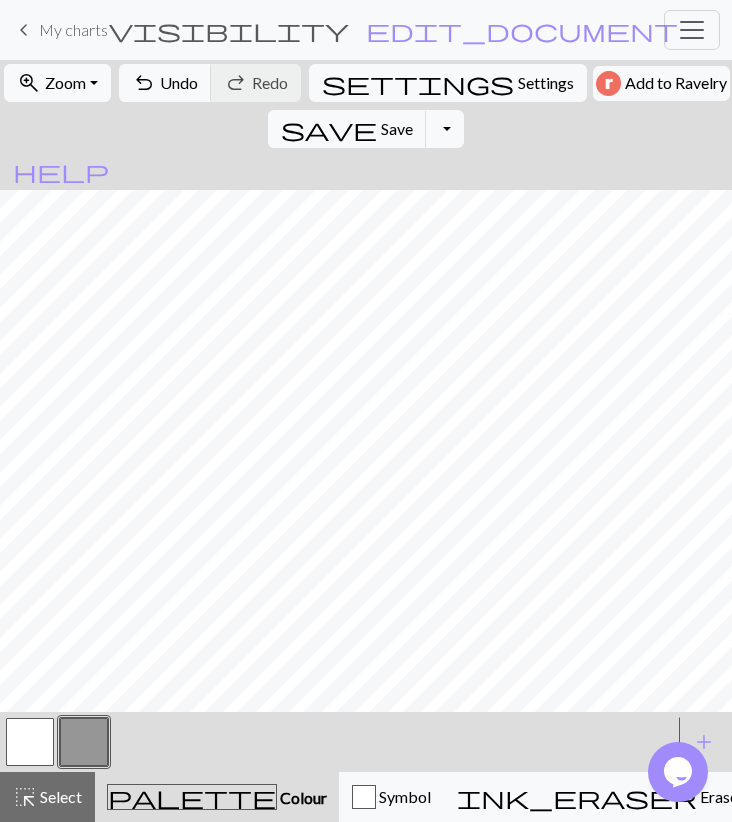 click at bounding box center (30, 742) 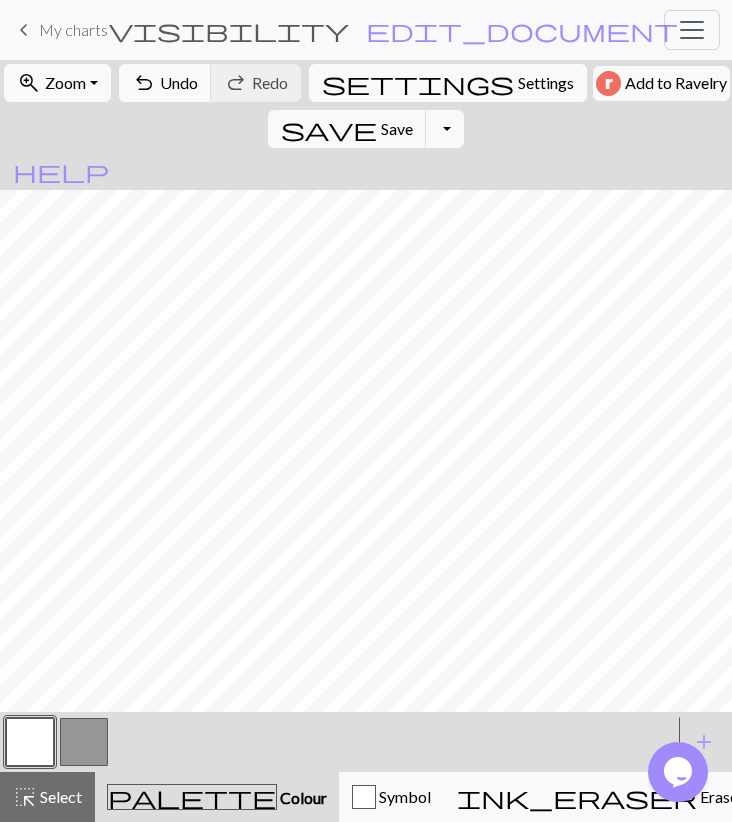 click at bounding box center (84, 742) 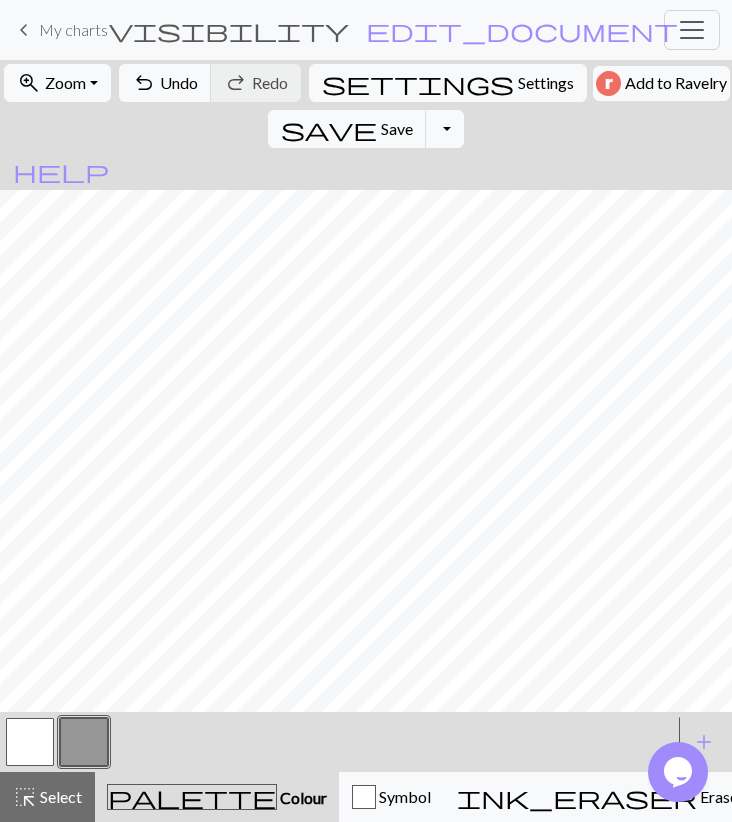 click at bounding box center [84, 742] 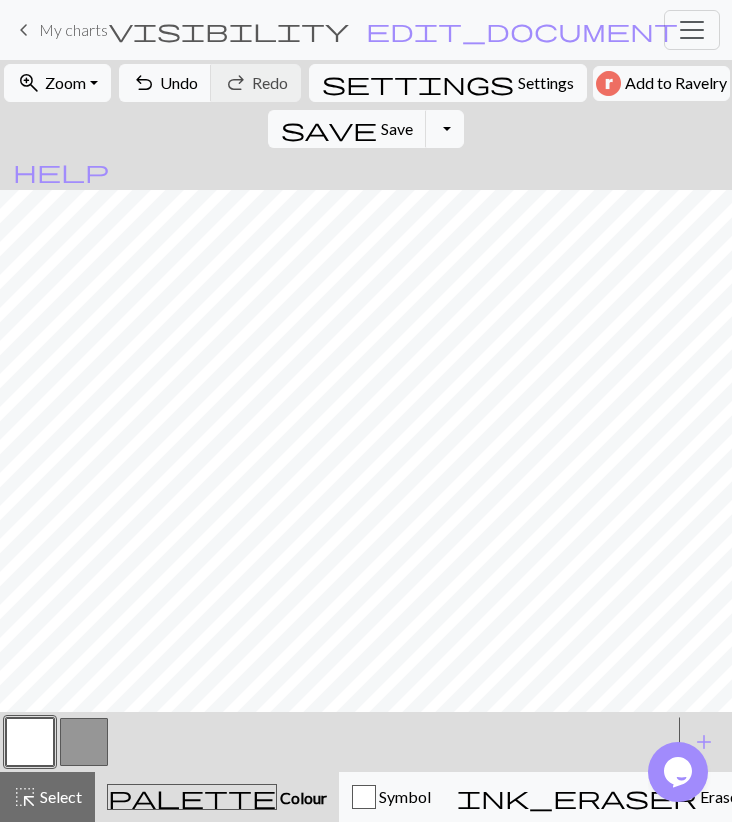 click at bounding box center [84, 742] 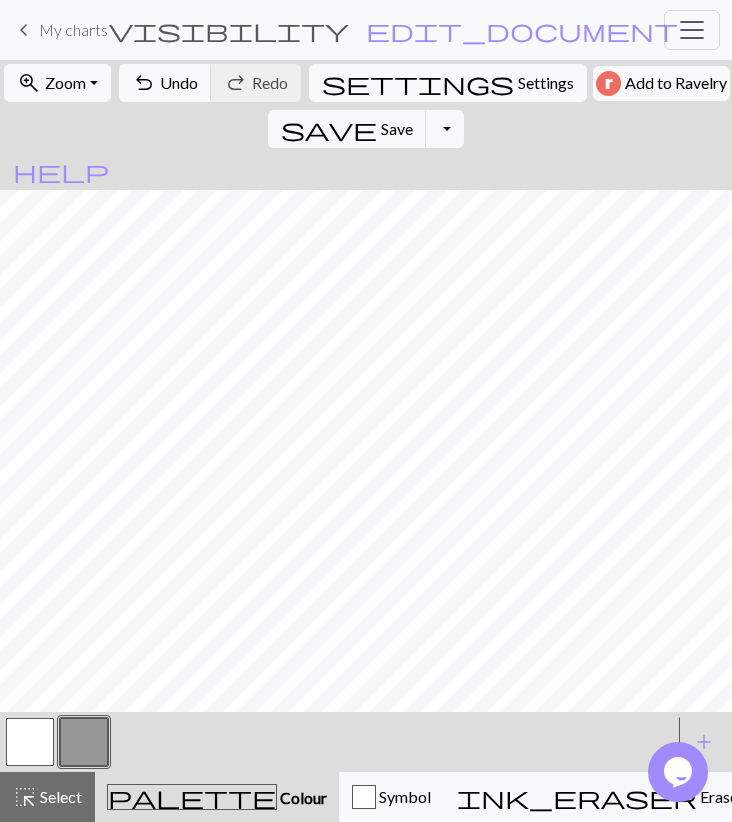 click at bounding box center (30, 742) 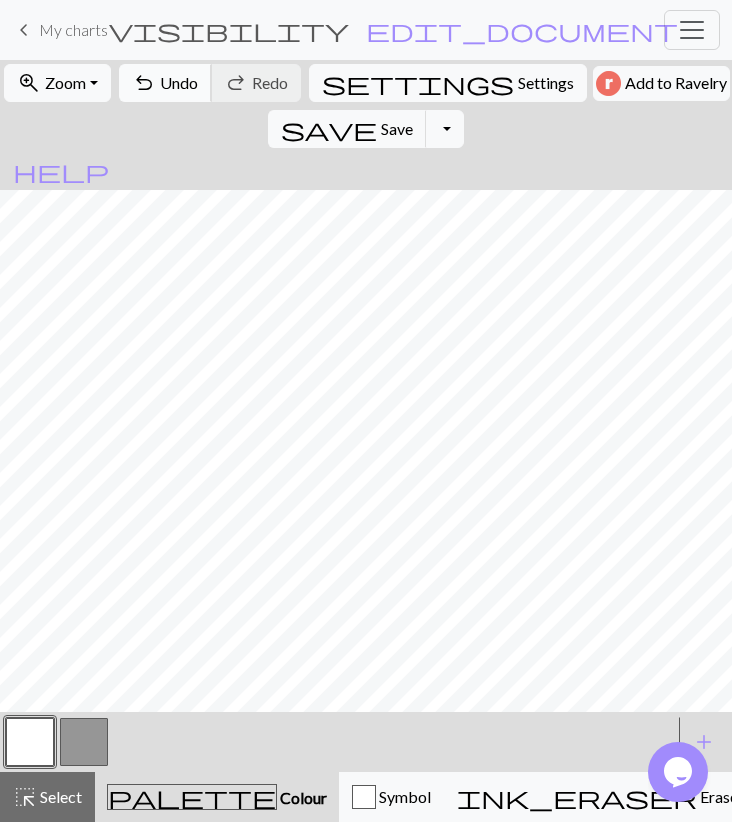 click on "undo Undo Undo" at bounding box center (165, 83) 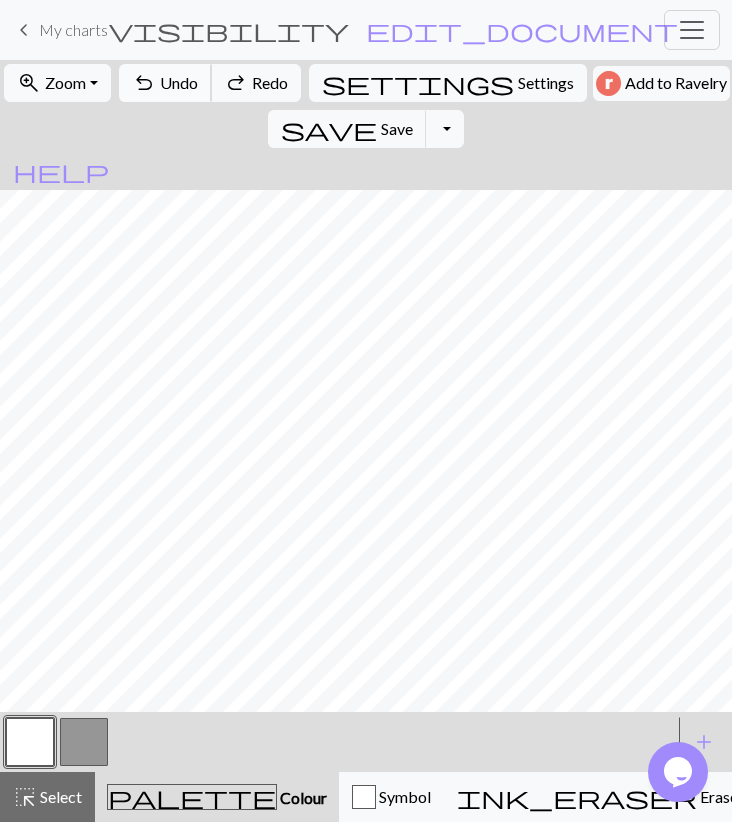 click on "undo Undo Undo" at bounding box center [165, 83] 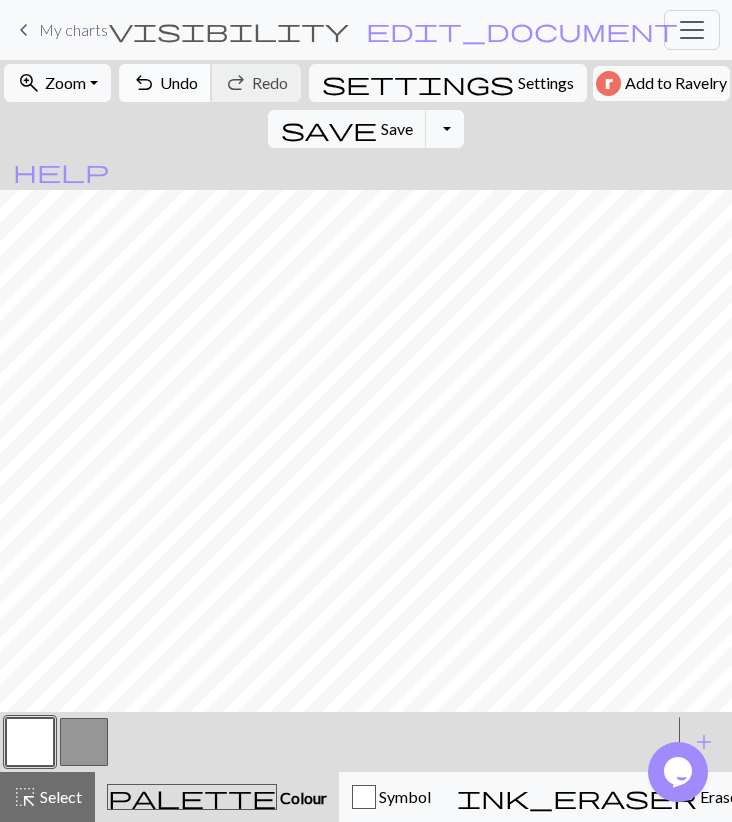 click on "undo Undo Undo" at bounding box center (165, 83) 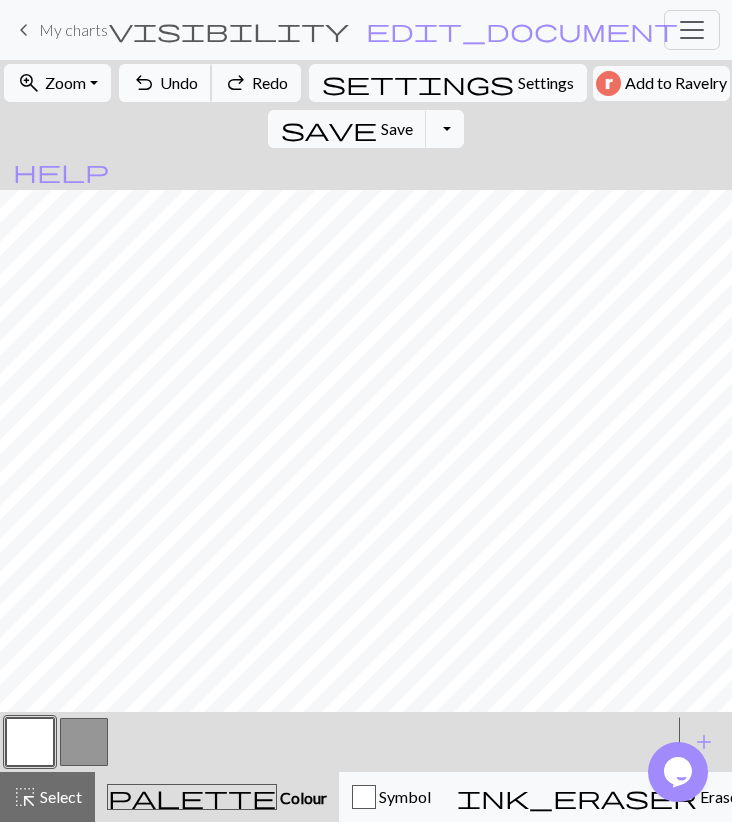 click on "Undo" at bounding box center [179, 82] 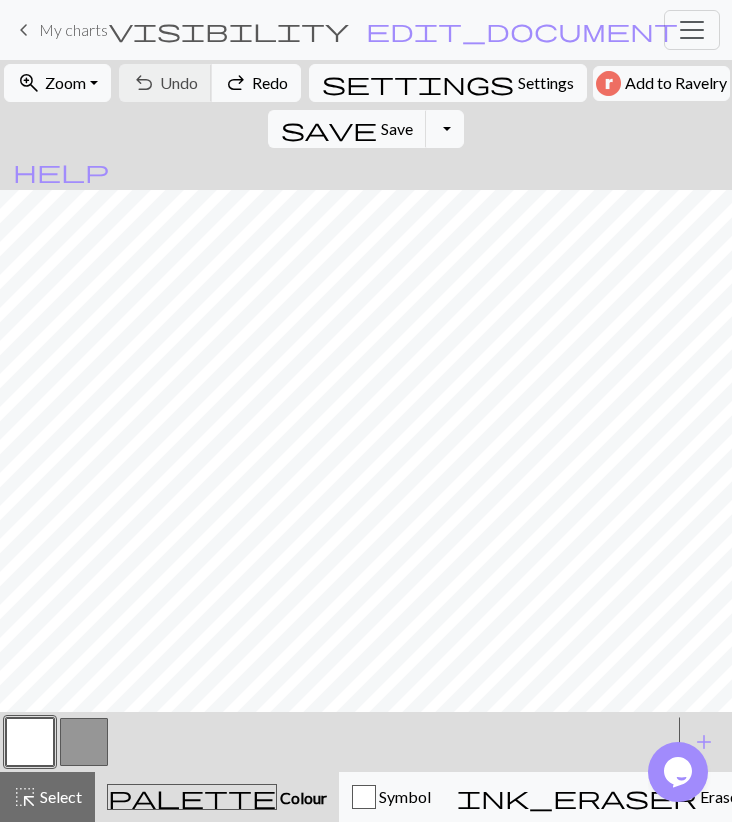 click on "undo Undo Undo redo Redo Redo" at bounding box center [210, 83] 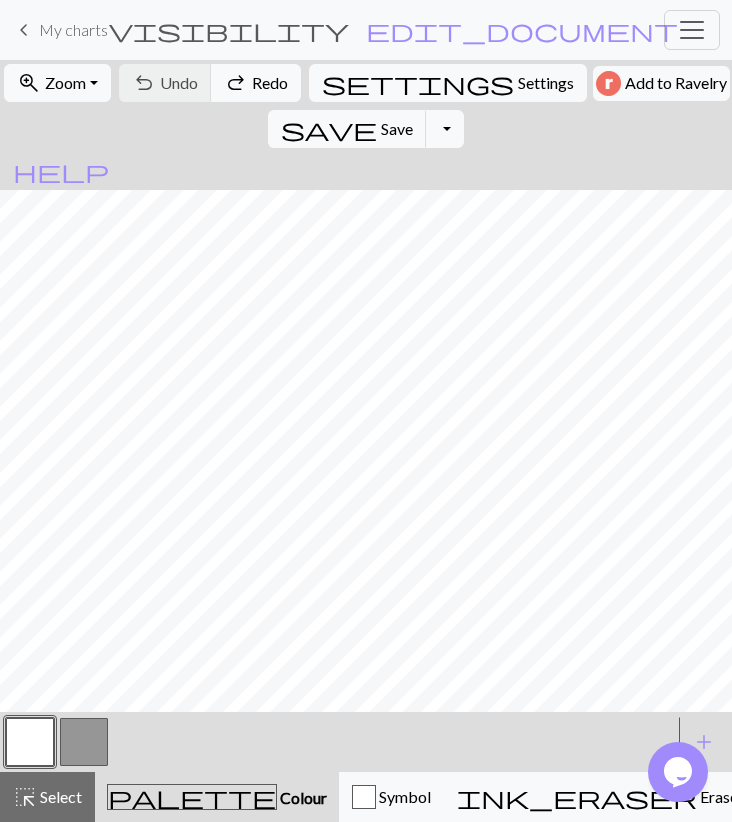 click at bounding box center [84, 742] 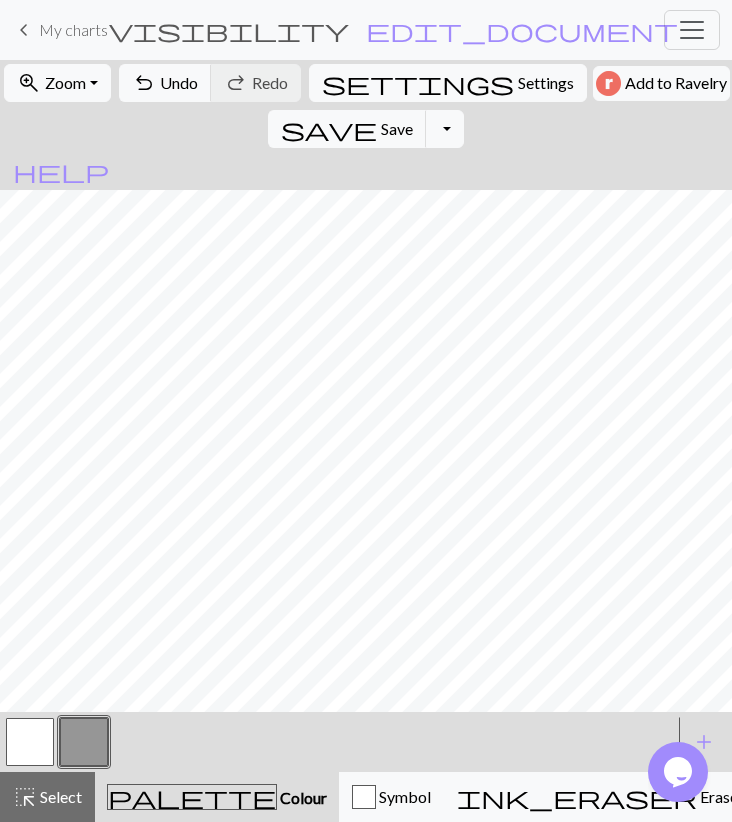 click at bounding box center (30, 742) 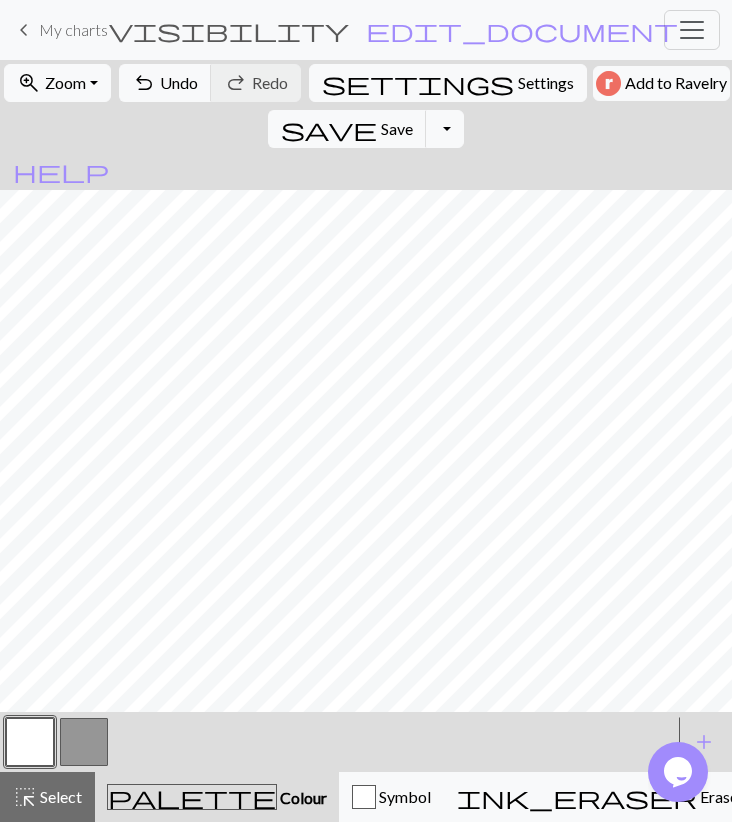drag, startPoint x: 91, startPoint y: 736, endPoint x: 102, endPoint y: 716, distance: 22.825424 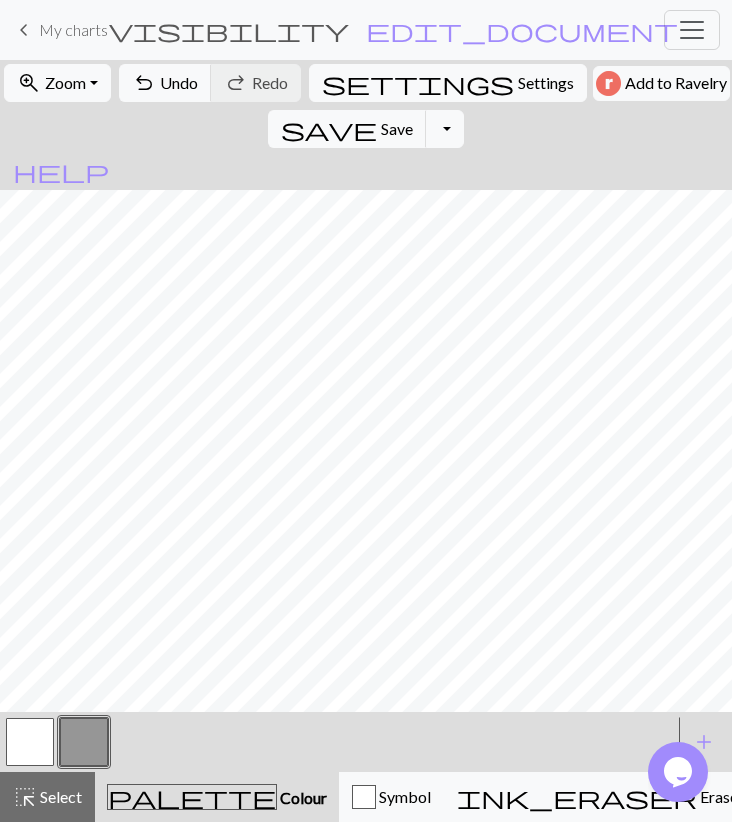 click at bounding box center (30, 742) 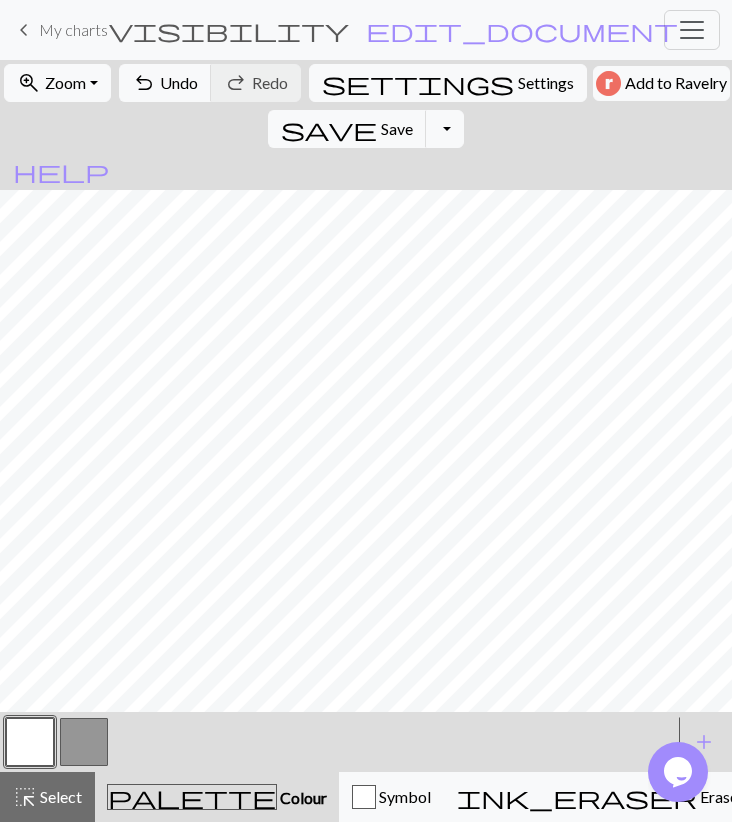 click at bounding box center [84, 742] 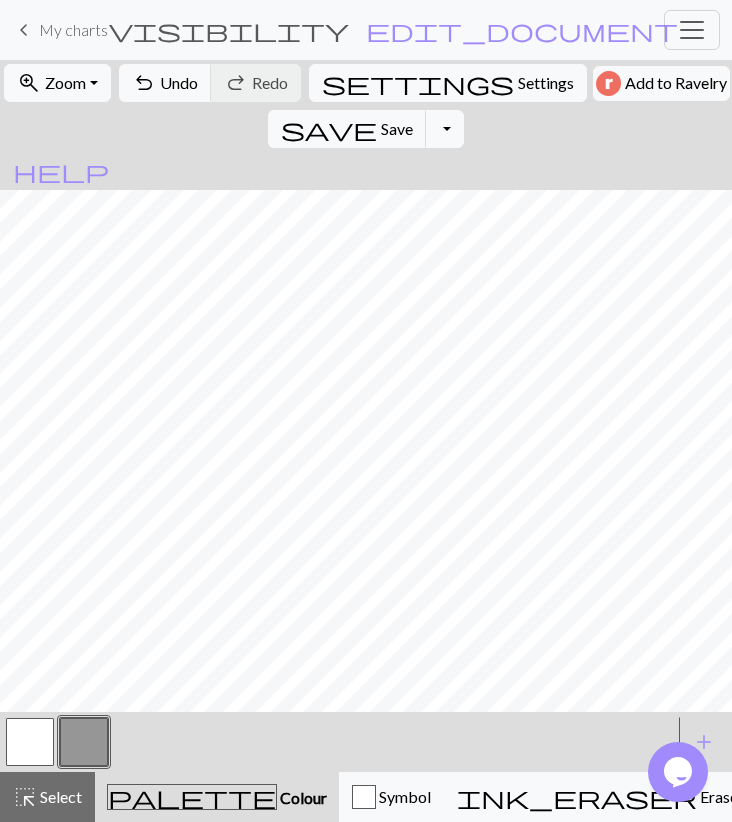 click at bounding box center [30, 742] 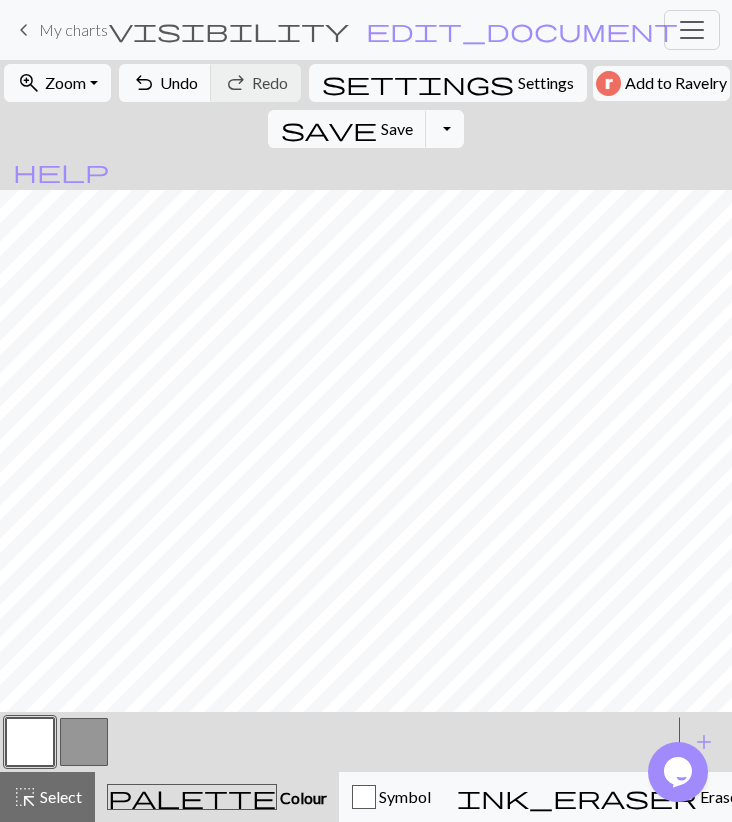click at bounding box center [84, 742] 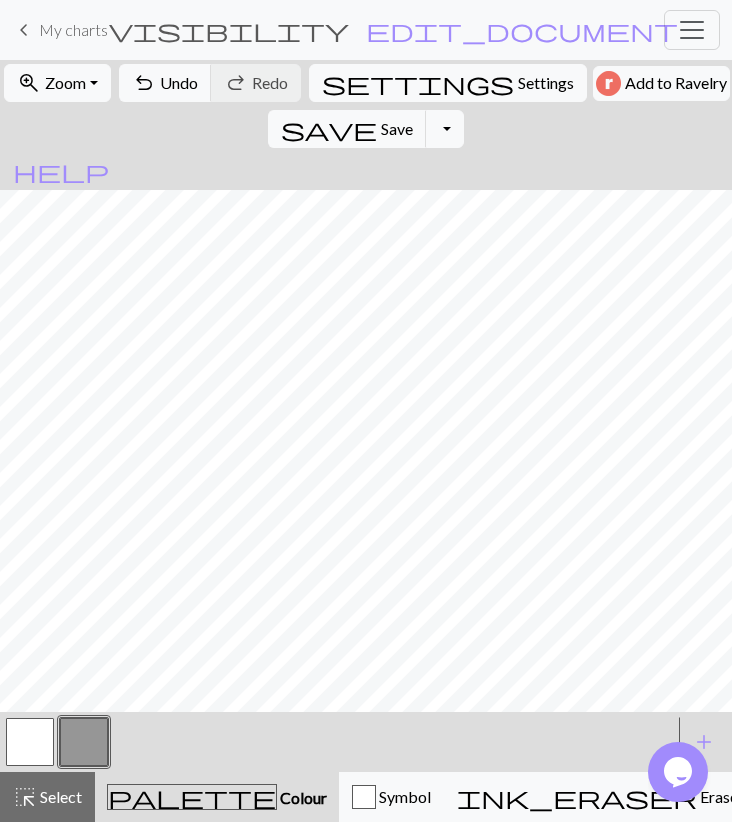 click at bounding box center [30, 742] 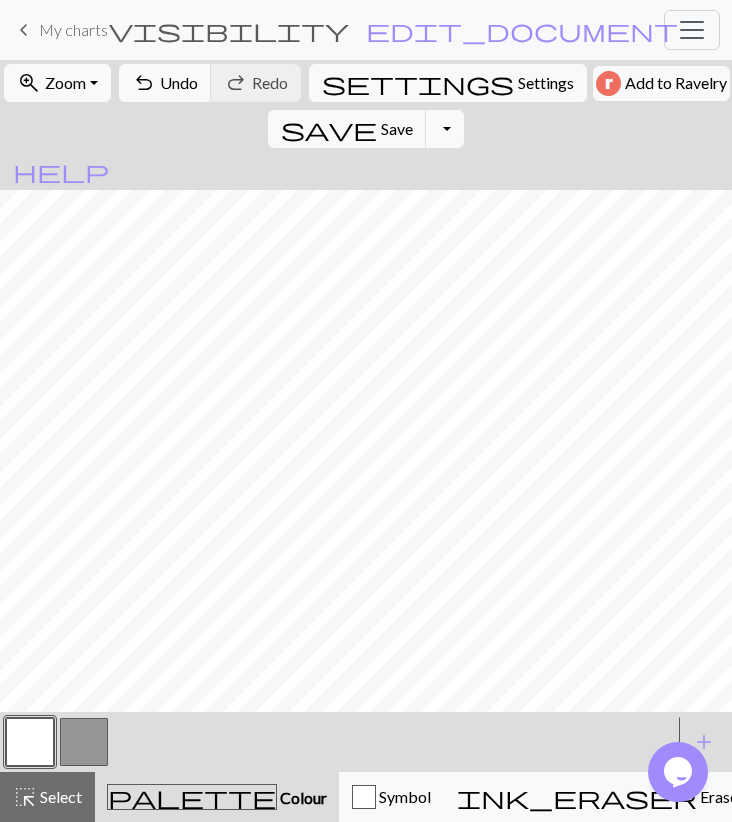click at bounding box center [84, 742] 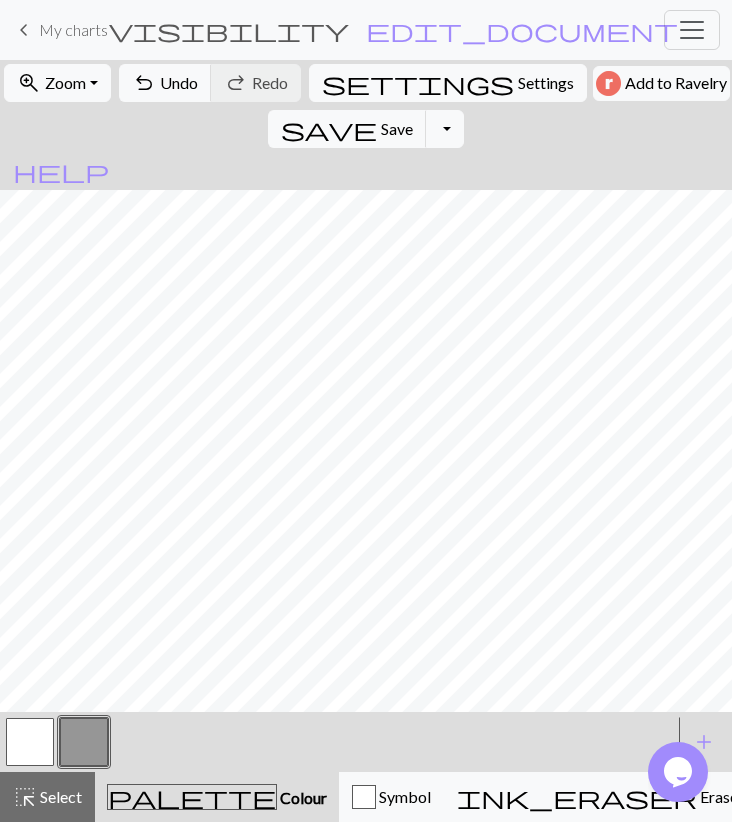 click at bounding box center [30, 742] 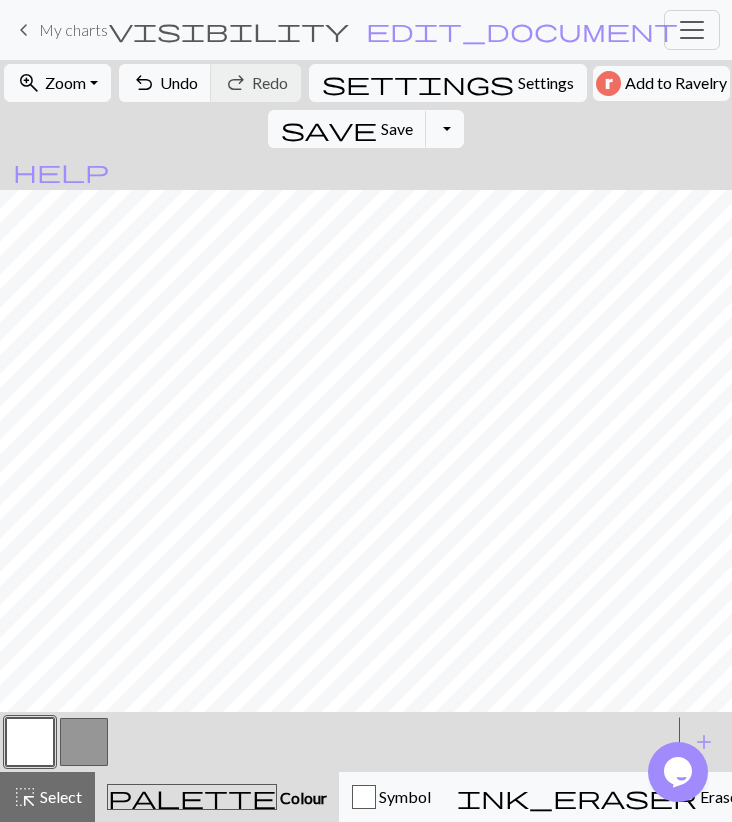 click at bounding box center [84, 742] 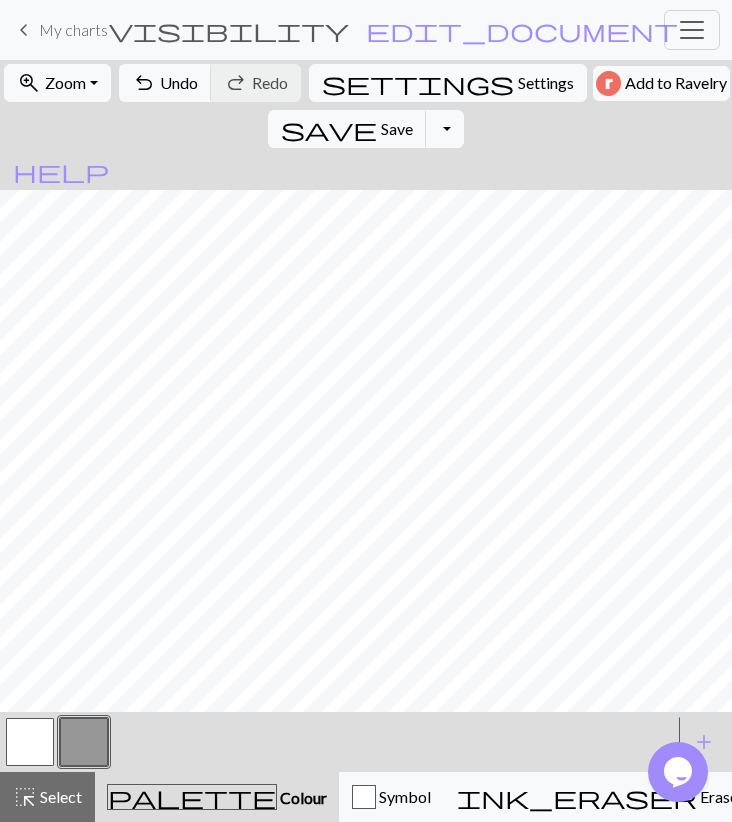 drag, startPoint x: 41, startPoint y: 746, endPoint x: 44, endPoint y: 729, distance: 17.262676 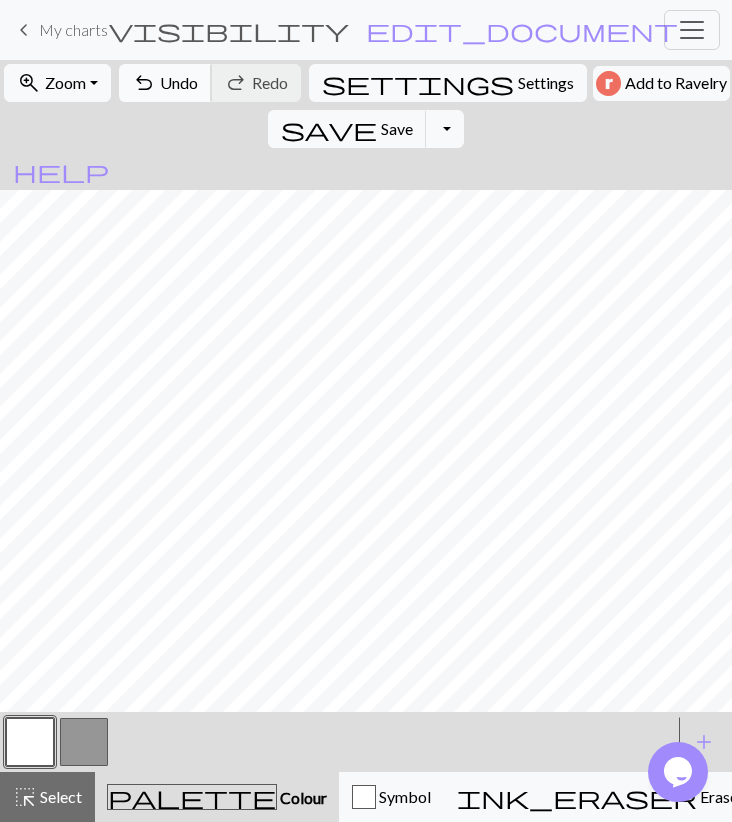 click on "Undo" at bounding box center (179, 82) 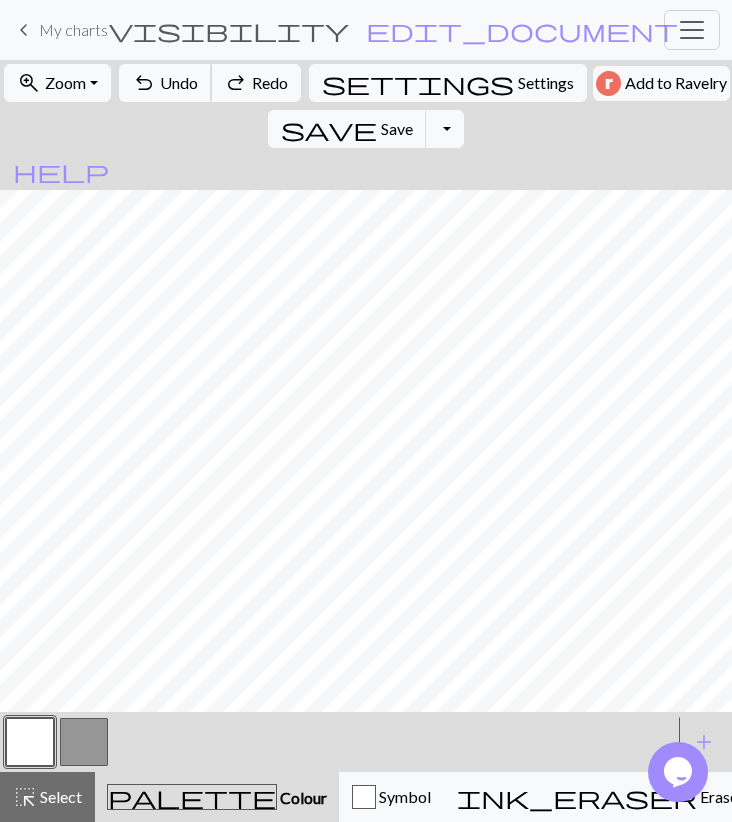 click on "Undo" at bounding box center (179, 82) 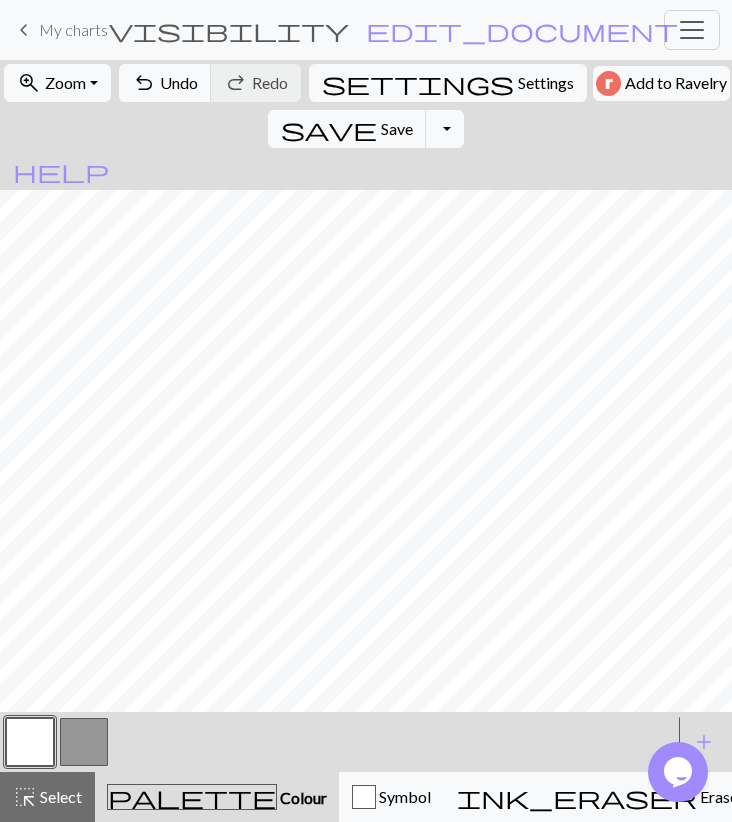 click at bounding box center [84, 742] 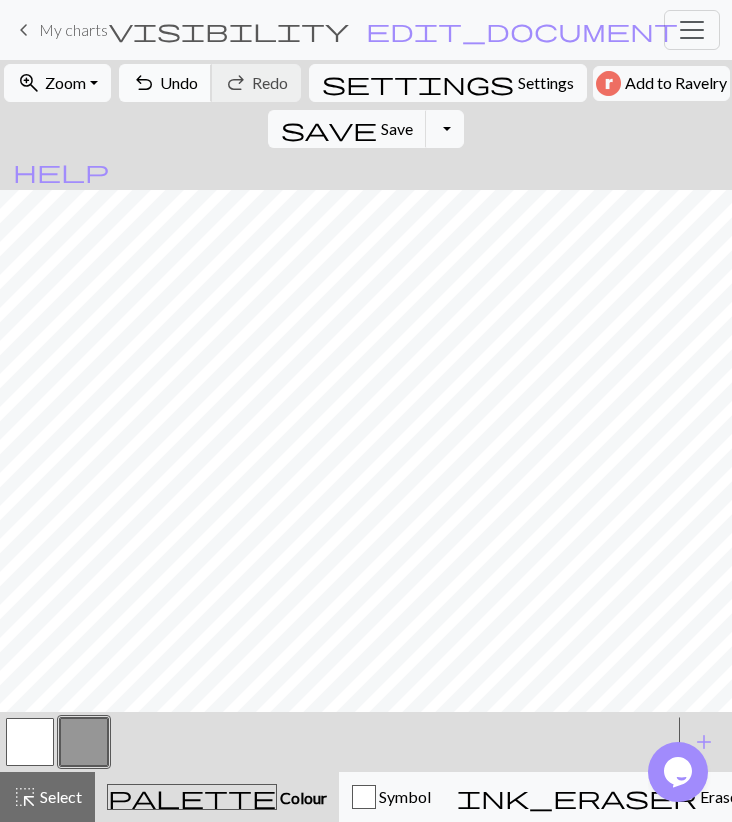 click on "Undo" at bounding box center (179, 82) 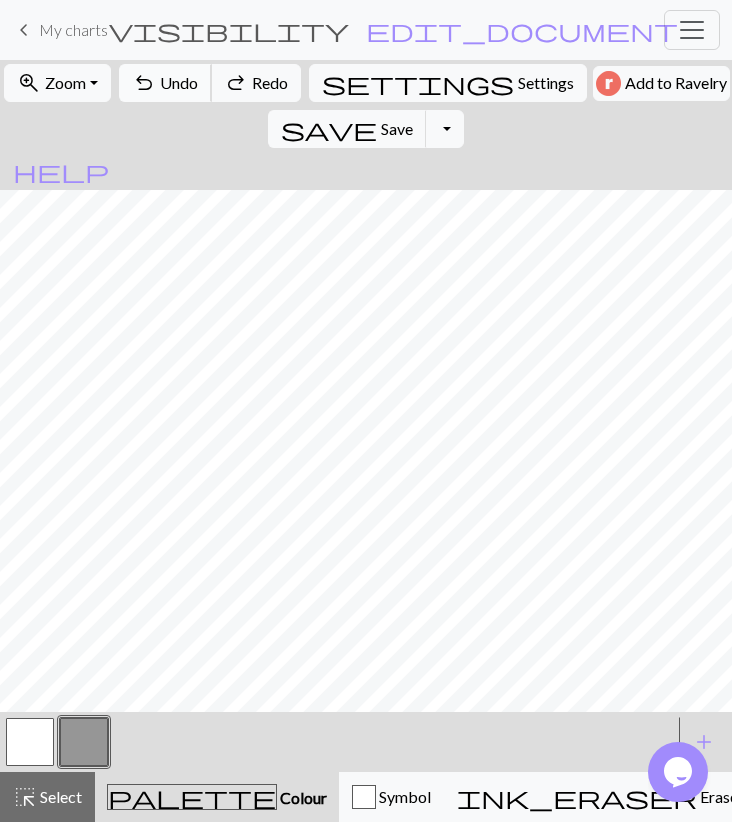 click on "Undo" at bounding box center [179, 82] 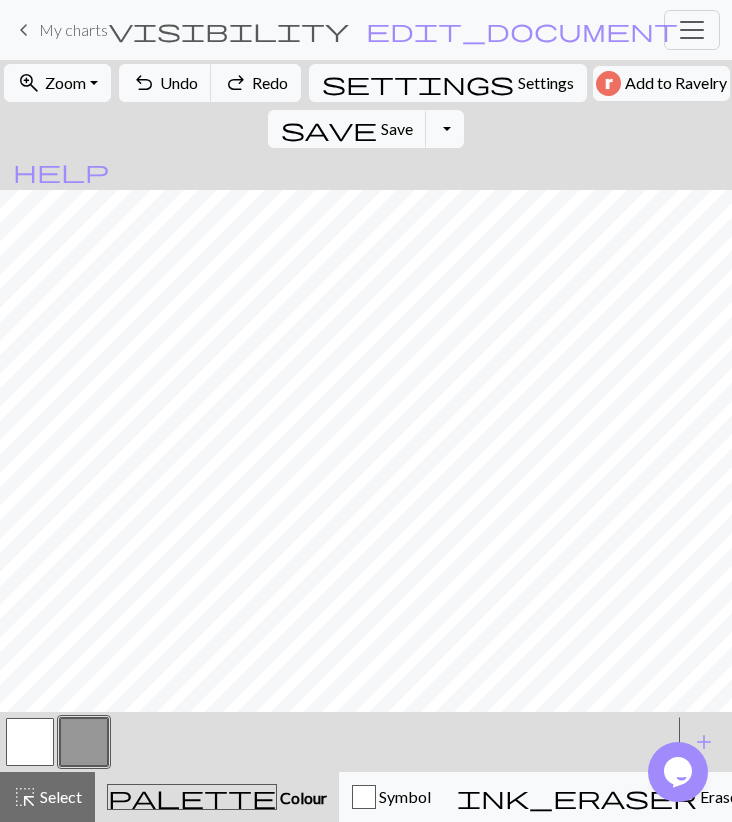 drag, startPoint x: 40, startPoint y: 745, endPoint x: 51, endPoint y: 712, distance: 34.785053 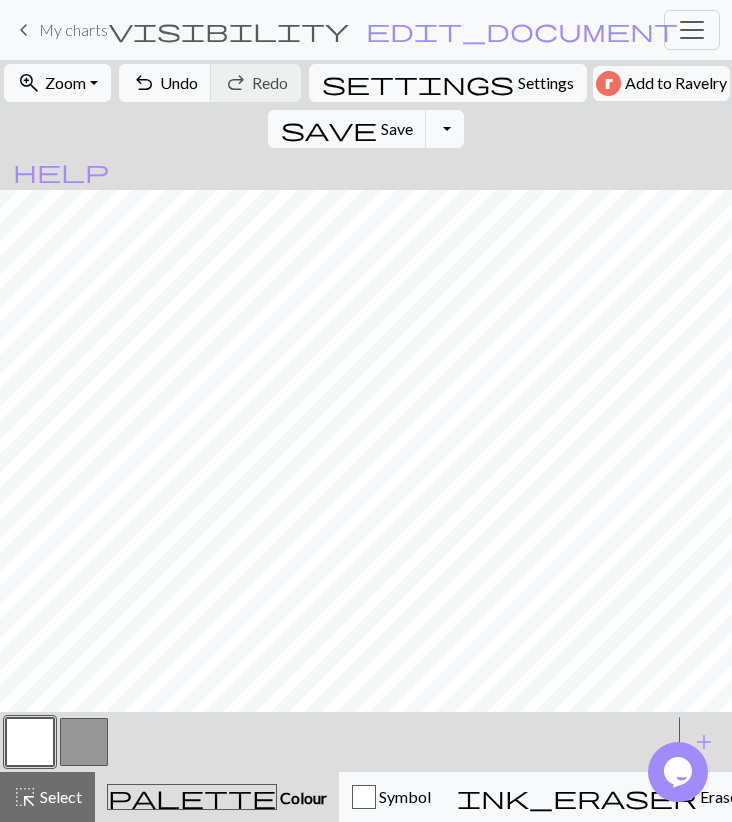 click at bounding box center (84, 742) 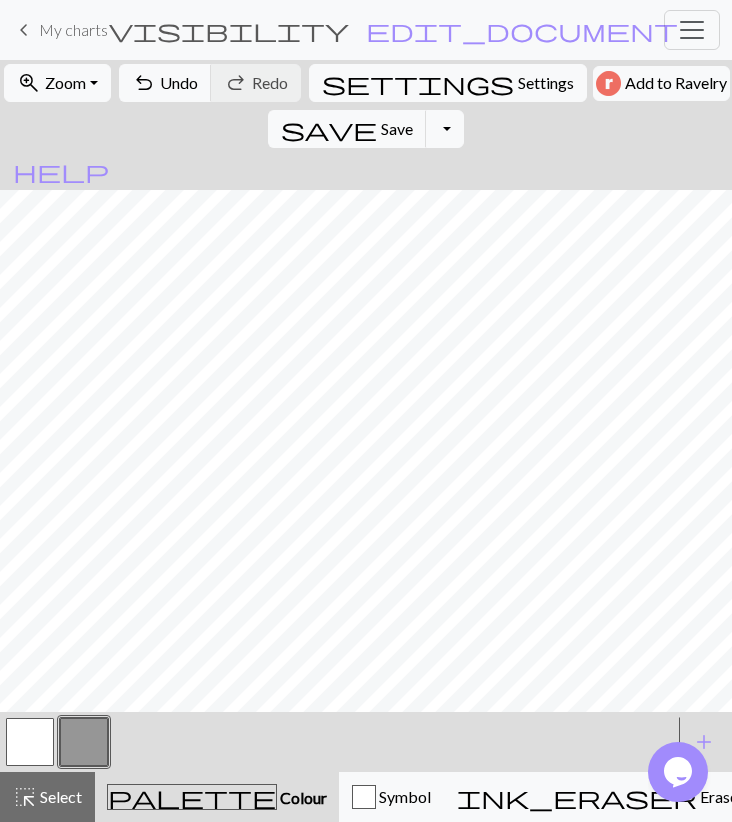click at bounding box center (30, 742) 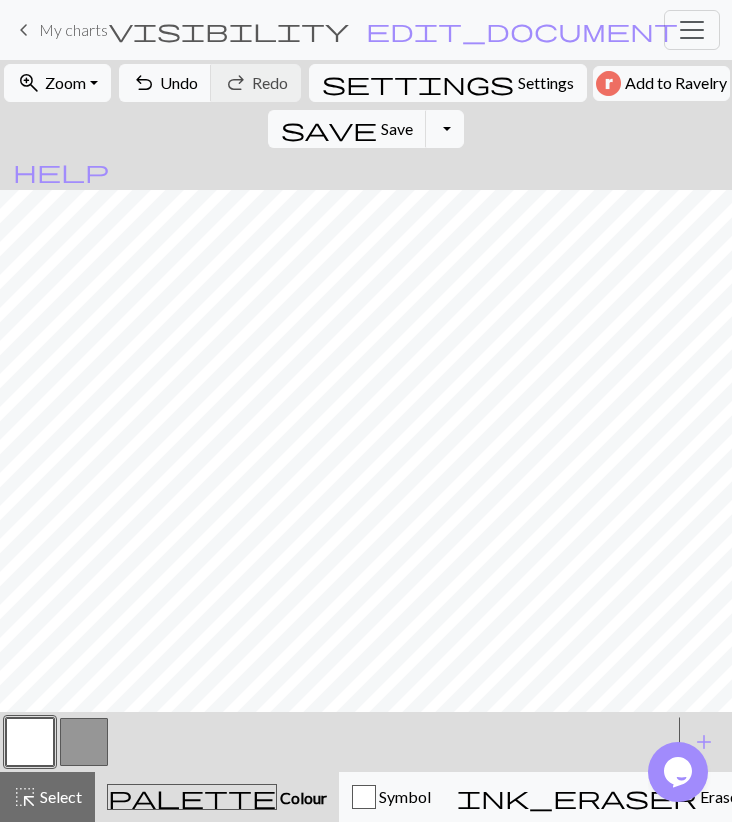 drag, startPoint x: 92, startPoint y: 725, endPoint x: 93, endPoint y: 713, distance: 12.0415945 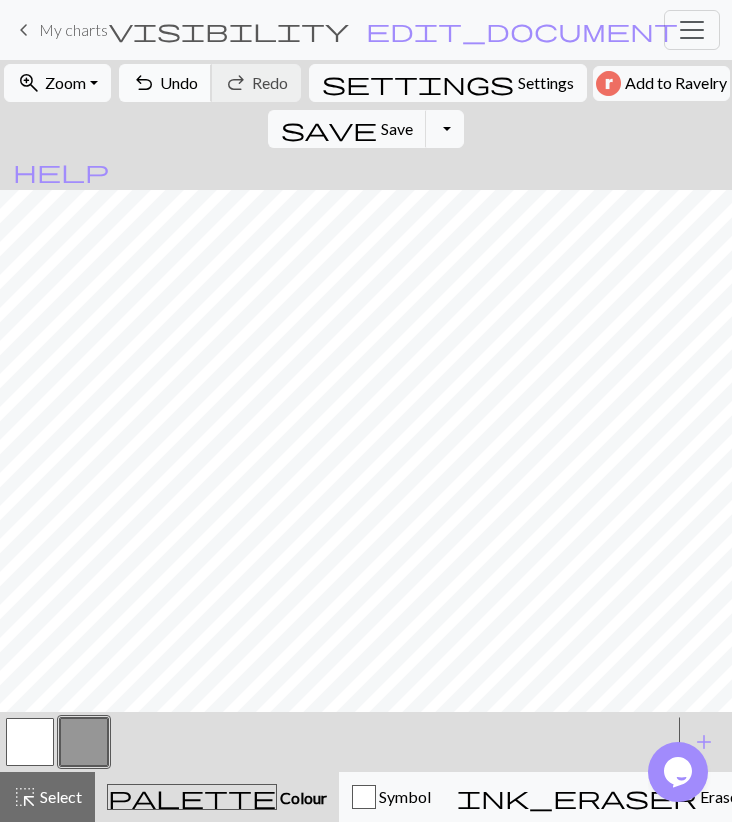 click on "undo Undo Undo" at bounding box center [165, 83] 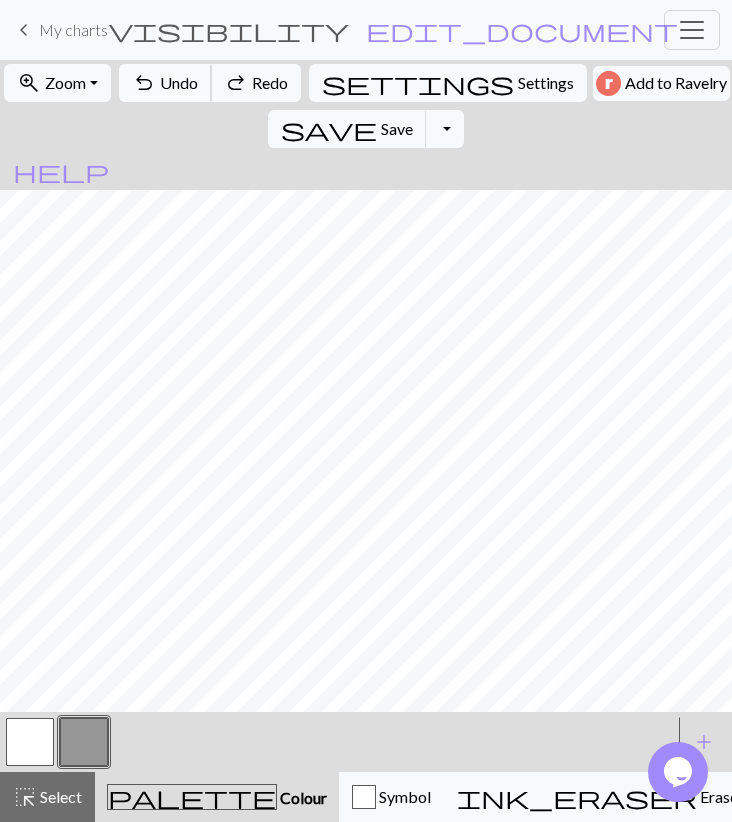 click on "undo Undo Undo" at bounding box center (165, 83) 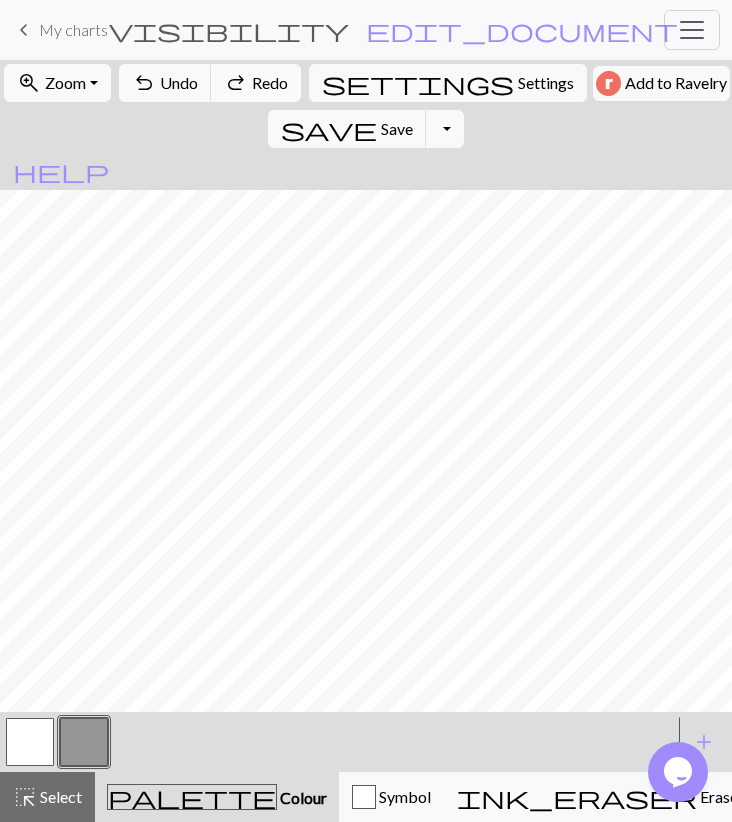 click on "Redo" at bounding box center [270, 82] 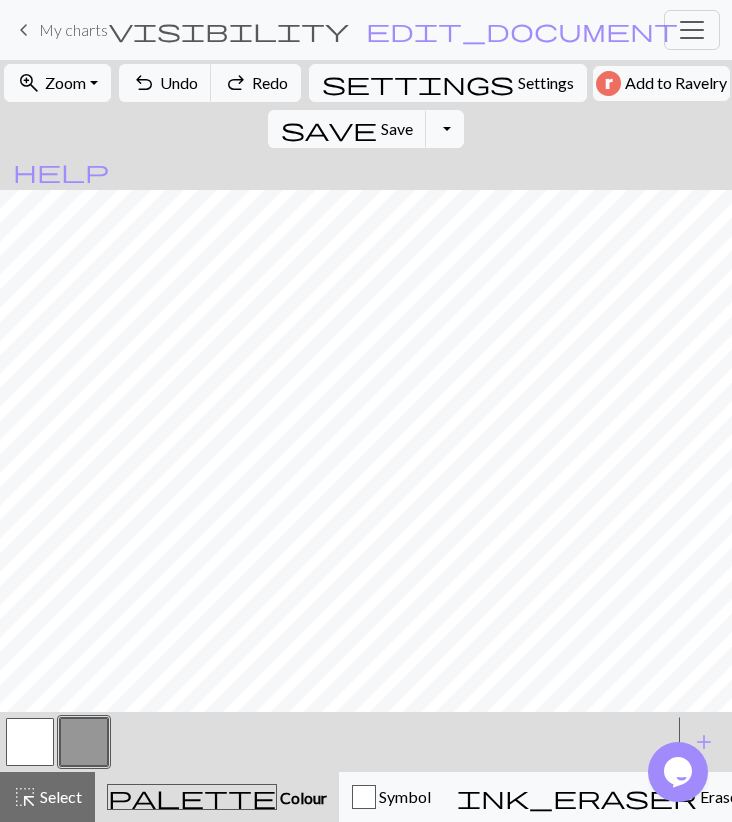 click at bounding box center (30, 742) 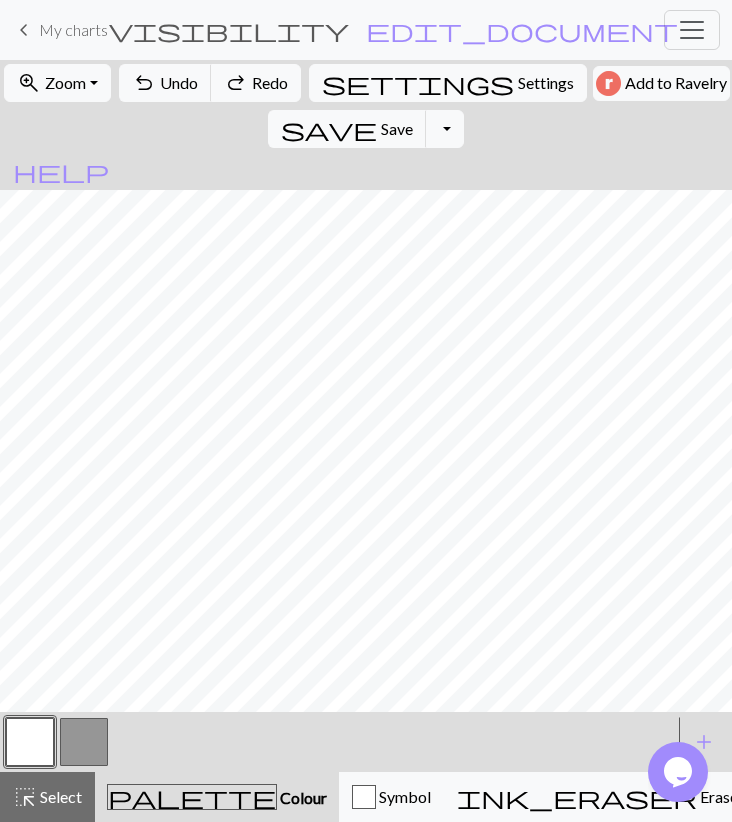 click at bounding box center (84, 742) 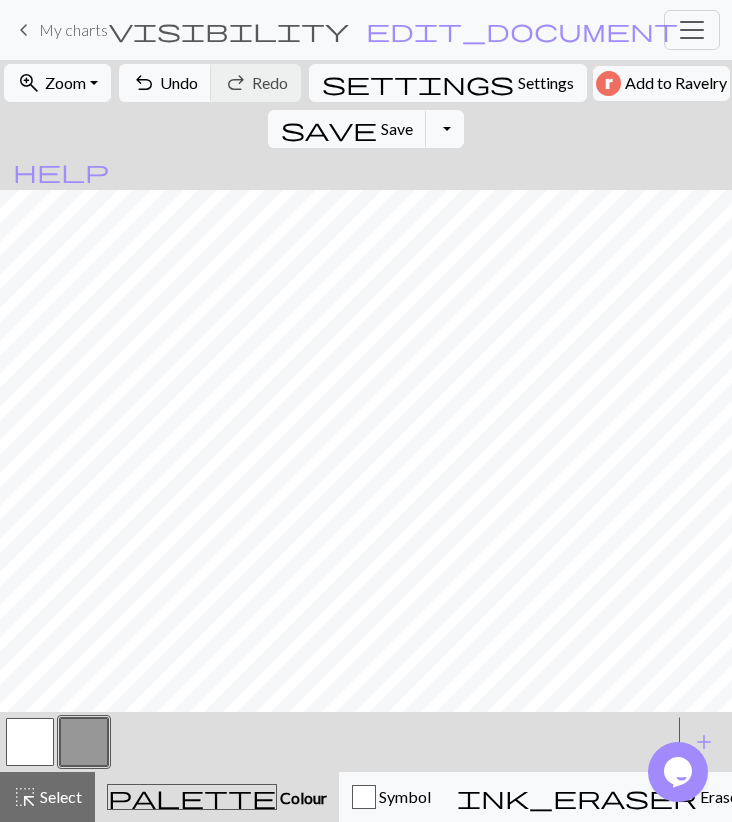 click at bounding box center [30, 742] 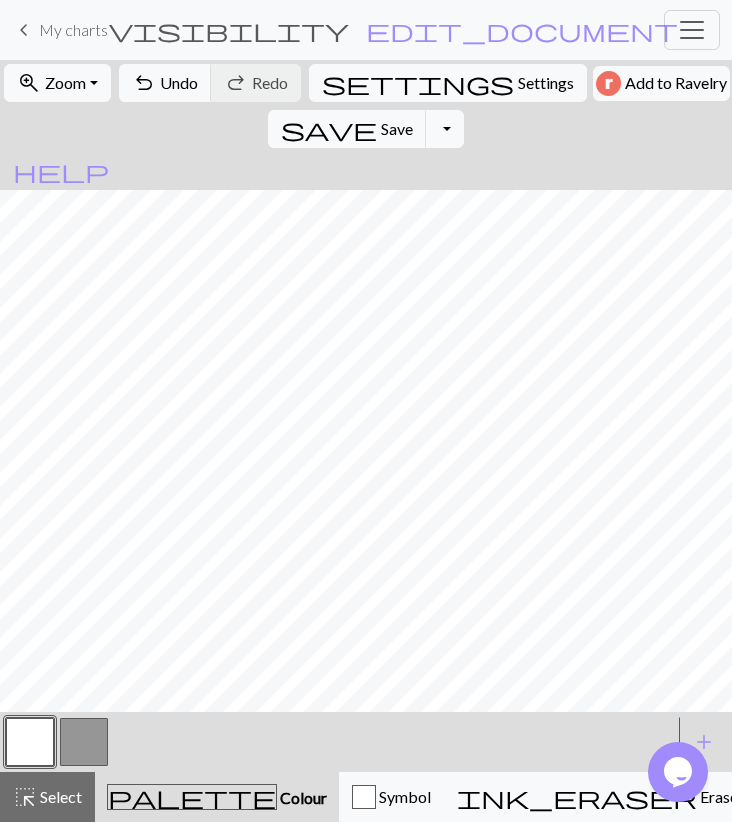 click at bounding box center (84, 742) 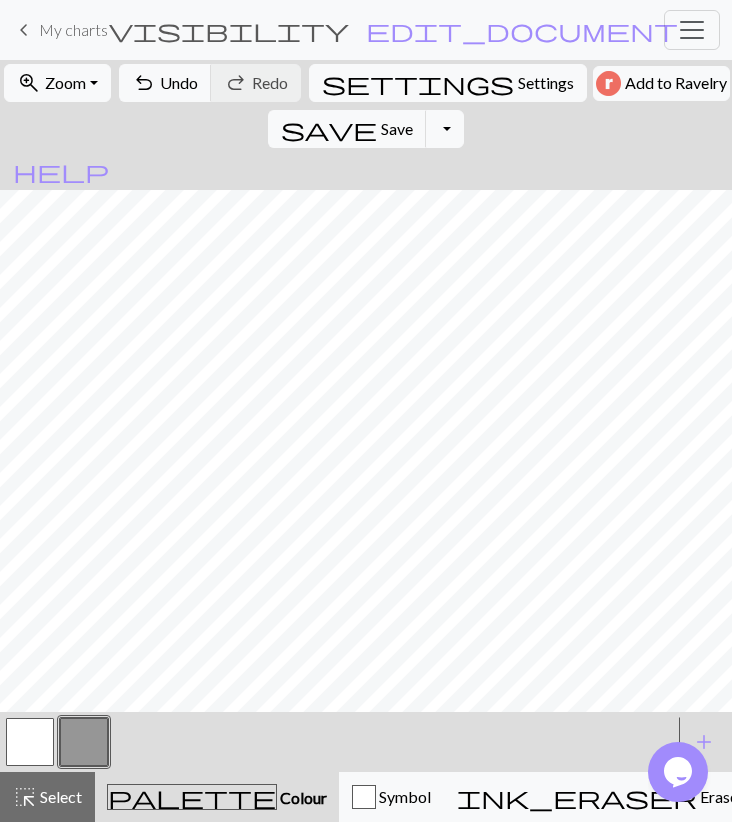 drag, startPoint x: 41, startPoint y: 738, endPoint x: 50, endPoint y: 721, distance: 19.235384 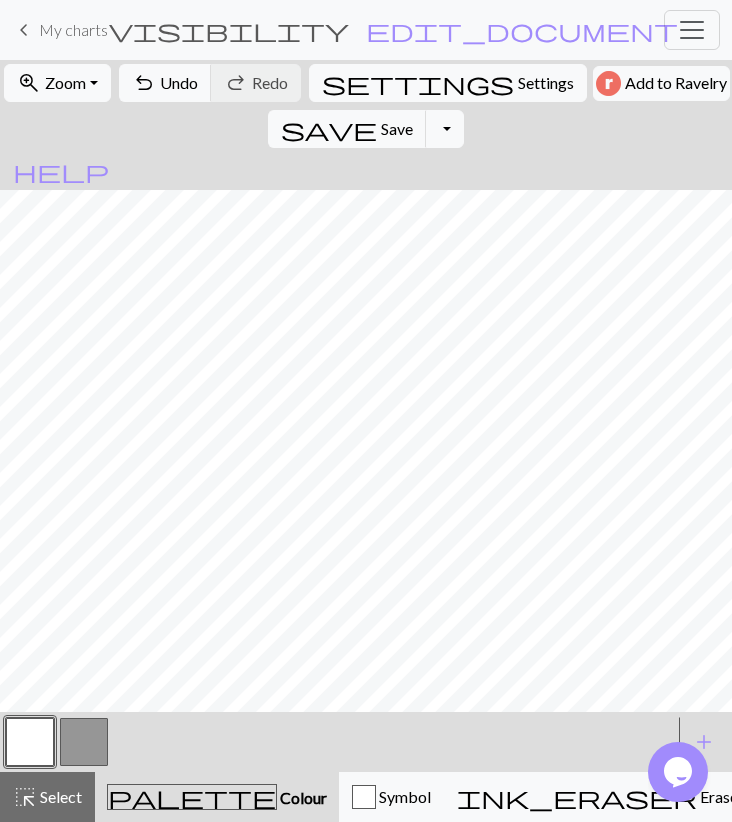 drag, startPoint x: 82, startPoint y: 745, endPoint x: 84, endPoint y: 732, distance: 13.152946 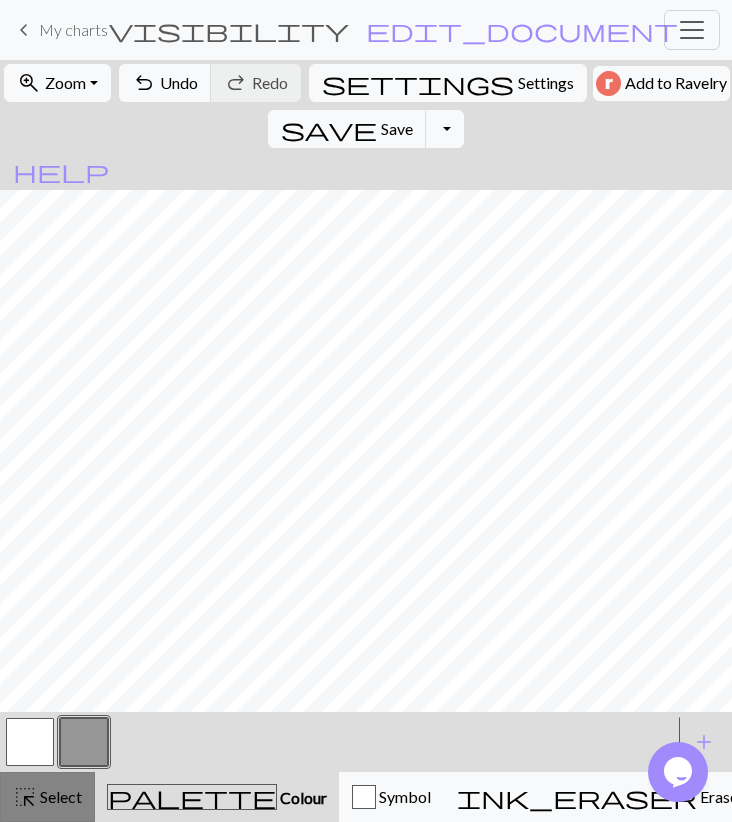 click on "highlight_alt   Select   Select" at bounding box center [47, 797] 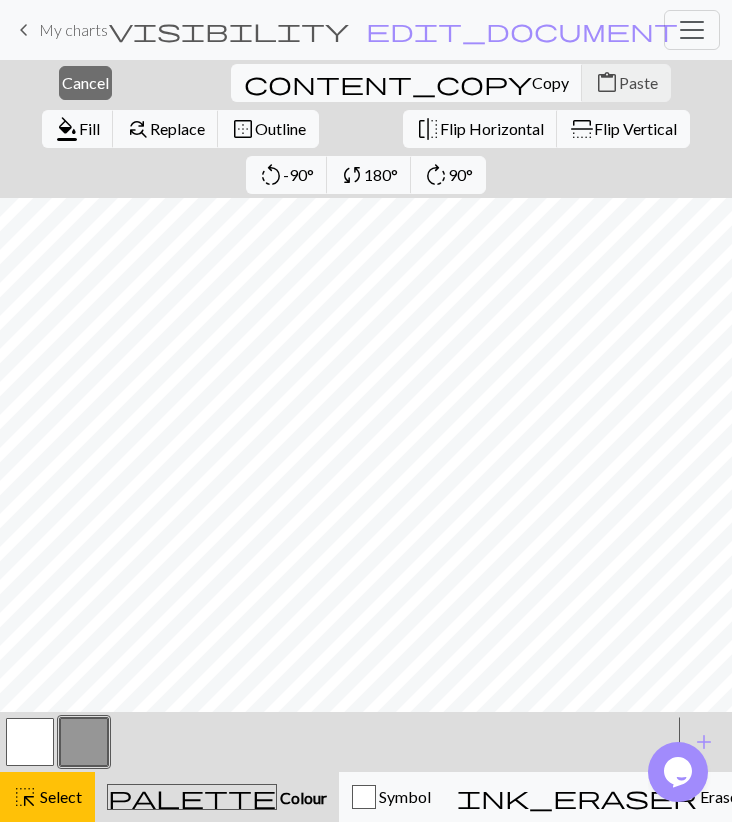 click at bounding box center [30, 742] 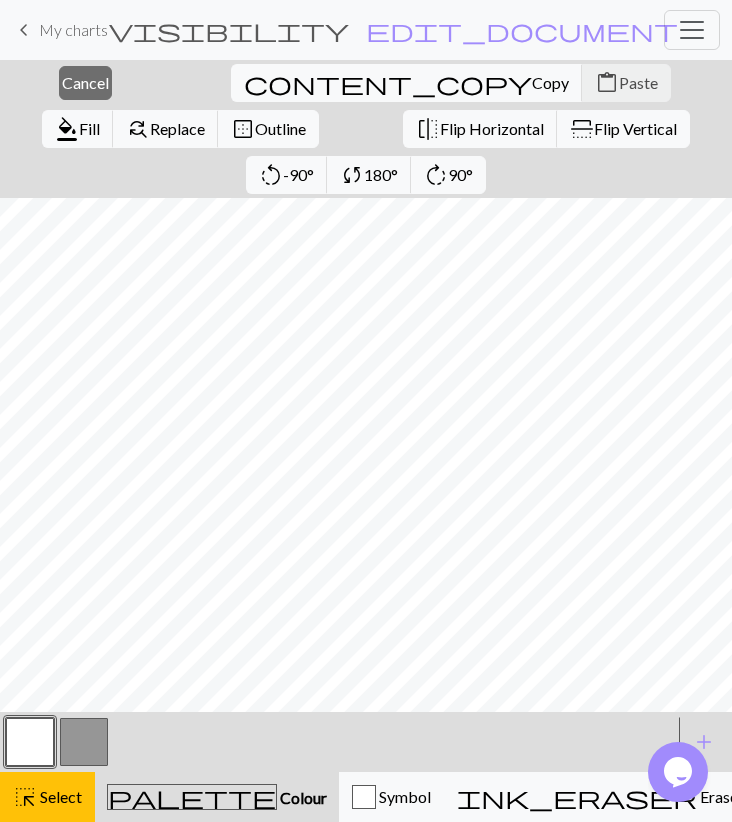 click at bounding box center [84, 742] 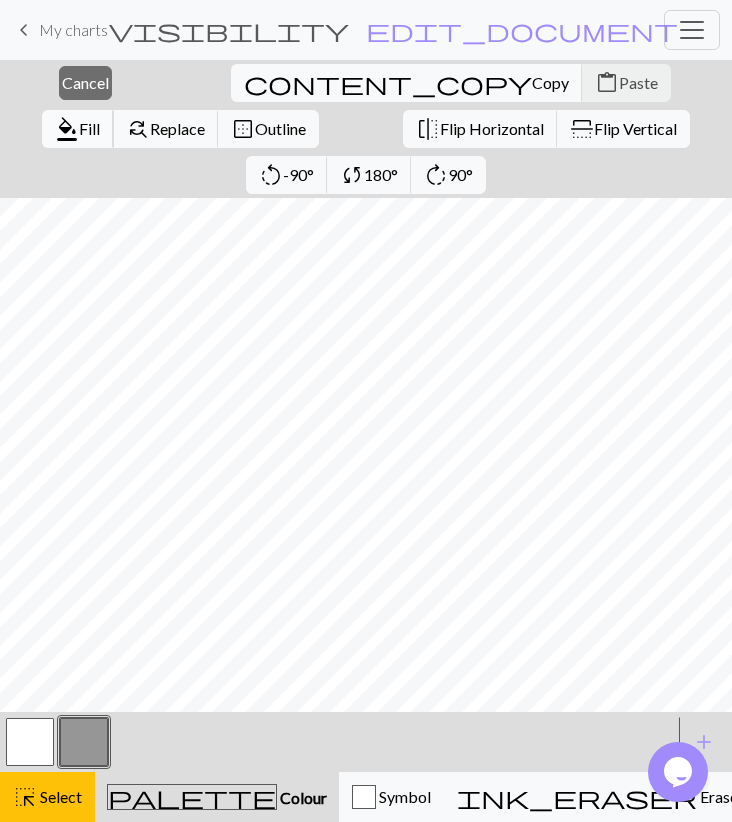 click on "Fill" at bounding box center [89, 128] 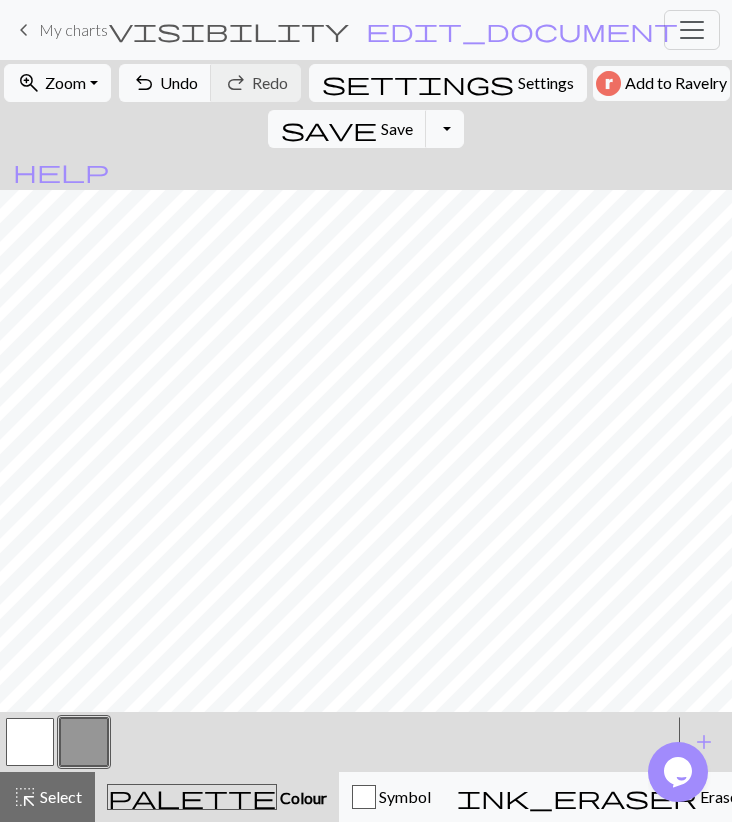 drag, startPoint x: 41, startPoint y: 735, endPoint x: 44, endPoint y: 723, distance: 12.369317 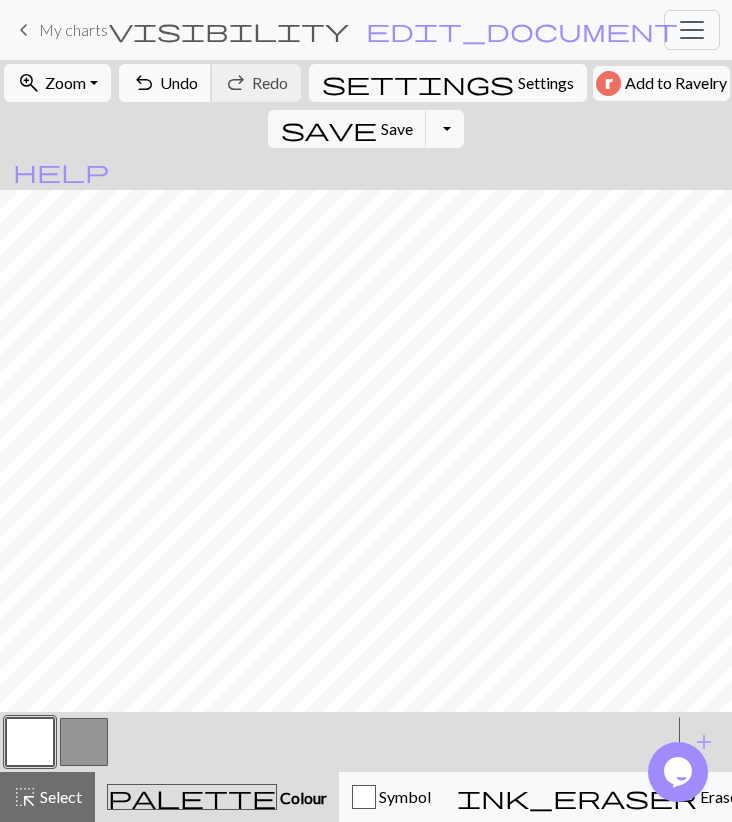 click on "Undo" at bounding box center (179, 82) 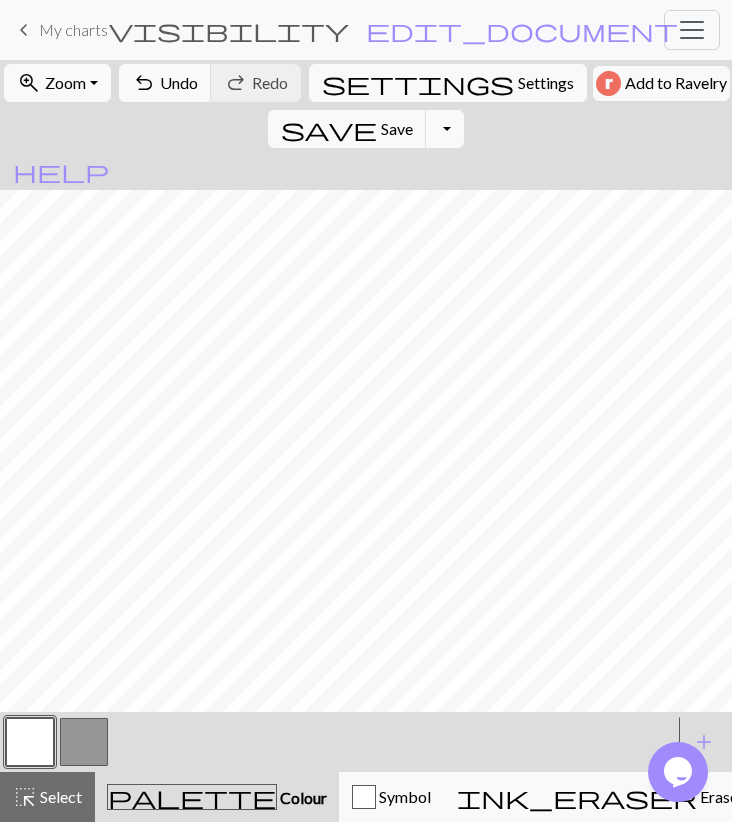 click at bounding box center [84, 742] 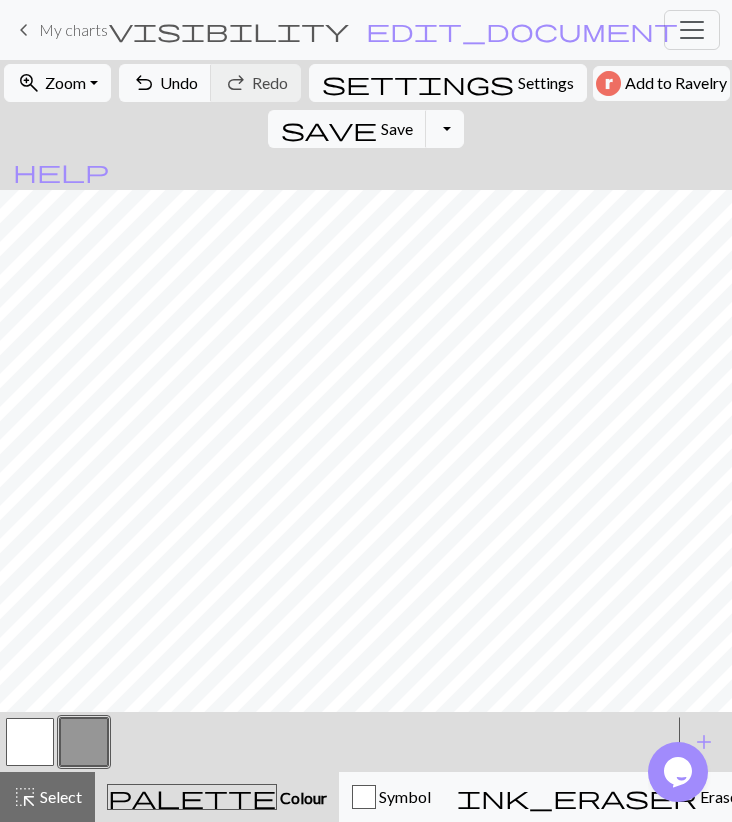 drag, startPoint x: 45, startPoint y: 738, endPoint x: 53, endPoint y: 723, distance: 17 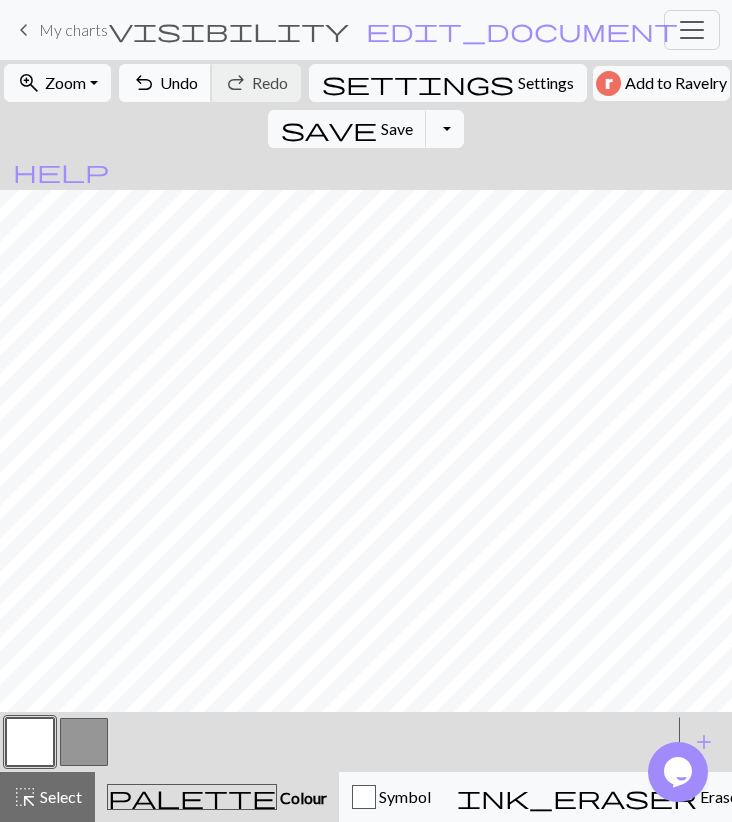 click on "Undo" at bounding box center [179, 82] 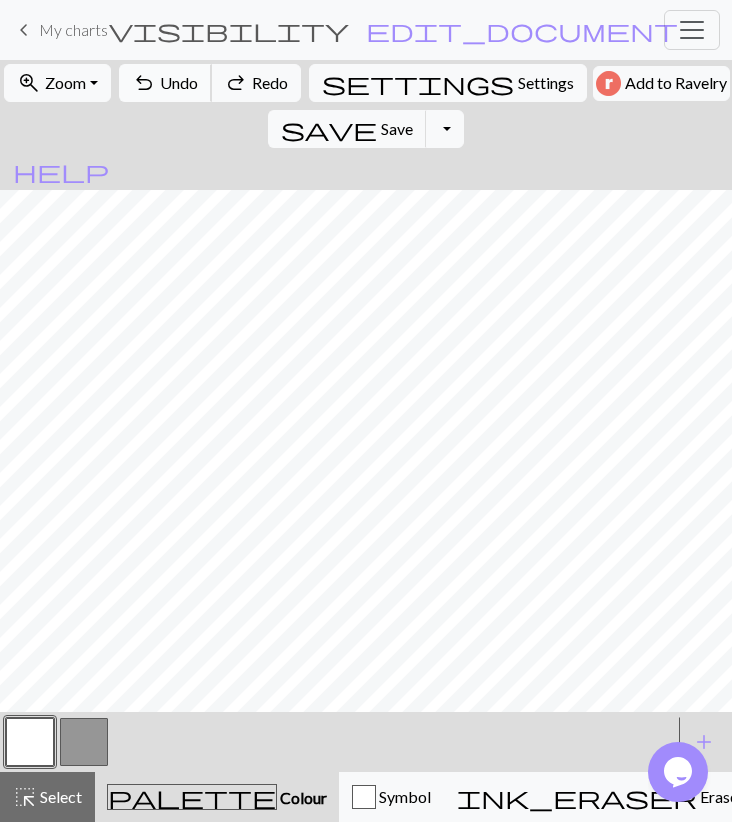 click on "Undo" at bounding box center [179, 82] 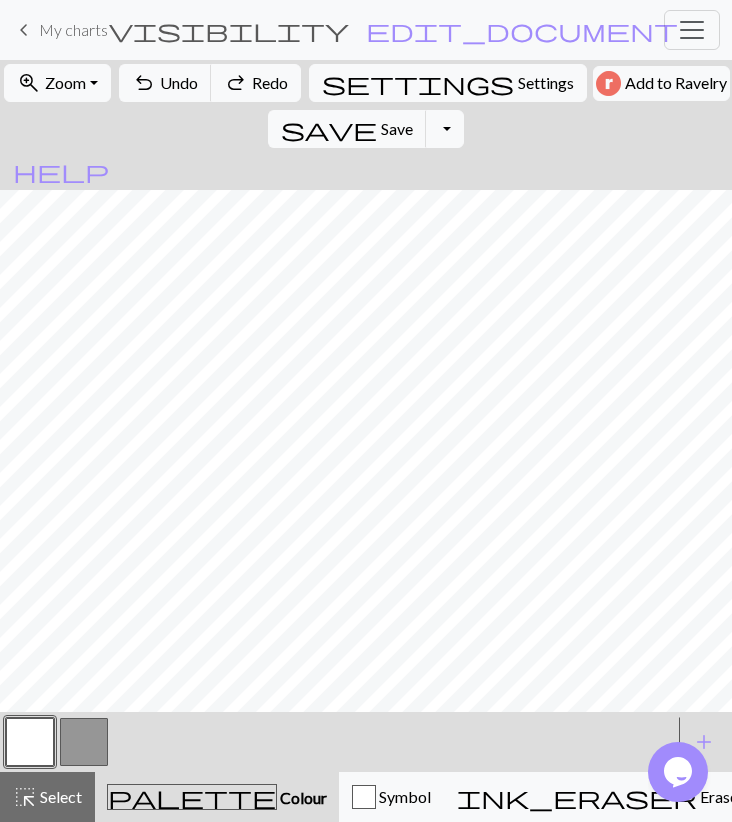 click at bounding box center (84, 742) 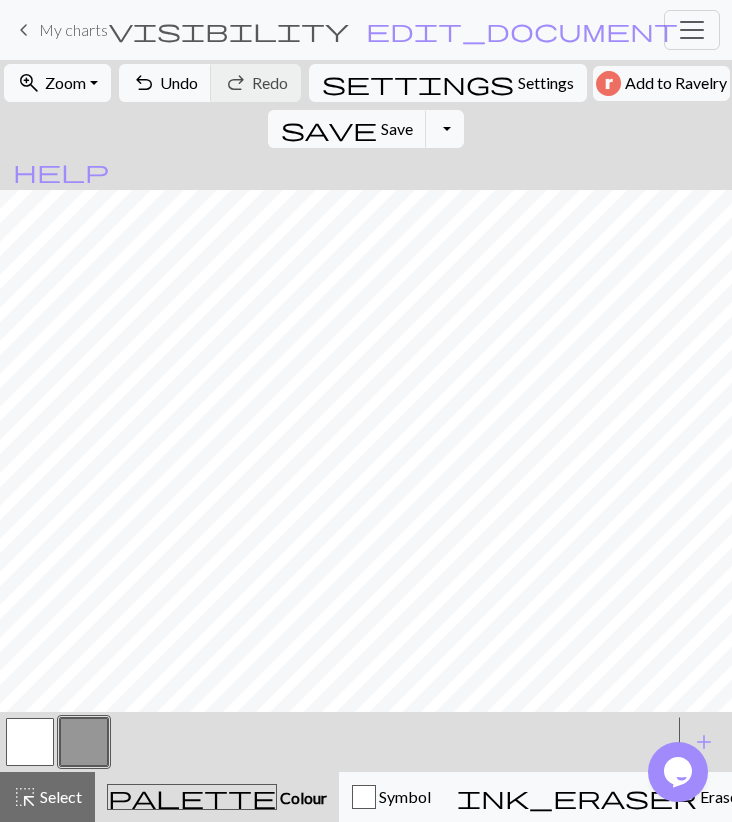 drag, startPoint x: 27, startPoint y: 759, endPoint x: 37, endPoint y: 738, distance: 23.259407 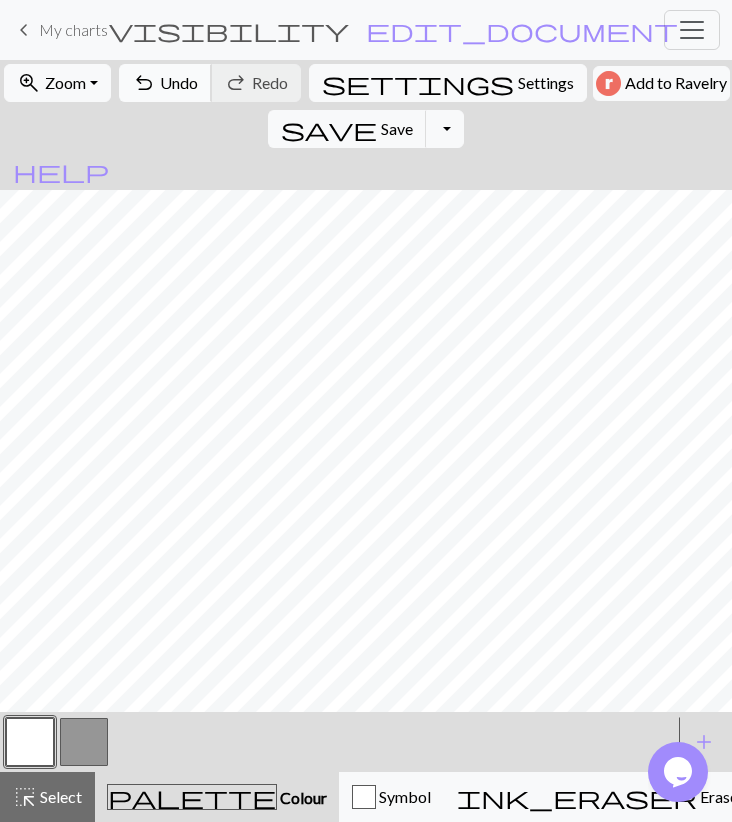 click on "undo Undo Undo" at bounding box center [165, 83] 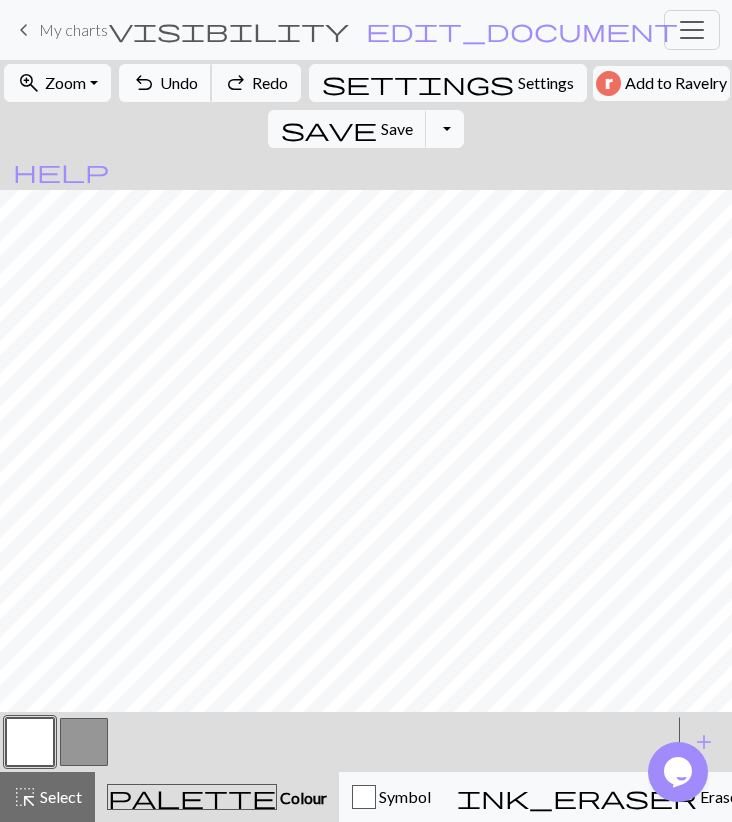 click on "undo Undo Undo" at bounding box center (165, 83) 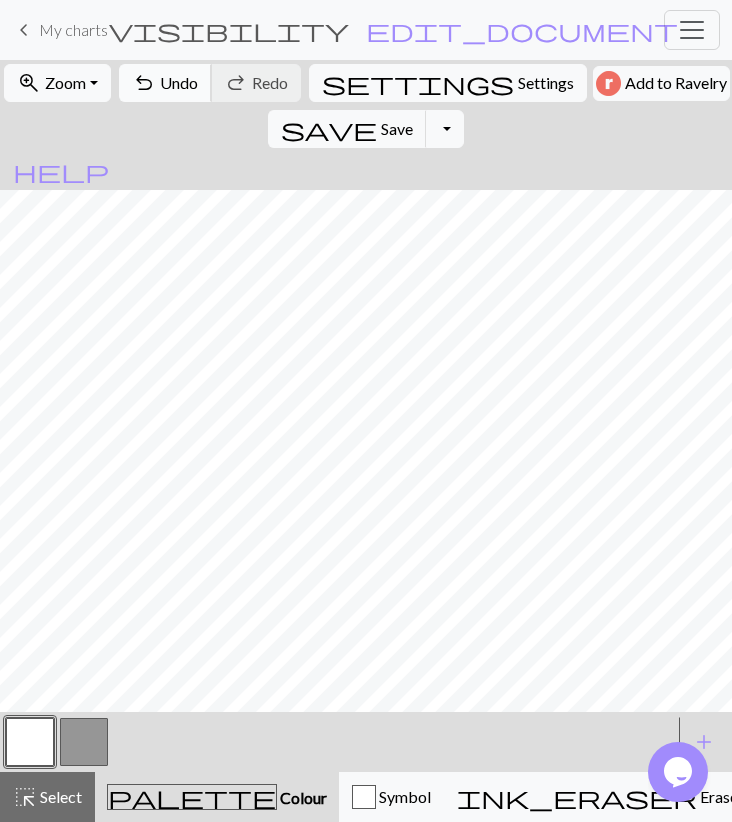 click on "undo Undo Undo" at bounding box center (165, 83) 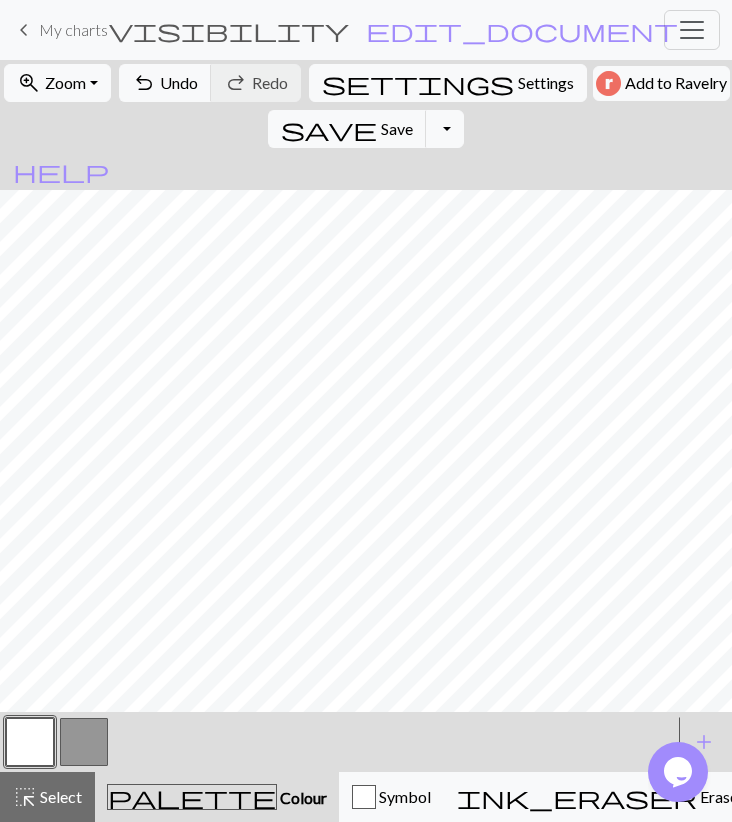 click at bounding box center [84, 742] 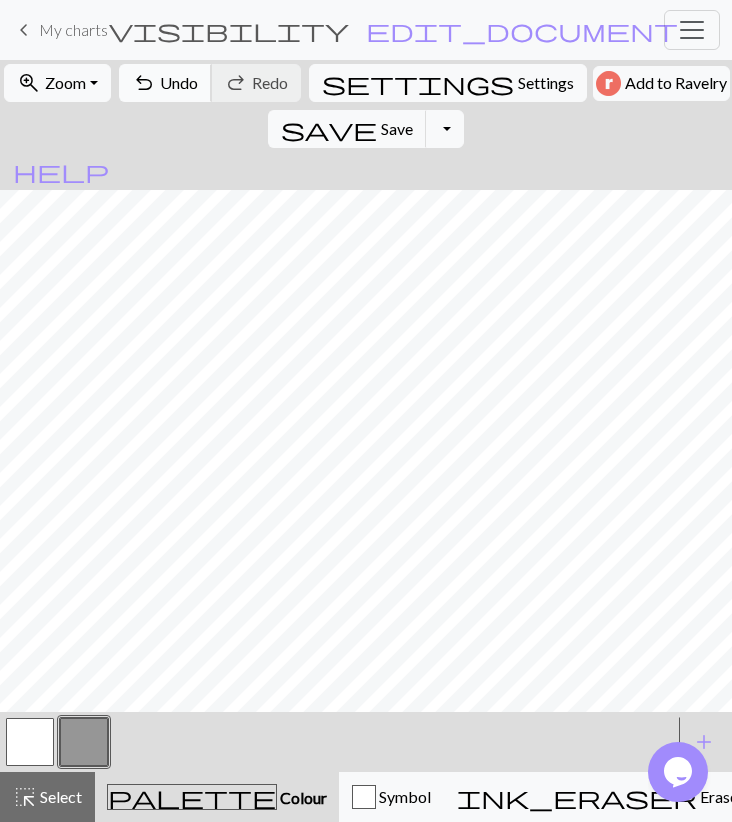click on "undo Undo Undo" at bounding box center [165, 83] 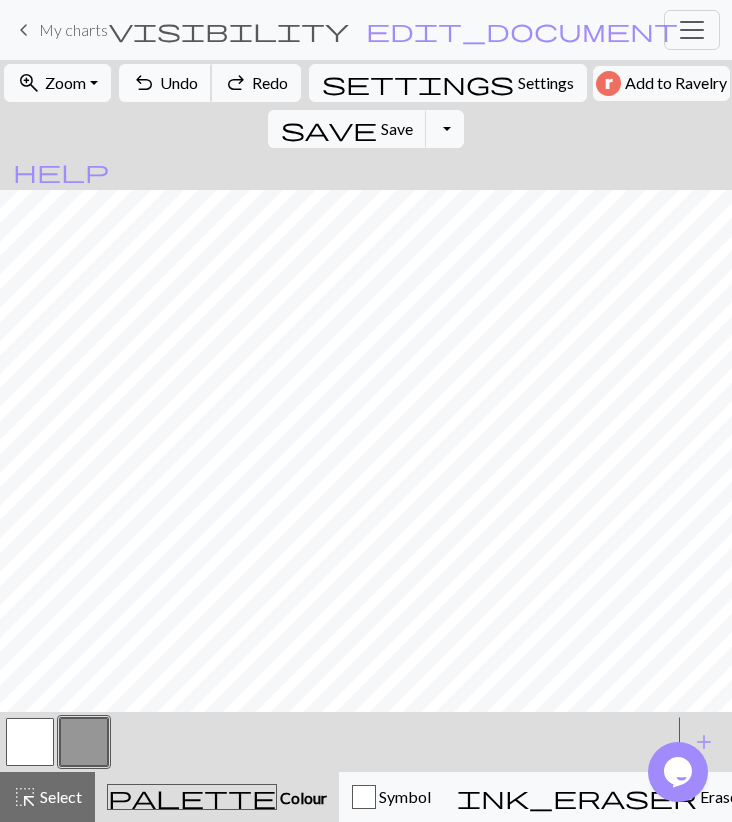 click on "undo Undo Undo" at bounding box center [165, 83] 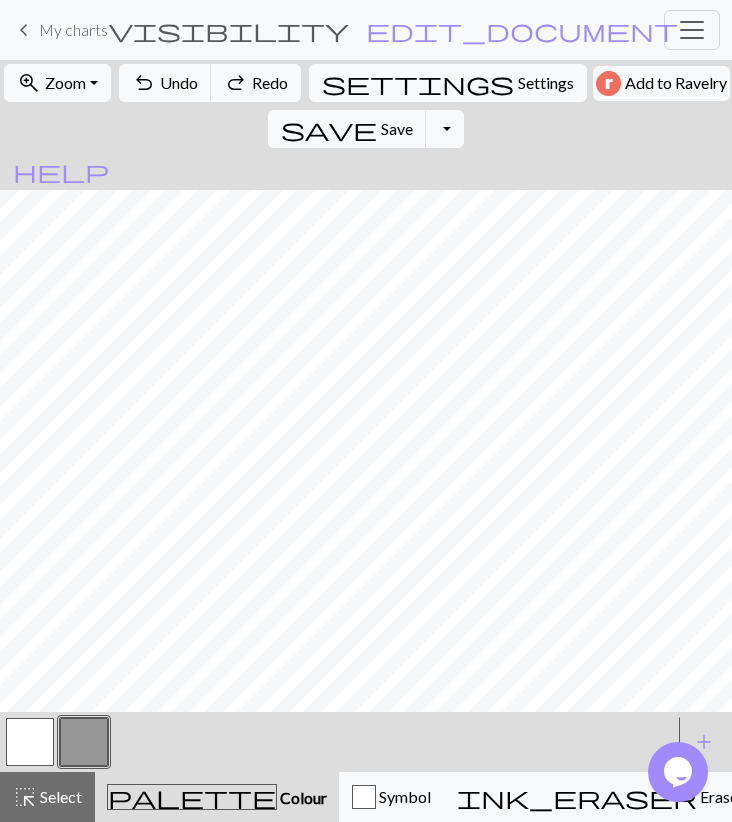 drag, startPoint x: 35, startPoint y: 743, endPoint x: 41, endPoint y: 729, distance: 15.231546 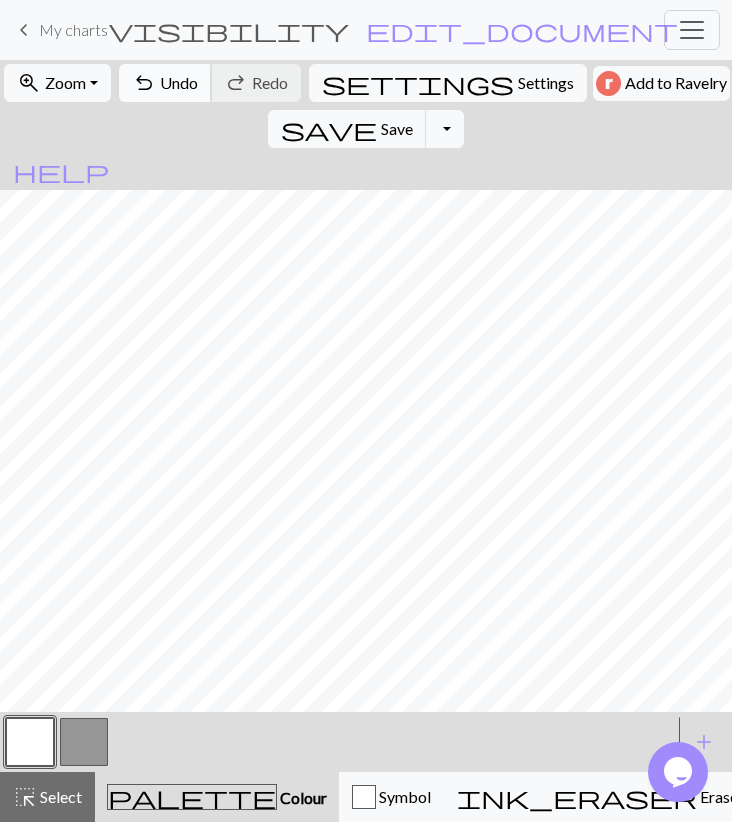 click on "Undo" at bounding box center [179, 82] 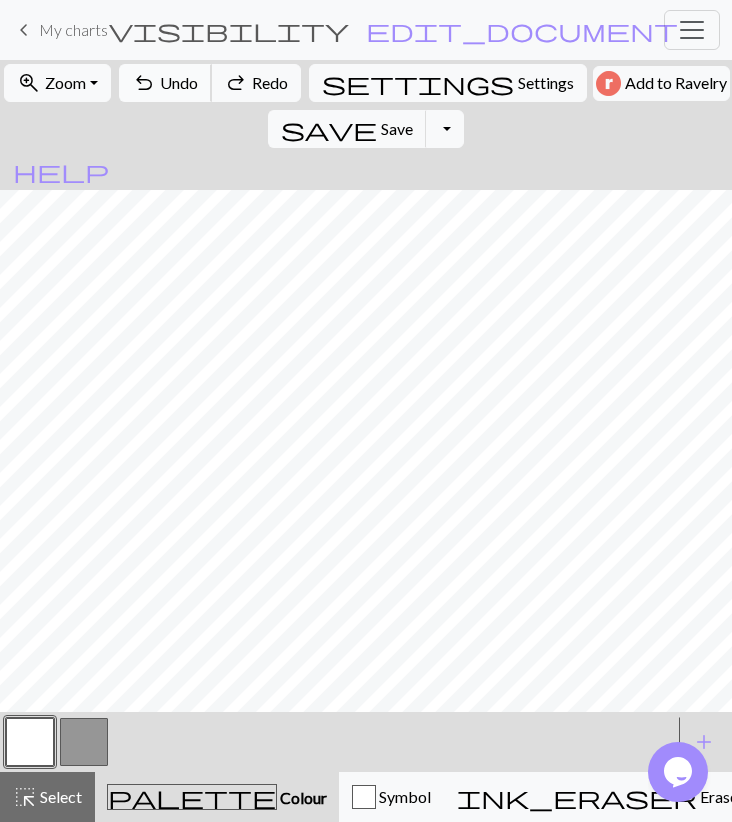 click on "Undo" at bounding box center (179, 82) 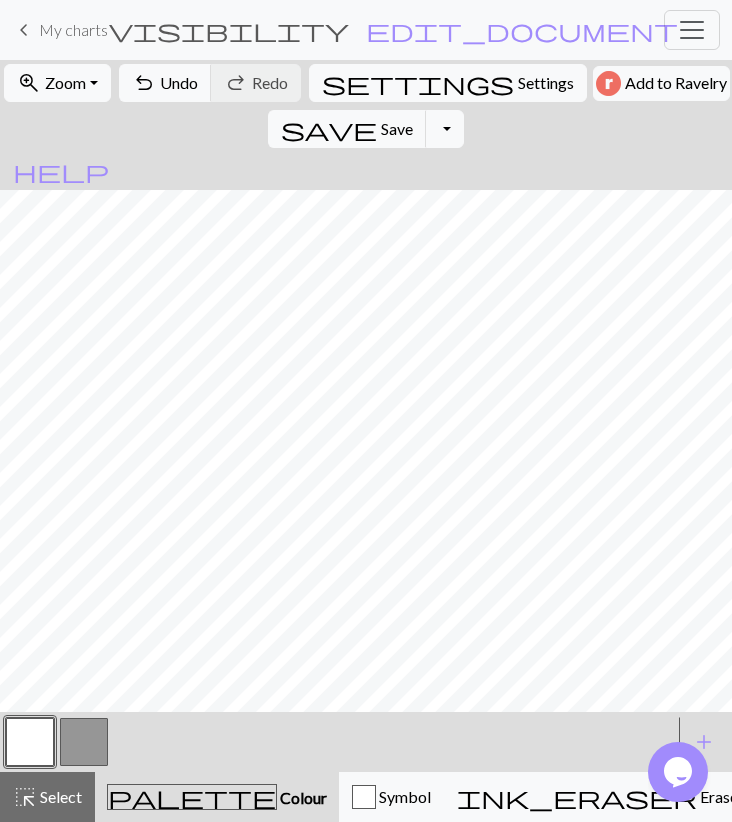 click at bounding box center (84, 742) 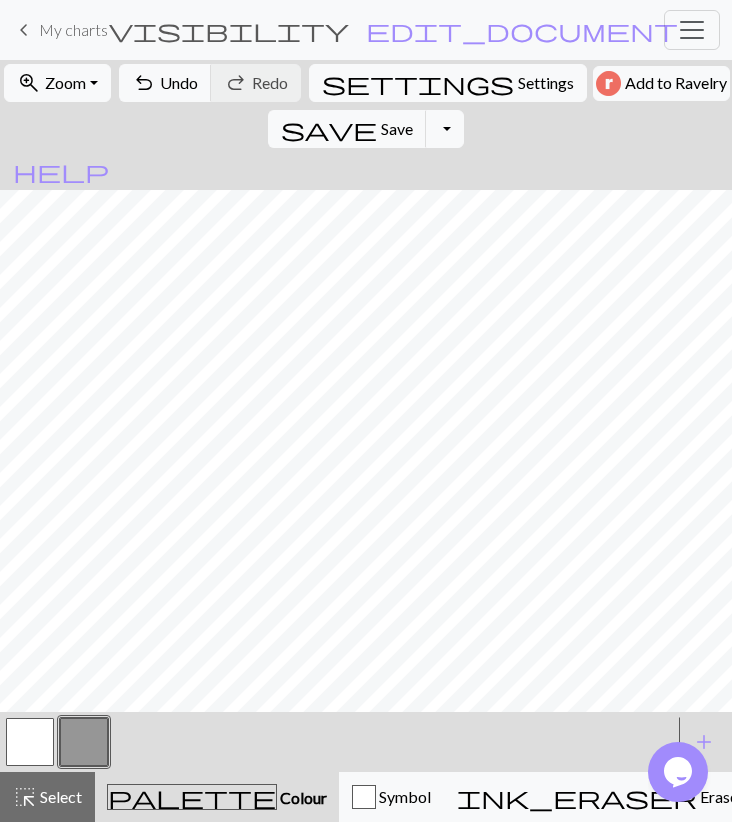 click at bounding box center (30, 742) 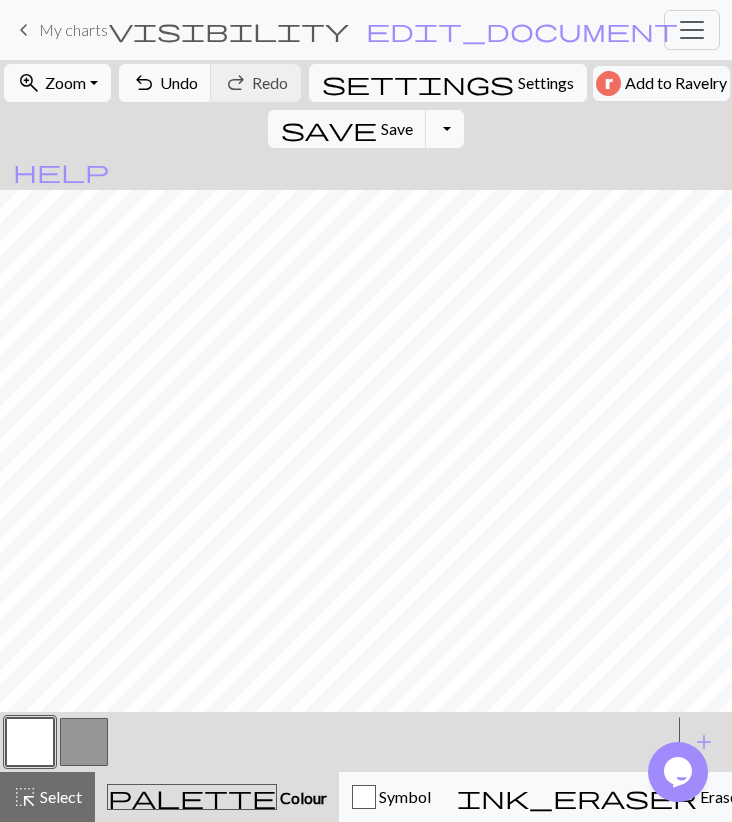 drag, startPoint x: 85, startPoint y: 745, endPoint x: 89, endPoint y: 720, distance: 25.317978 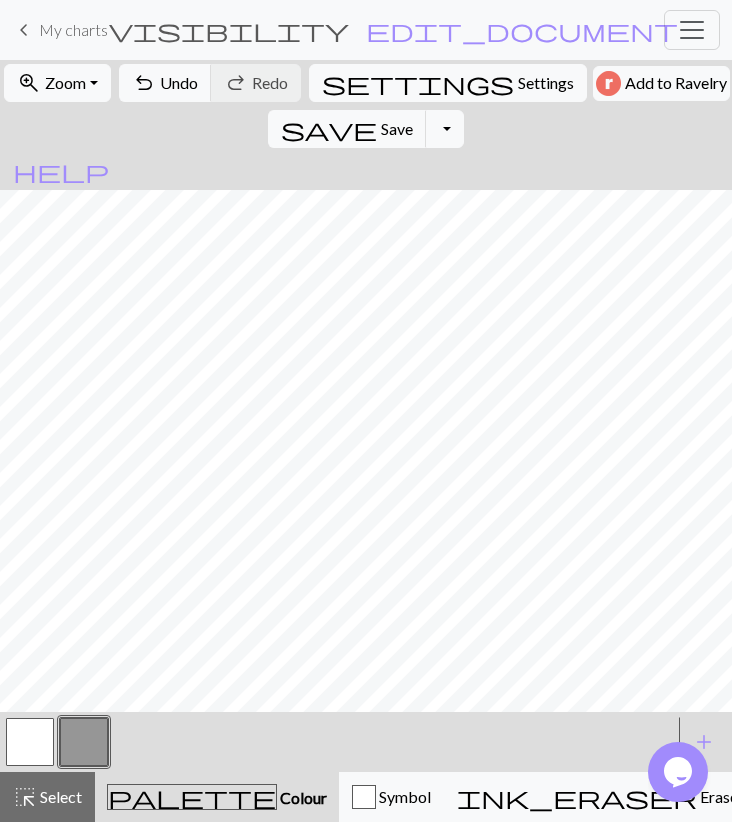 click at bounding box center (30, 742) 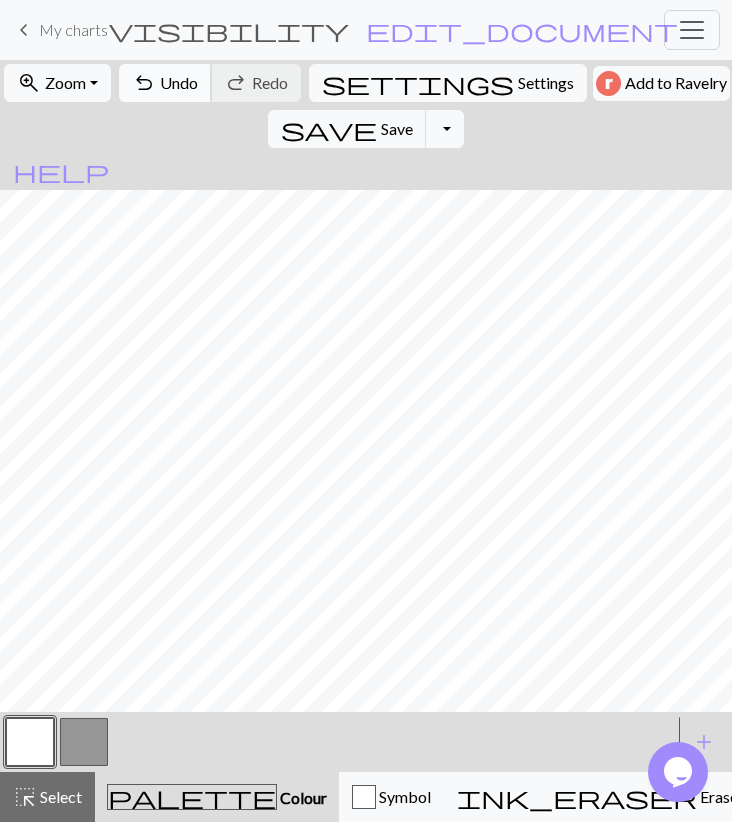 click on "Undo" at bounding box center [179, 82] 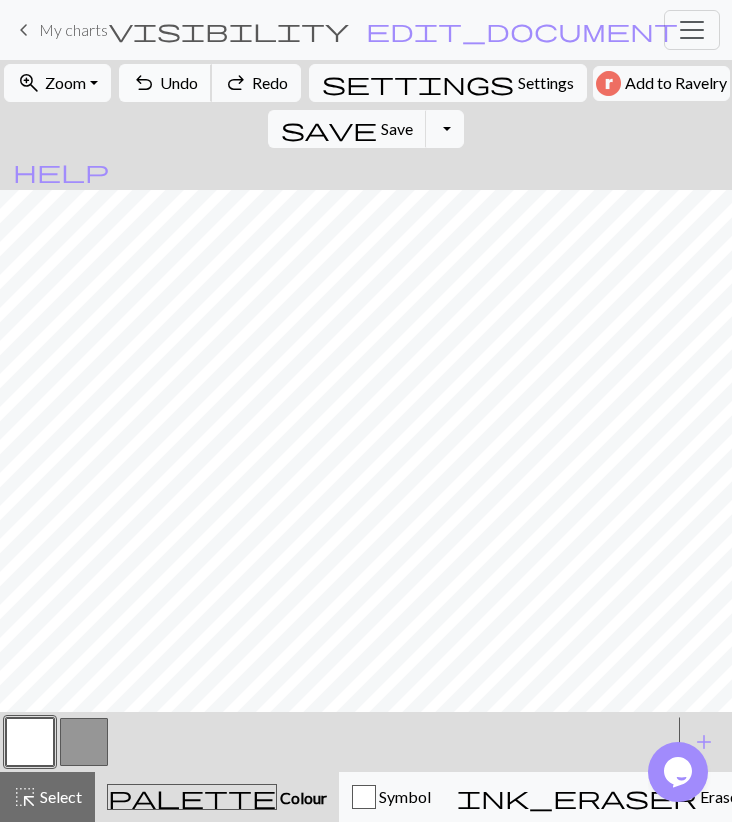 click on "Undo" at bounding box center [179, 82] 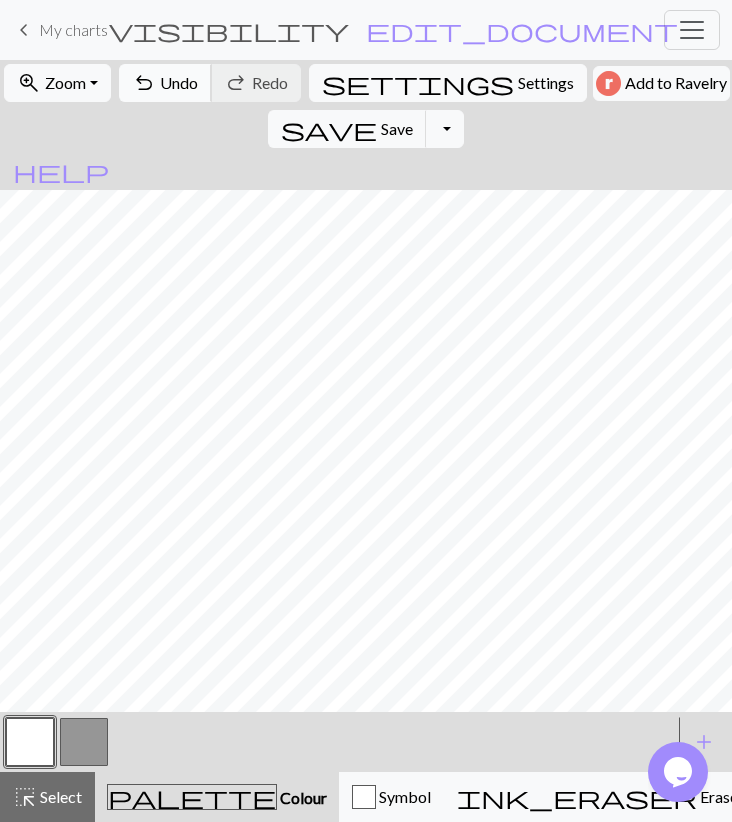 click on "Undo" at bounding box center (179, 82) 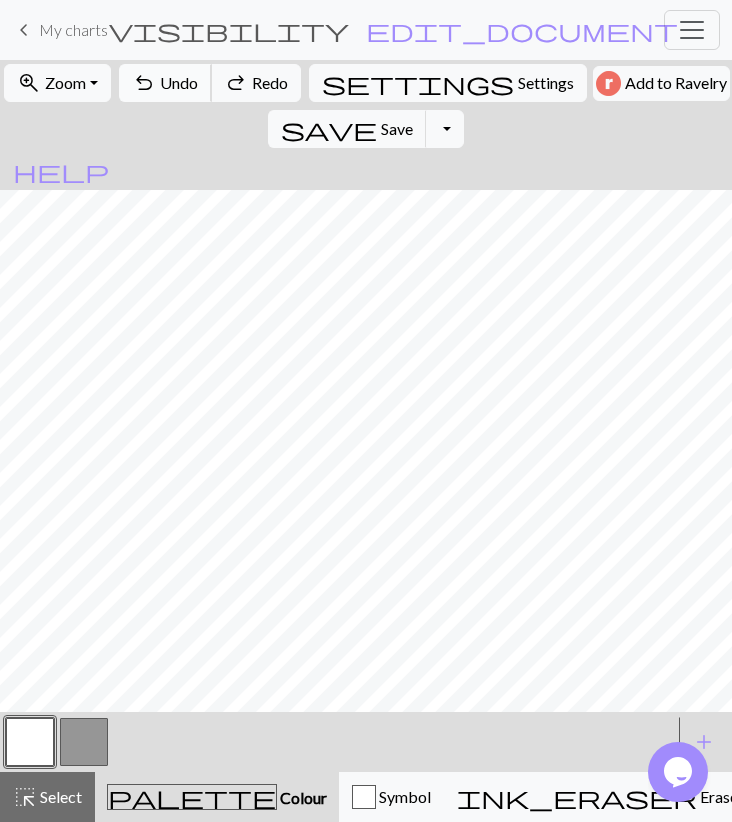 click on "Undo" at bounding box center [179, 82] 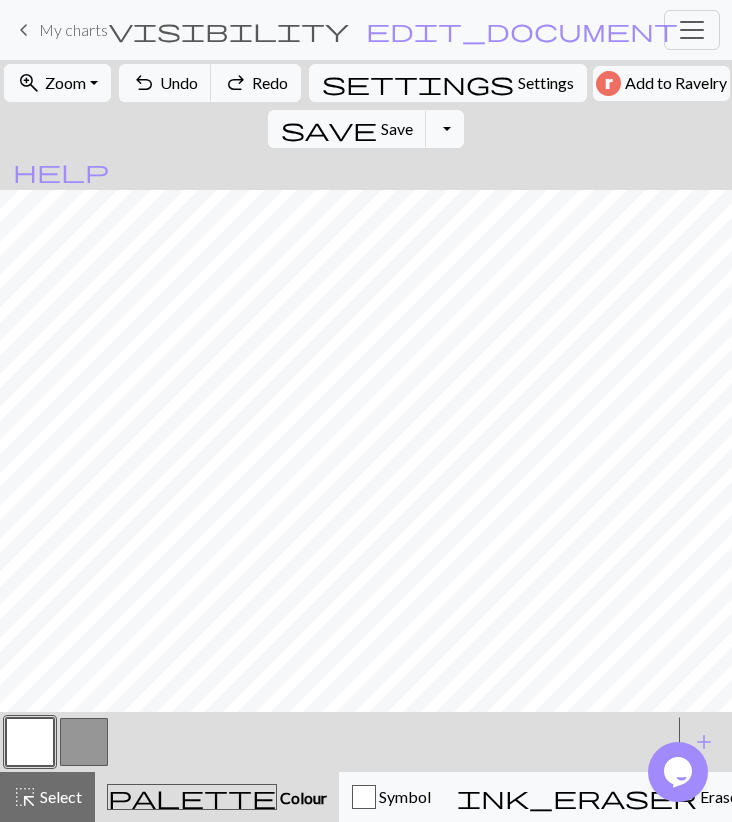 click at bounding box center [84, 742] 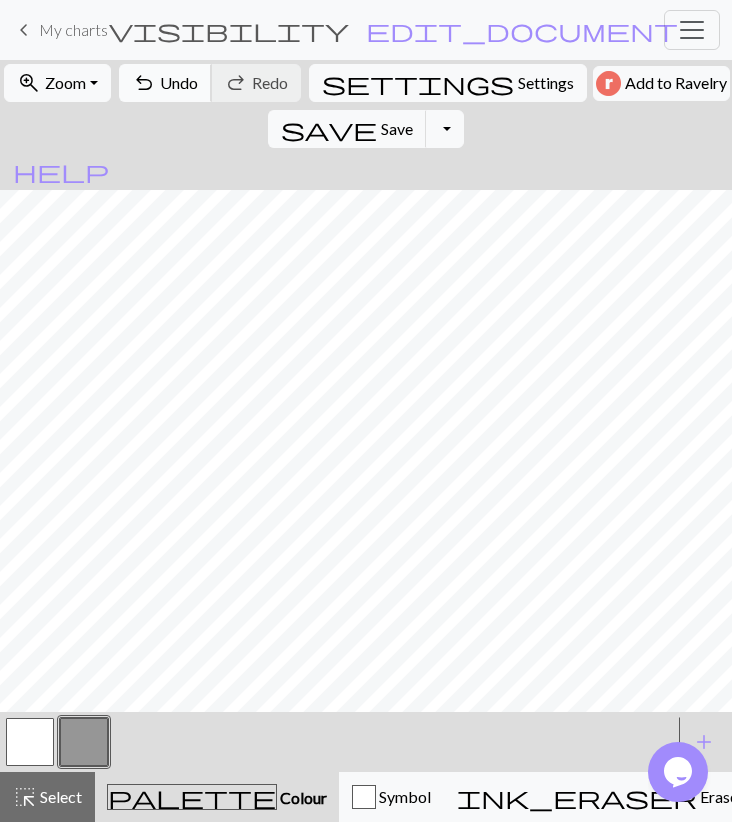 click on "undo Undo Undo" at bounding box center [165, 83] 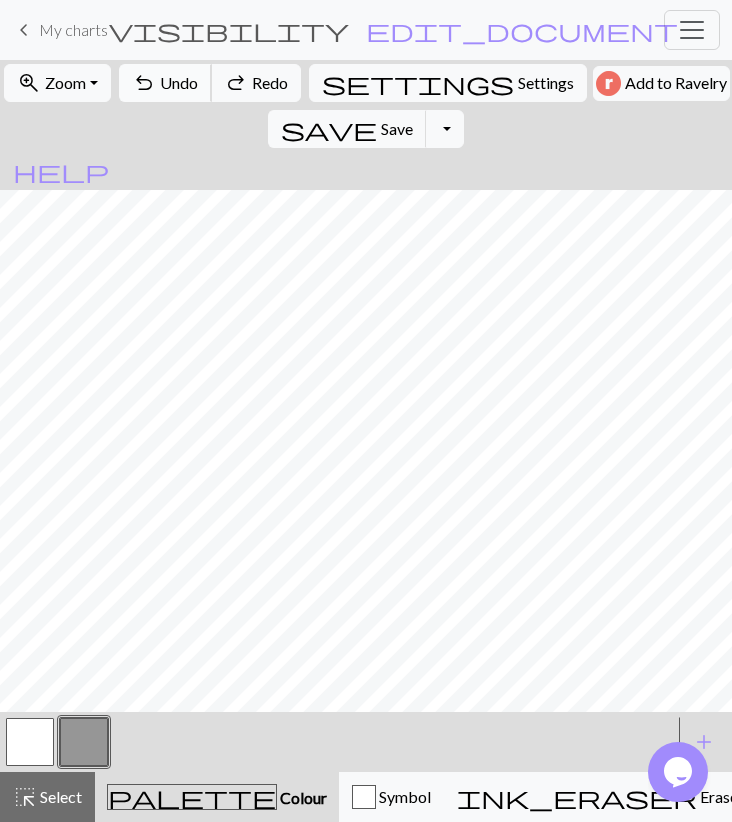 click on "Undo" at bounding box center (179, 82) 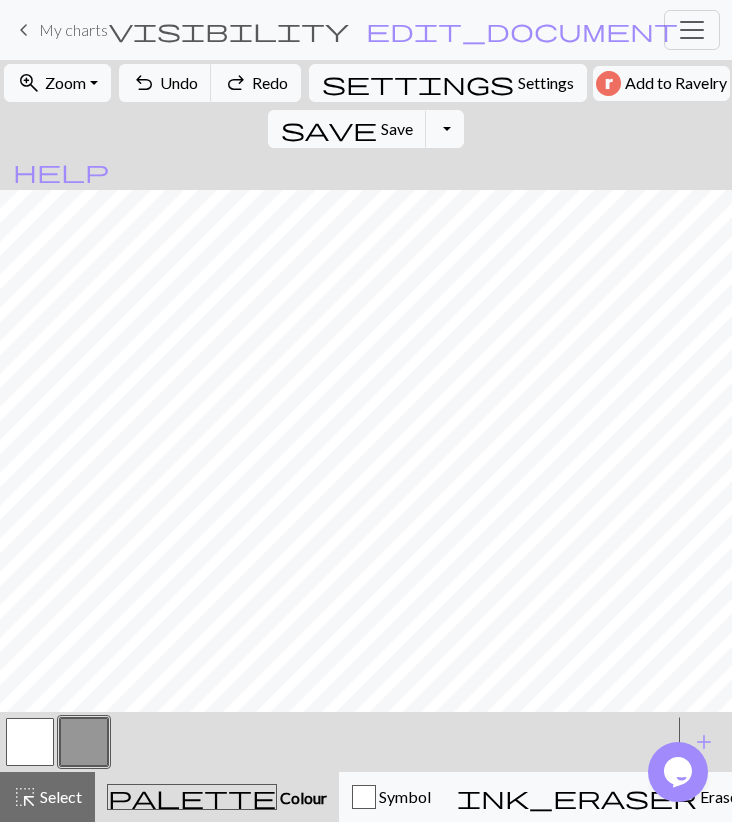 drag, startPoint x: 46, startPoint y: 741, endPoint x: 64, endPoint y: 719, distance: 28.42534 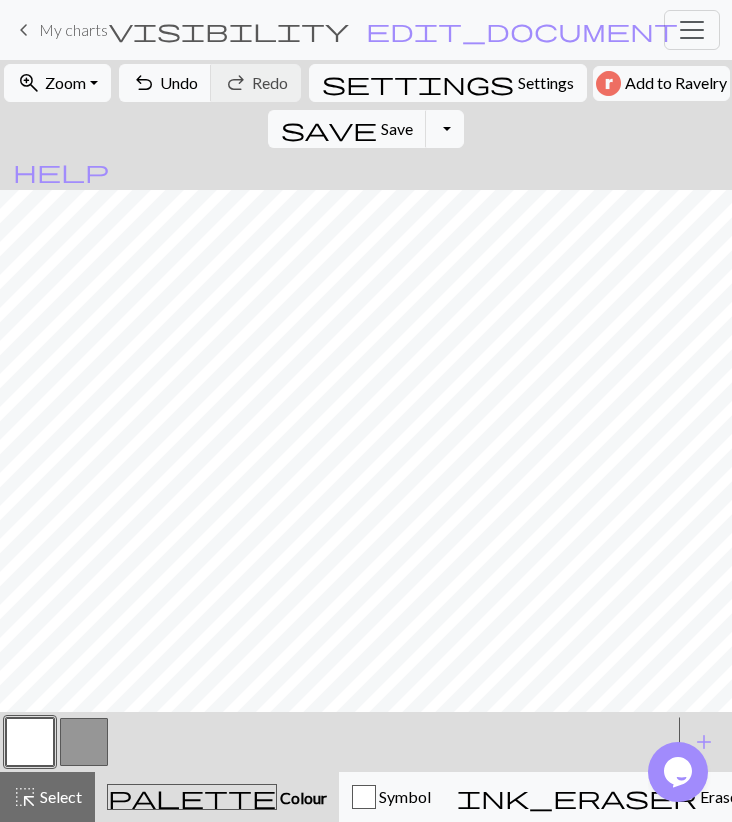 click at bounding box center (84, 742) 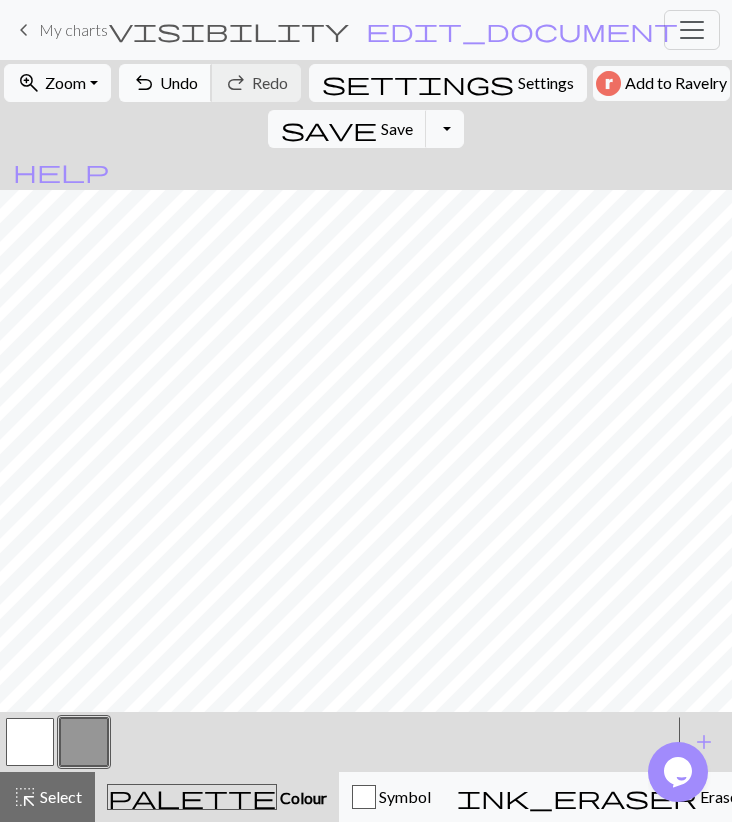 click on "undo Undo Undo" at bounding box center (165, 83) 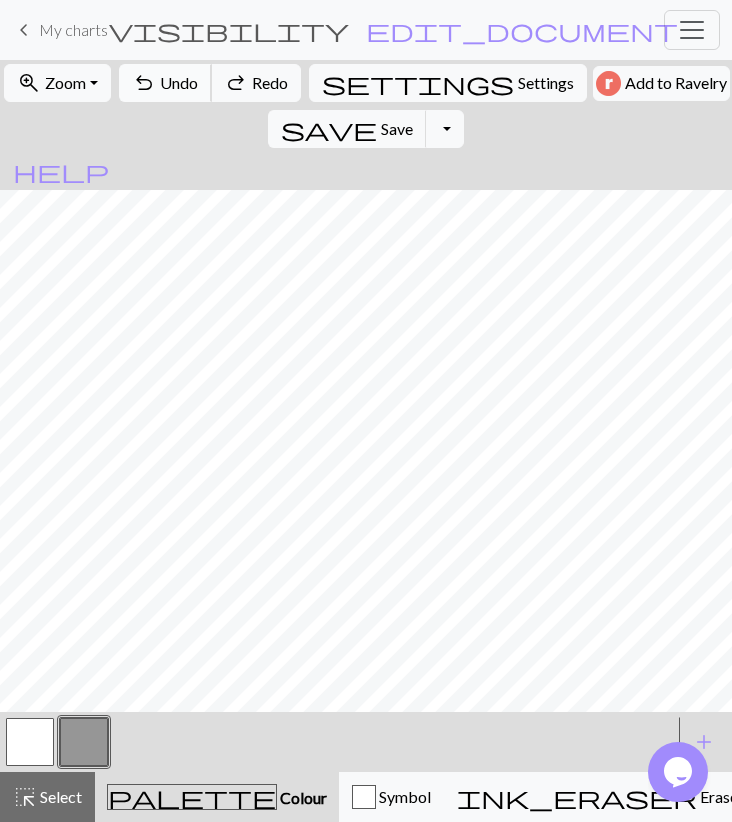 click on "undo Undo Undo" at bounding box center [165, 83] 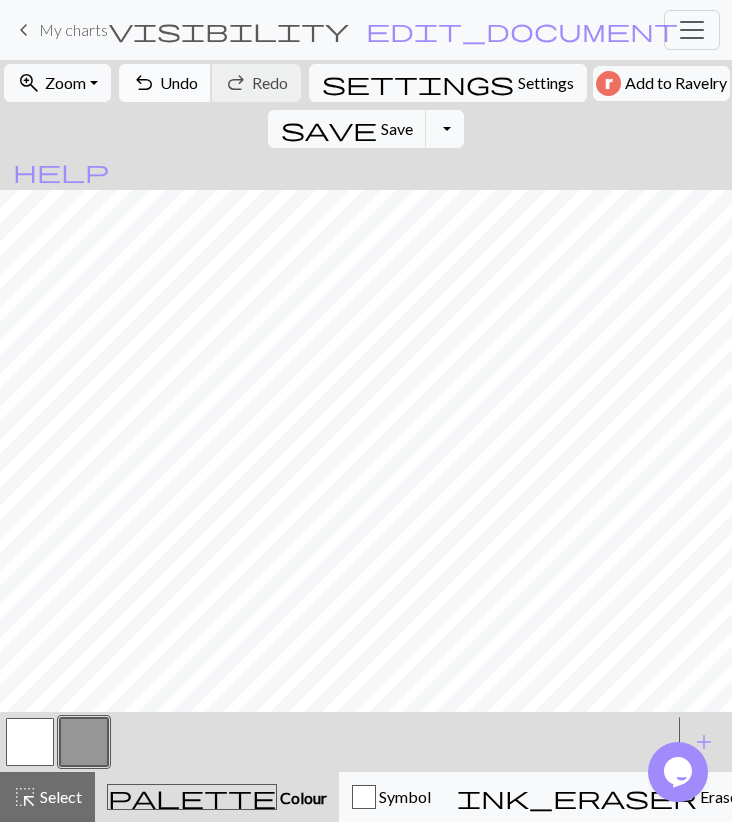 click on "Undo" at bounding box center (179, 82) 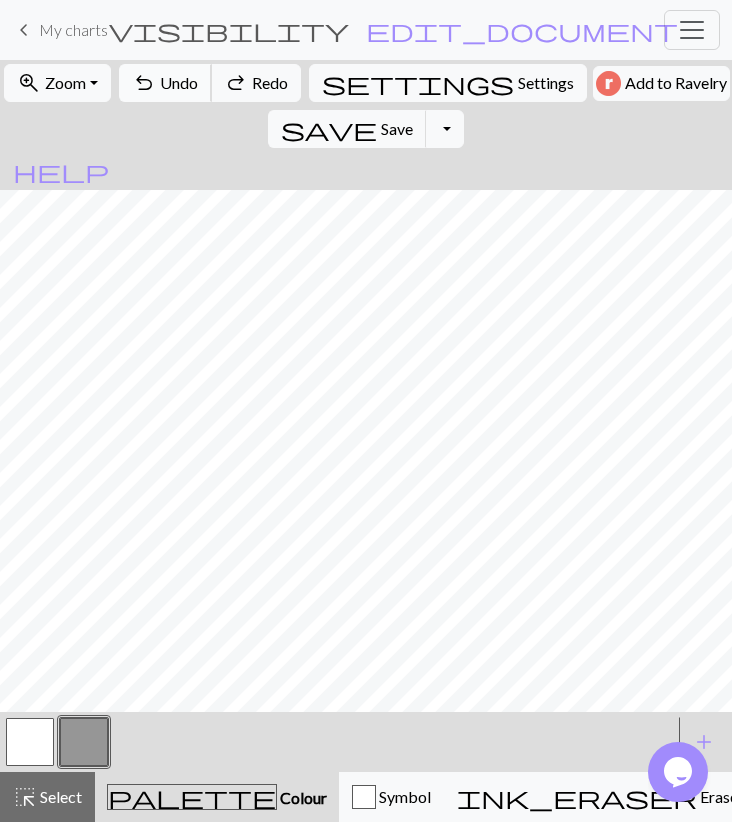 click on "Undo" at bounding box center [179, 82] 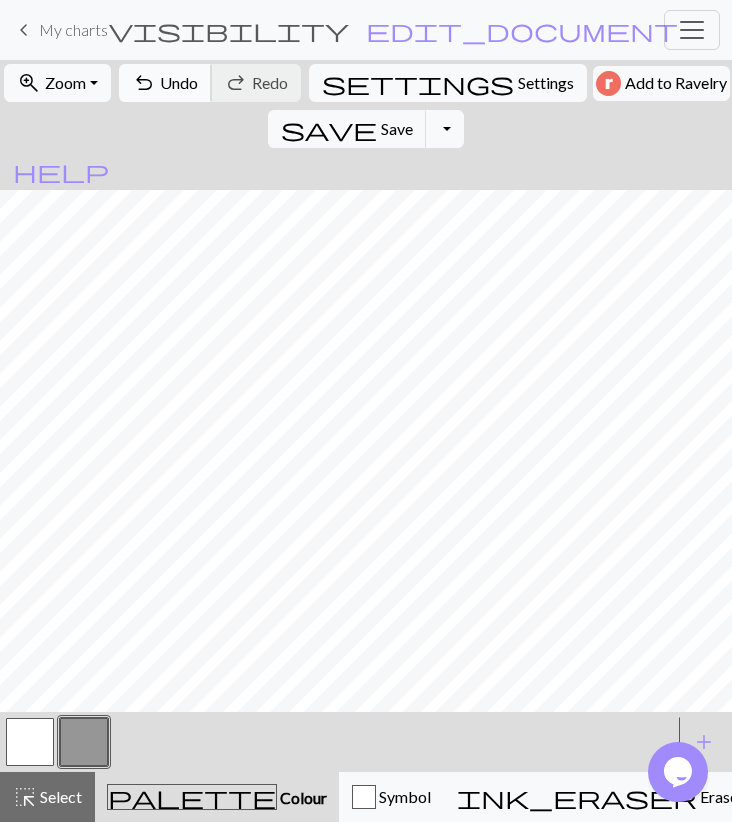 click on "undo Undo Undo" at bounding box center (165, 83) 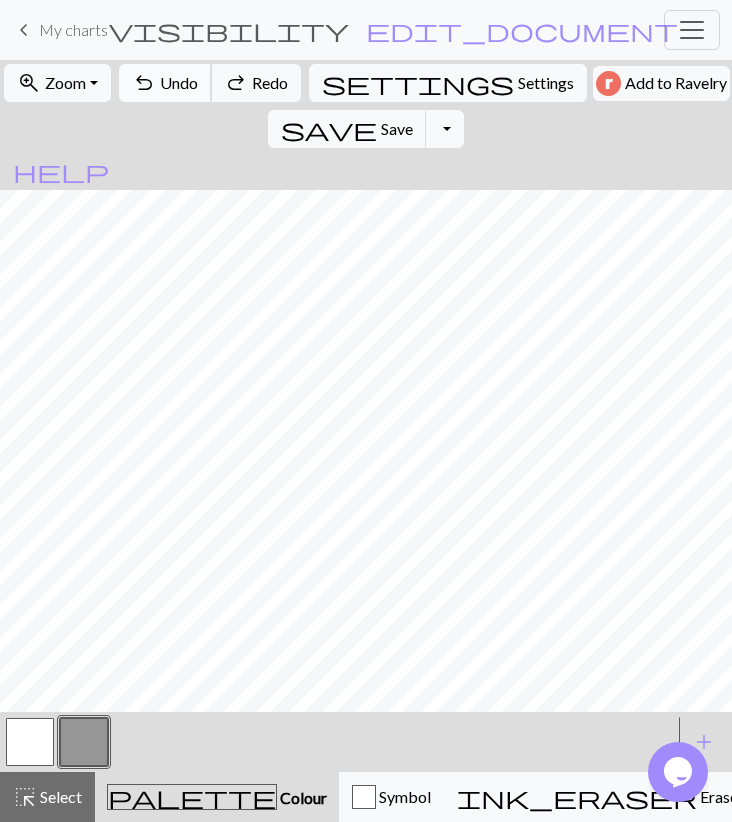click on "undo Undo Undo" at bounding box center [165, 83] 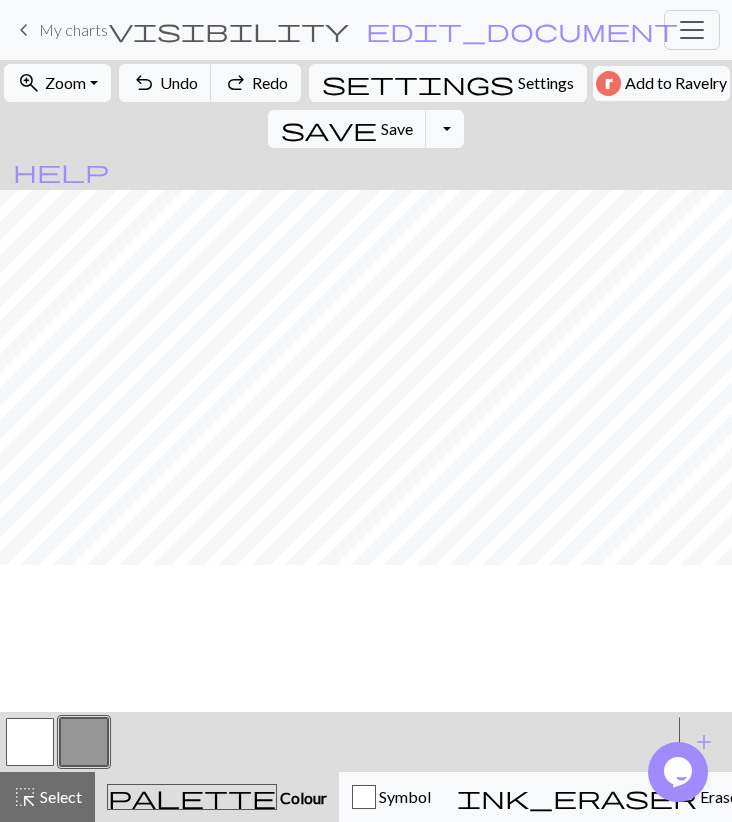 scroll, scrollTop: 116, scrollLeft: 0, axis: vertical 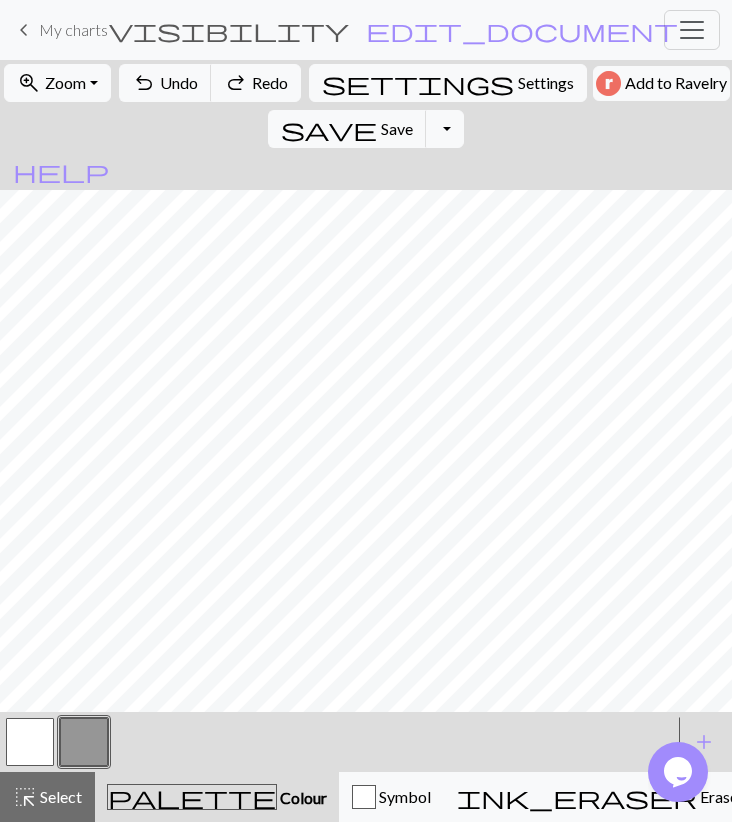 click at bounding box center [30, 742] 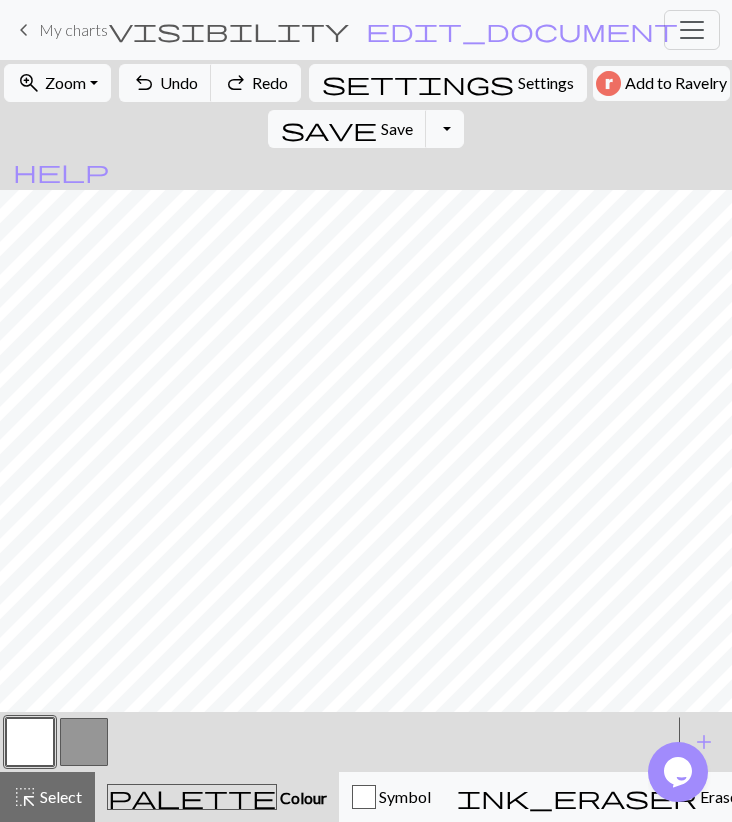 click at bounding box center [84, 742] 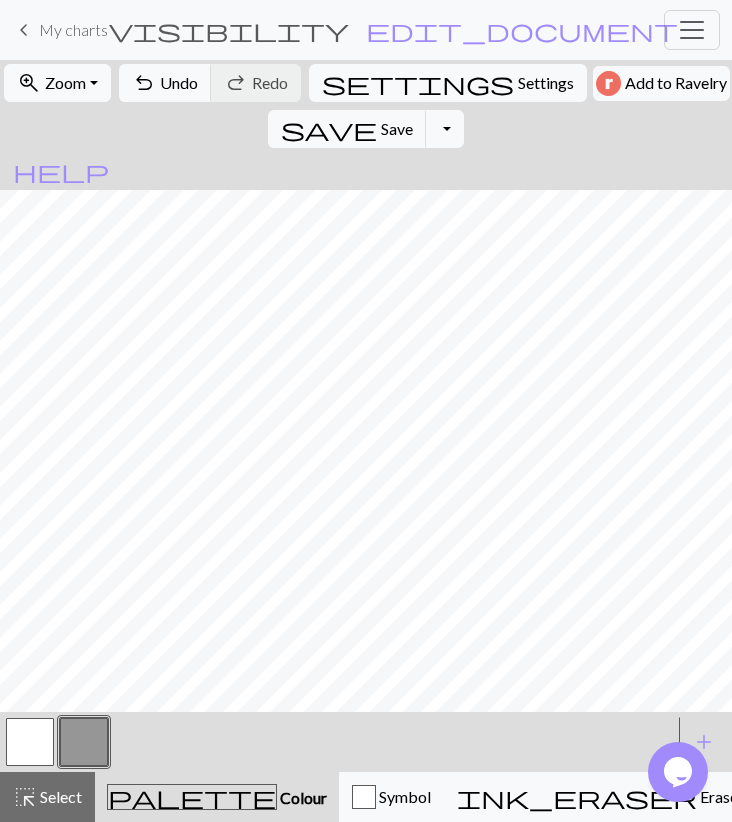 click at bounding box center (84, 742) 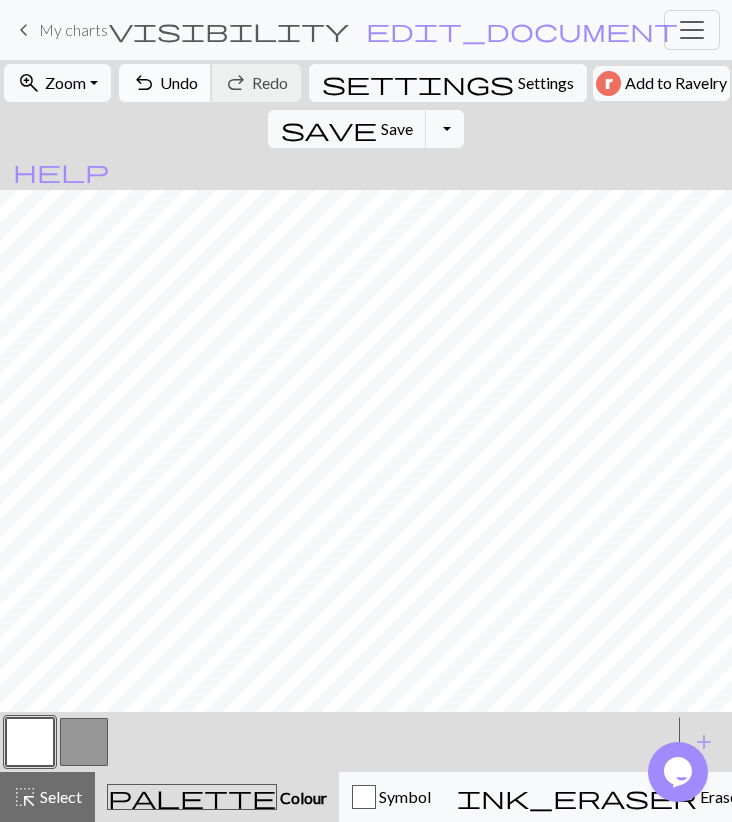 click on "Undo" at bounding box center [179, 82] 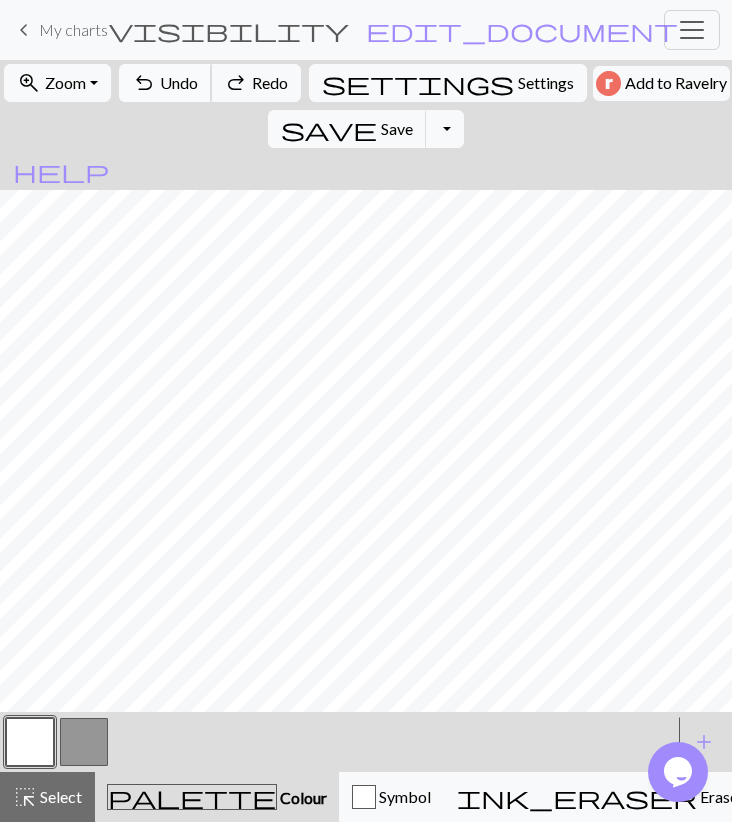 click on "Undo" at bounding box center [179, 82] 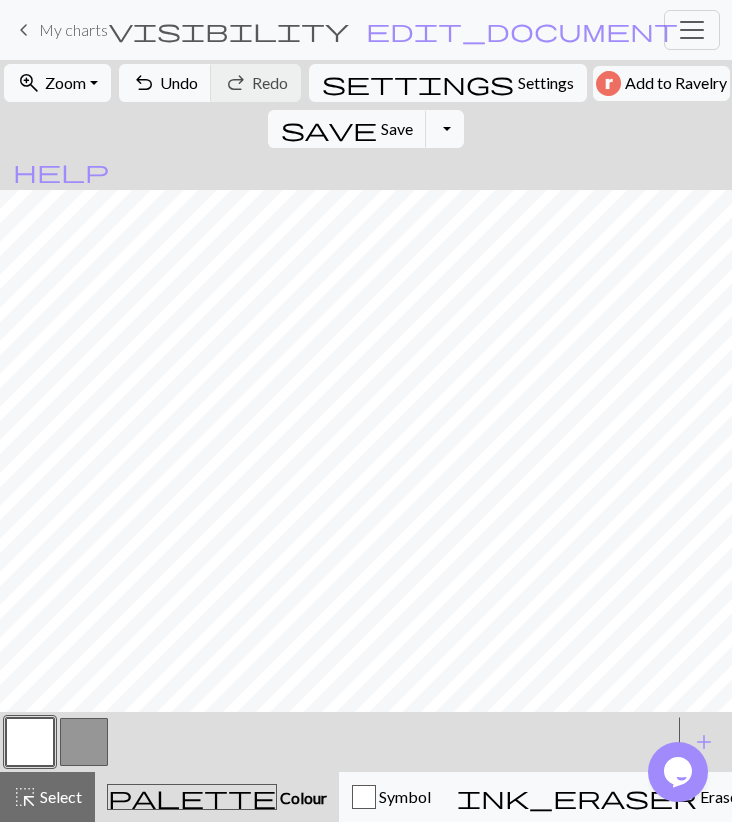click at bounding box center [84, 742] 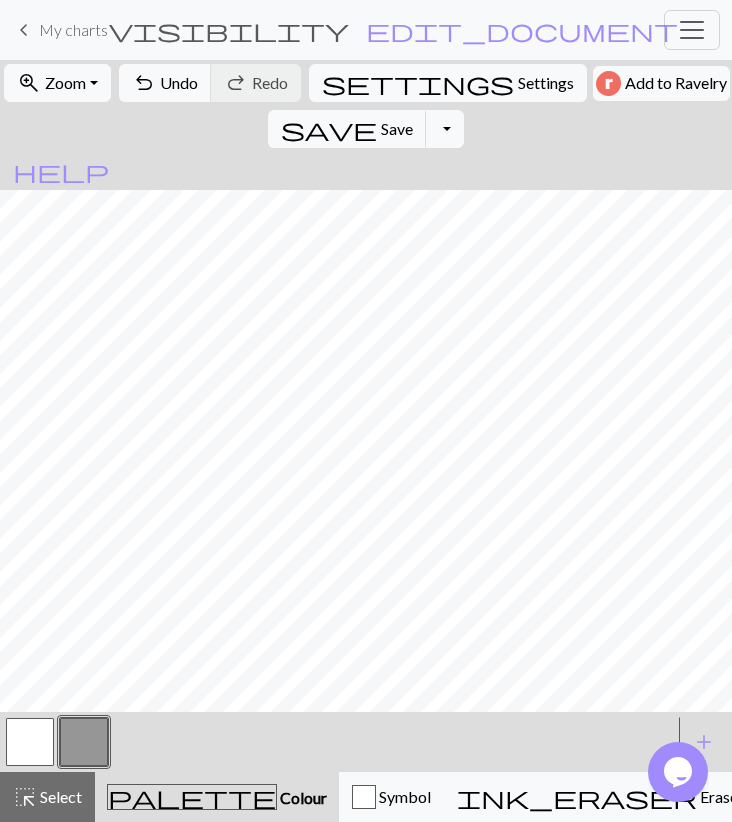 click at bounding box center [30, 742] 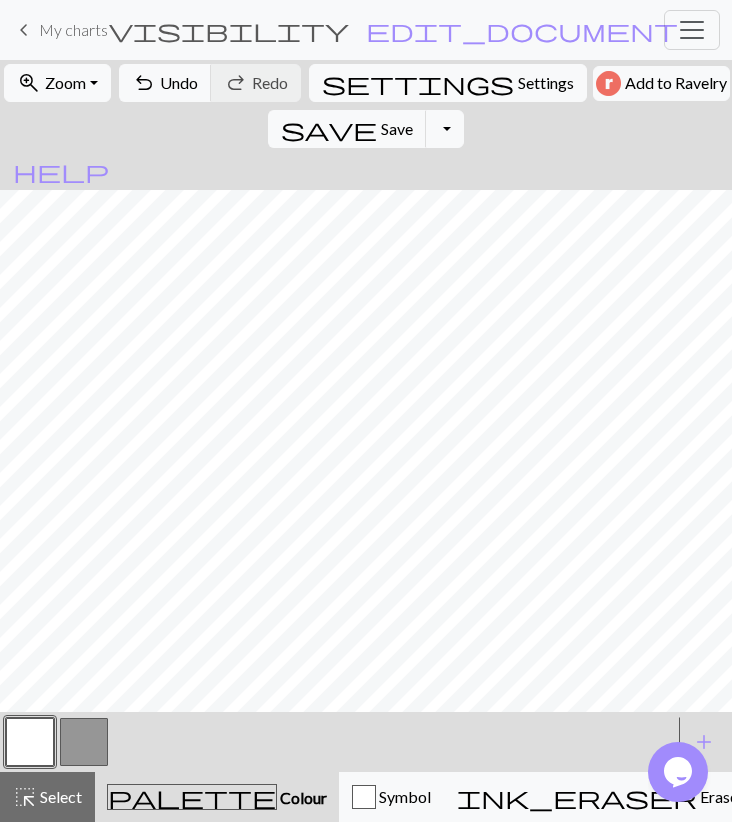 click at bounding box center [84, 742] 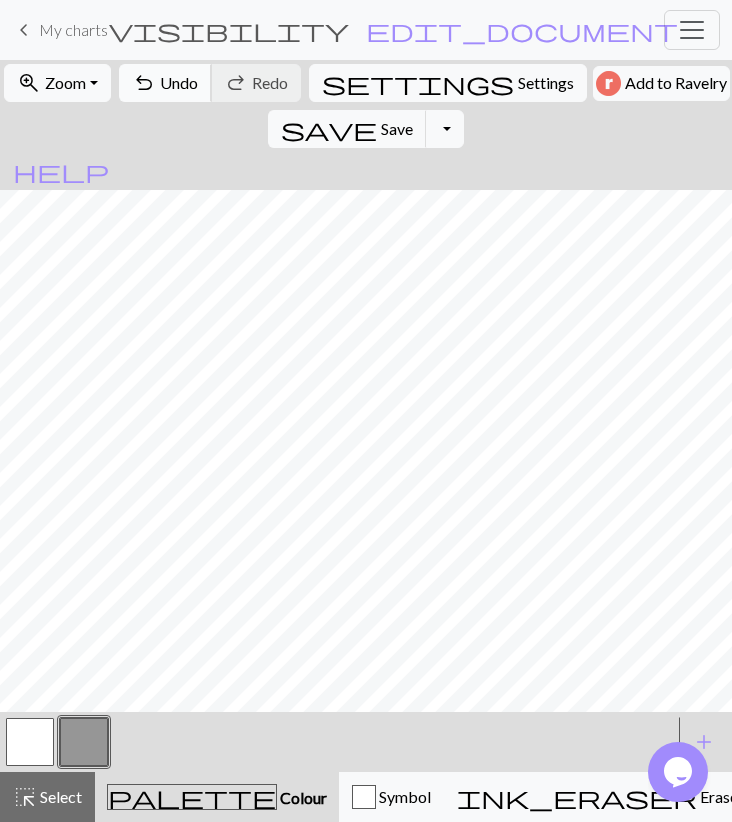 click on "Undo" at bounding box center (179, 82) 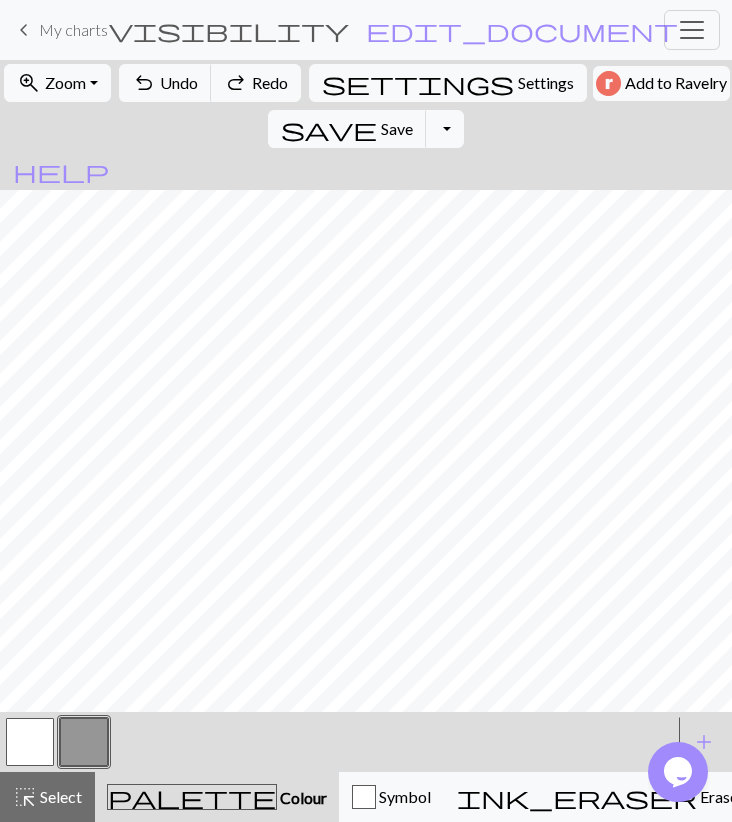 drag, startPoint x: 39, startPoint y: 747, endPoint x: 43, endPoint y: 734, distance: 13.601471 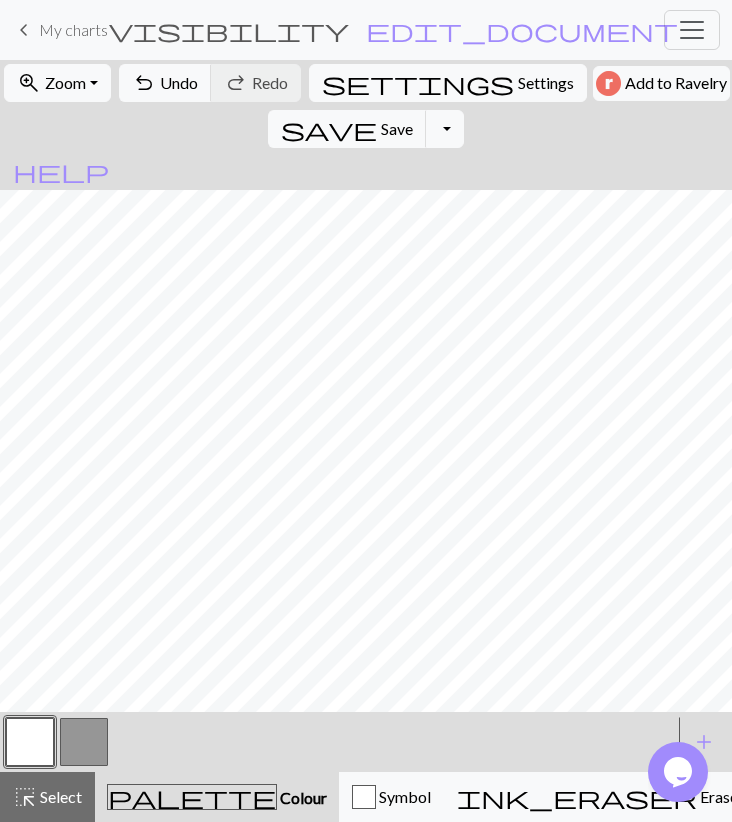 click at bounding box center (84, 742) 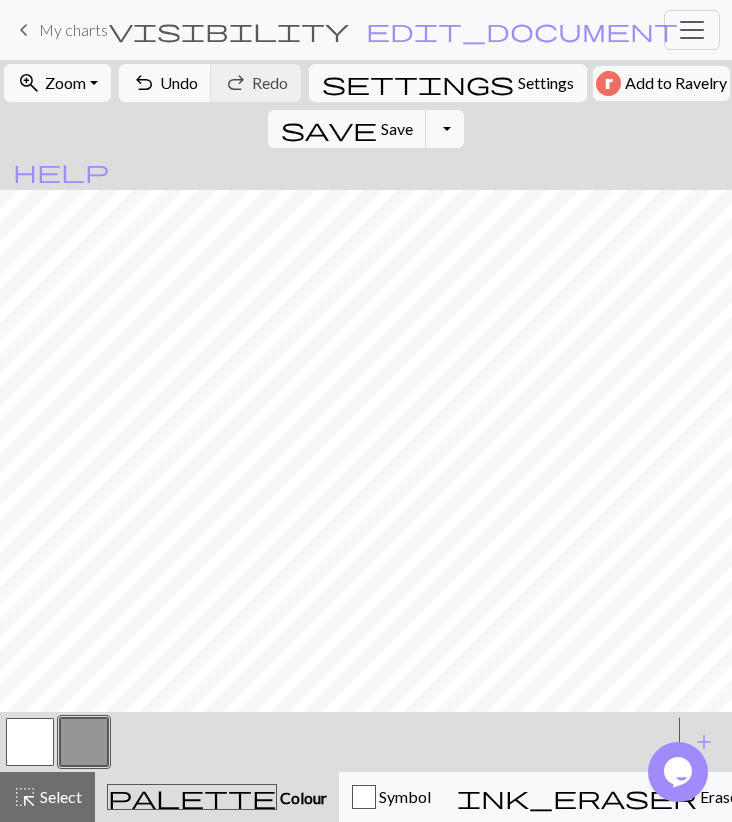 click at bounding box center [30, 742] 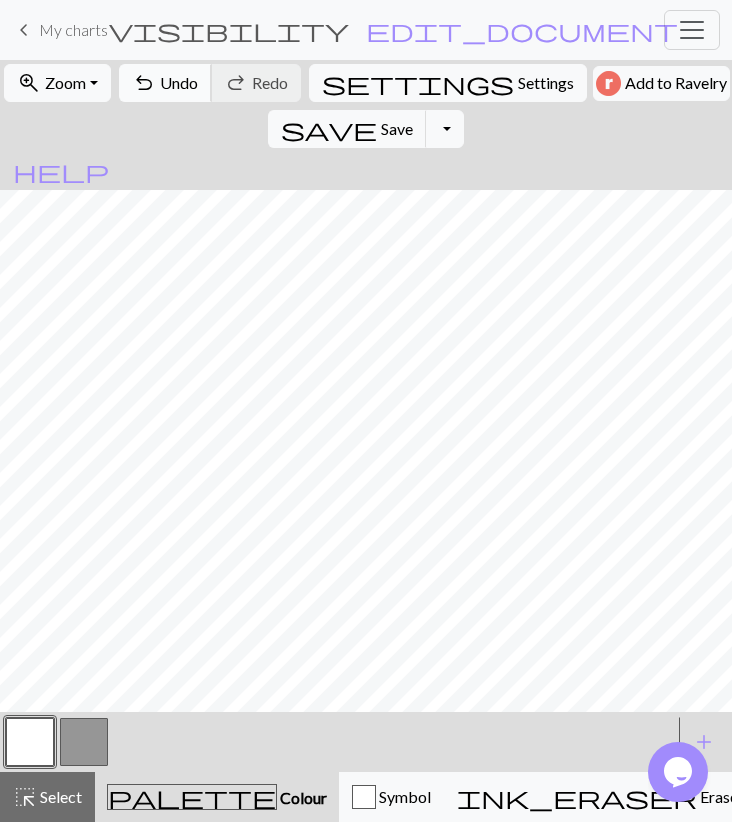 click on "Undo" at bounding box center (179, 82) 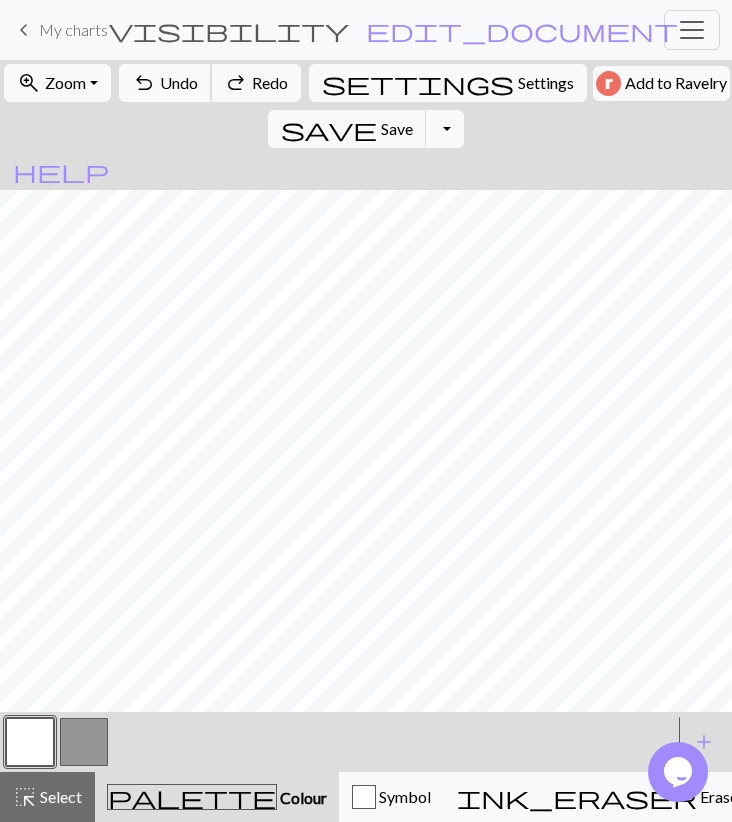 click on "Undo" at bounding box center (179, 82) 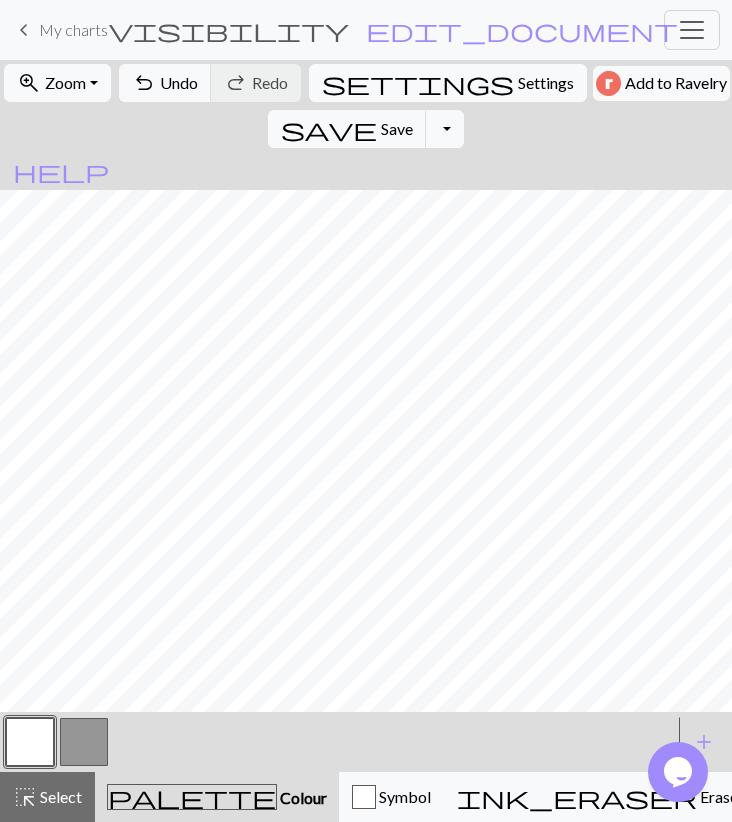 click at bounding box center [84, 742] 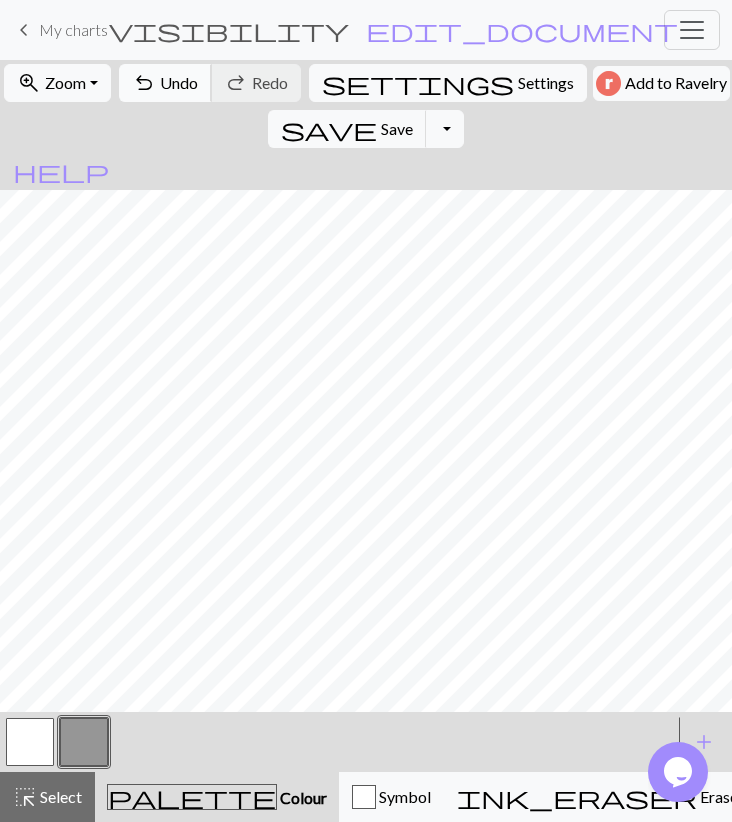 click on "Undo" at bounding box center [179, 82] 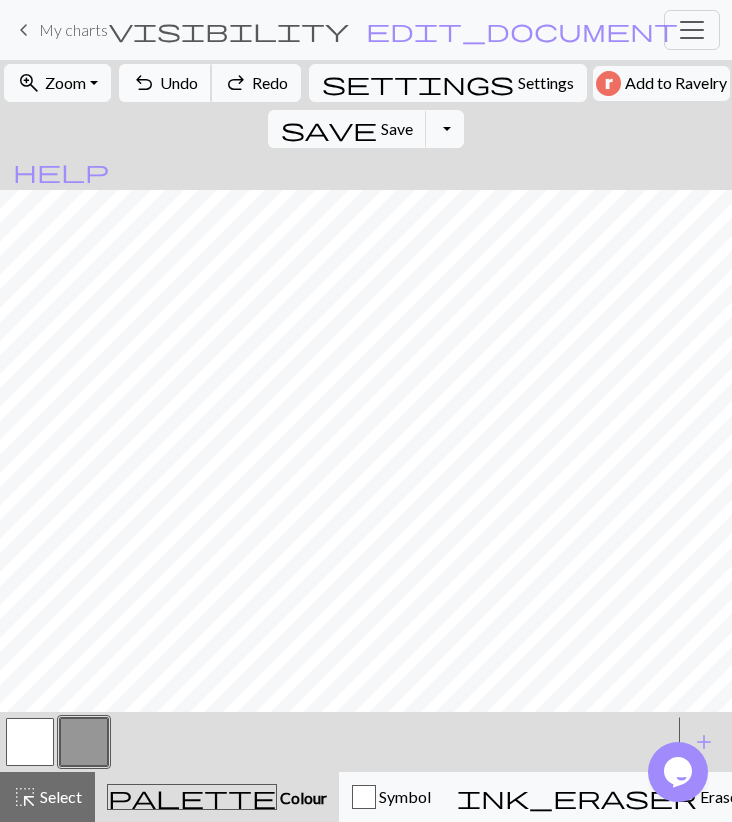 click on "Undo" at bounding box center [179, 82] 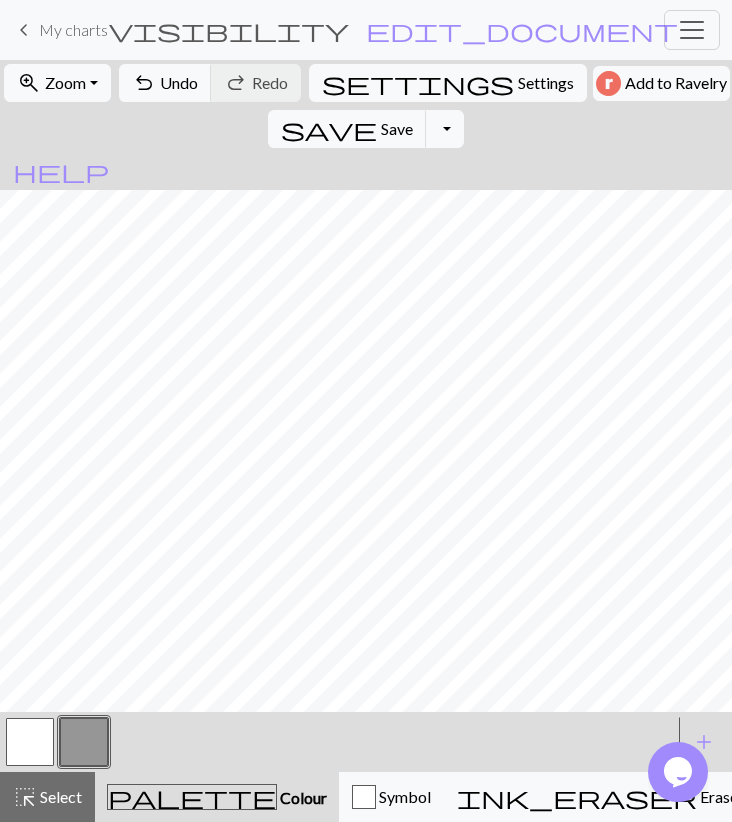 click at bounding box center [30, 742] 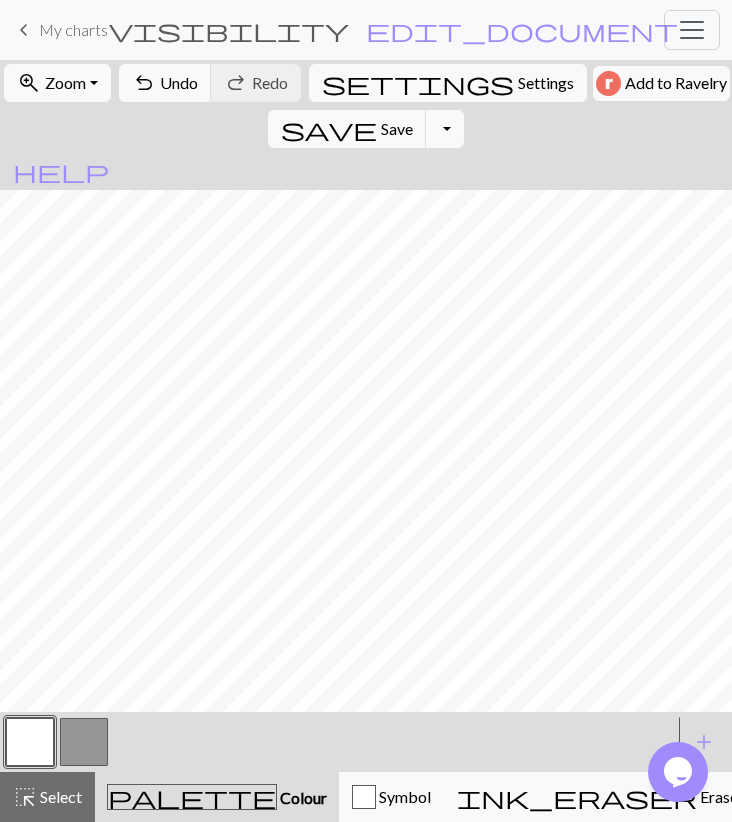 click at bounding box center [84, 742] 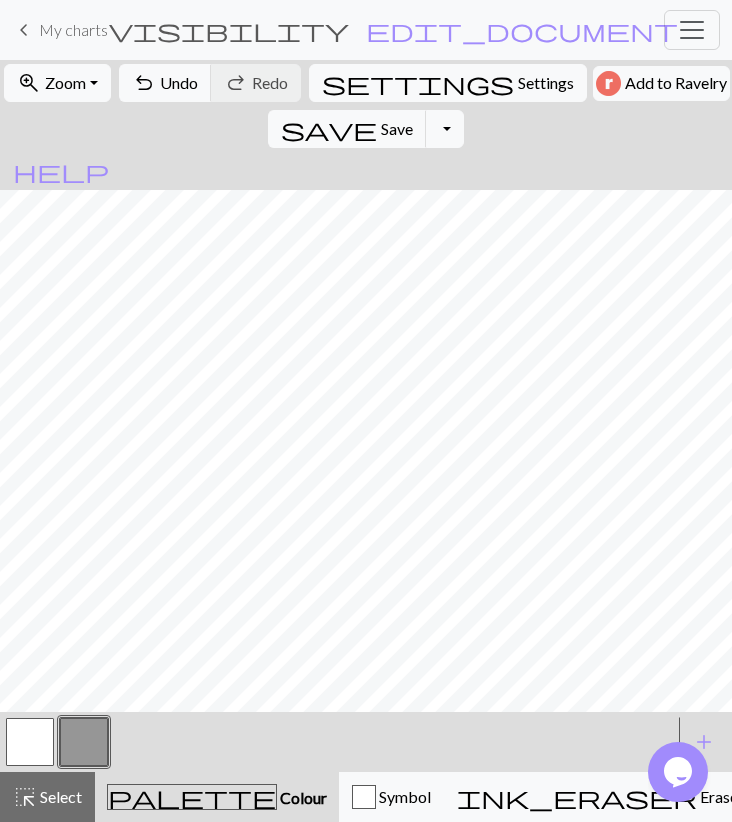 click at bounding box center [30, 742] 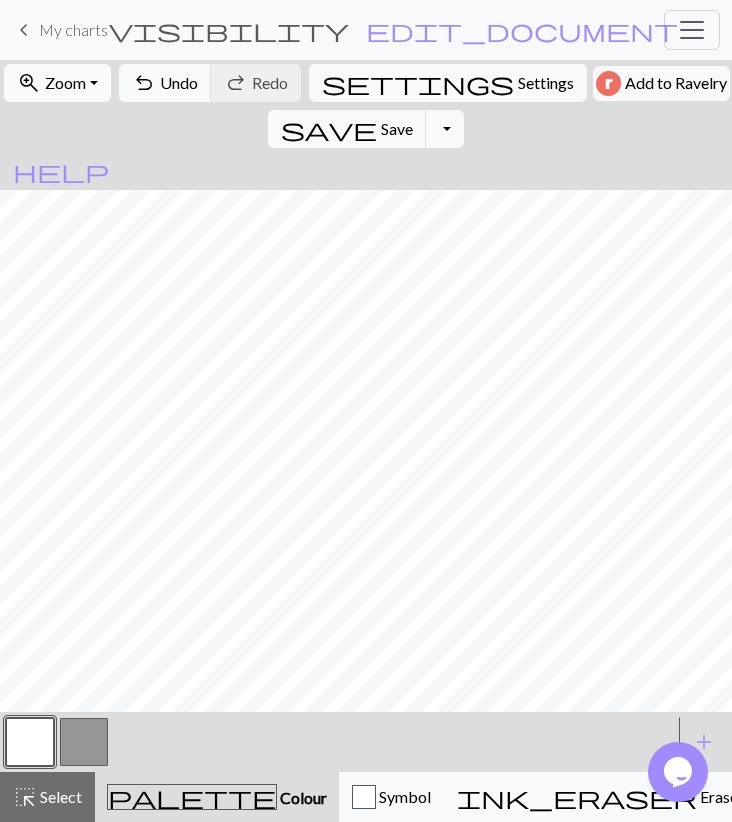 click at bounding box center (84, 742) 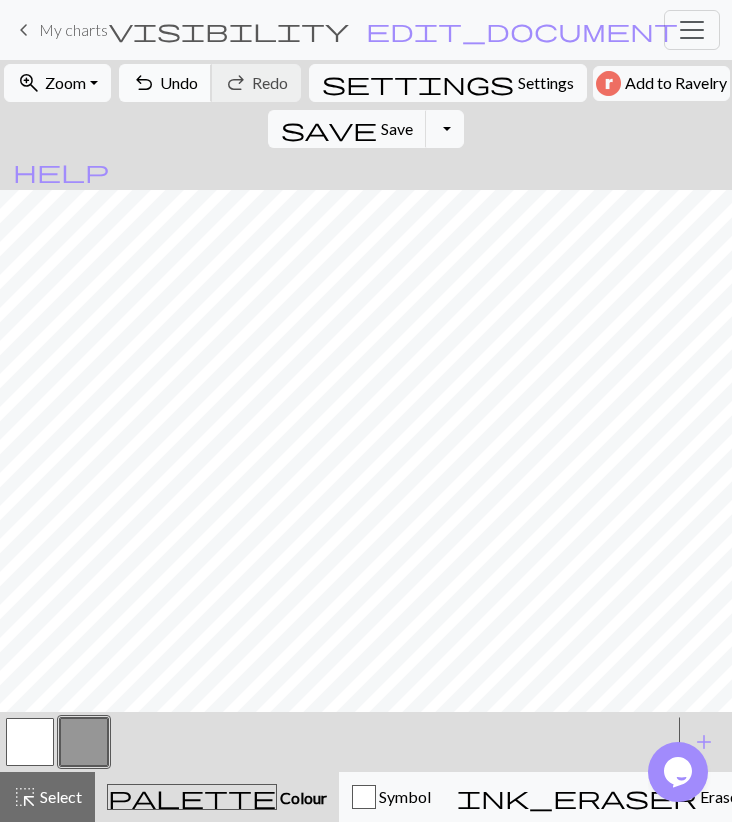 click on "Undo" at bounding box center [179, 82] 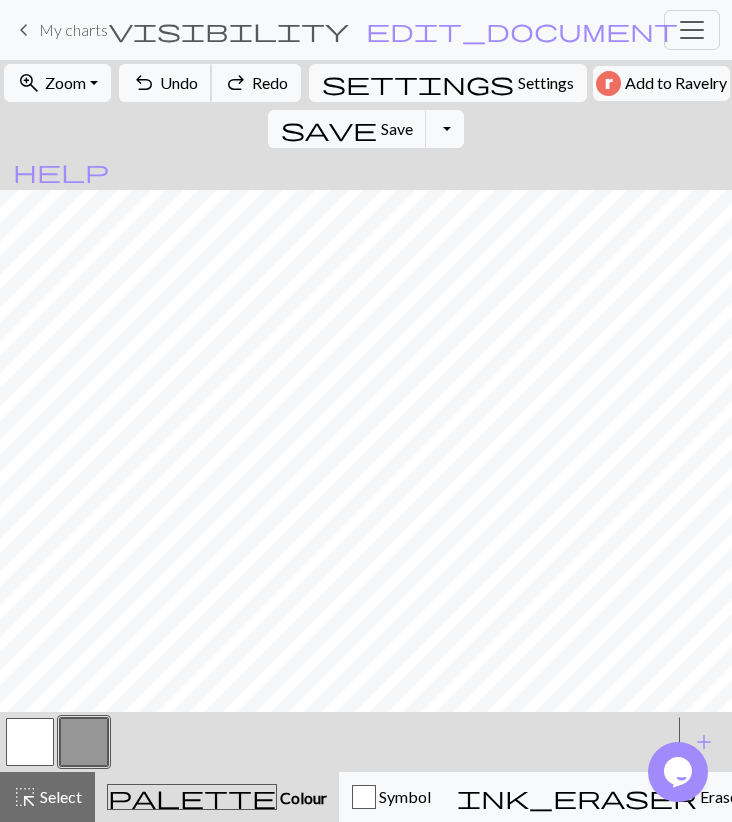 click on "Undo" at bounding box center (179, 82) 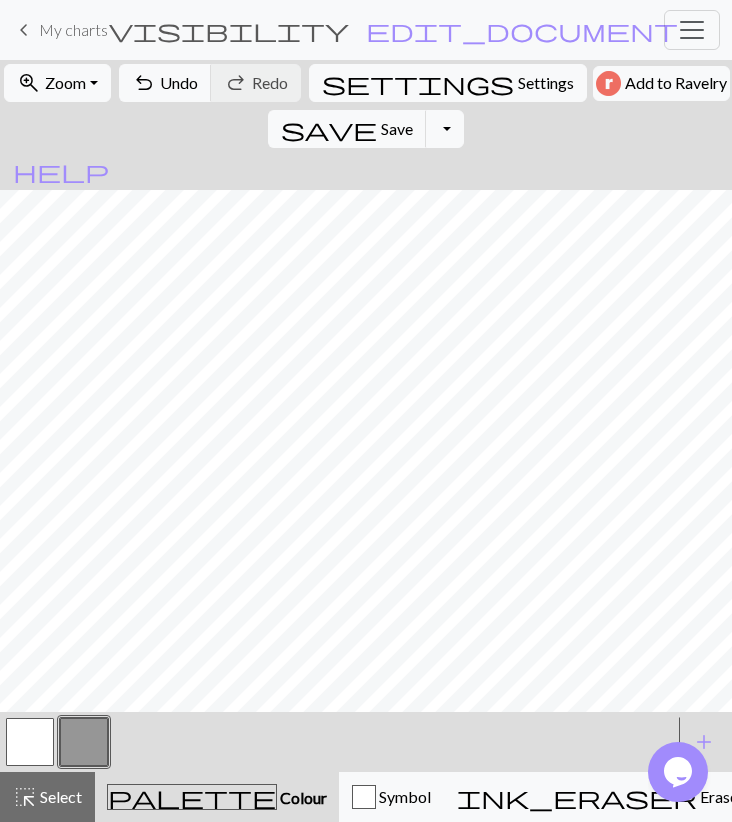 click at bounding box center (30, 742) 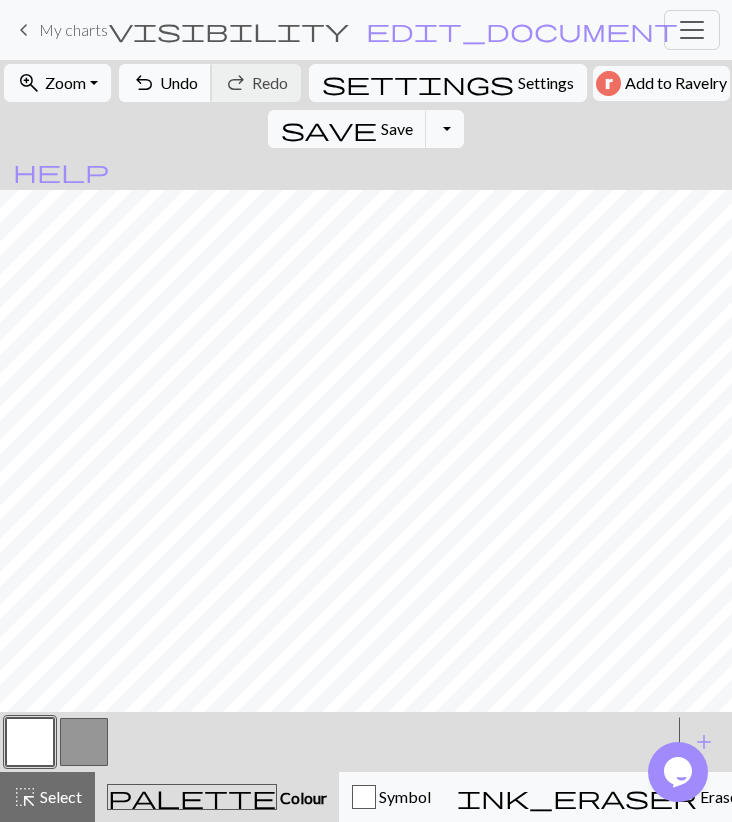 click on "undo" at bounding box center (144, 83) 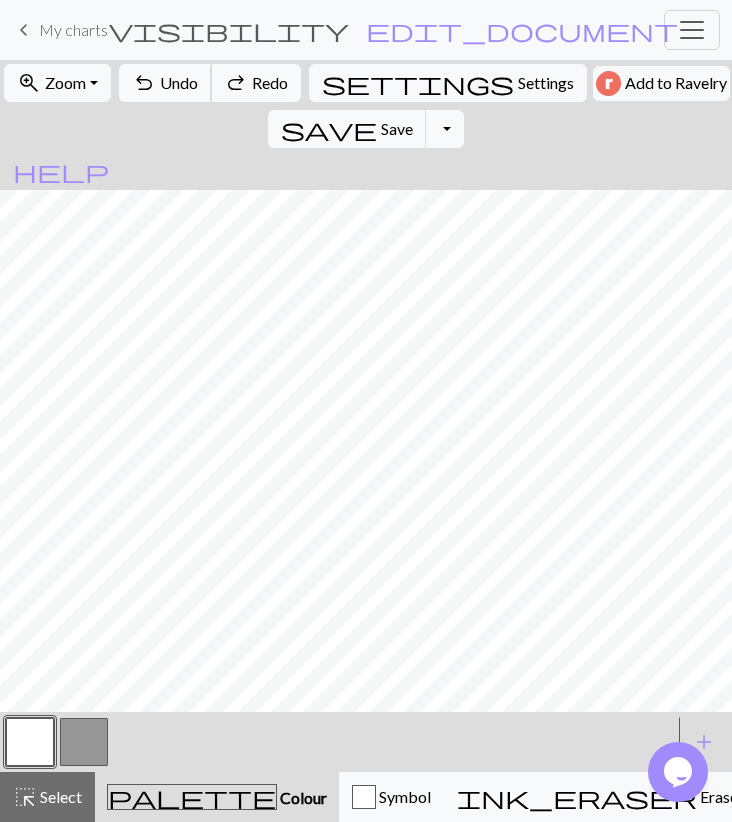 click on "undo" at bounding box center (144, 83) 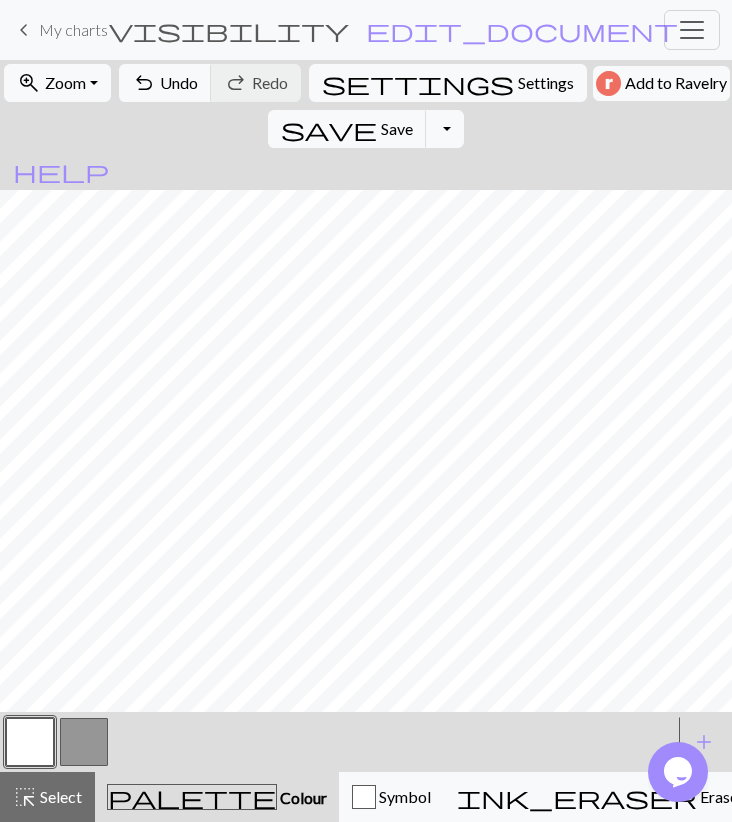 click at bounding box center (84, 742) 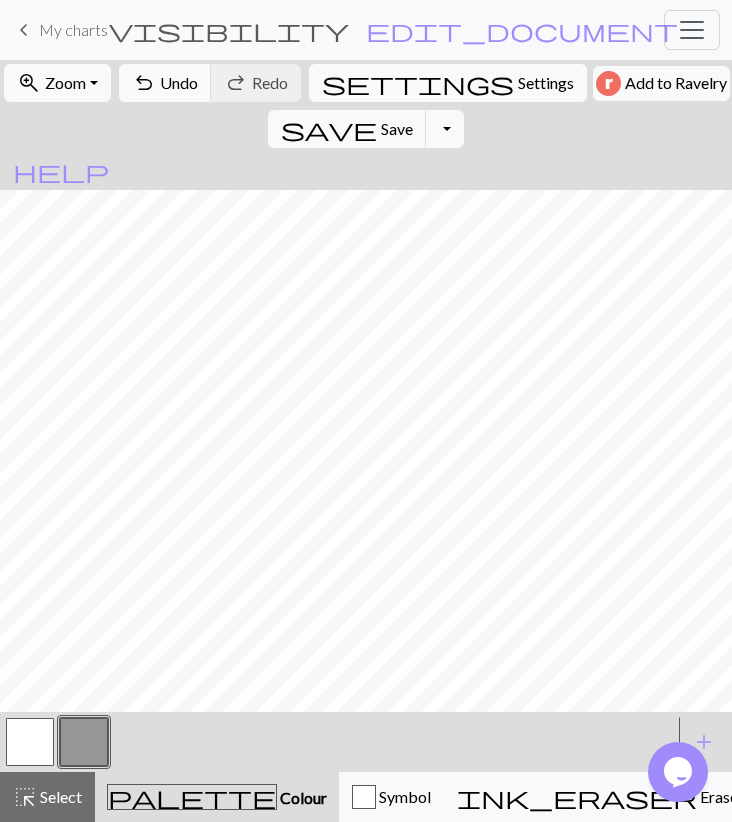 click on "< >" at bounding box center (338, 742) 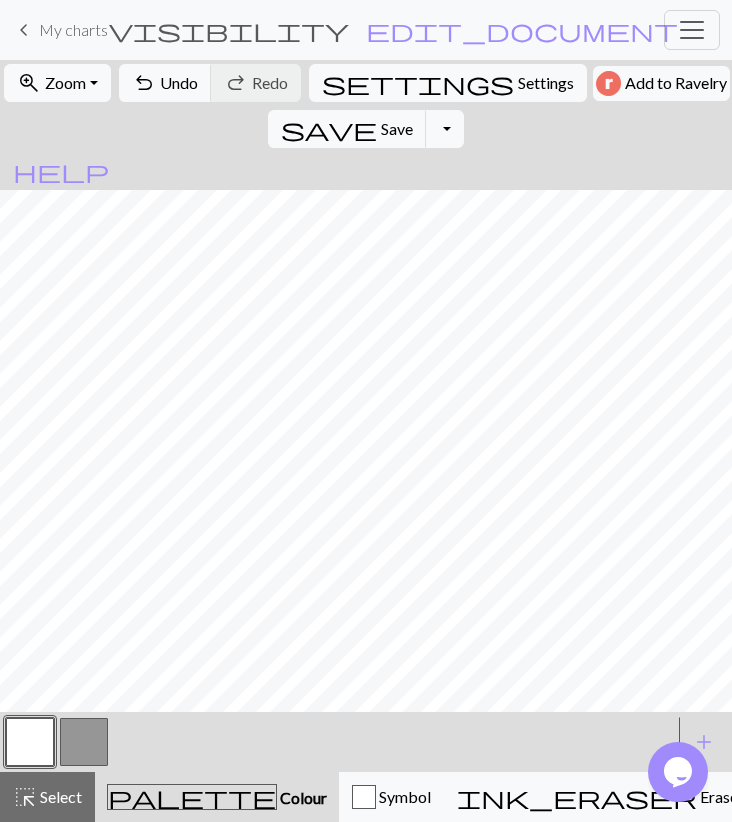 click at bounding box center [84, 742] 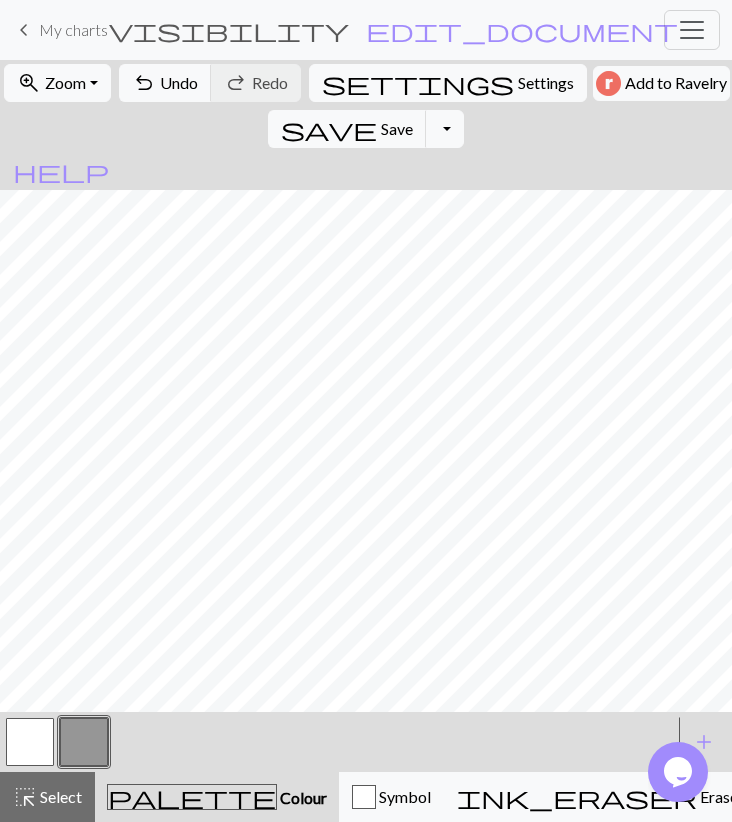 click at bounding box center (30, 742) 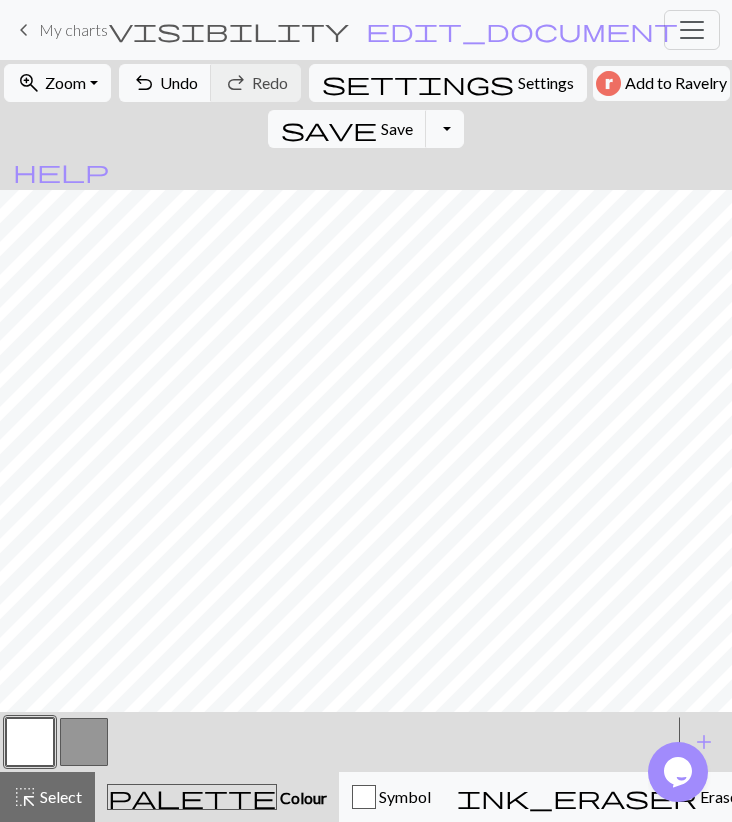 click at bounding box center (84, 742) 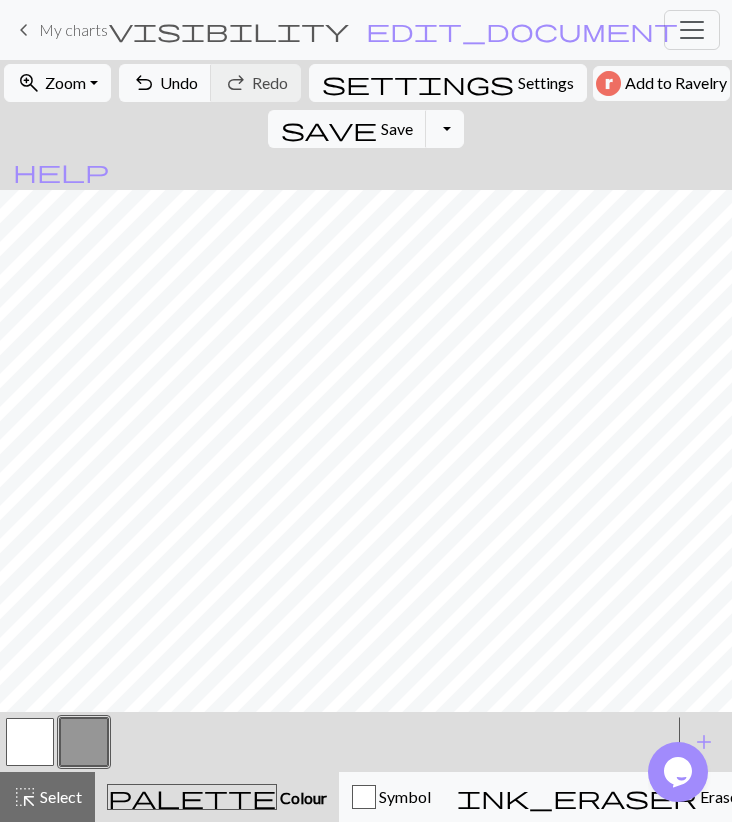 drag, startPoint x: 22, startPoint y: 751, endPoint x: 33, endPoint y: 731, distance: 22.825424 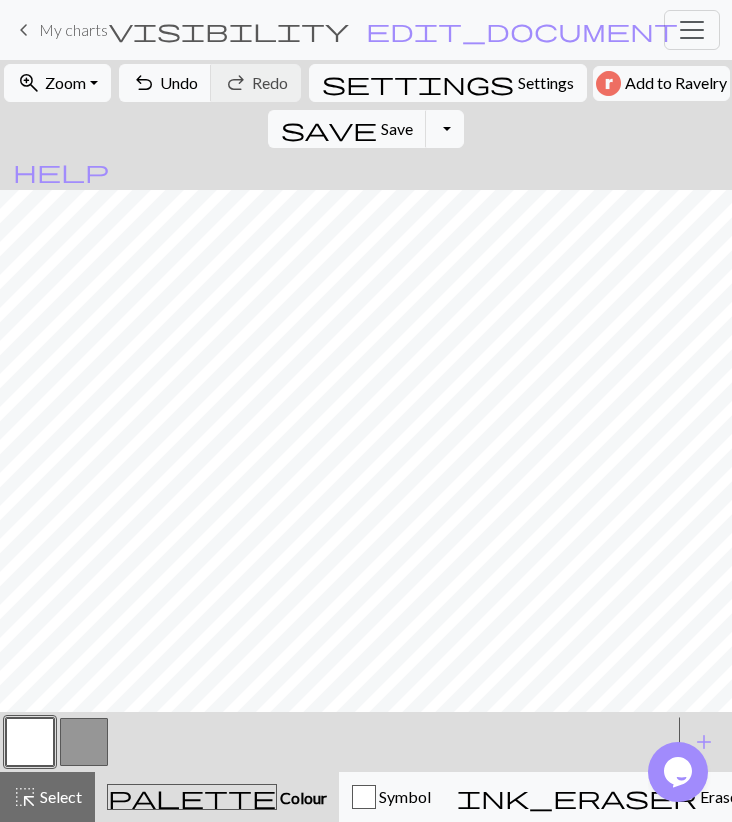 click at bounding box center [84, 742] 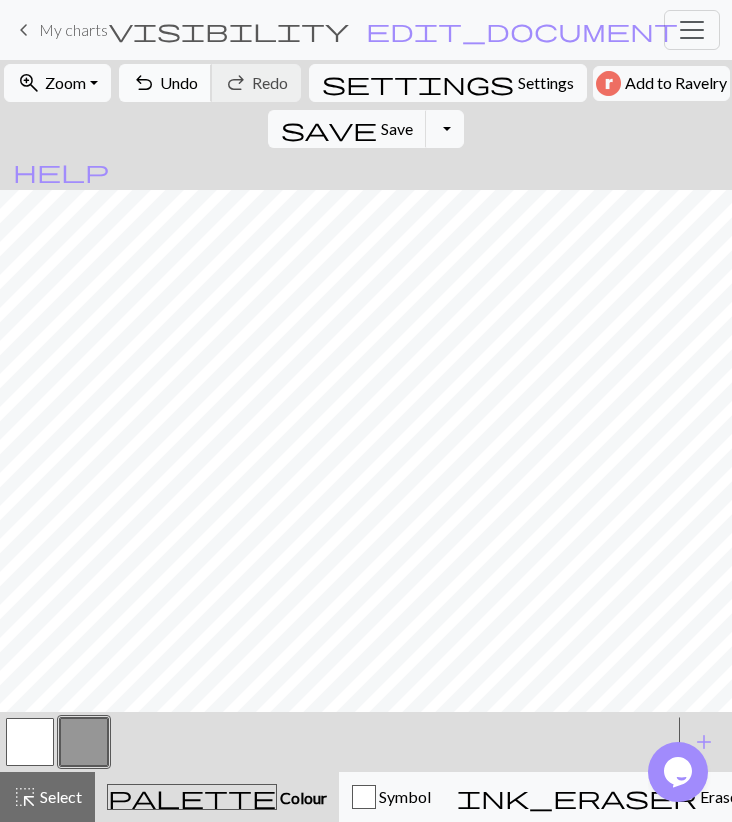 click on "undo Undo Undo" at bounding box center (165, 83) 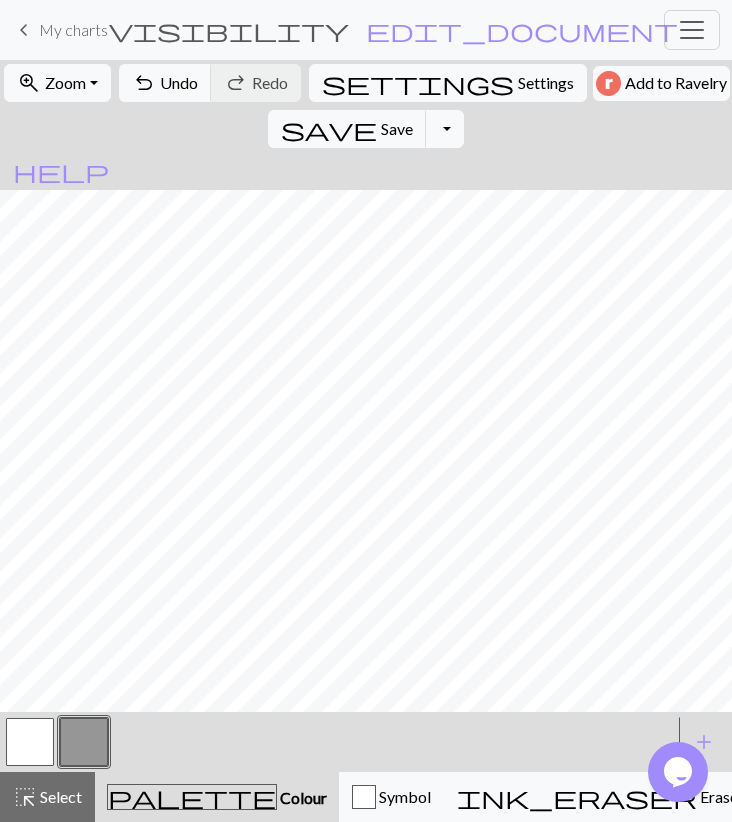 click at bounding box center (30, 742) 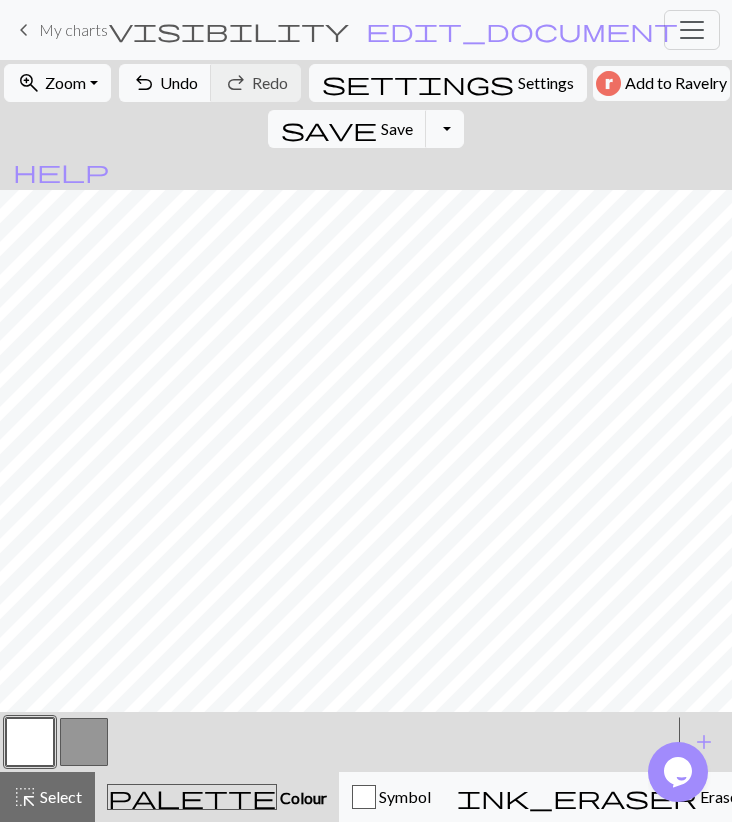 click at bounding box center (84, 742) 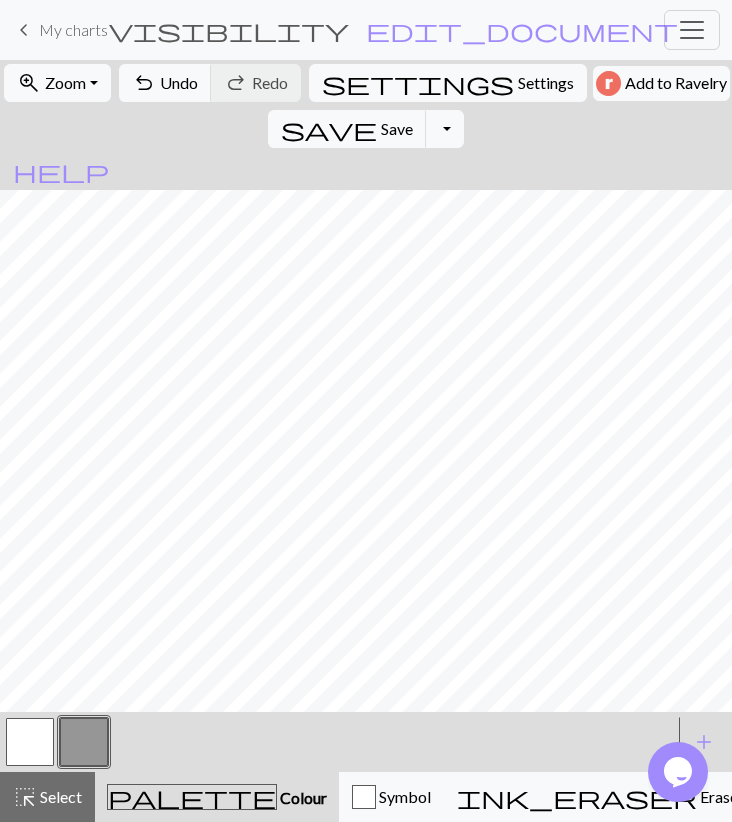 click at bounding box center [30, 742] 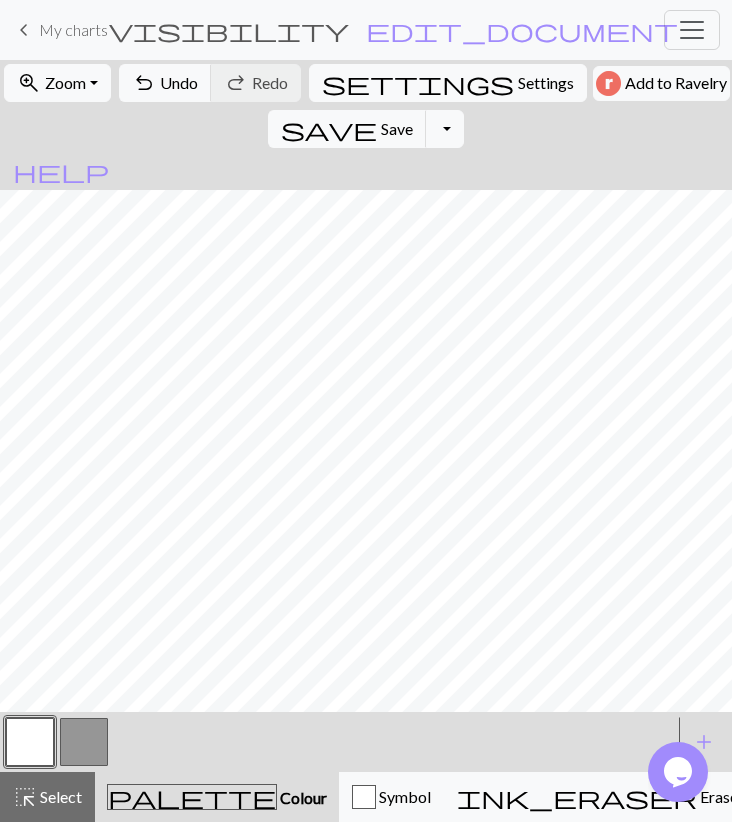 click at bounding box center [84, 742] 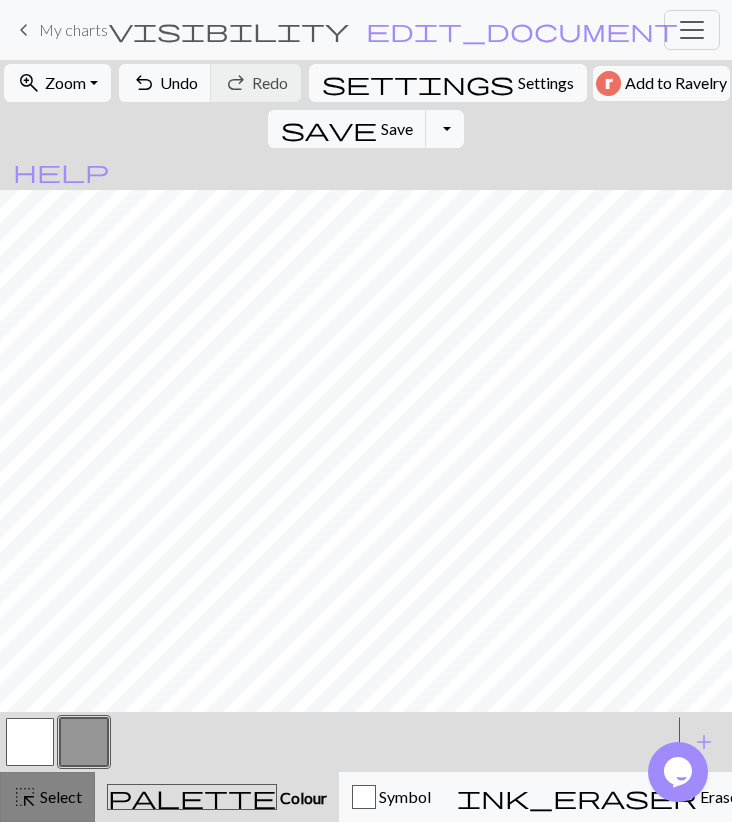 click on "Select" at bounding box center [59, 796] 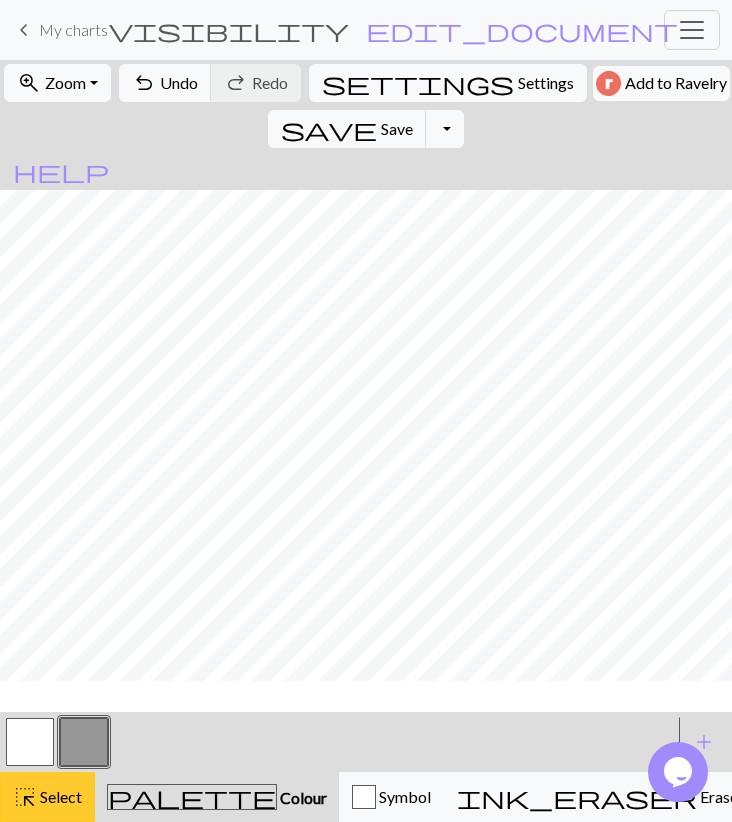 scroll, scrollTop: 0, scrollLeft: 0, axis: both 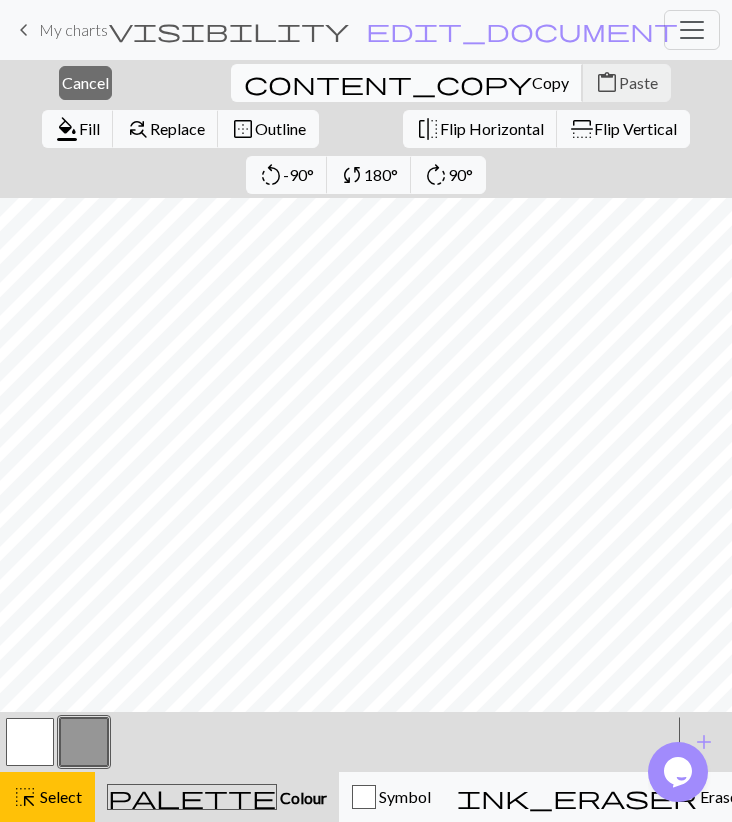 click on "Copy" at bounding box center (550, 82) 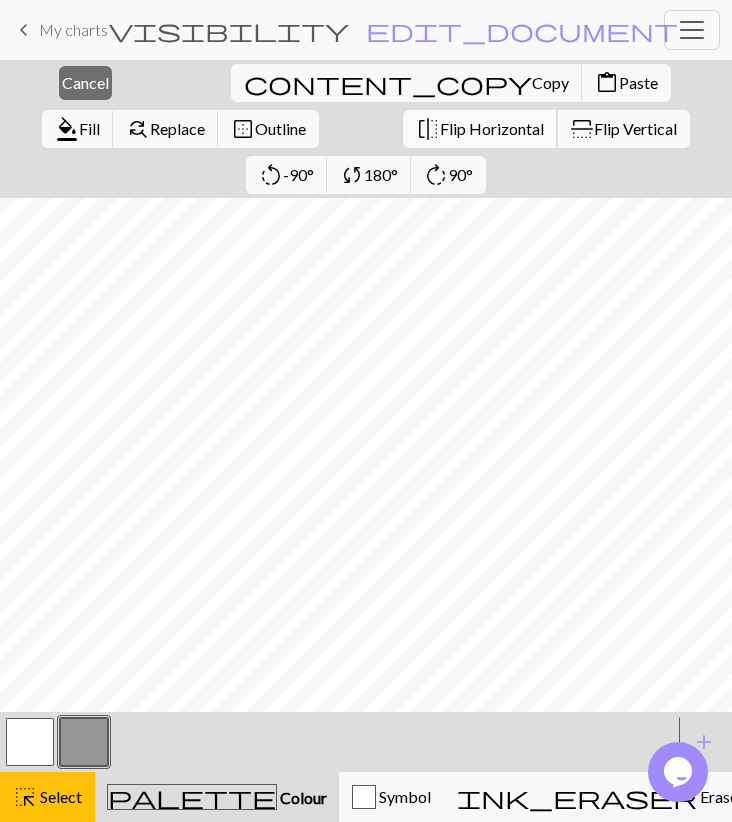 drag, startPoint x: 311, startPoint y: 93, endPoint x: 202, endPoint y: 135, distance: 116.81181 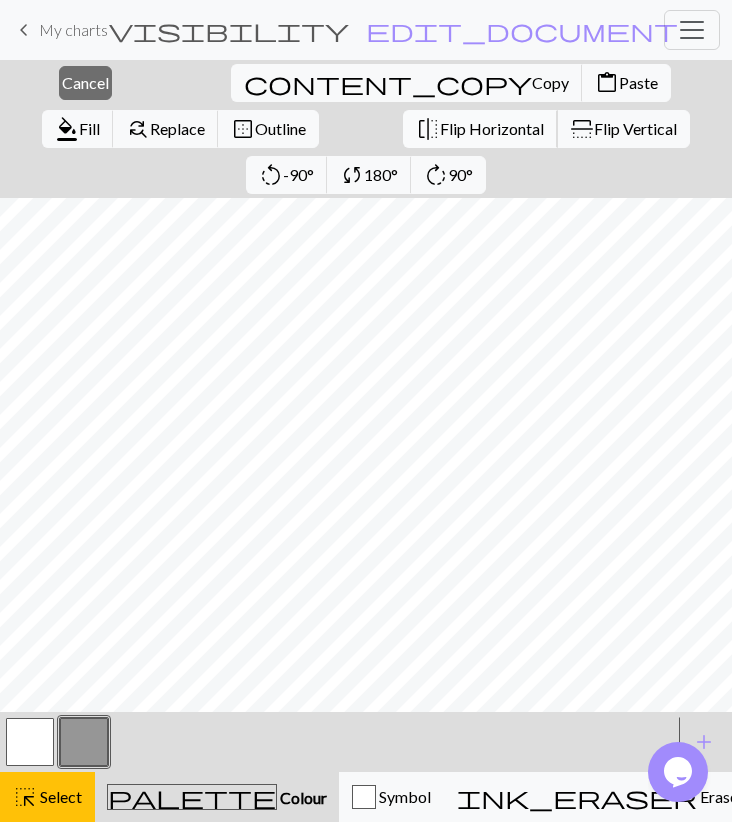 click on "Flip Horizontal" at bounding box center (492, 128) 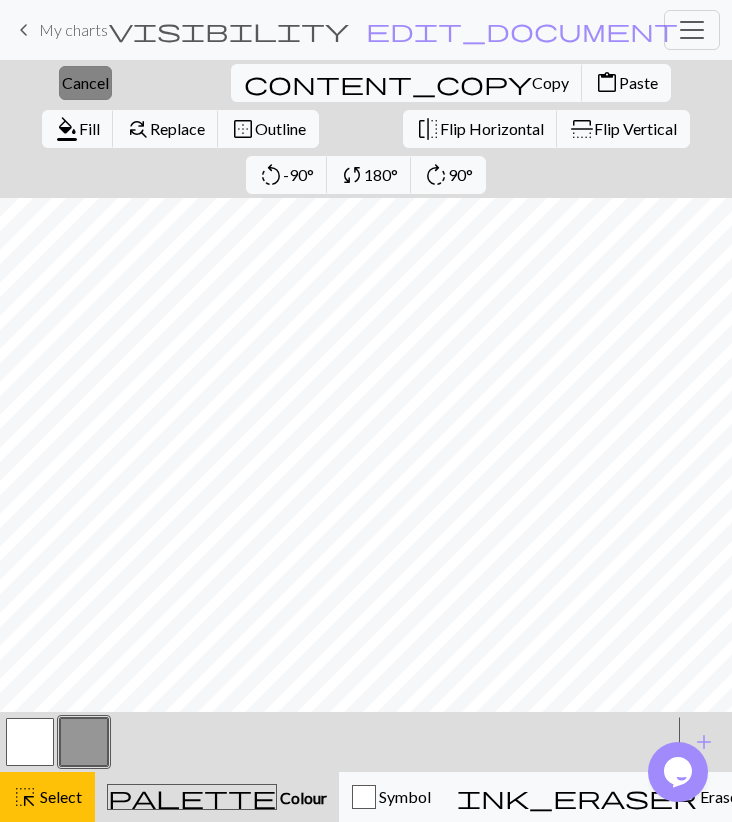click on "Cancel" at bounding box center (85, 82) 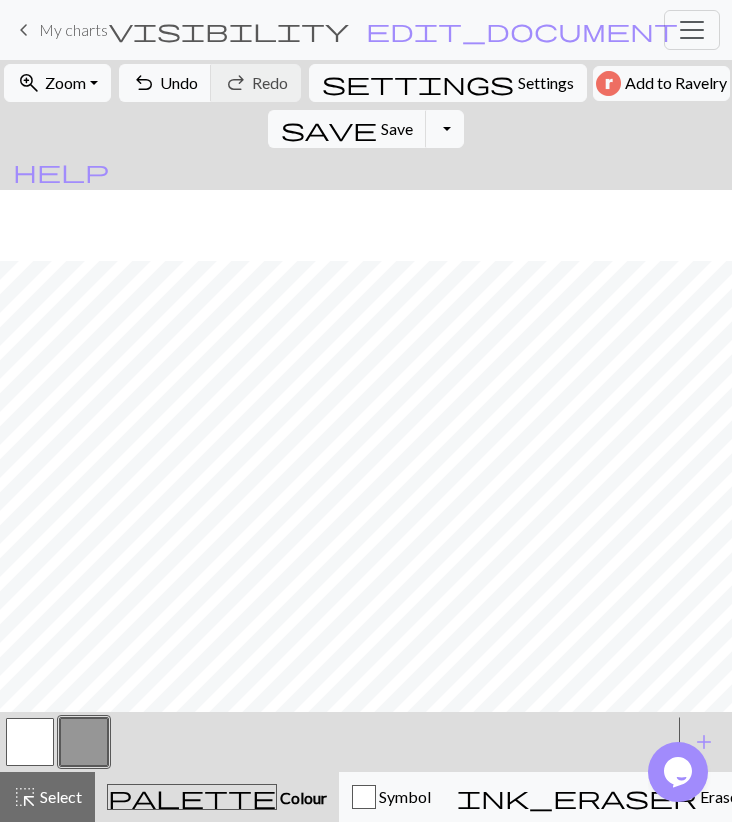scroll, scrollTop: 116, scrollLeft: 0, axis: vertical 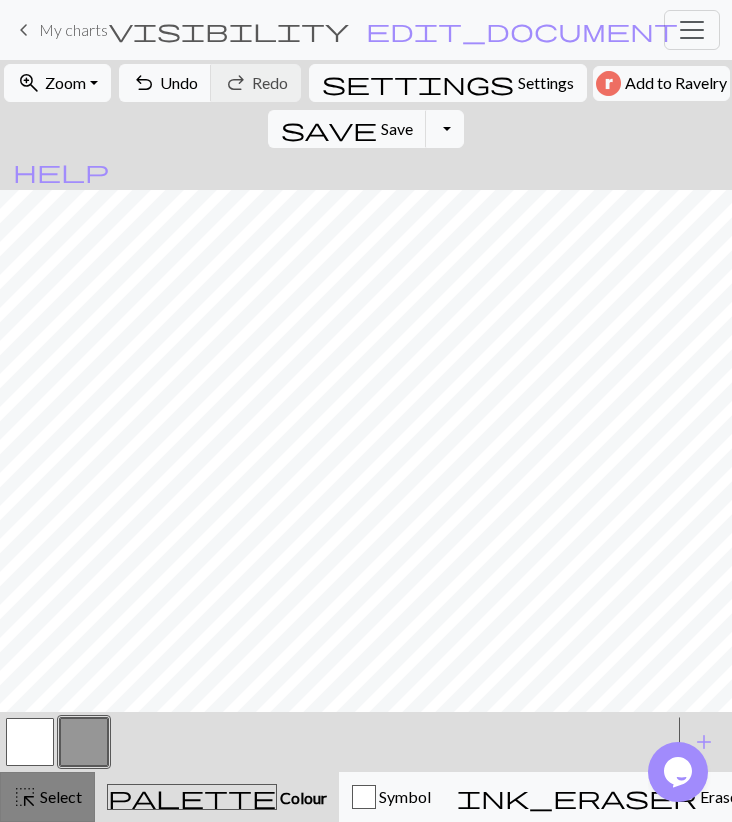 click on "Select" at bounding box center [59, 796] 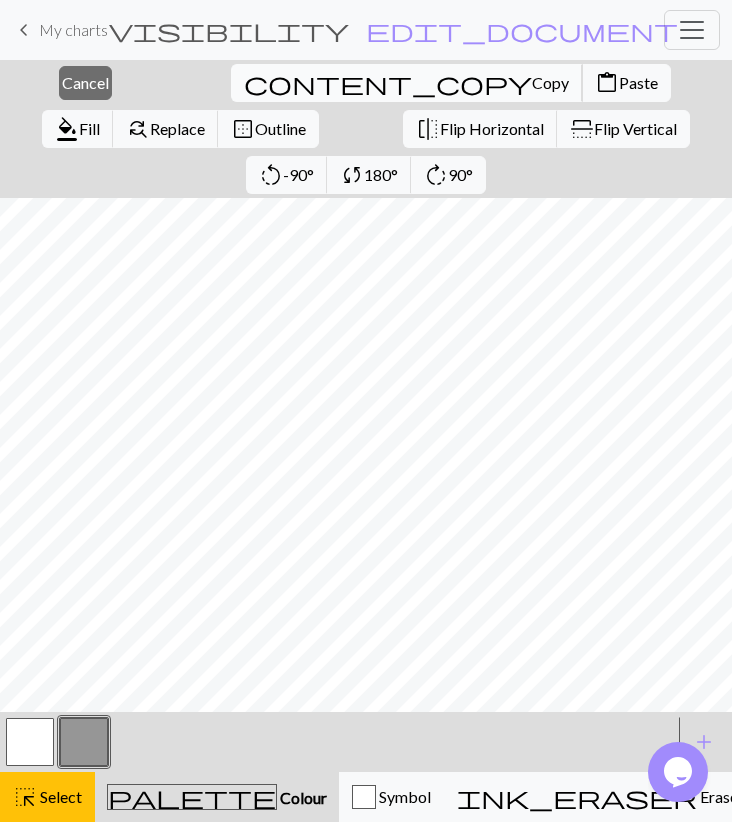 click on "content_copy  Copy" at bounding box center [407, 83] 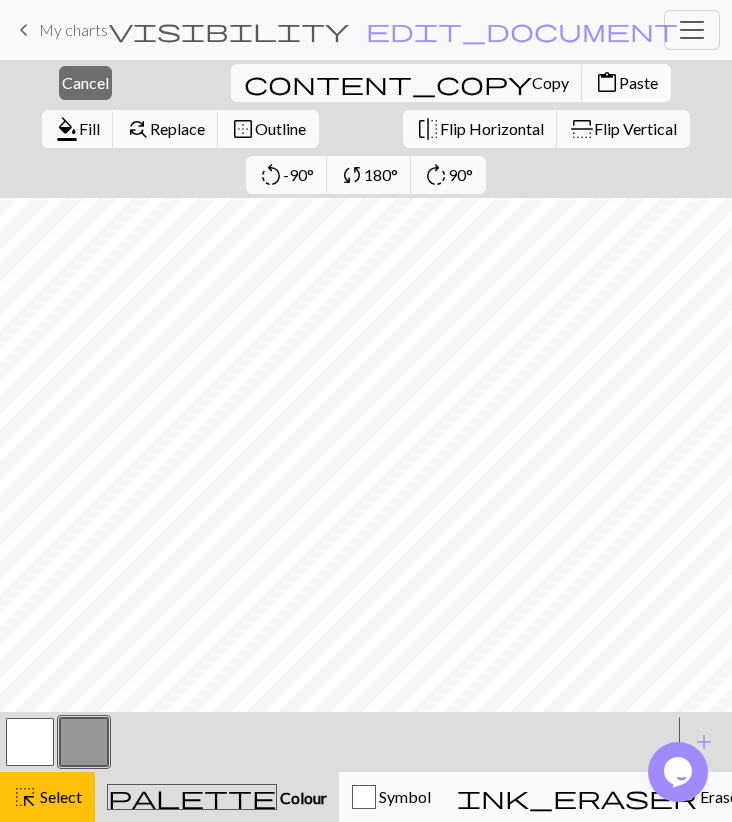 click on "content_paste  Paste" at bounding box center [626, 83] 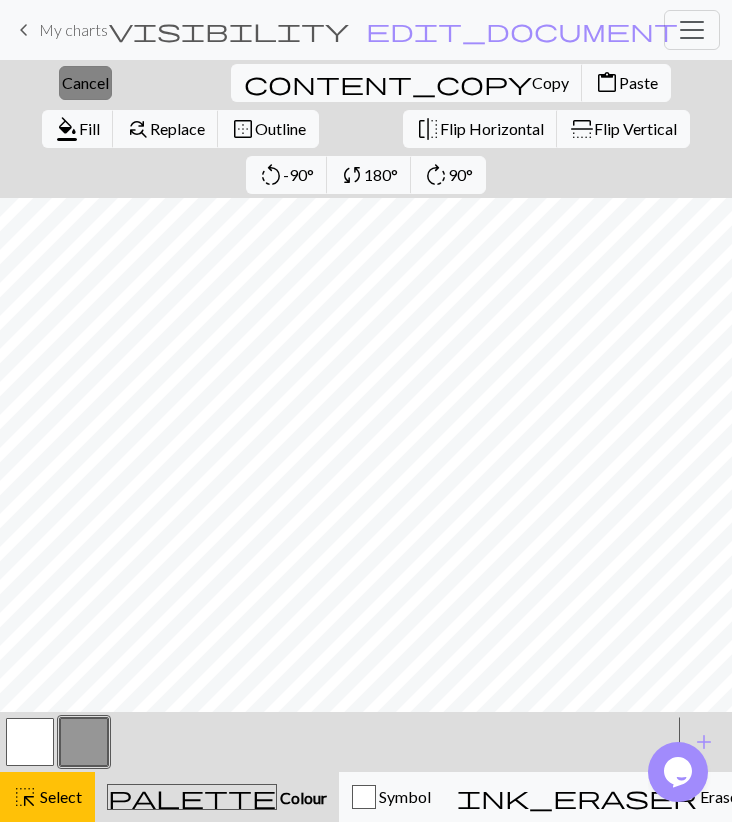 click on "Cancel" at bounding box center (85, 82) 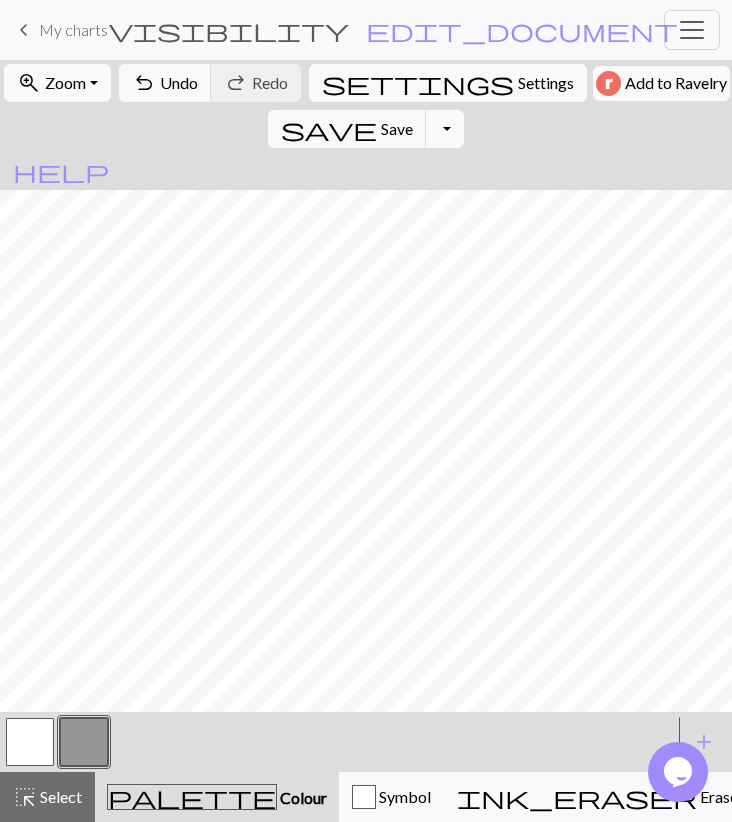 click at bounding box center [30, 742] 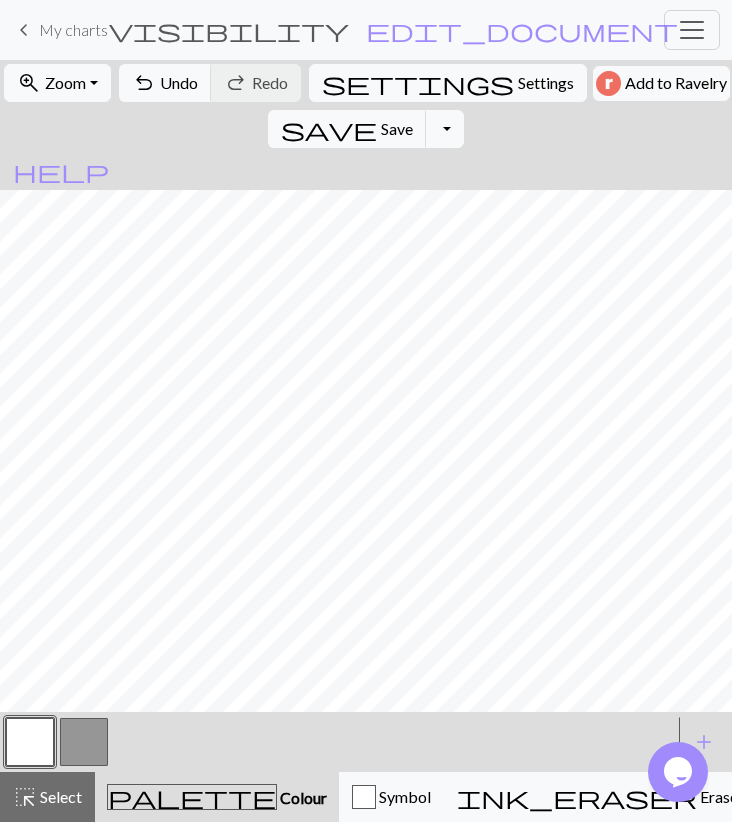 click at bounding box center [84, 742] 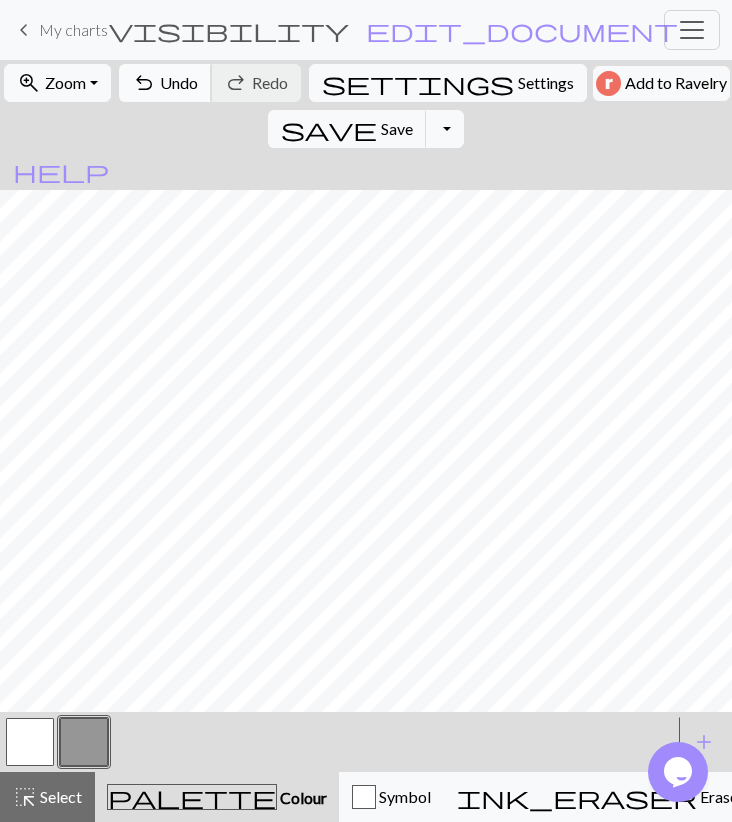 click on "undo Undo Undo" at bounding box center [165, 83] 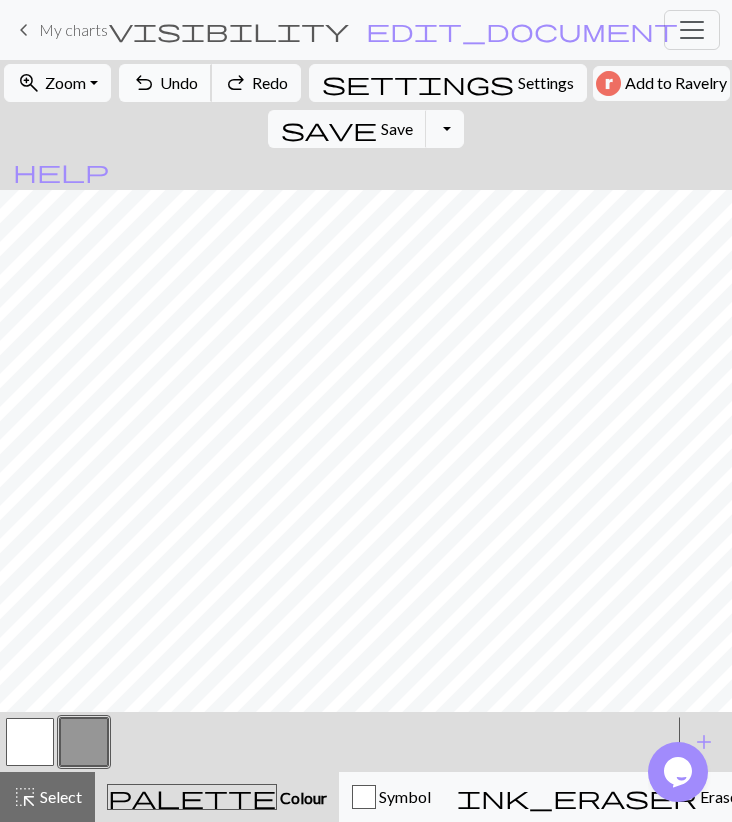 click on "undo Undo Undo" at bounding box center (165, 83) 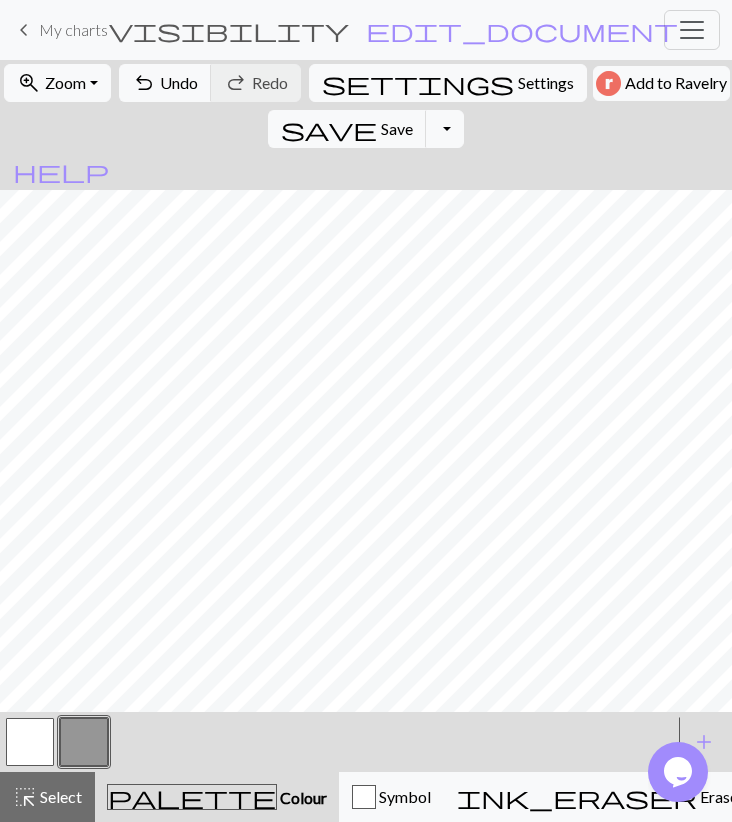 click at bounding box center [30, 742] 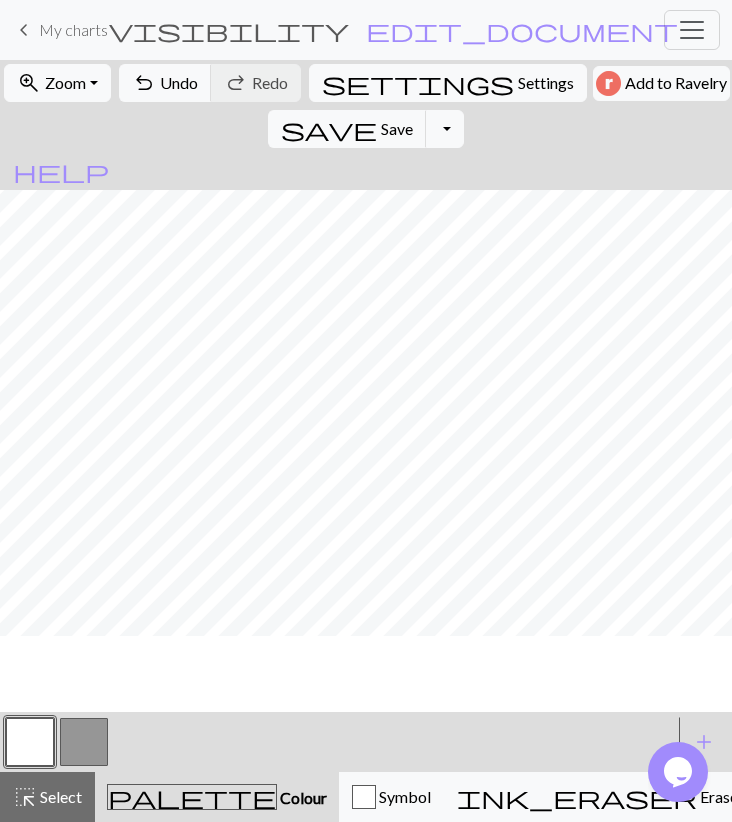 scroll, scrollTop: 0, scrollLeft: 0, axis: both 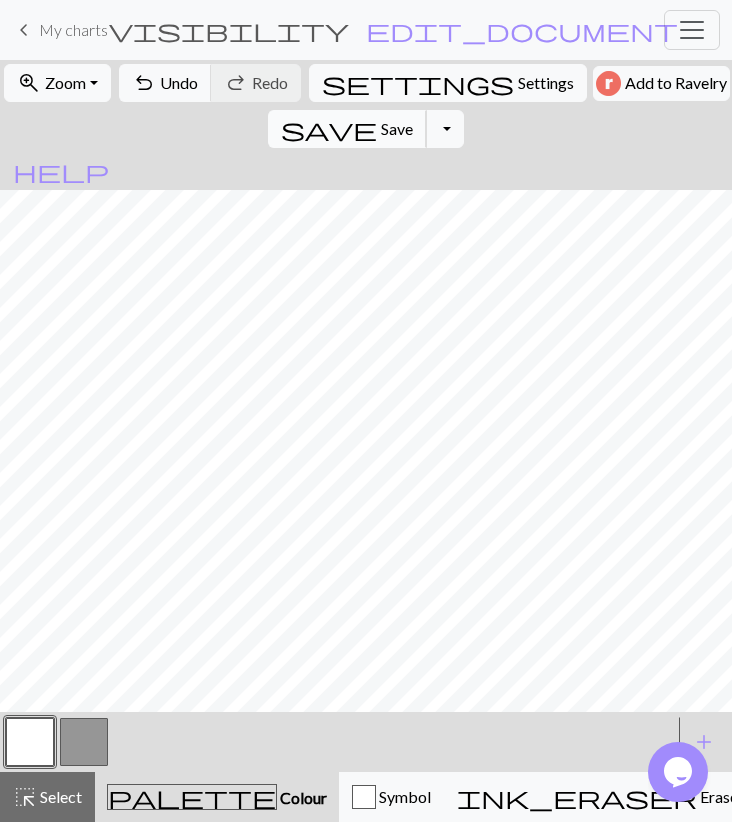 click on "save" at bounding box center (329, 129) 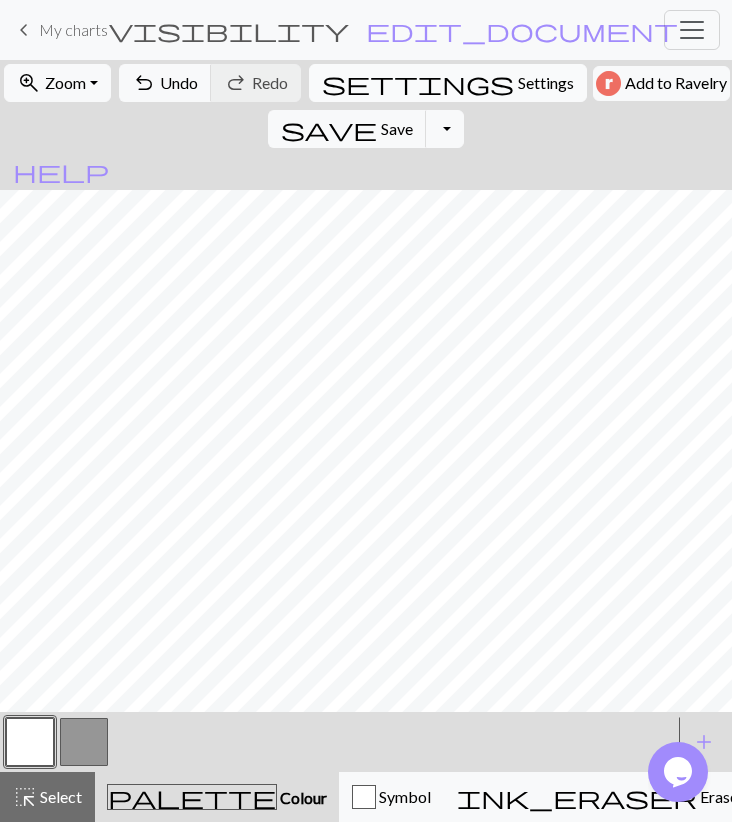 click on "Settings" at bounding box center (546, 83) 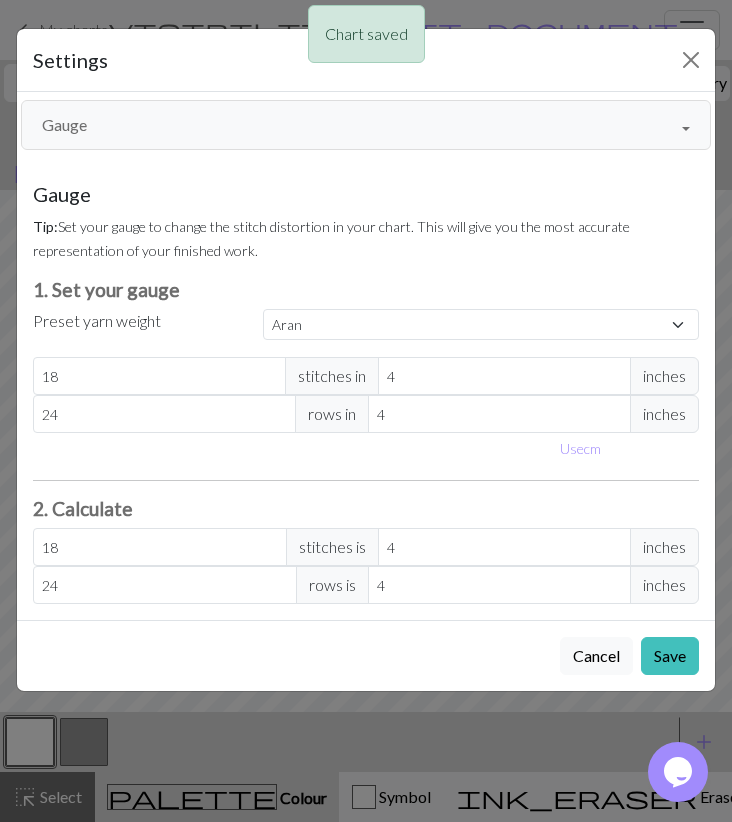 click on "Gauge" at bounding box center [366, 125] 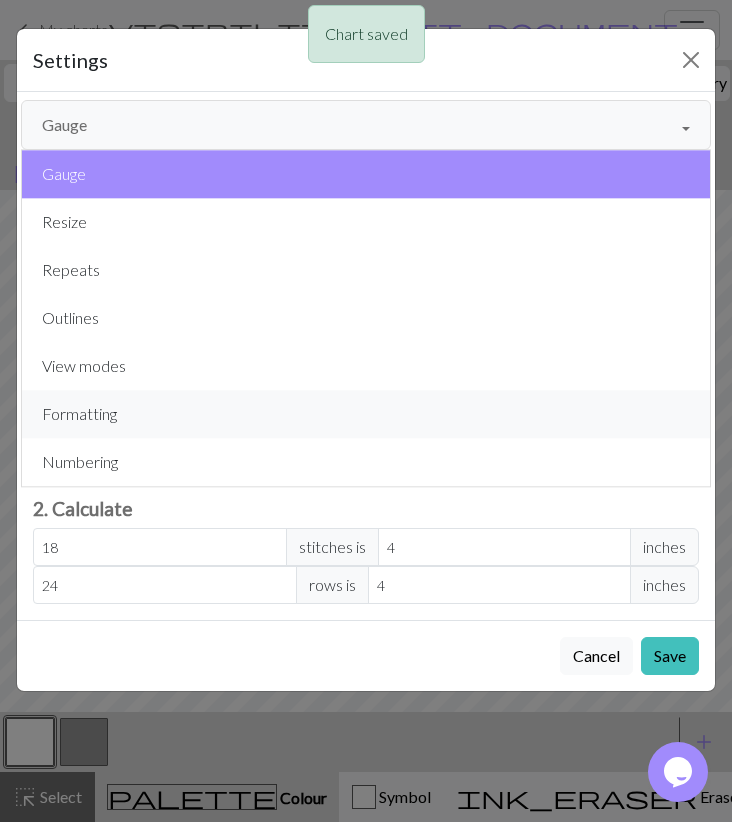 click on "Formatting" at bounding box center (366, 414) 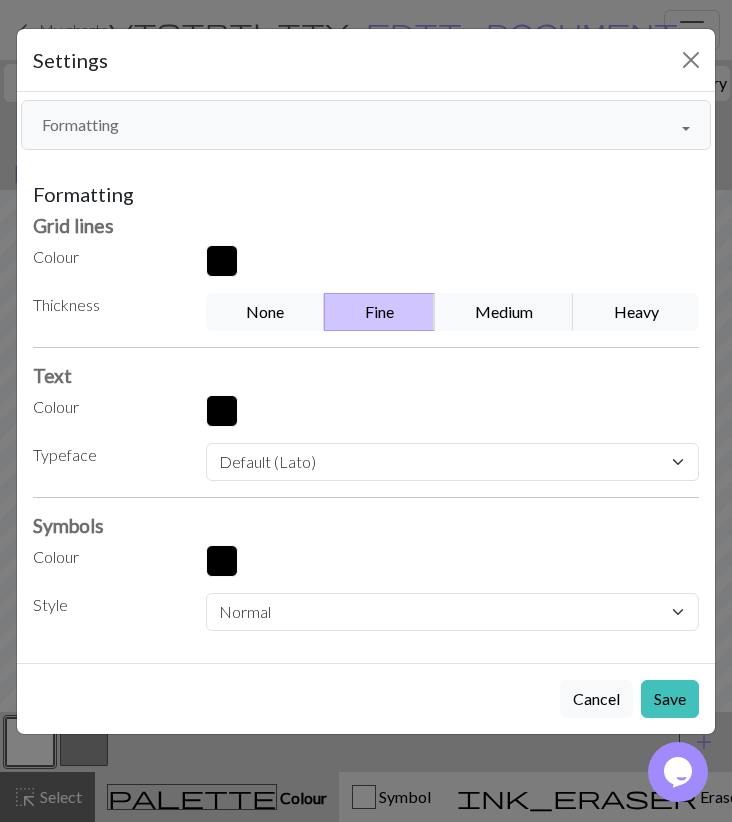click on "Formatting Grid lines Colour Thickness None Fine Medium Heavy Text Colour Typeface Default (Lato) Ariel Helvetica Times new roman Times Courier new Courier Verdana Georgia Garamond Palatino Bookman Comic sans MS Trebuchet MS Symbols Colour Style Normal Heavy Hand drawn" at bounding box center [366, 406] 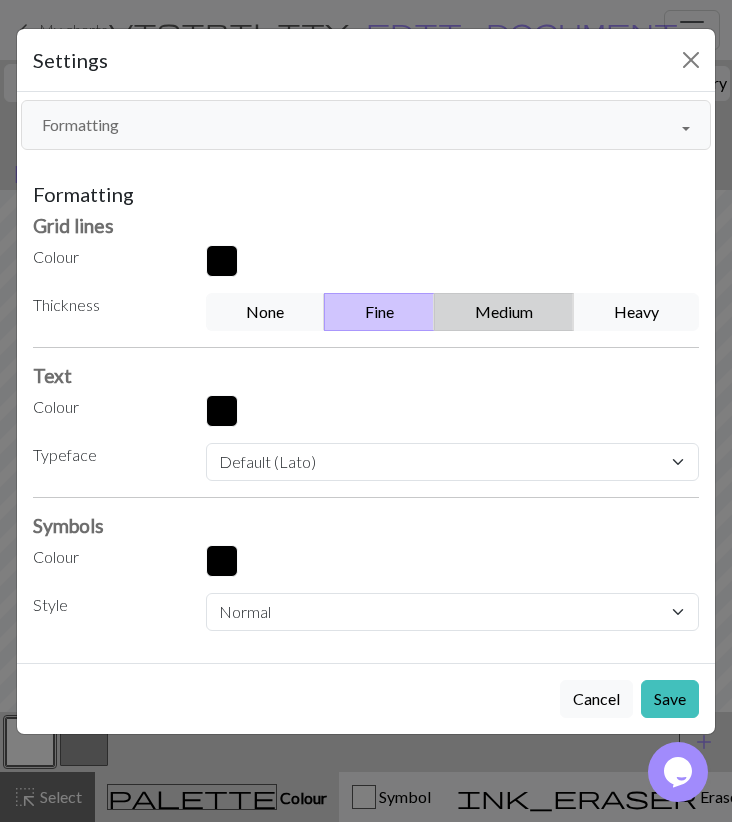 click on "Medium" at bounding box center (504, 312) 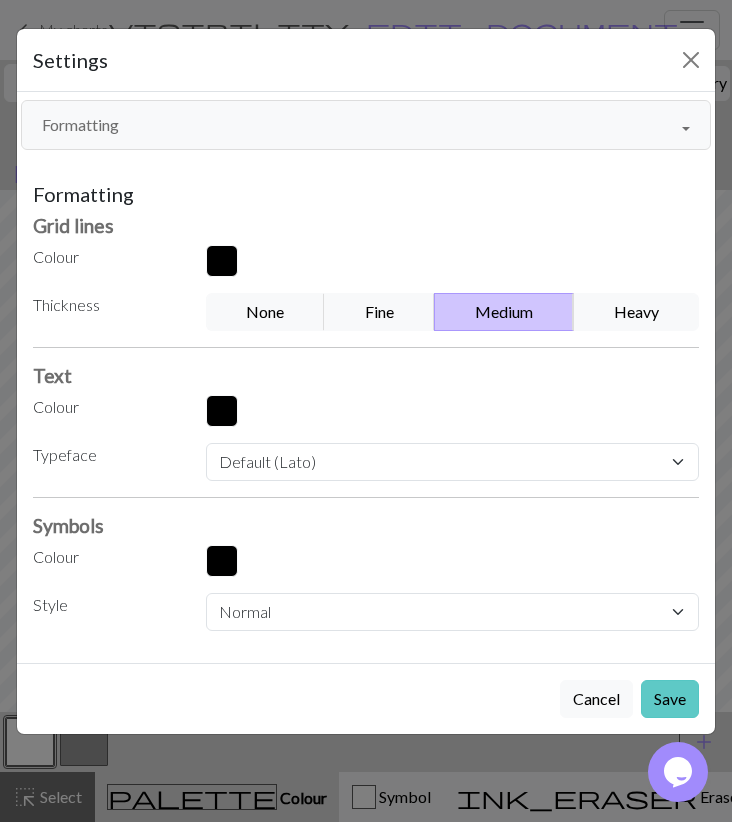 click on "Save" at bounding box center [670, 699] 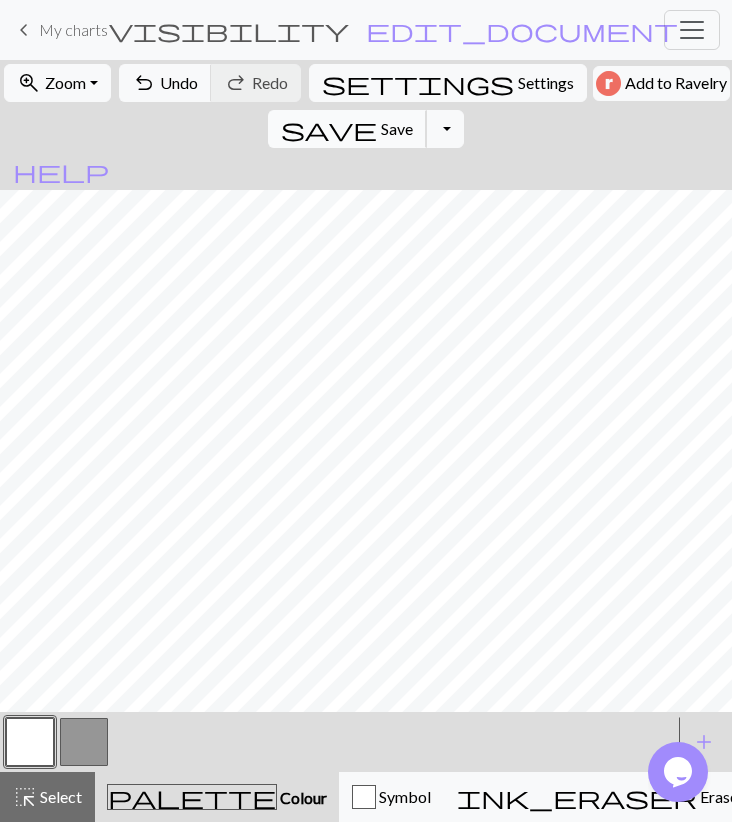click on "save" at bounding box center (329, 129) 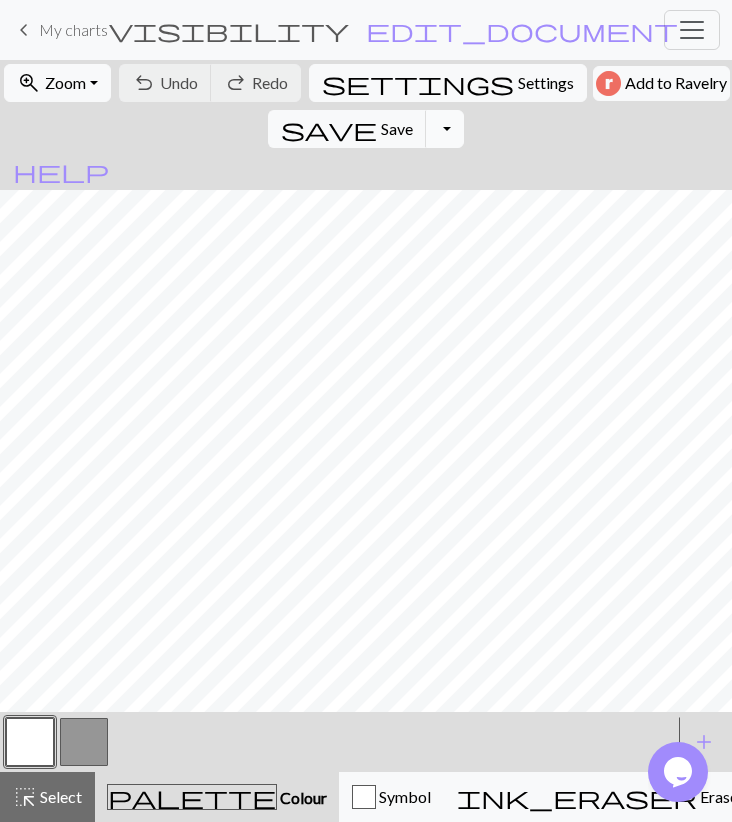 click on "Toggle Dropdown" at bounding box center (445, 129) 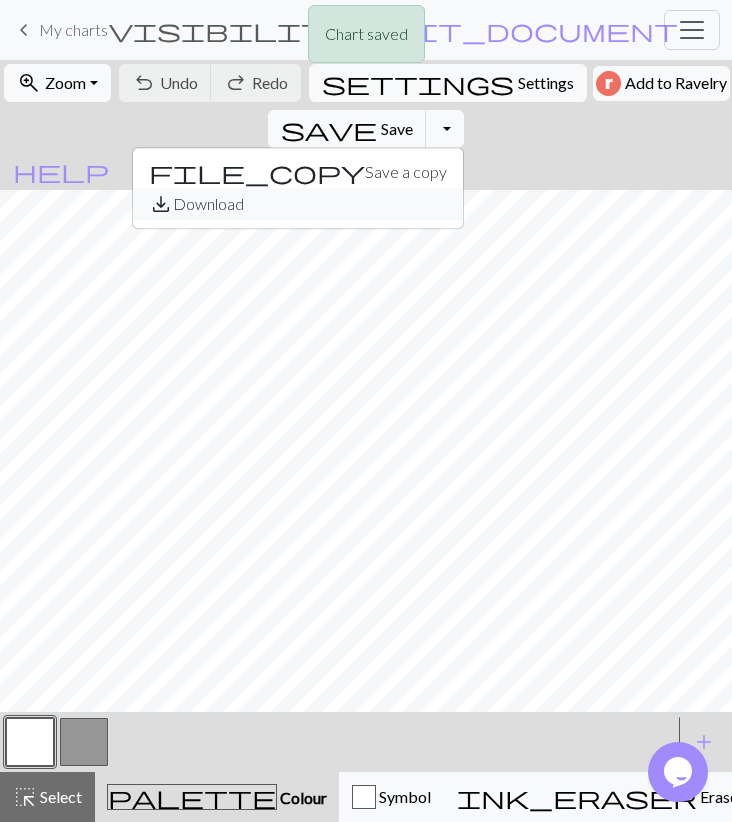 click on "save_alt  Download" at bounding box center [298, 204] 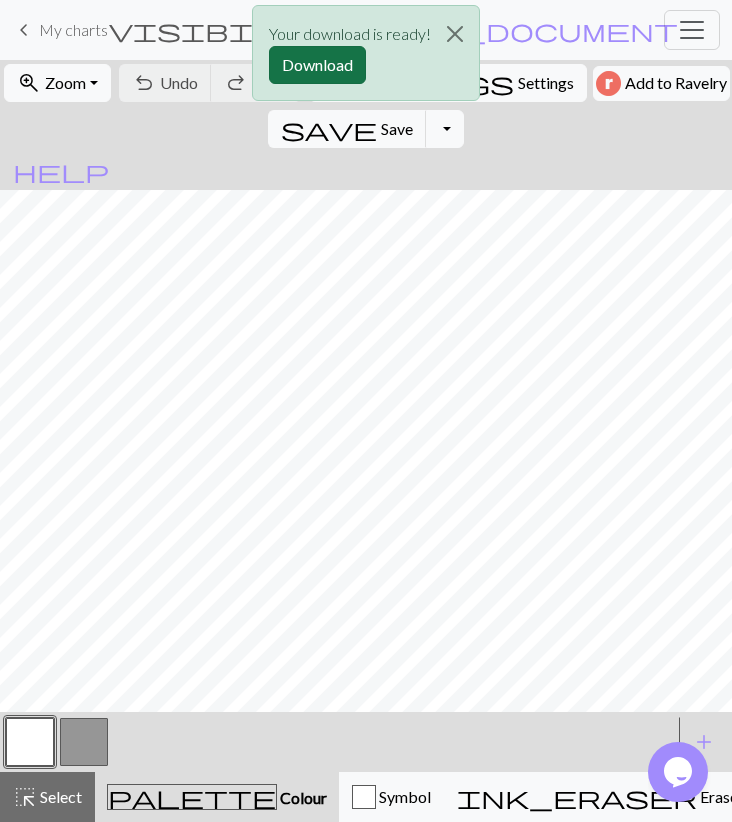 click on "Download" at bounding box center (317, 65) 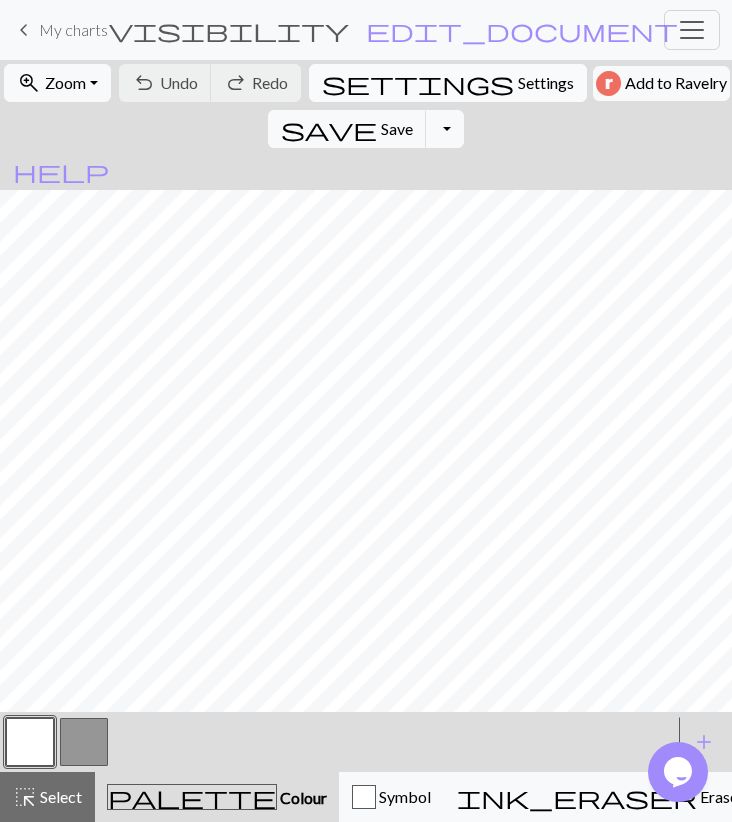 click on "settings" at bounding box center (418, 83) 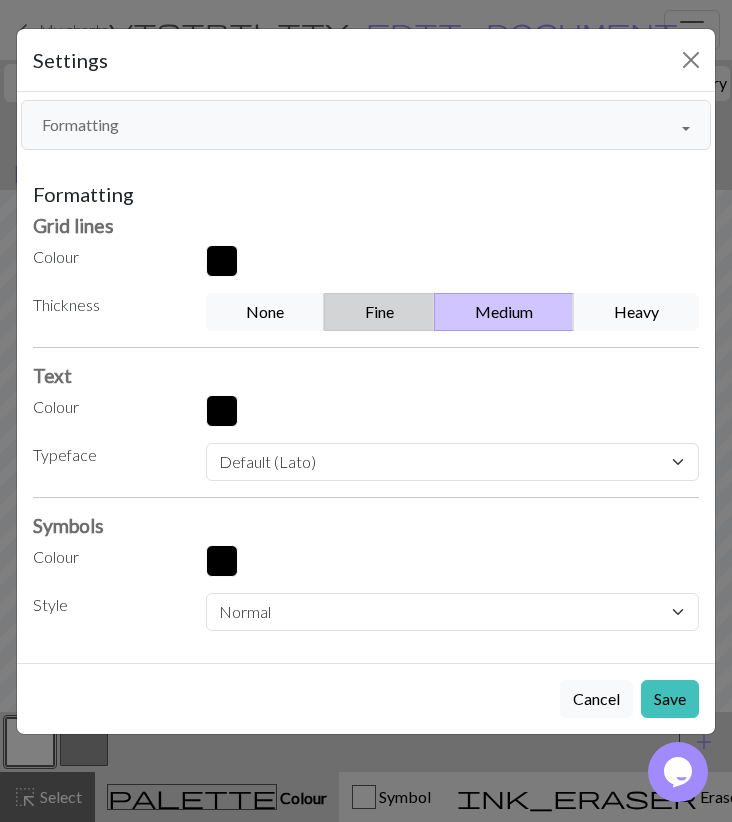 click on "Fine" at bounding box center [379, 312] 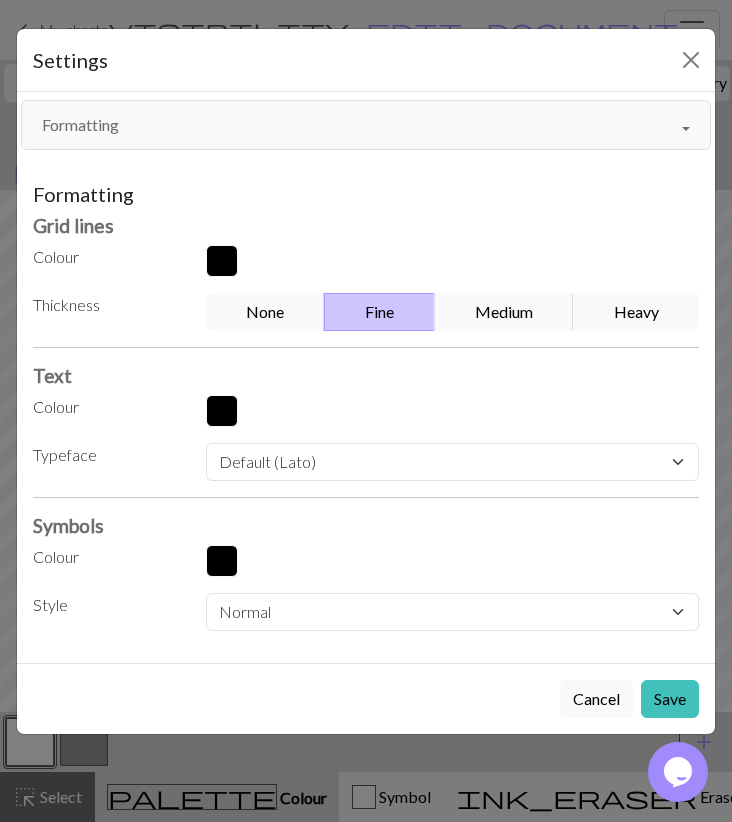 click on "Save" at bounding box center [670, 699] 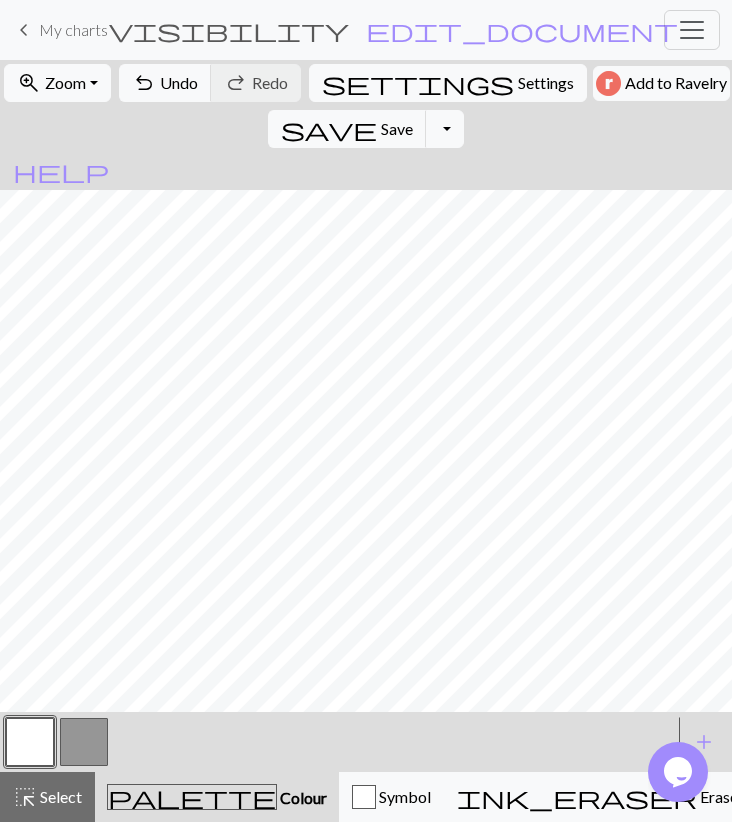 click at bounding box center [84, 742] 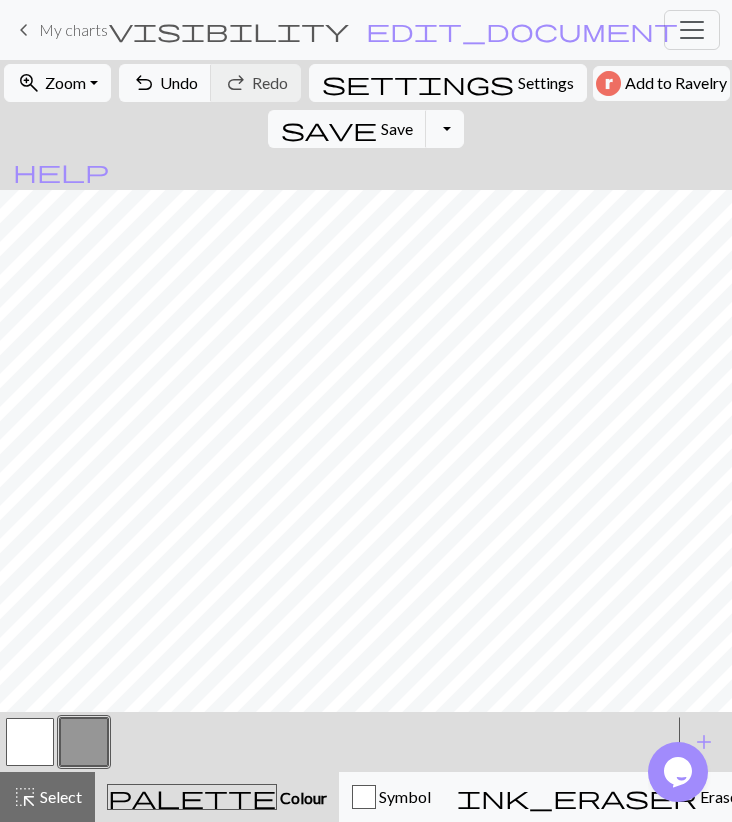 drag, startPoint x: 38, startPoint y: 742, endPoint x: 53, endPoint y: 723, distance: 24.207438 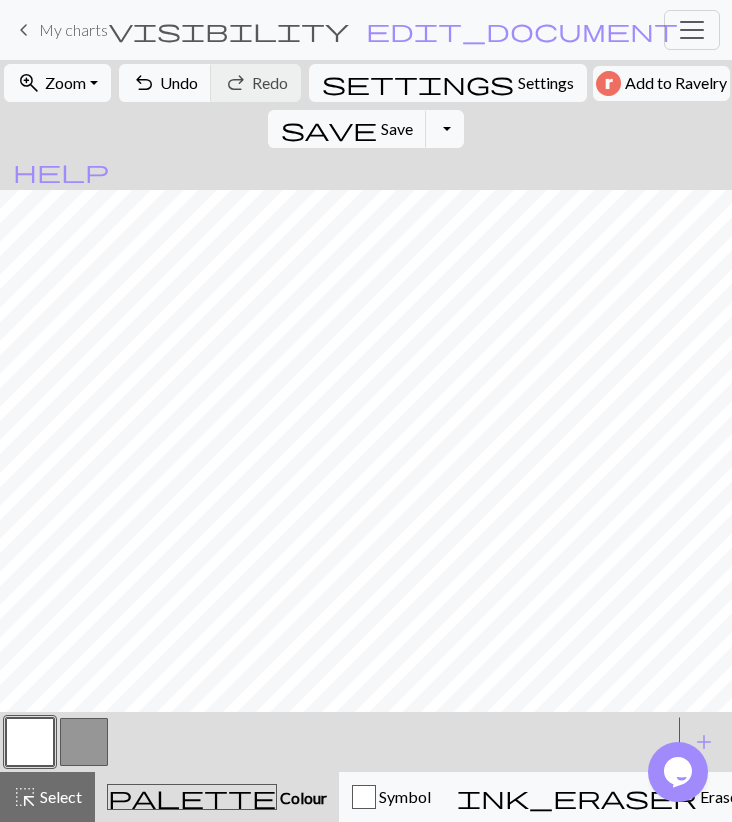 click at bounding box center [84, 742] 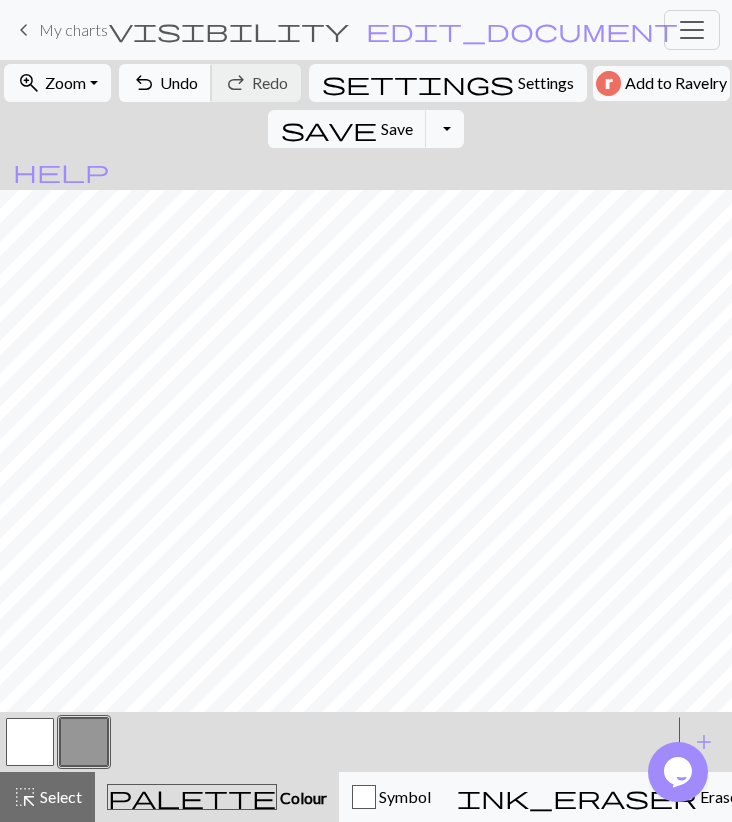 click on "Undo" at bounding box center (179, 82) 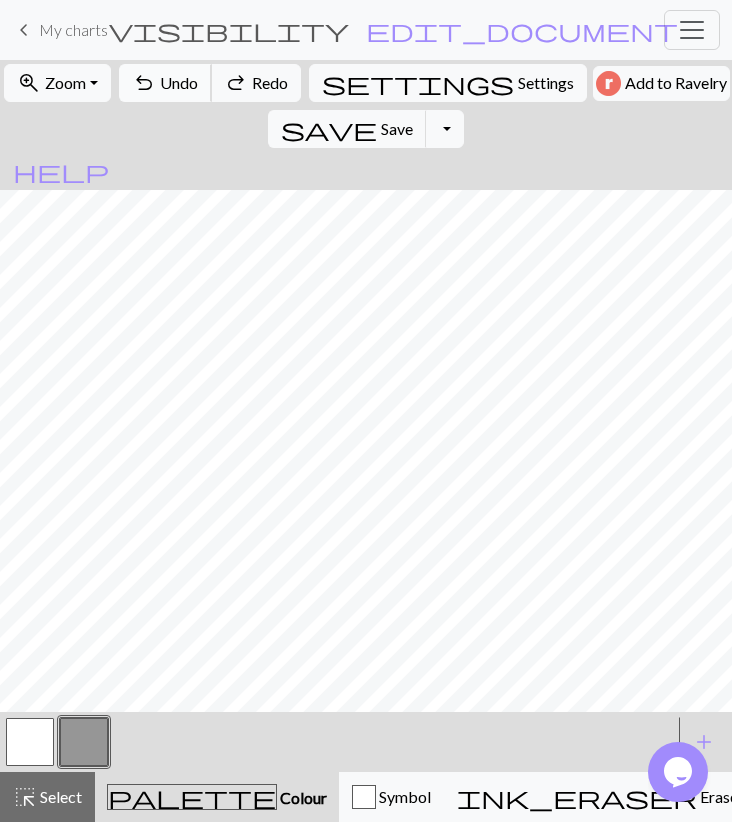 click on "Undo" at bounding box center [179, 82] 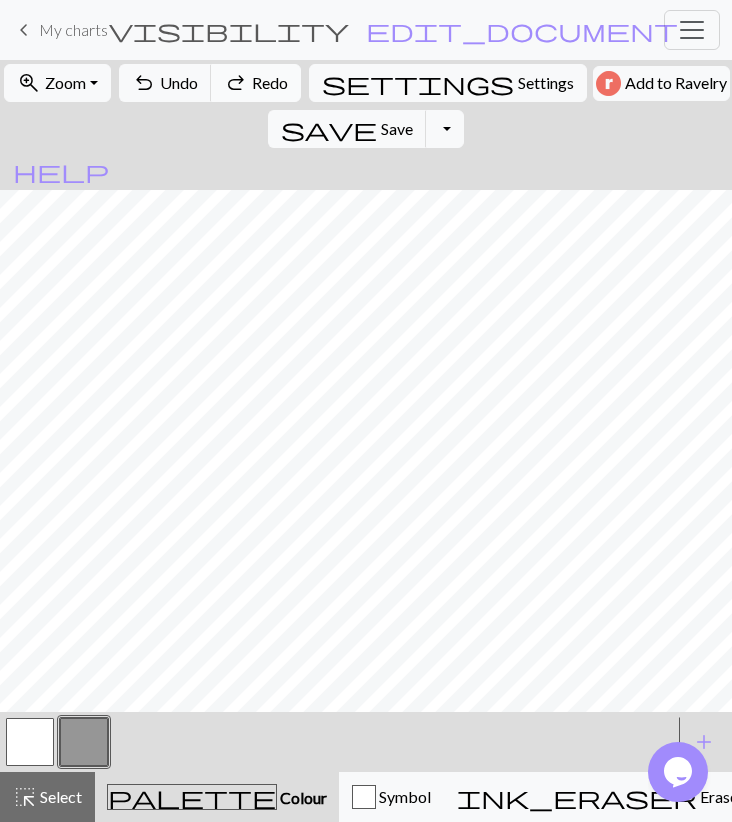 click on "Redo" at bounding box center (270, 82) 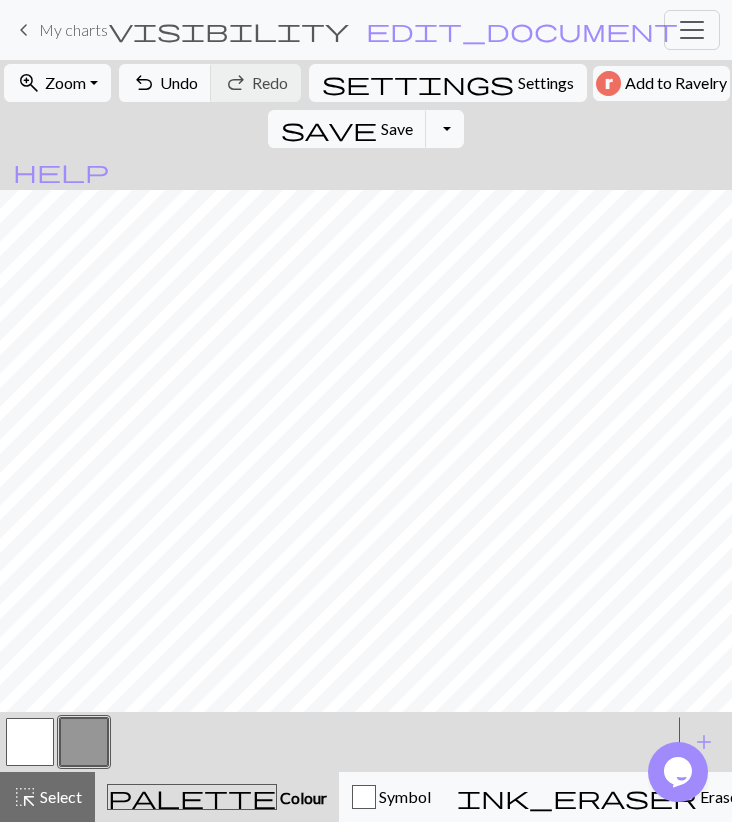 drag, startPoint x: 57, startPoint y: 747, endPoint x: 59, endPoint y: 734, distance: 13.152946 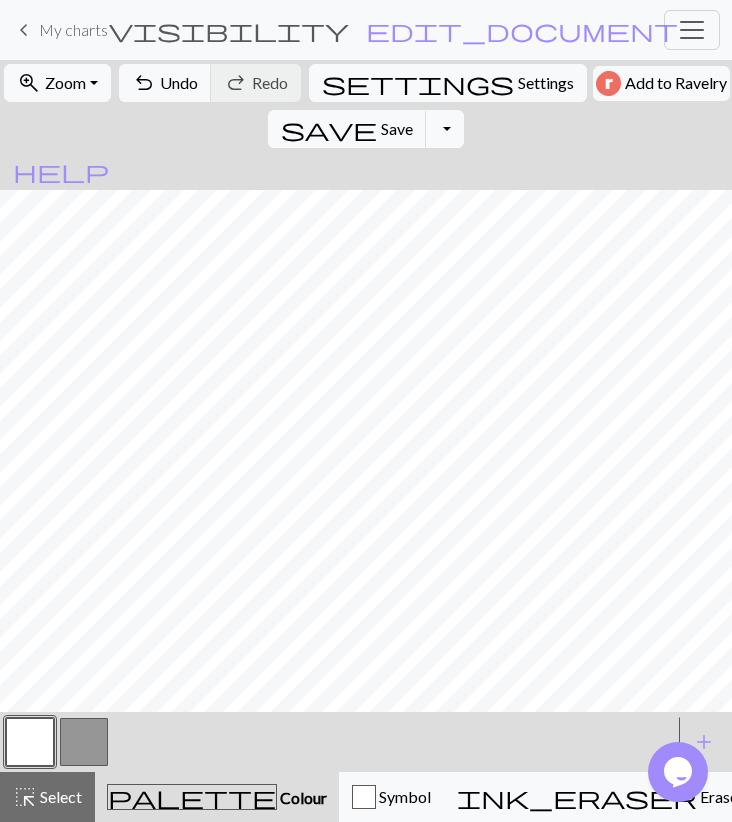 click at bounding box center [84, 742] 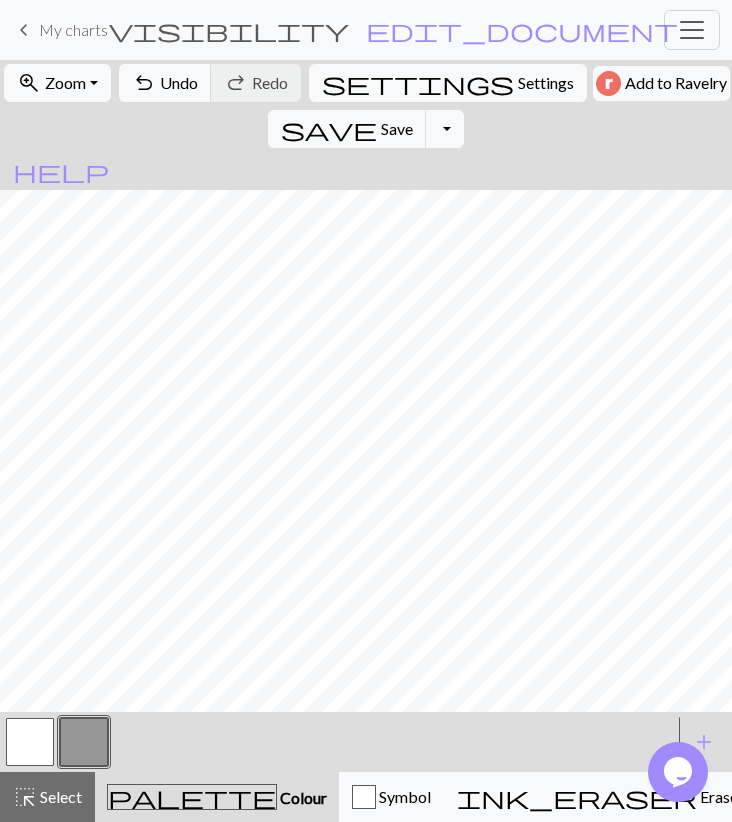 click at bounding box center (30, 742) 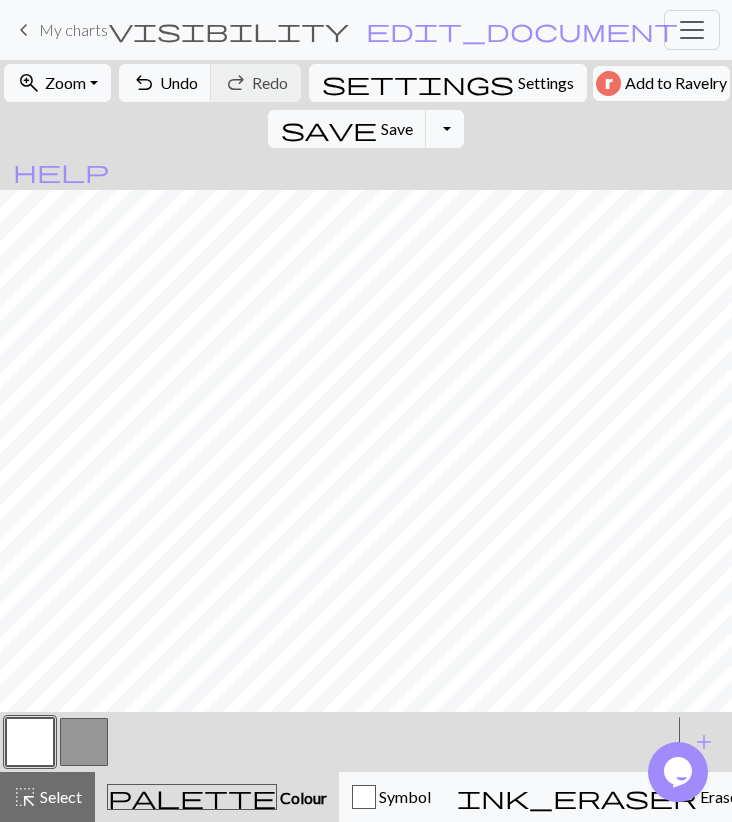 click at bounding box center (84, 742) 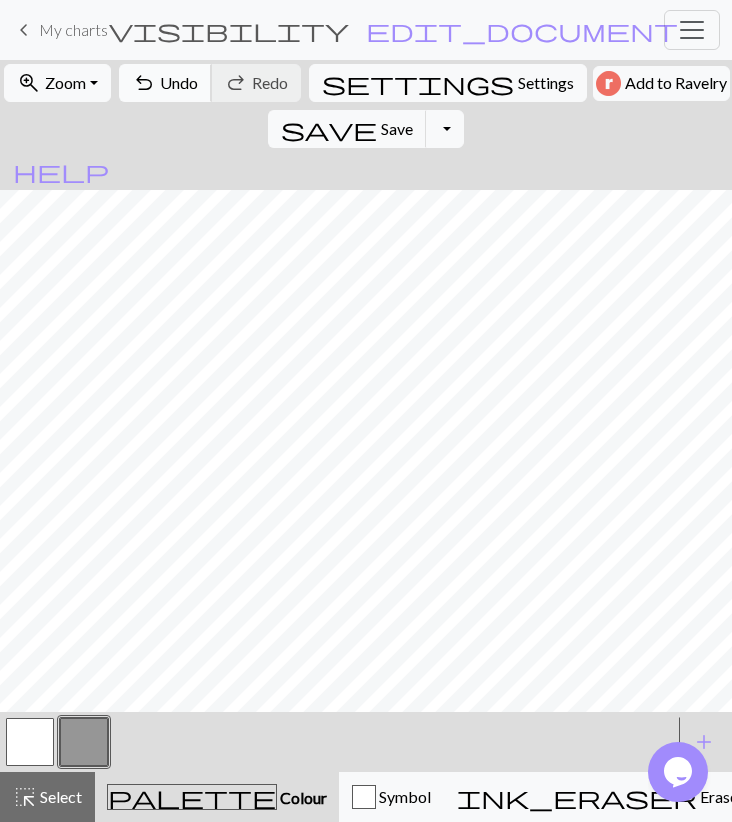 click on "undo Undo Undo" at bounding box center [165, 83] 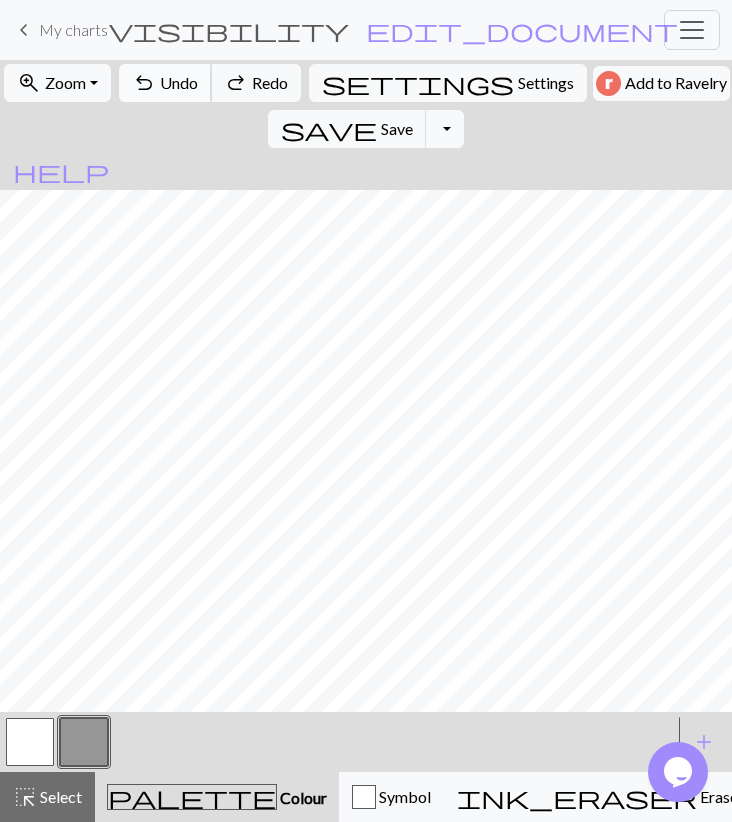 click on "undo Undo Undo" at bounding box center [165, 83] 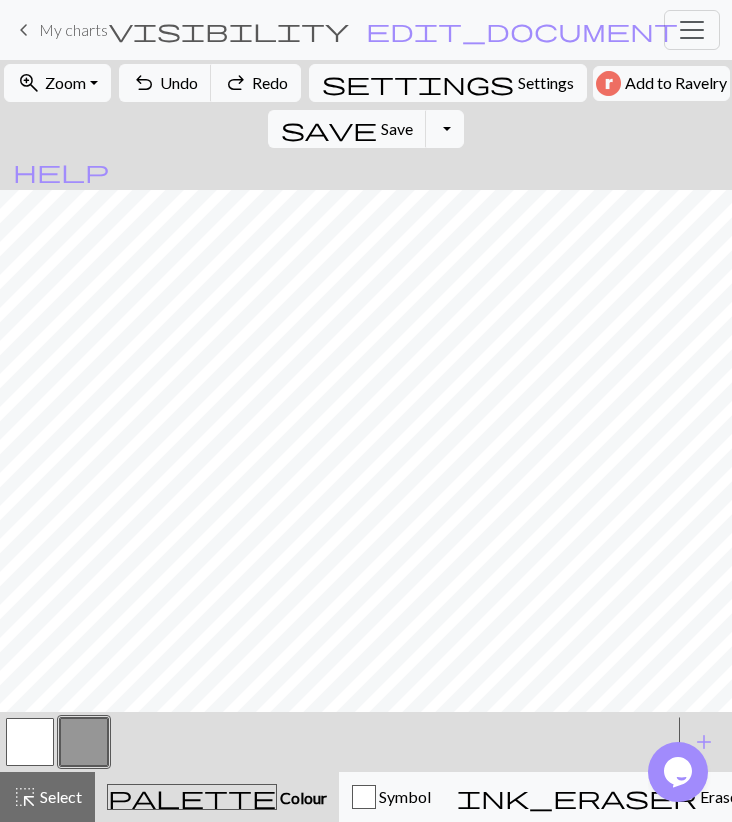 drag, startPoint x: 29, startPoint y: 736, endPoint x: 40, endPoint y: 713, distance: 25.495098 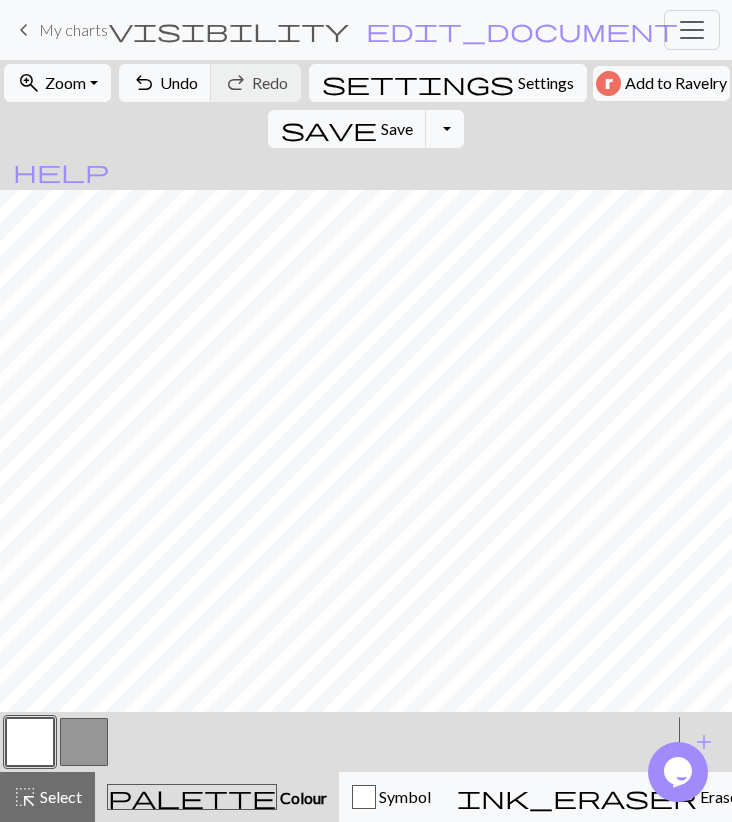 click at bounding box center (84, 742) 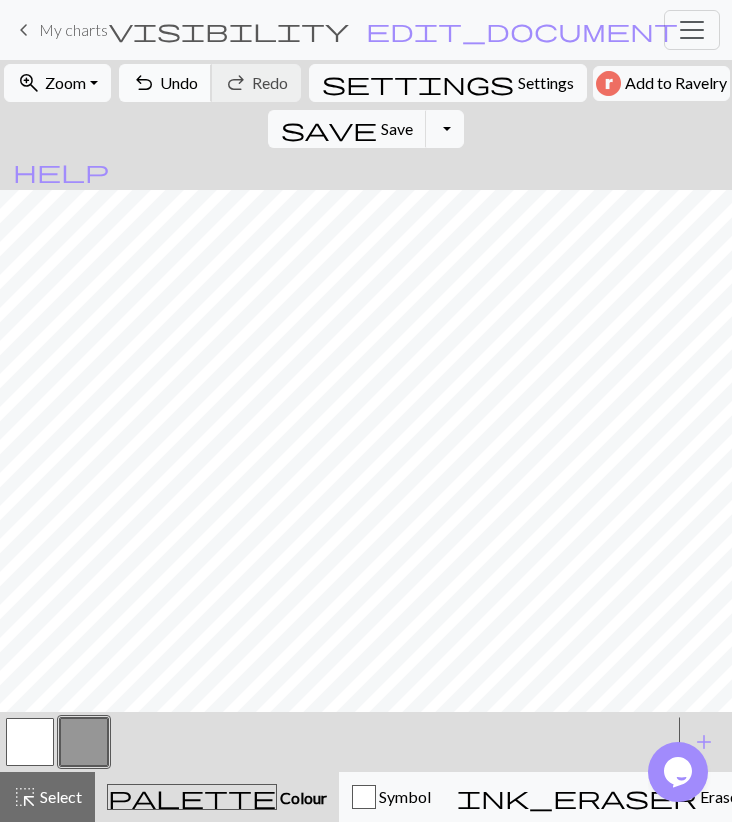 click on "Undo" at bounding box center [179, 82] 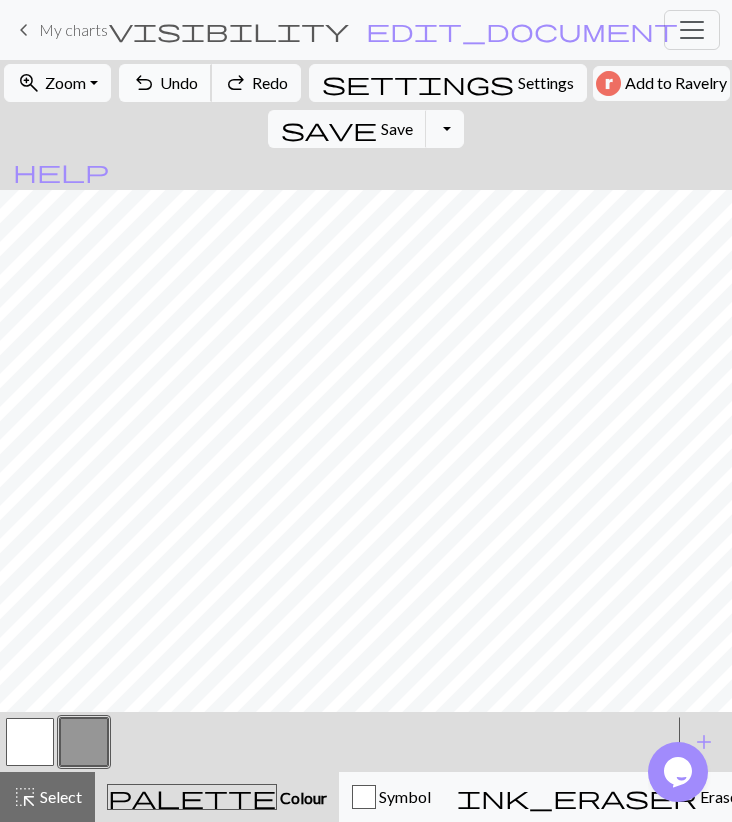 click on "undo Undo Undo" at bounding box center [165, 83] 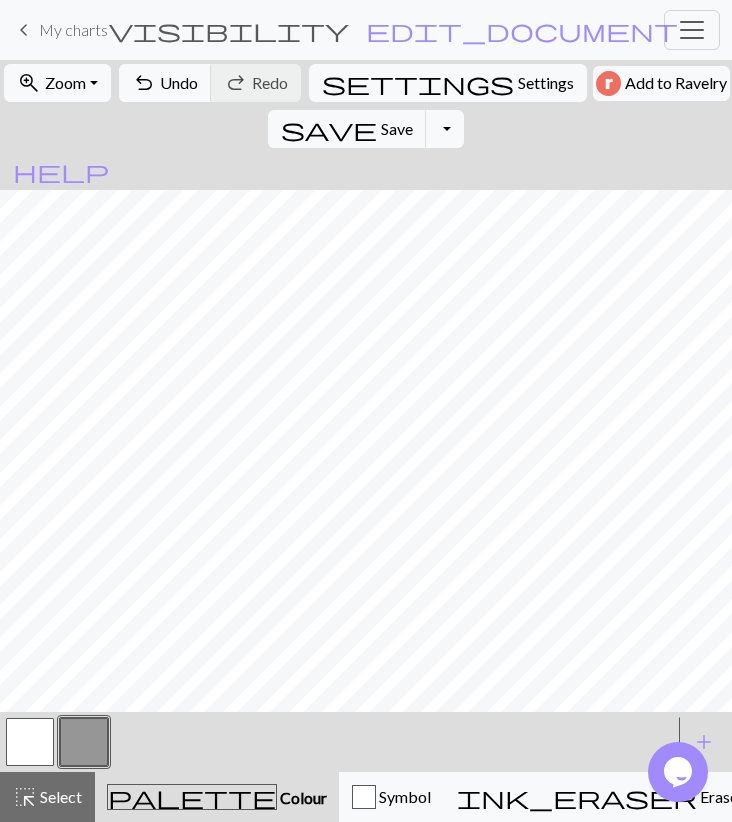 click at bounding box center (30, 742) 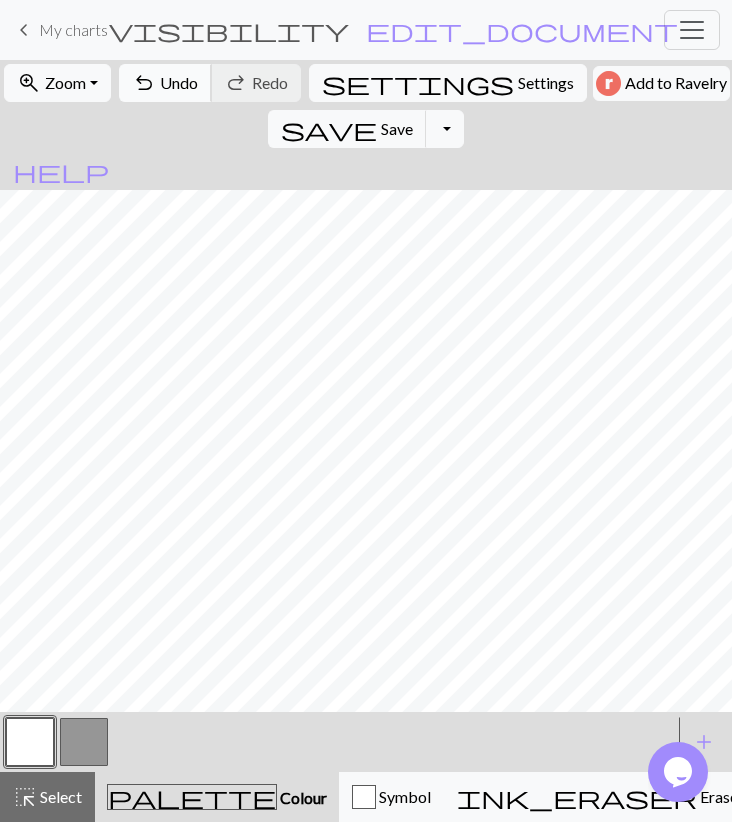 click on "Undo" at bounding box center [179, 82] 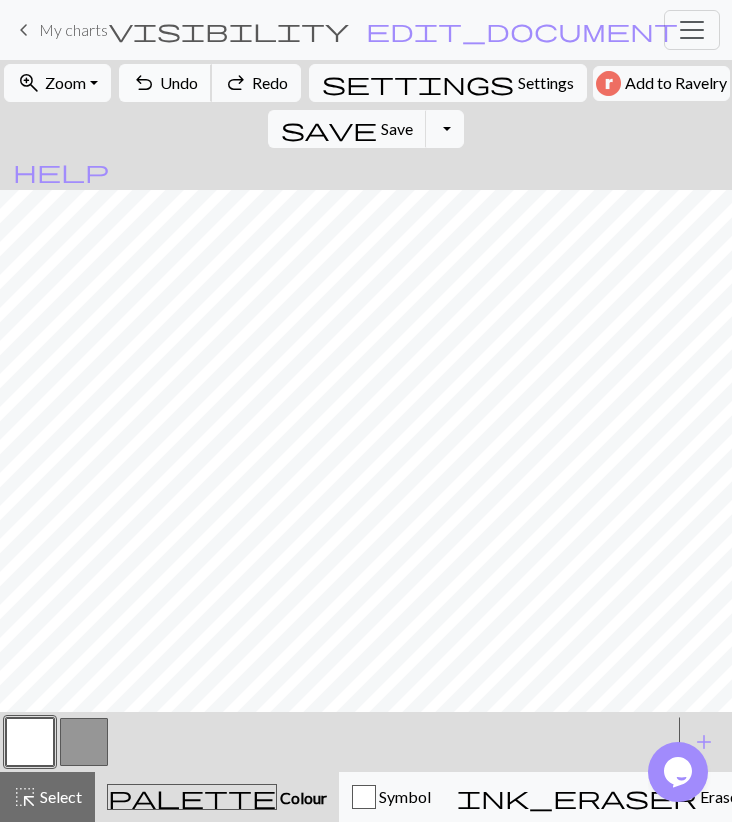 click on "Undo" at bounding box center (179, 82) 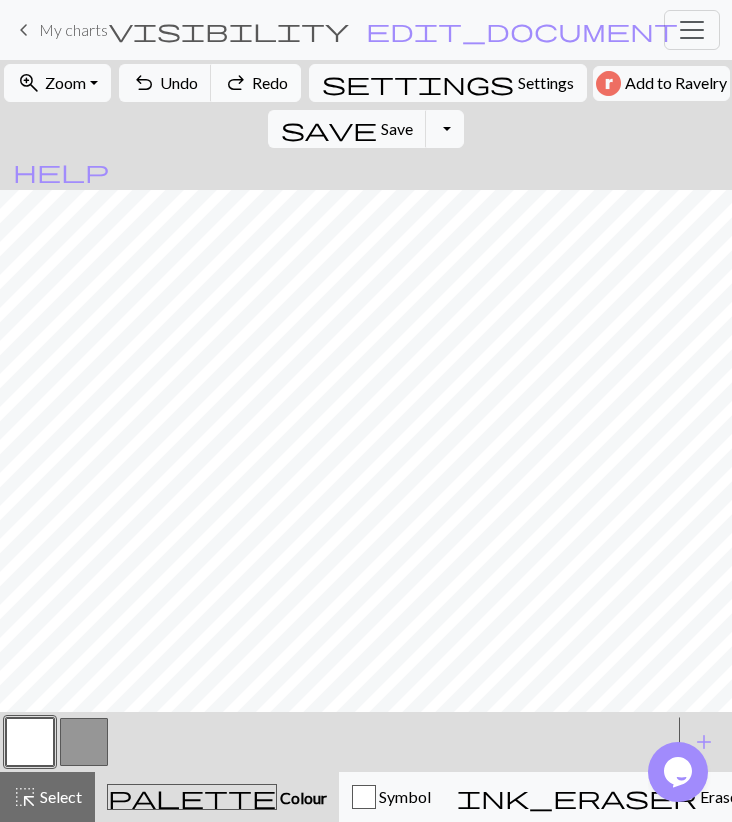 click on "Redo" at bounding box center [270, 82] 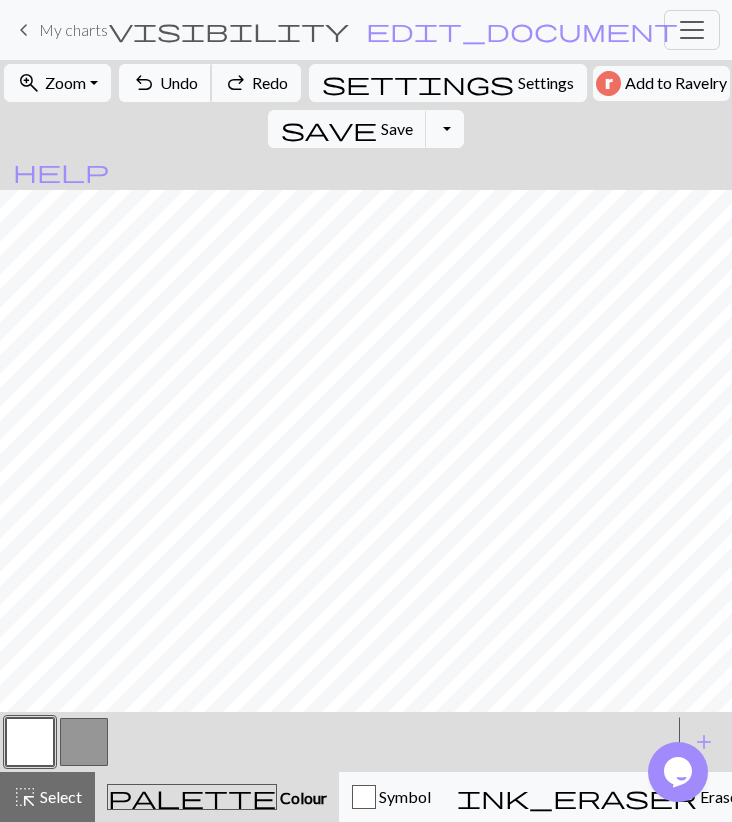 click on "Undo" at bounding box center [179, 82] 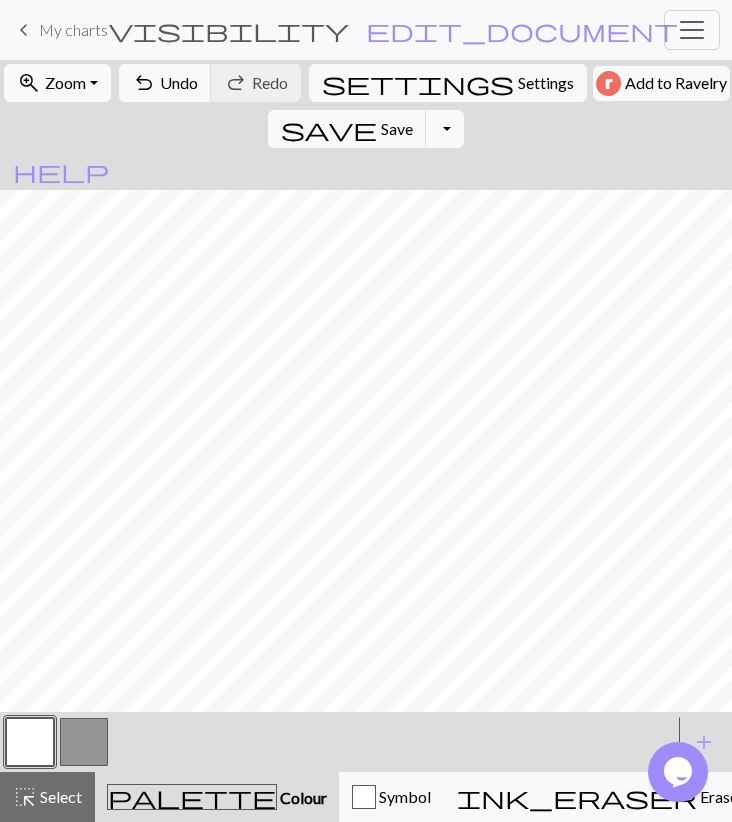 click at bounding box center (84, 742) 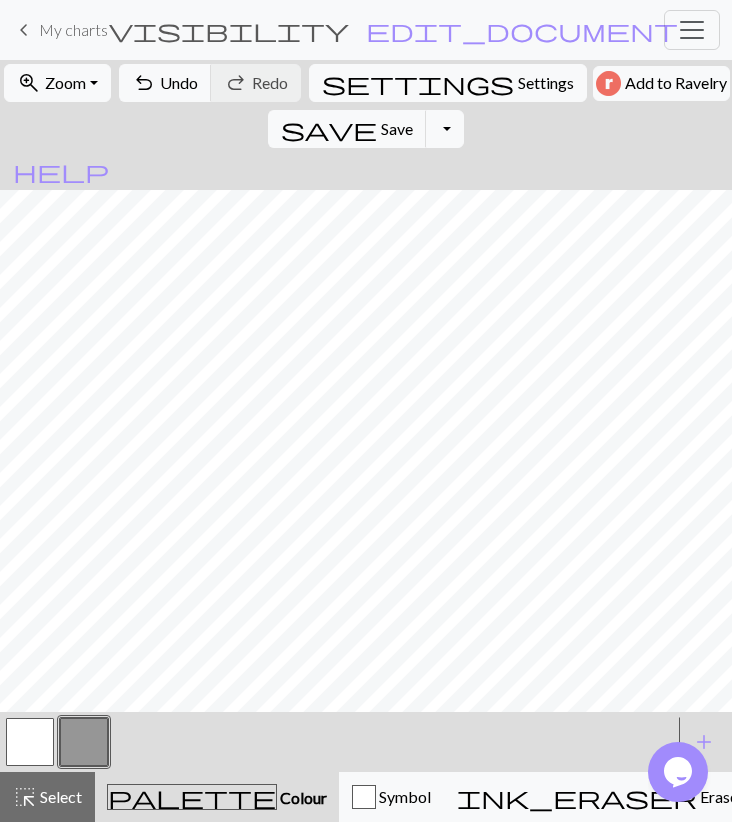 click at bounding box center [30, 742] 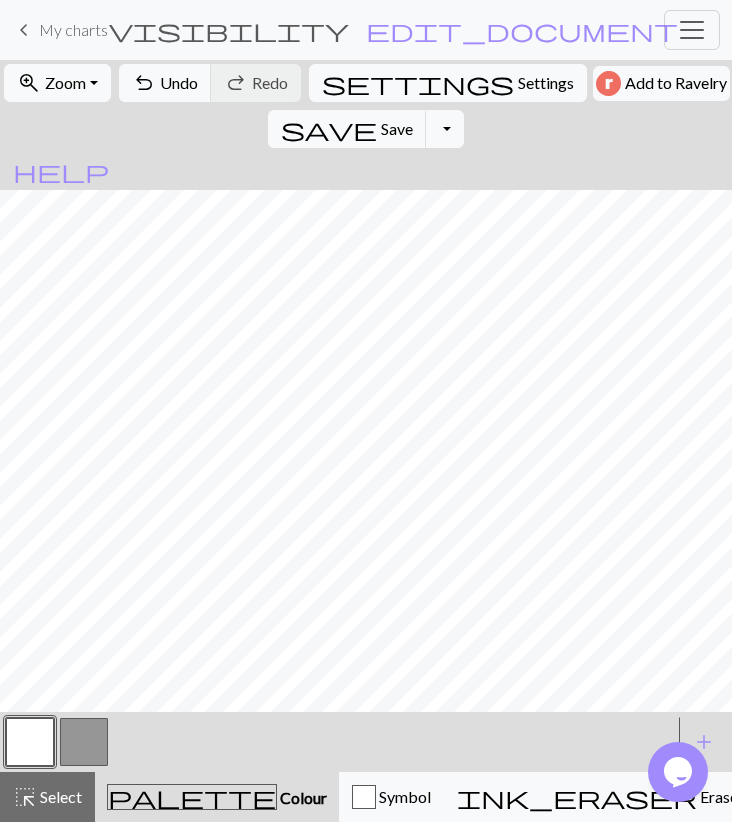 drag, startPoint x: 82, startPoint y: 739, endPoint x: 89, endPoint y: 720, distance: 20.248457 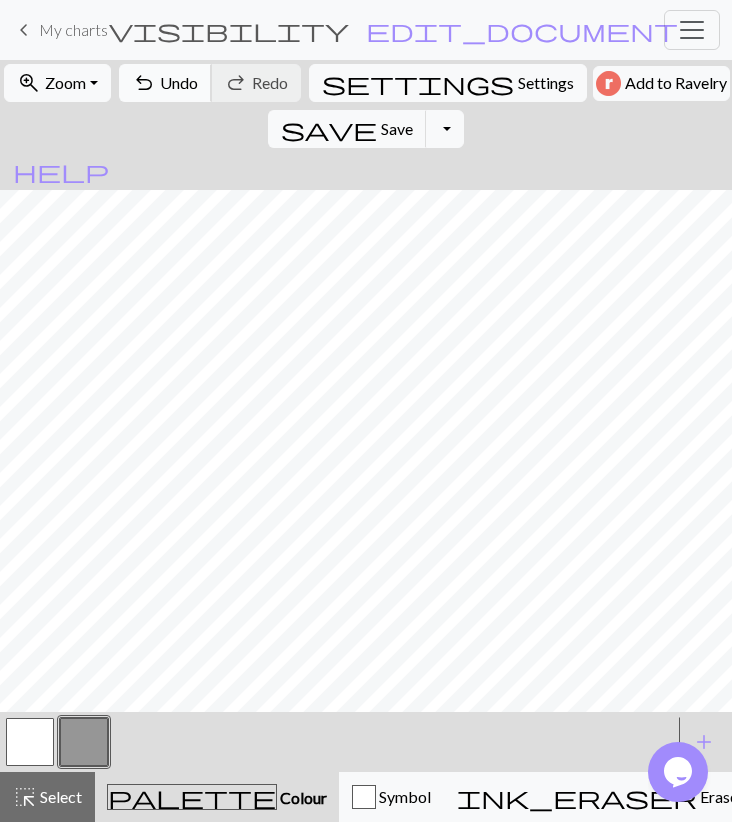 click on "undo Undo Undo" at bounding box center [165, 83] 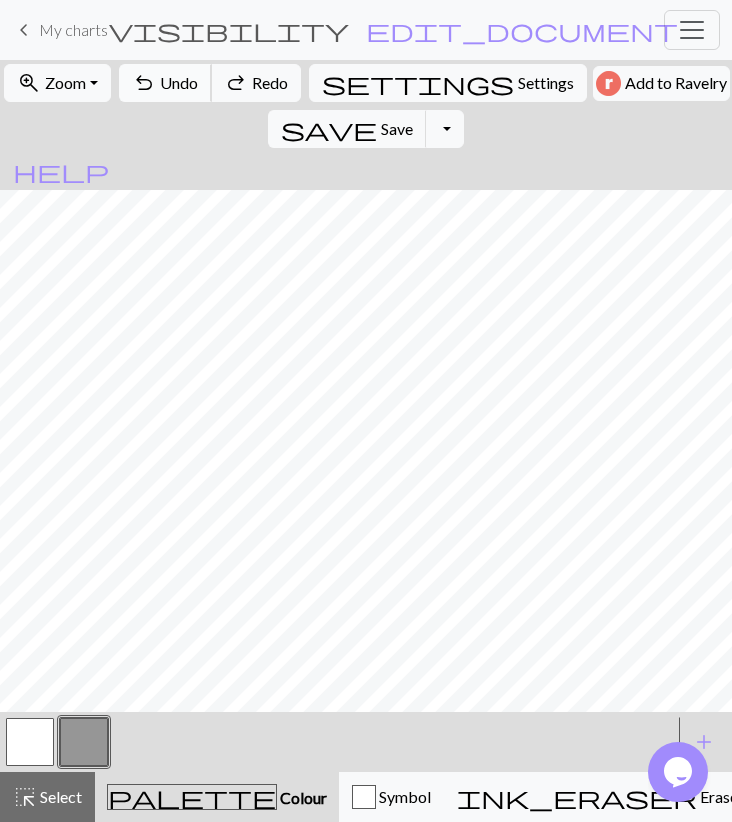 click on "undo Undo Undo" at bounding box center [165, 83] 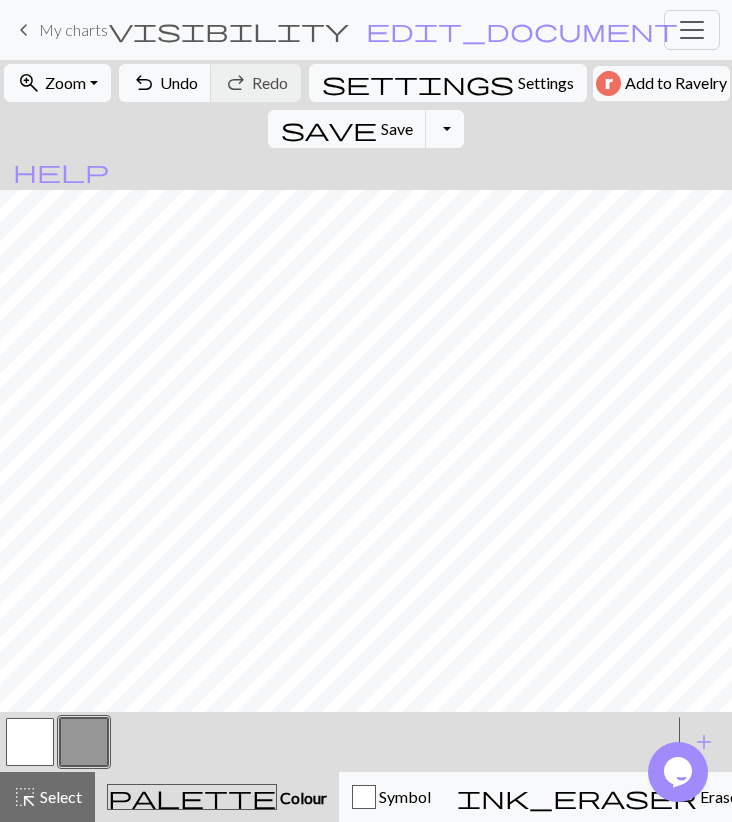 drag, startPoint x: 39, startPoint y: 737, endPoint x: 45, endPoint y: 722, distance: 16.155495 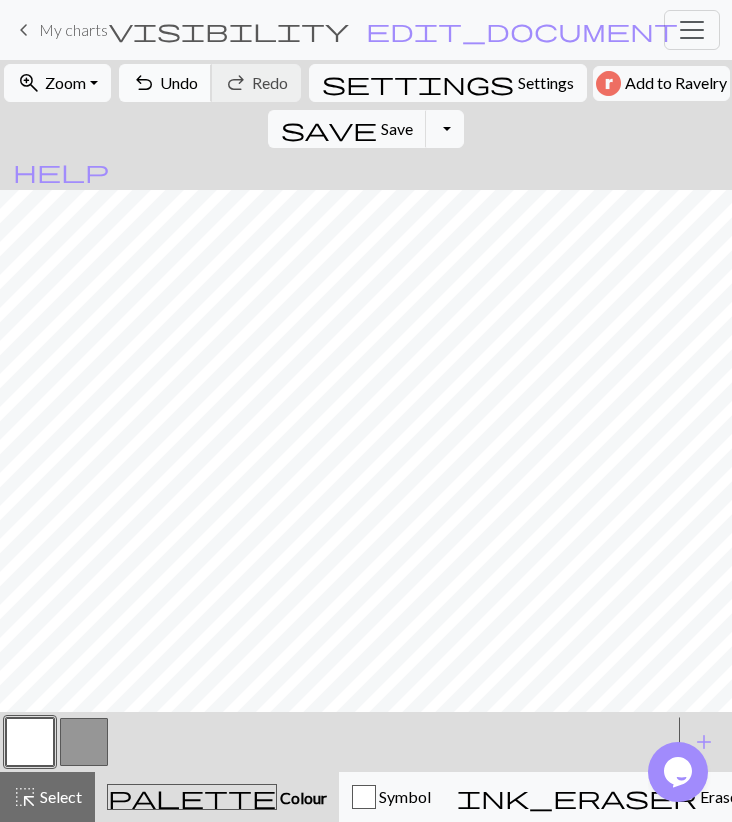 click on "undo Undo Undo" at bounding box center [165, 83] 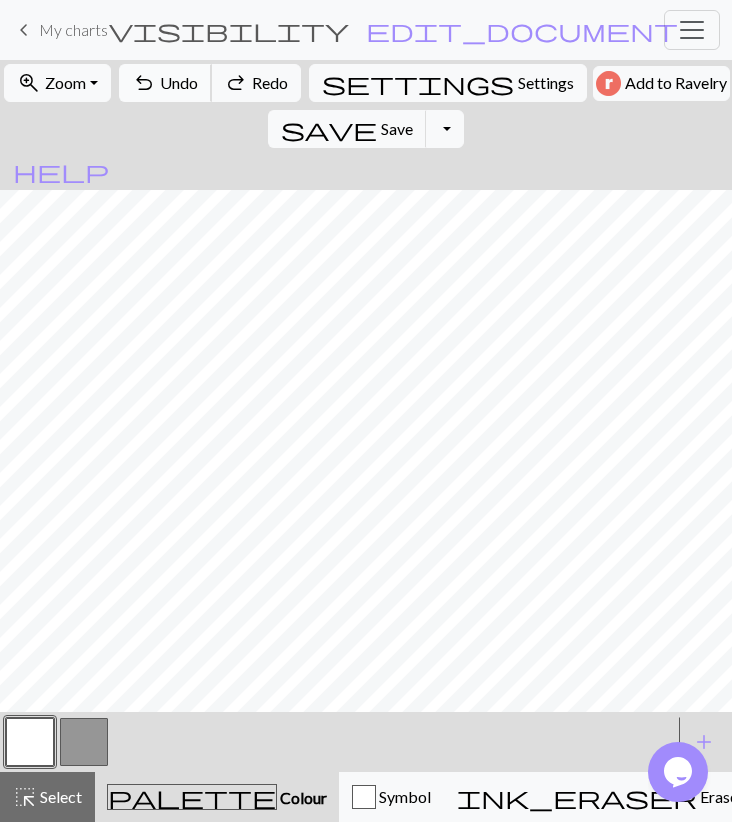 click on "undo Undo Undo" at bounding box center [165, 83] 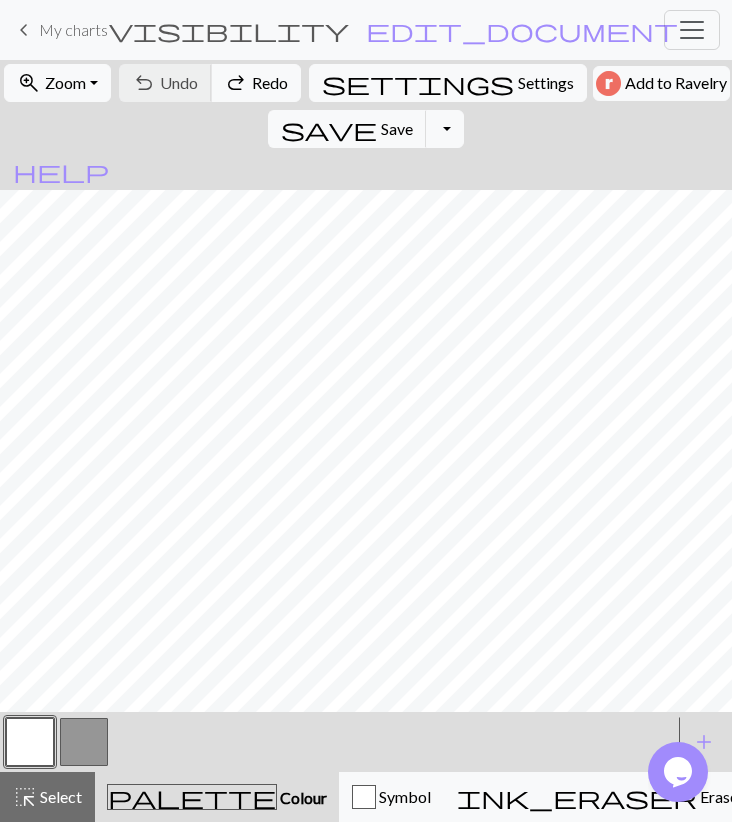 click on "undo Undo Undo redo Redo Redo" at bounding box center (210, 83) 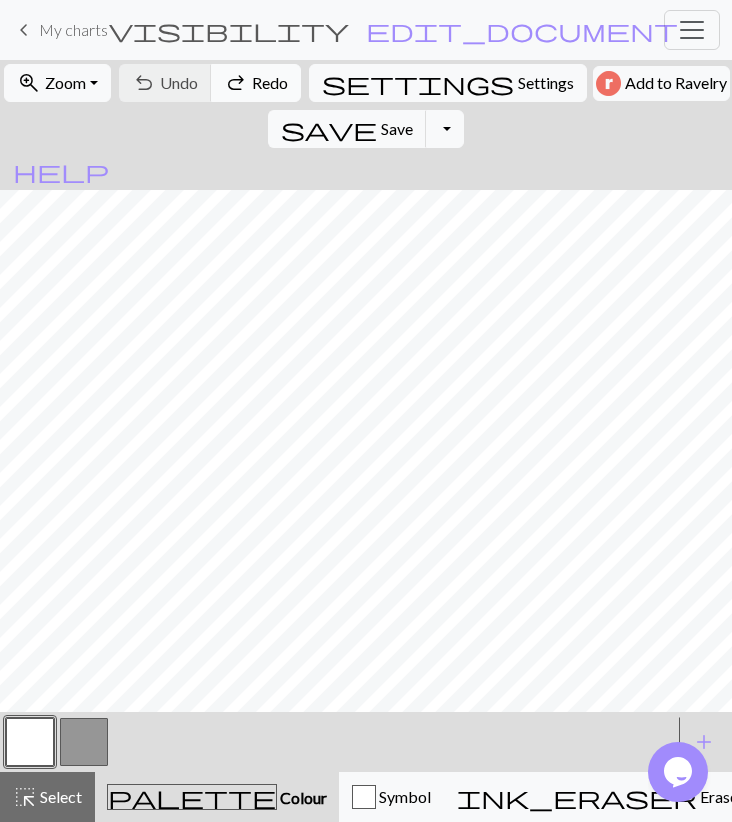 click on "Redo" at bounding box center [270, 82] 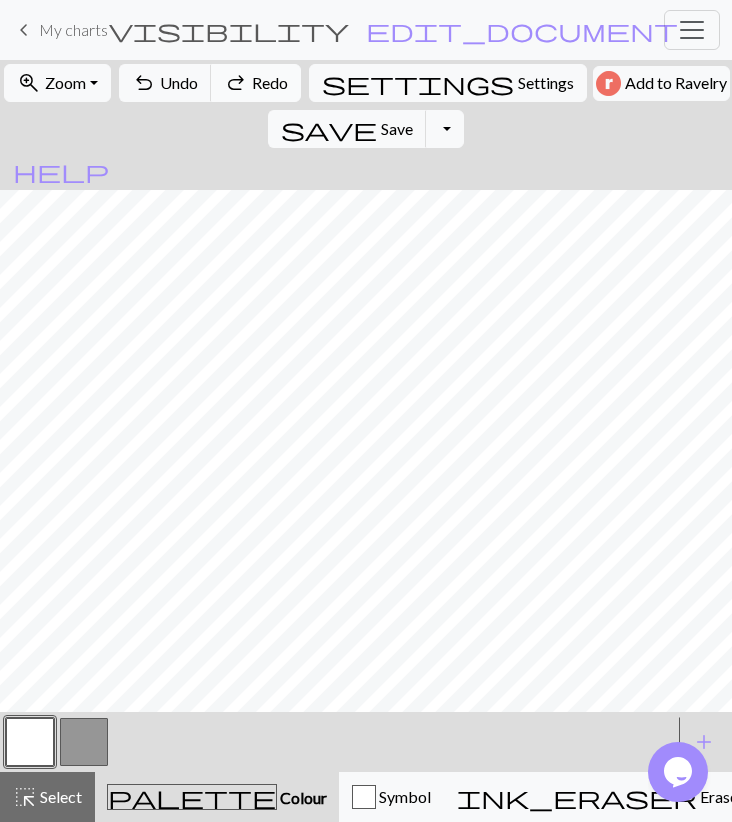 click on "Redo" at bounding box center [270, 82] 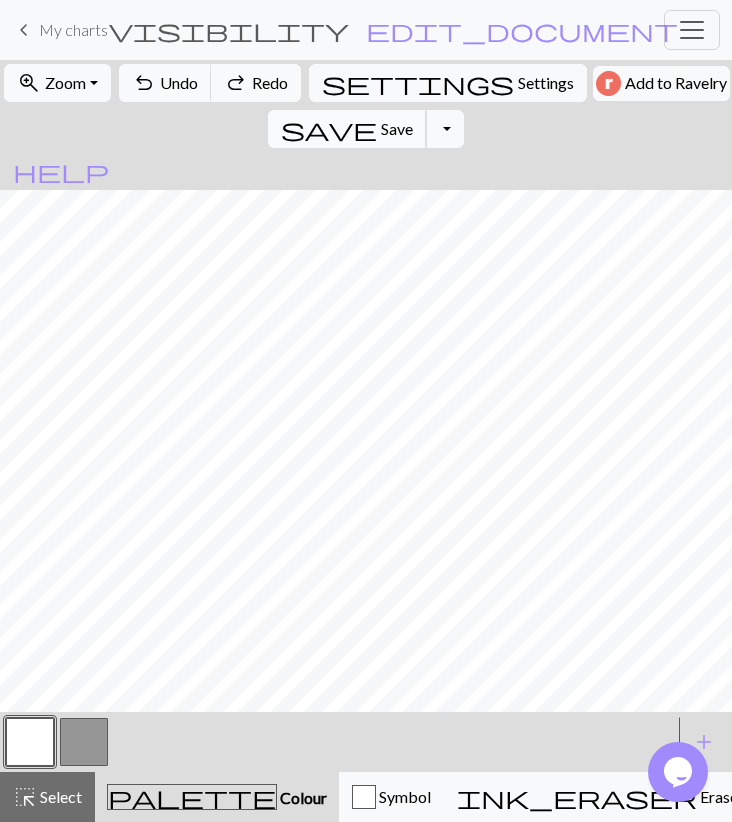 click on "save Save Save" at bounding box center [347, 129] 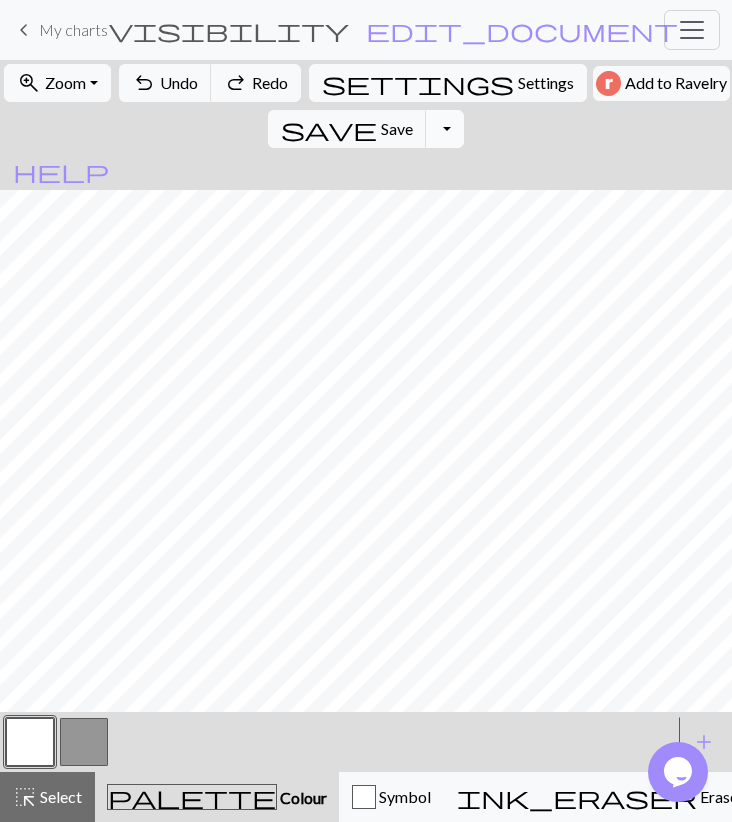 click on "Toggle Dropdown" at bounding box center (445, 129) 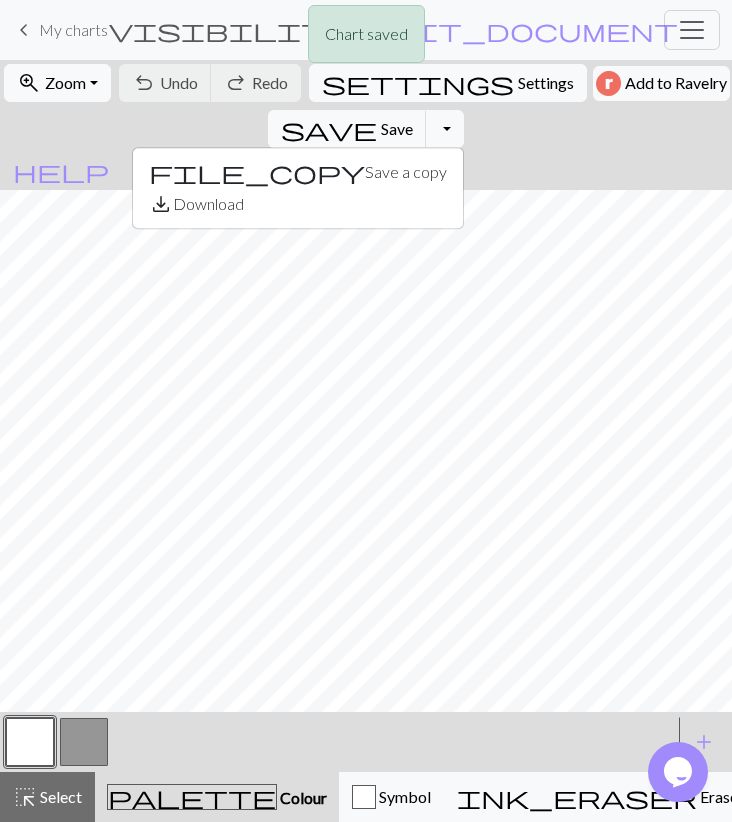 click on "Chart saved" at bounding box center [366, 39] 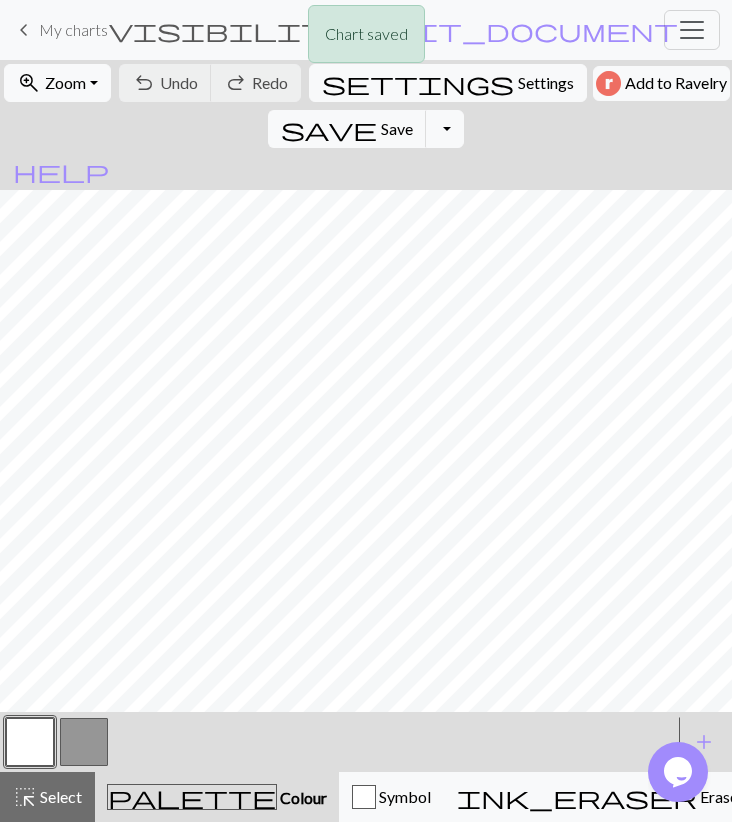 click on "Chart saved" at bounding box center (366, 39) 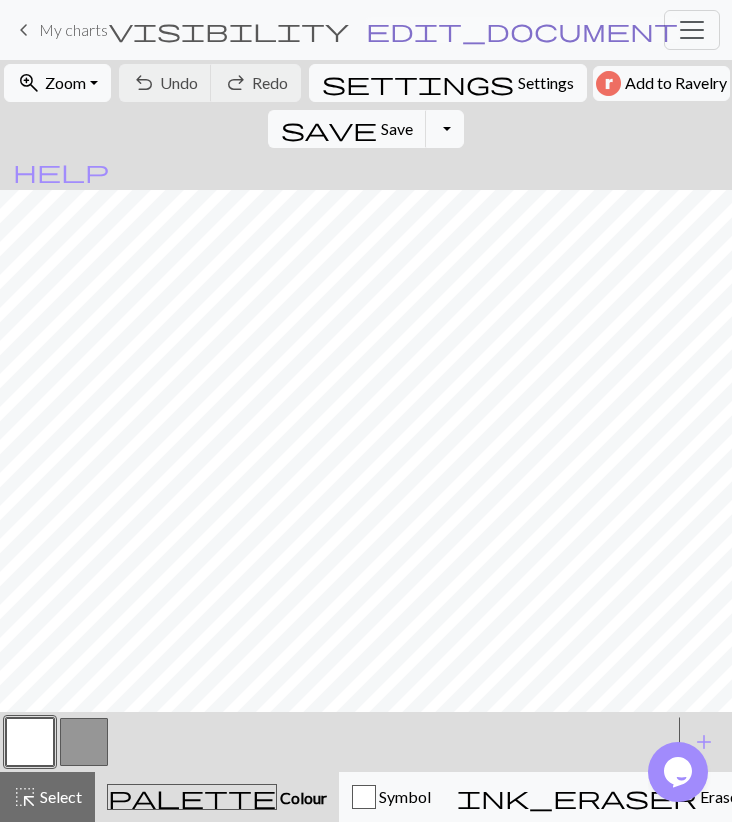 click on "edit_document" at bounding box center (522, 30) 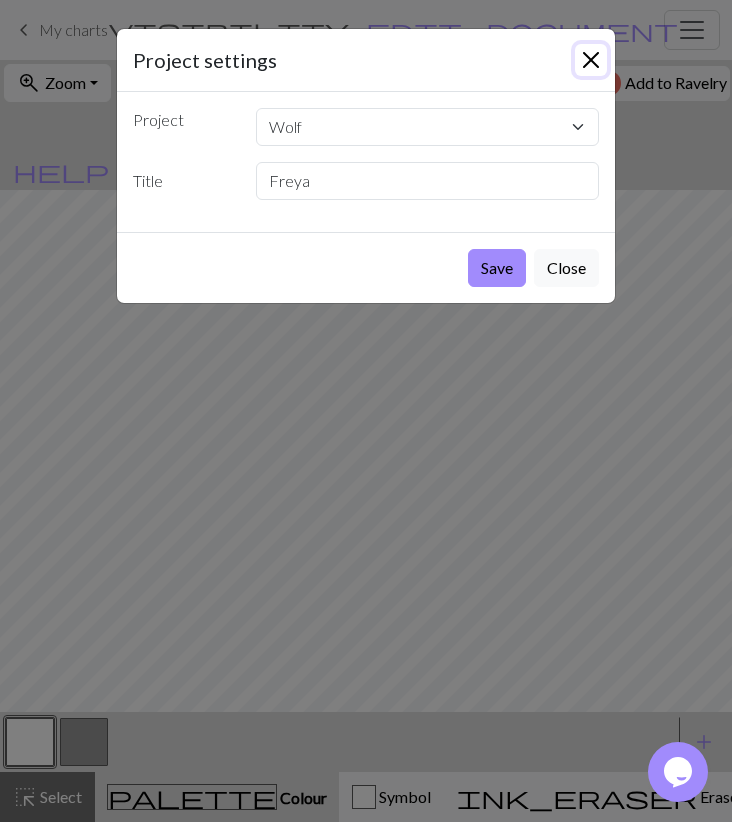 click at bounding box center [591, 60] 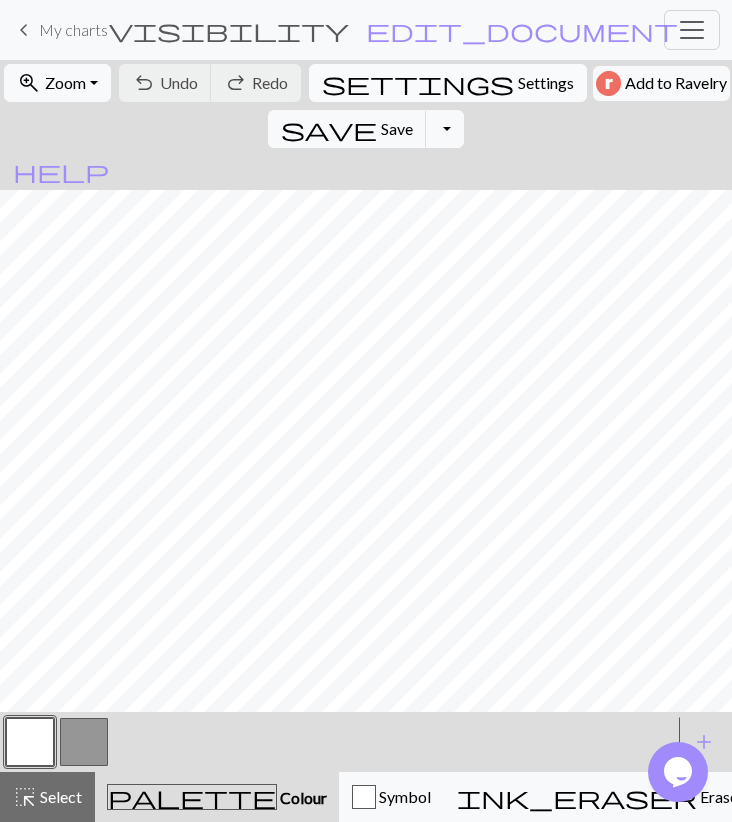 click on "Settings" at bounding box center [546, 83] 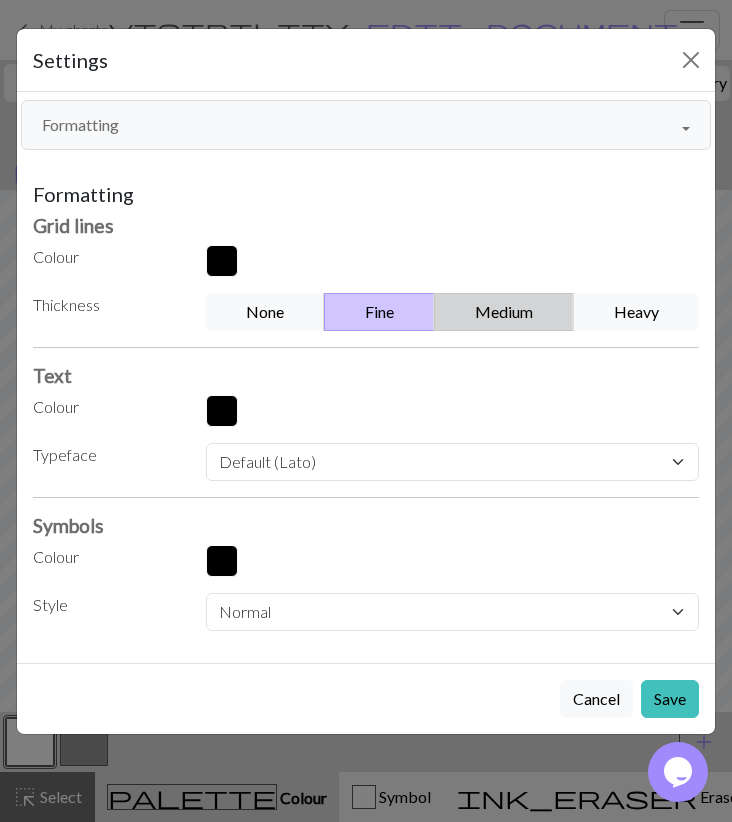 click on "Medium" at bounding box center (504, 312) 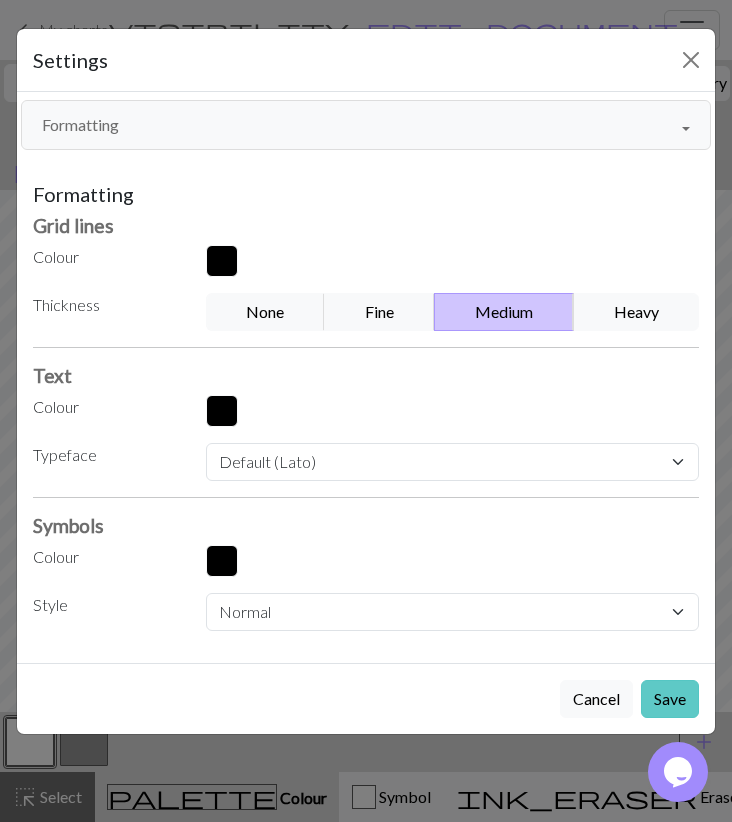 click on "Save" at bounding box center [670, 699] 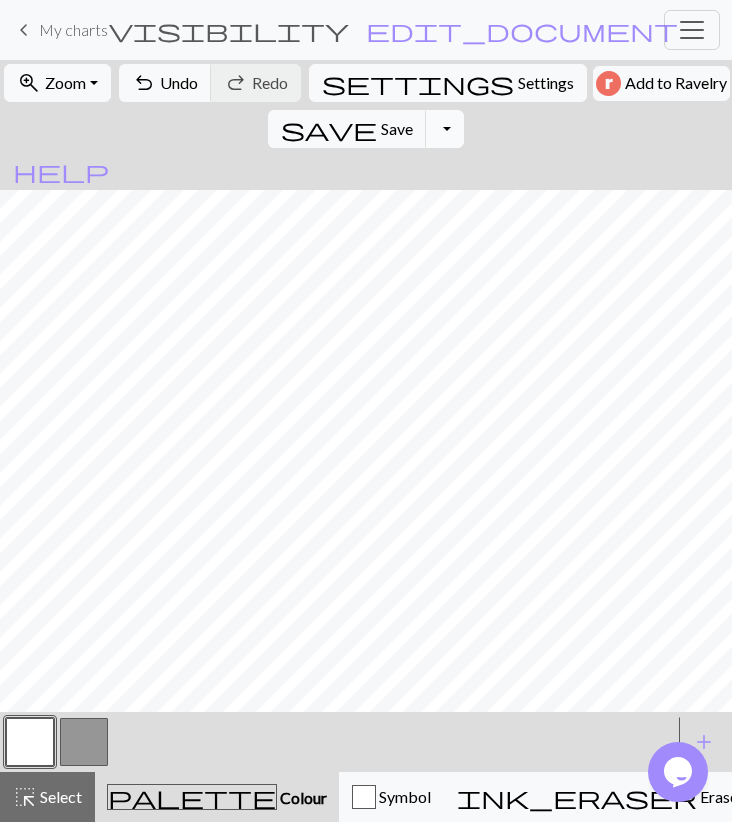 click on "Toggle Dropdown" at bounding box center [445, 129] 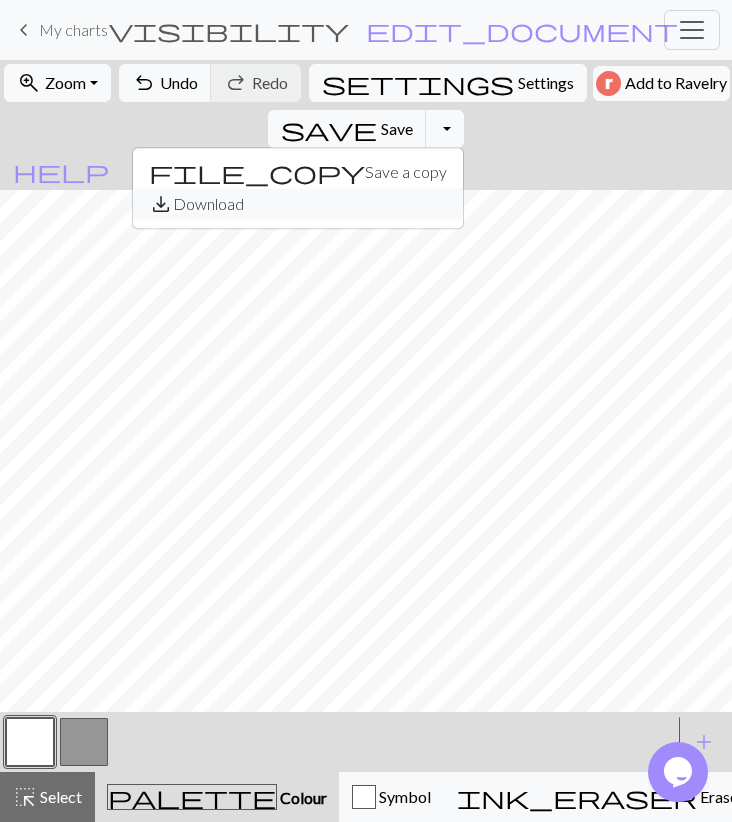 click on "save_alt  Download" at bounding box center (298, 204) 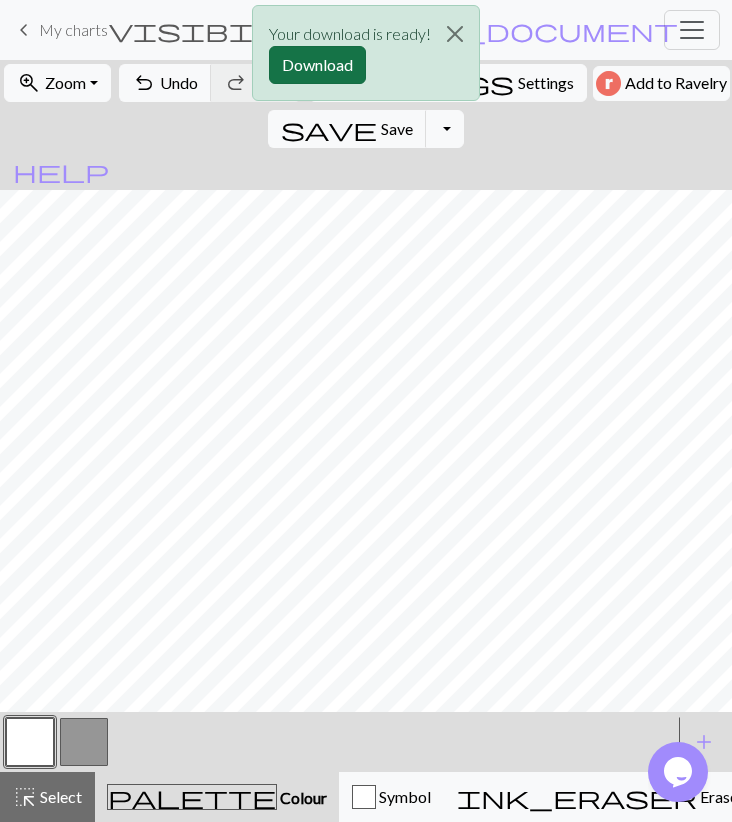 click on "Download" at bounding box center (317, 65) 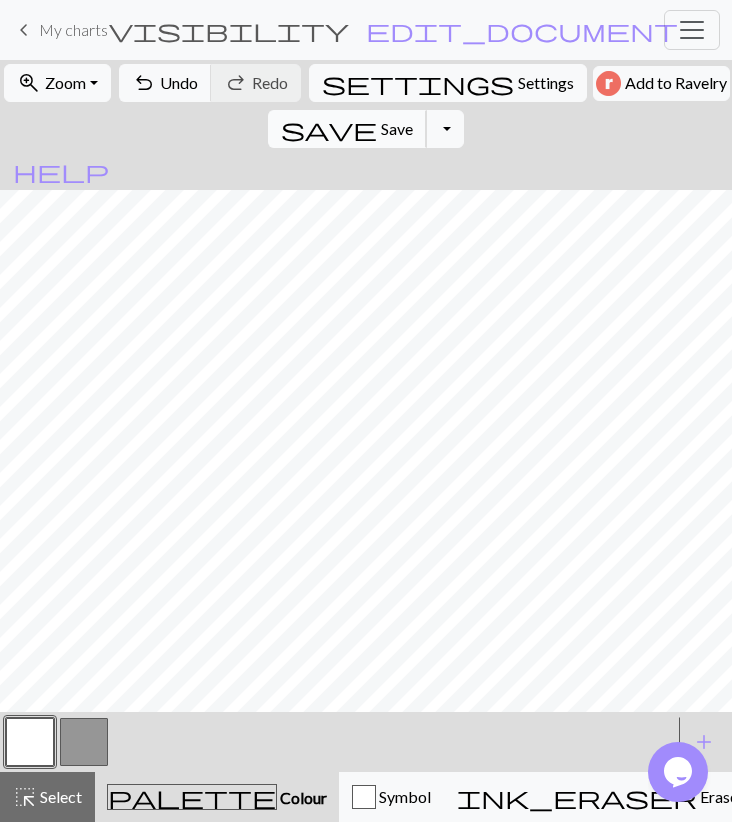 click on "save" at bounding box center (329, 129) 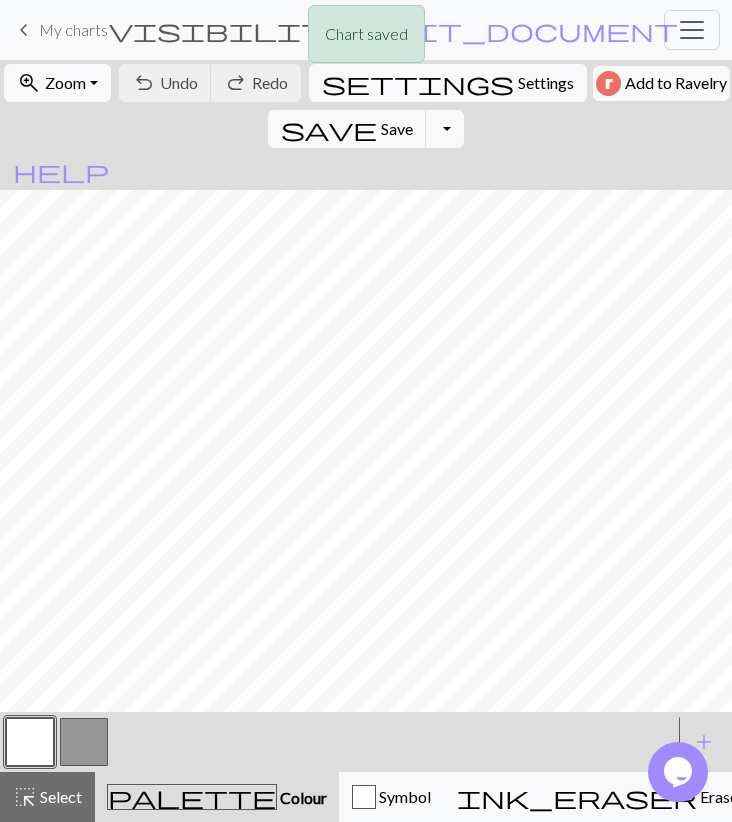 click on "Chart saved" at bounding box center (366, 39) 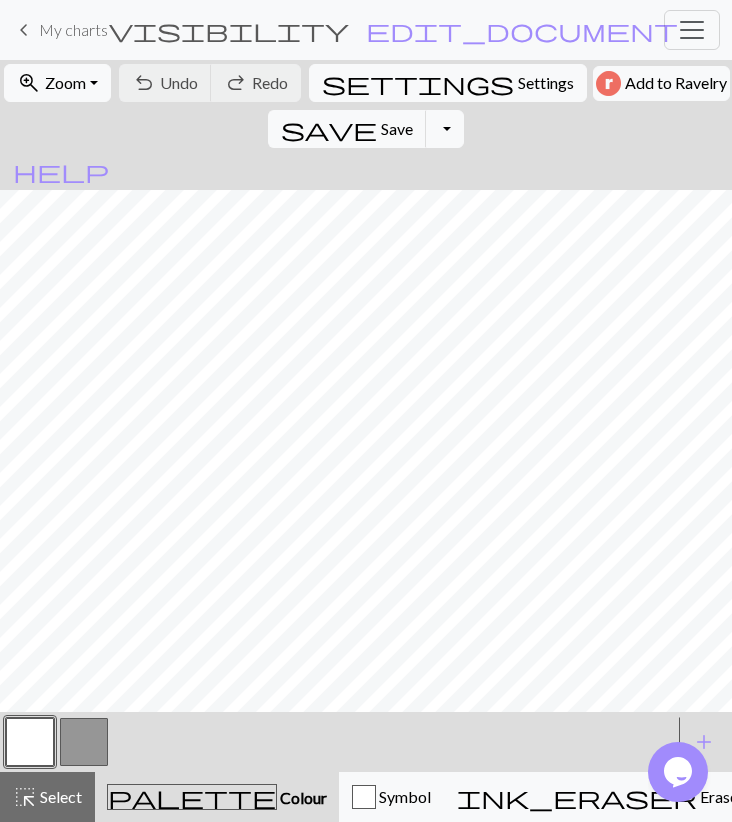 click on "My charts" at bounding box center (73, 29) 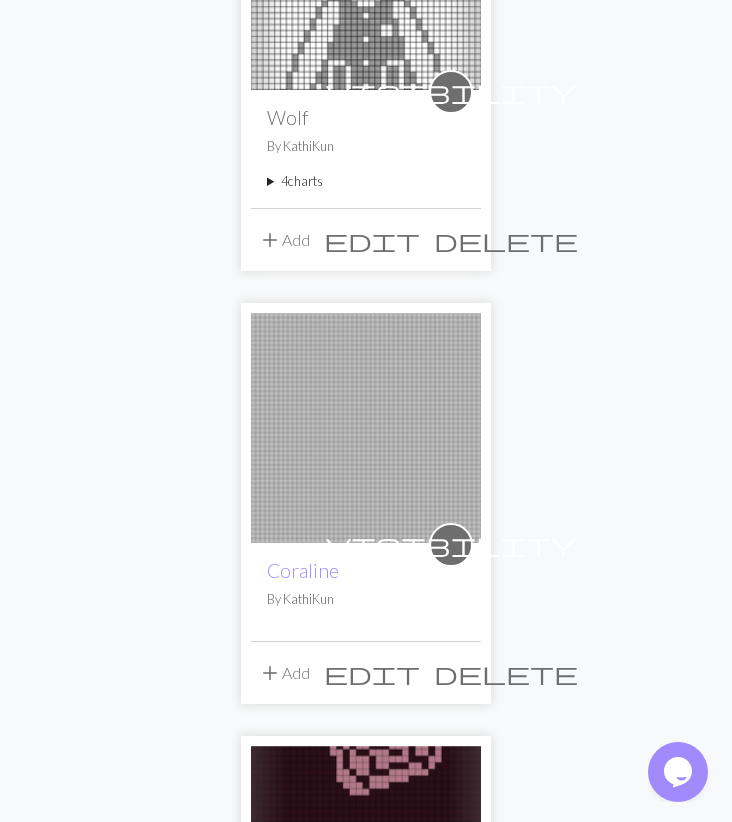 scroll, scrollTop: 416, scrollLeft: 0, axis: vertical 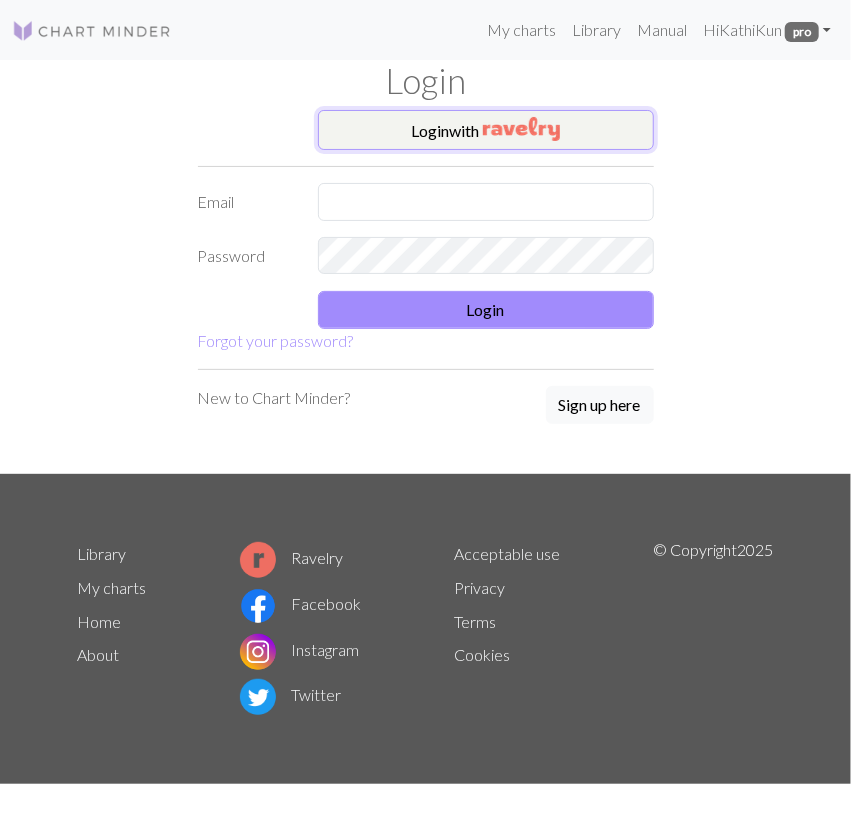 click on "Login  with" at bounding box center (486, 130) 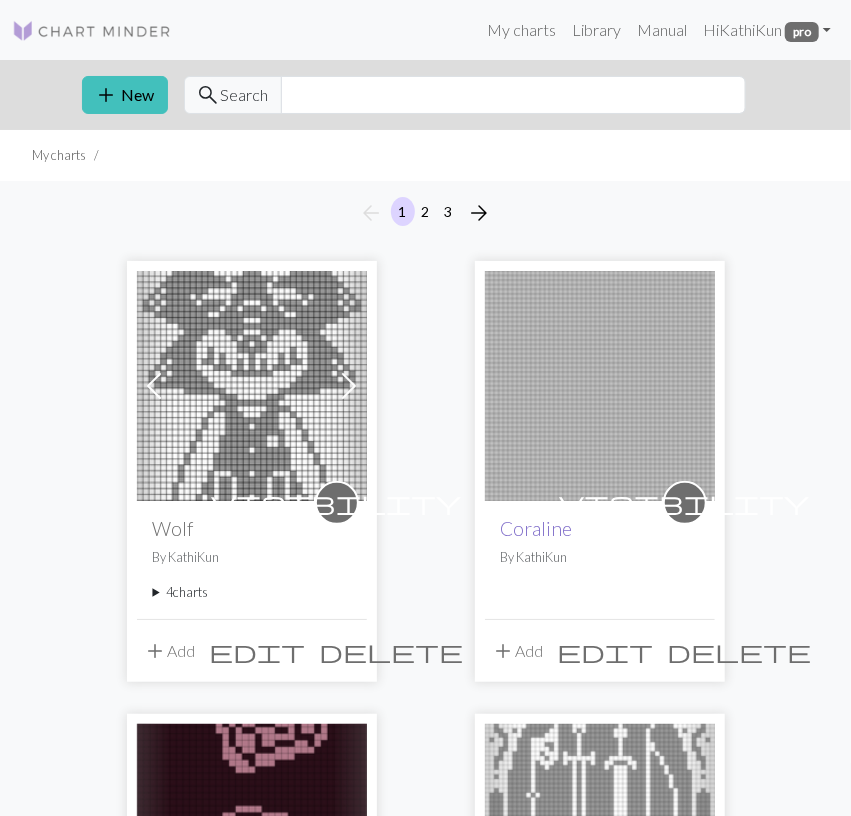 click on "Coraline" at bounding box center [537, 528] 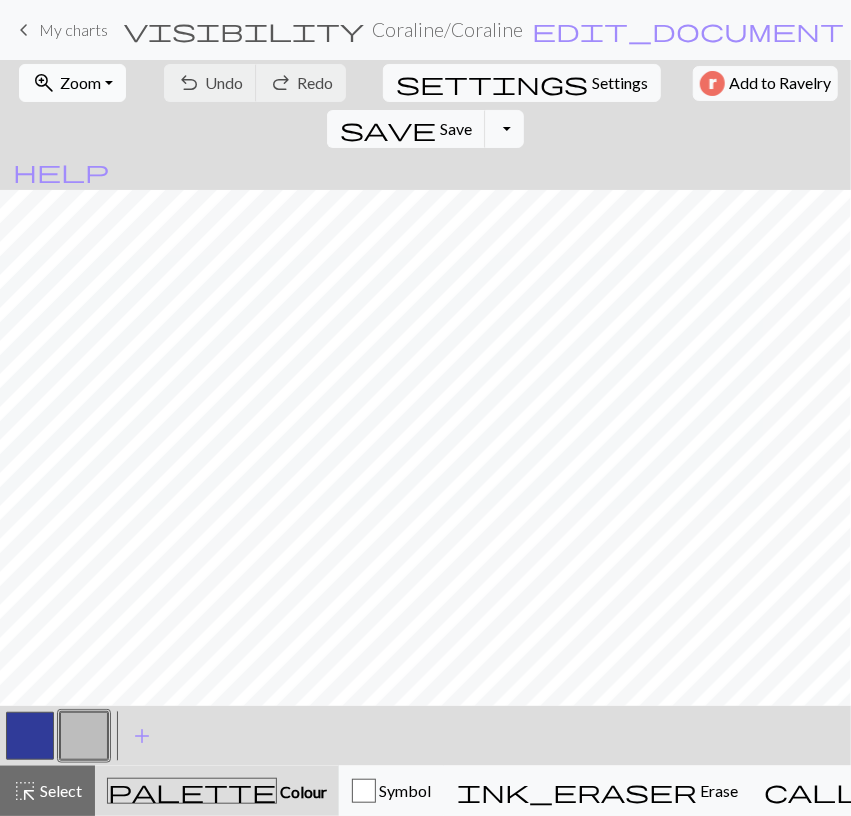 click on "Zoom" at bounding box center [80, 82] 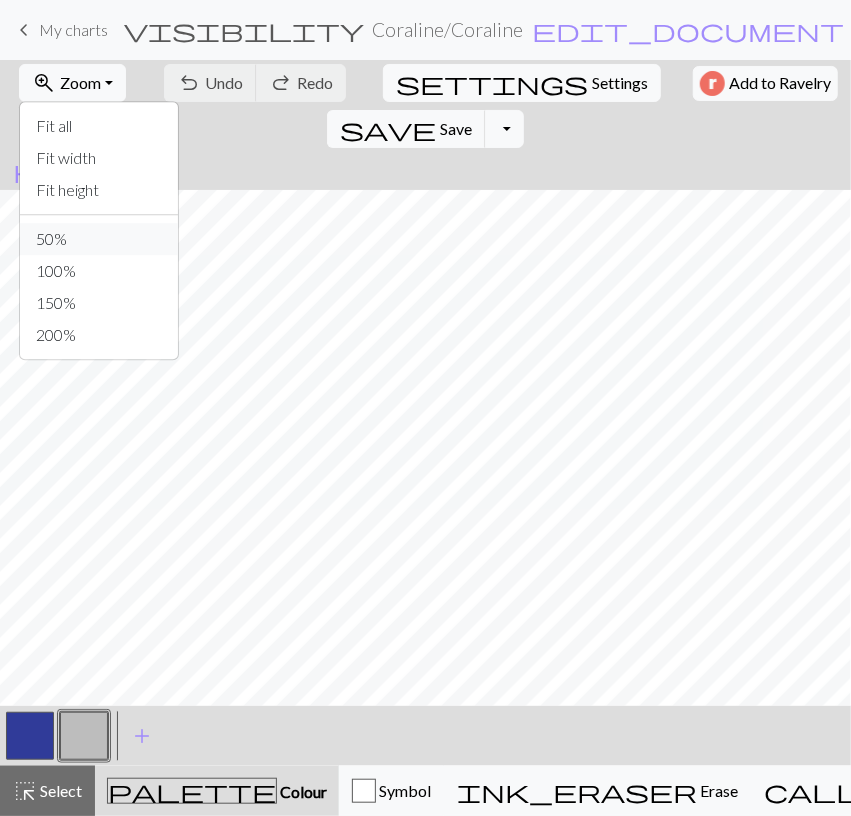 click on "50%" at bounding box center [99, 239] 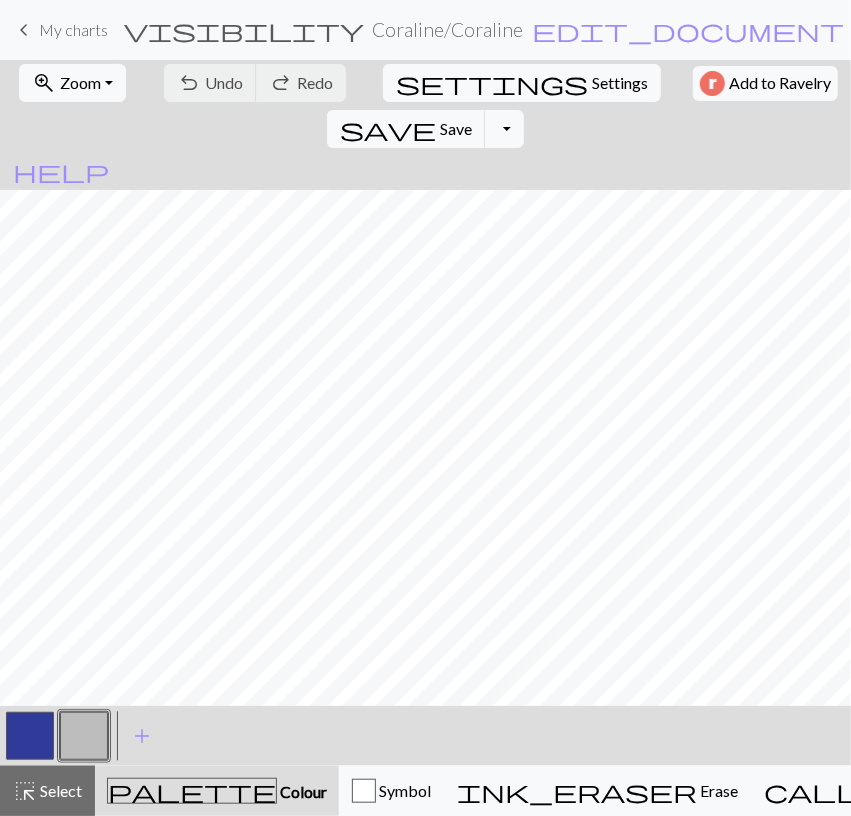 click at bounding box center (30, 736) 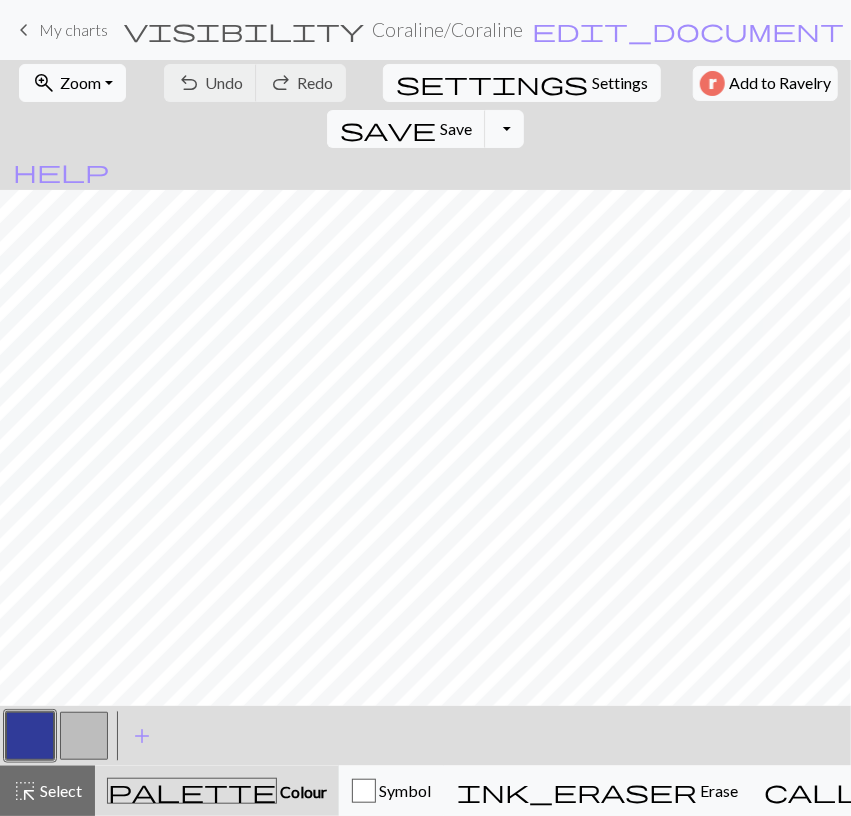 click at bounding box center (30, 736) 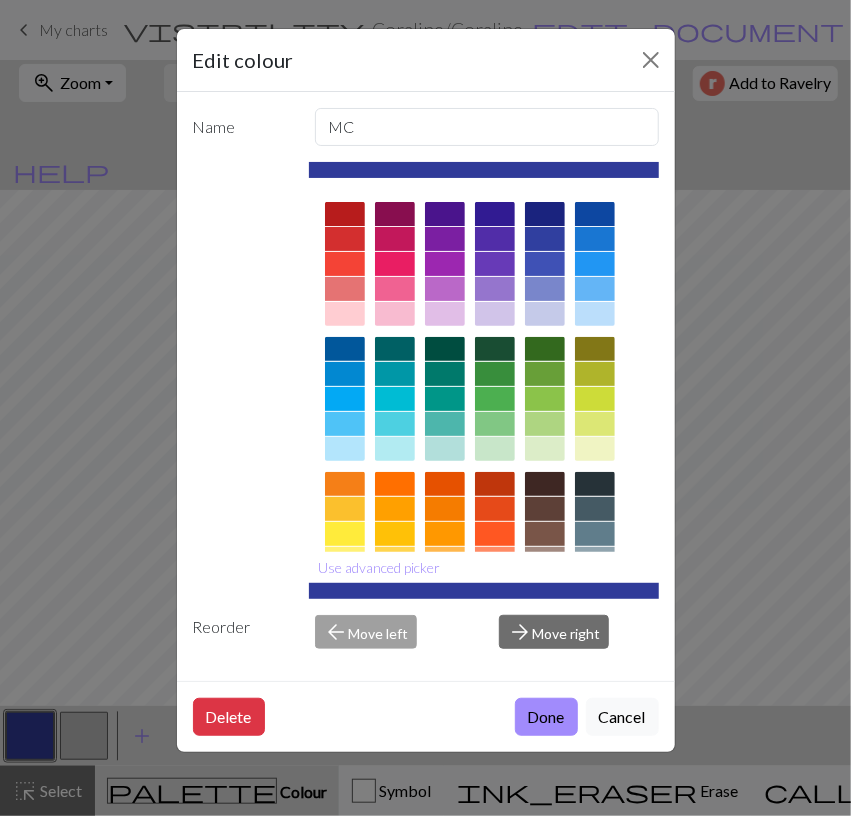 click at bounding box center [495, 214] 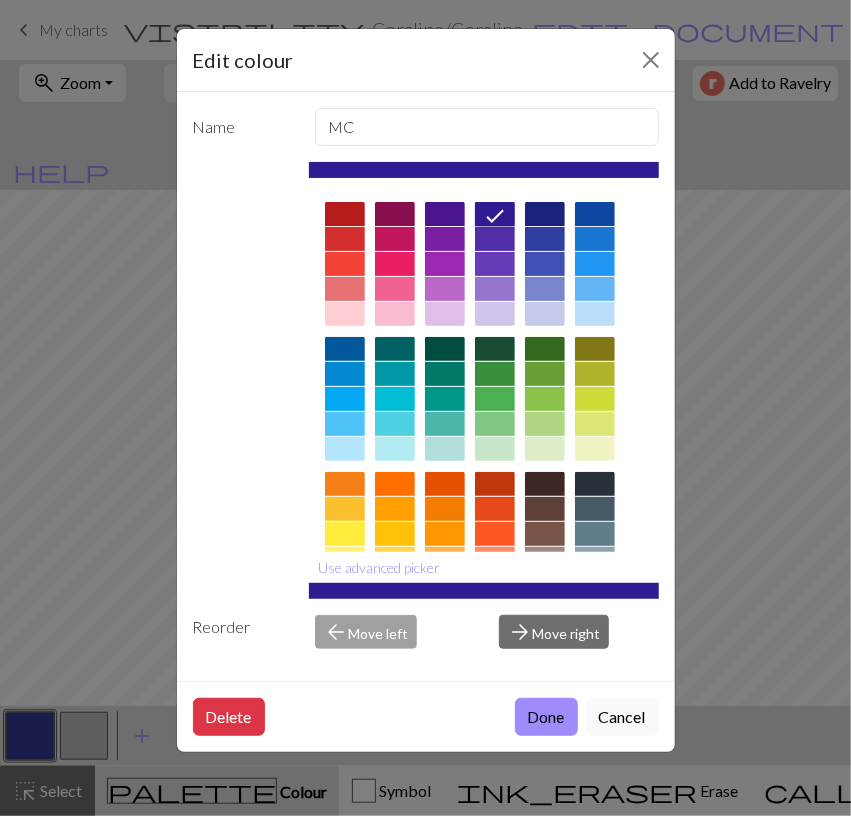 drag, startPoint x: 539, startPoint y: 707, endPoint x: 264, endPoint y: 736, distance: 276.52487 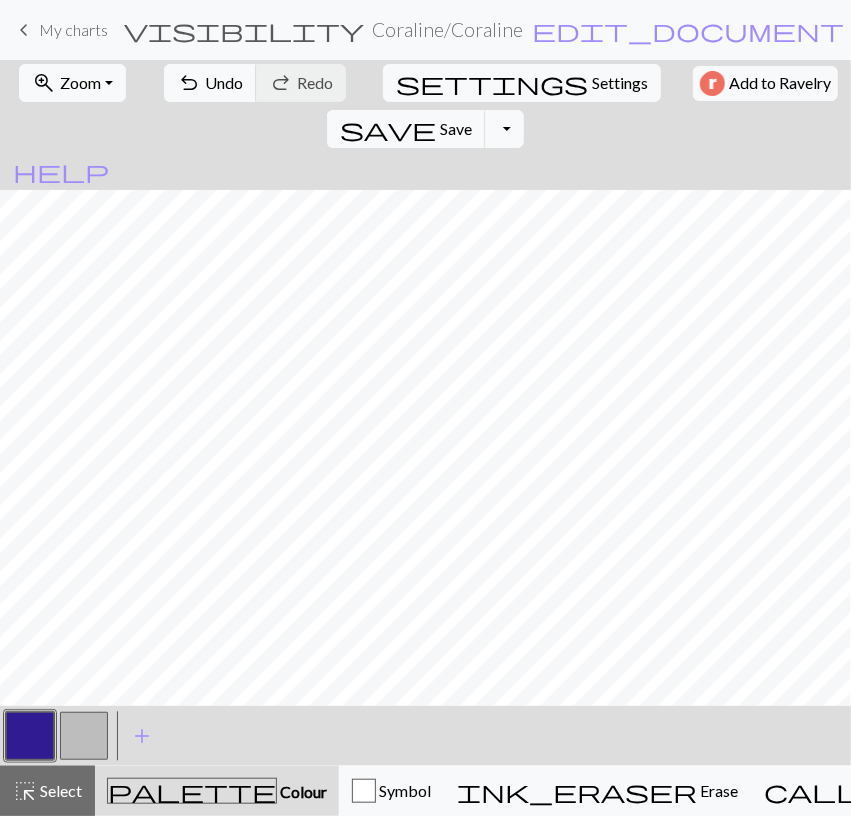 click at bounding box center (30, 736) 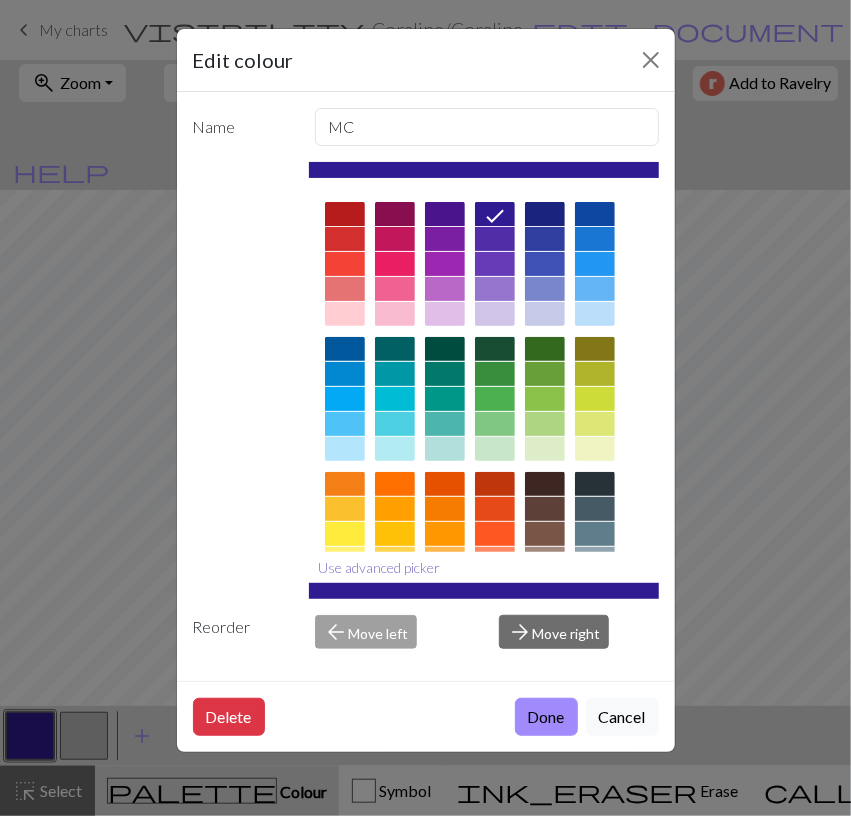 click on "Use advanced picker" at bounding box center [379, 567] 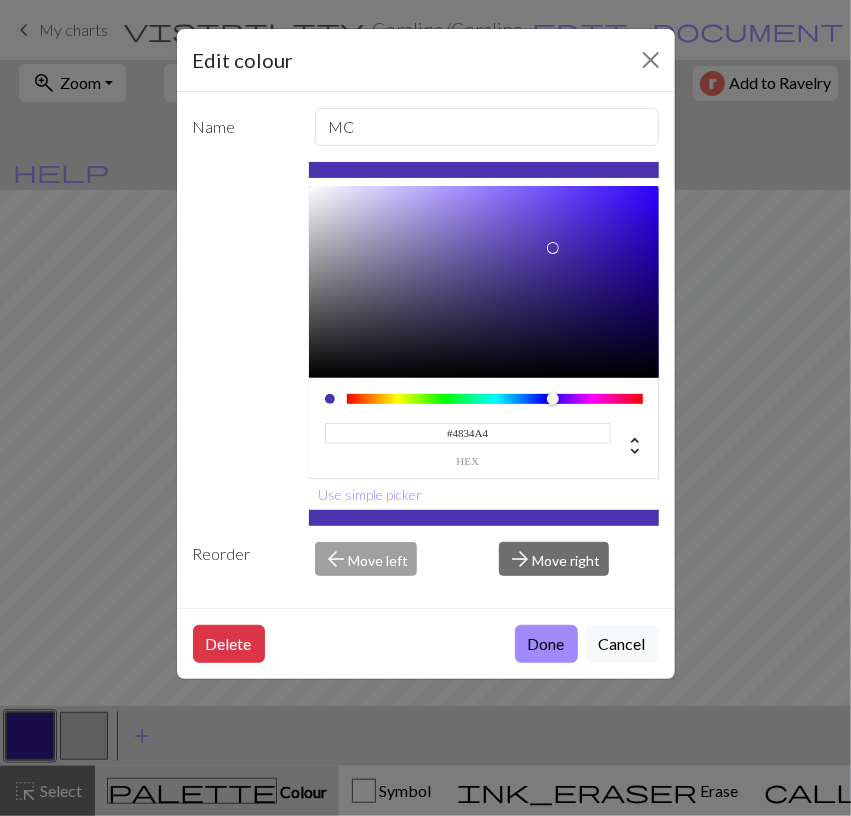 type on "#4834A3" 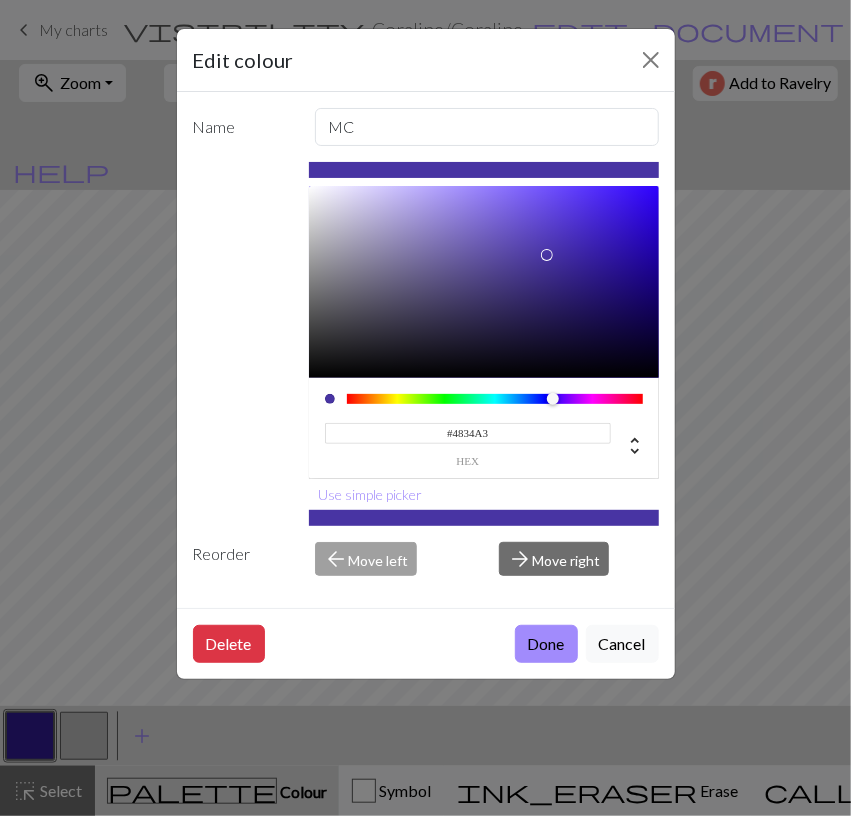 drag, startPoint x: 589, startPoint y: 260, endPoint x: 547, endPoint y: 255, distance: 42.296574 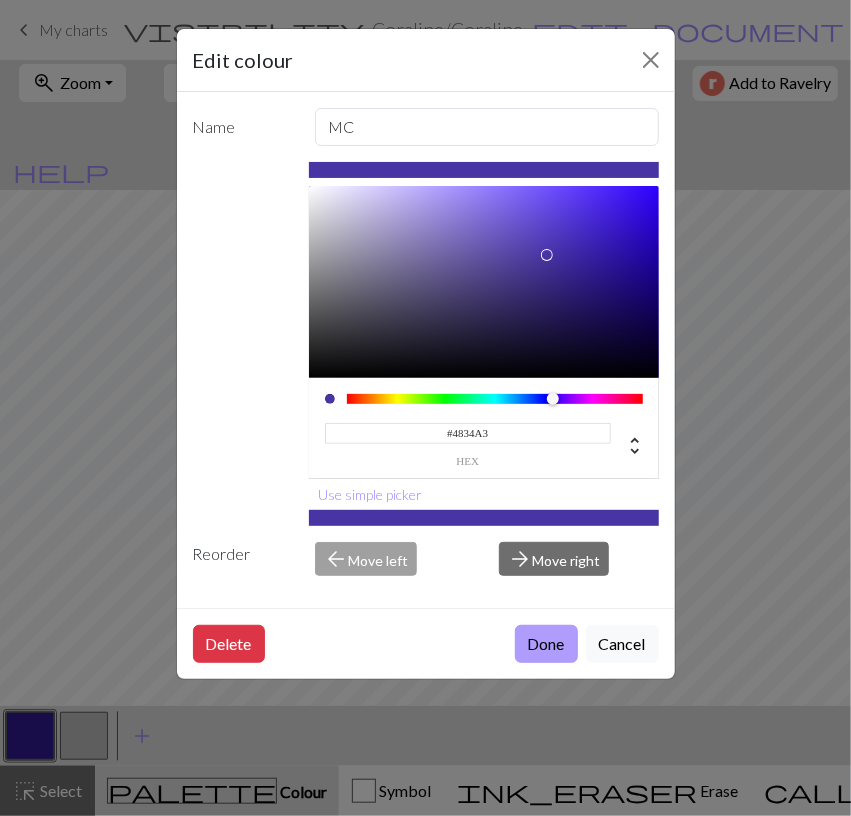 click on "Done" at bounding box center [546, 644] 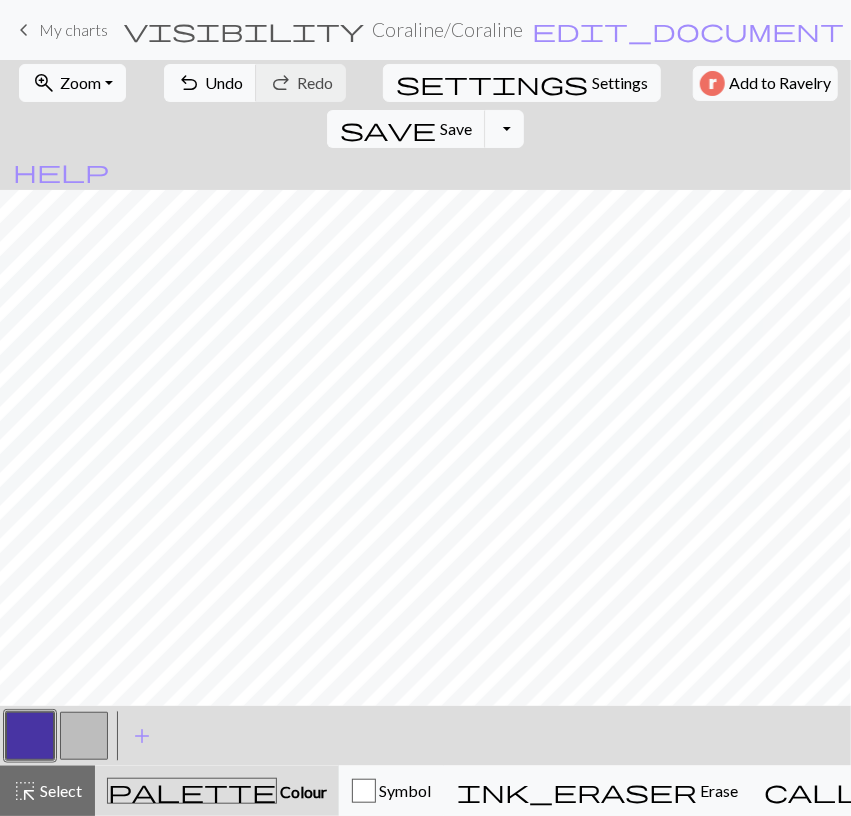 click at bounding box center (84, 736) 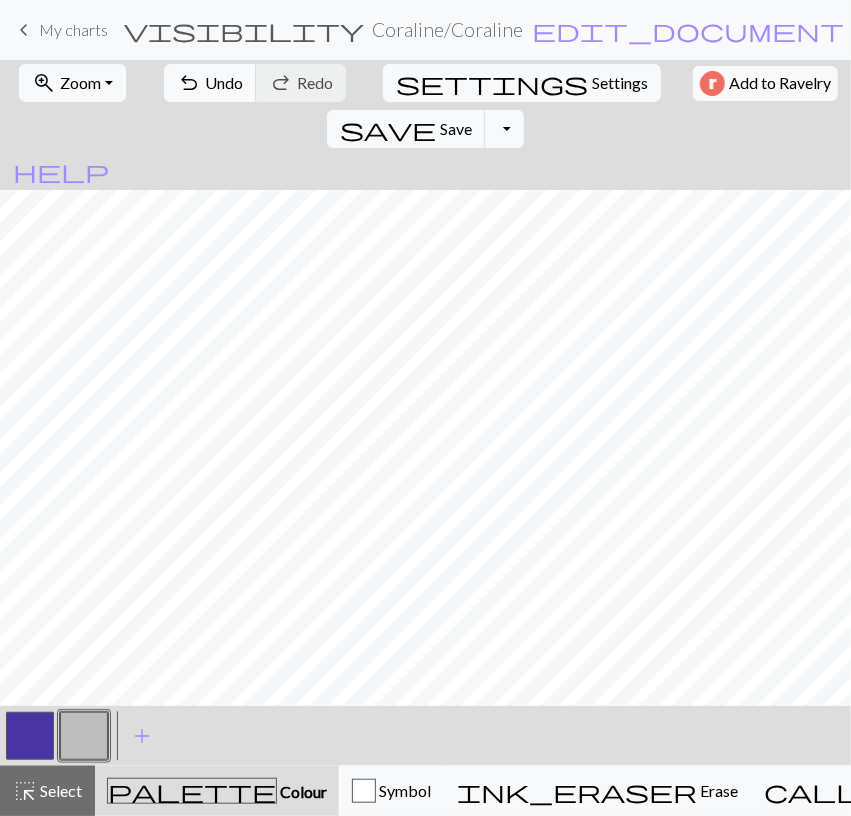 click at bounding box center [84, 736] 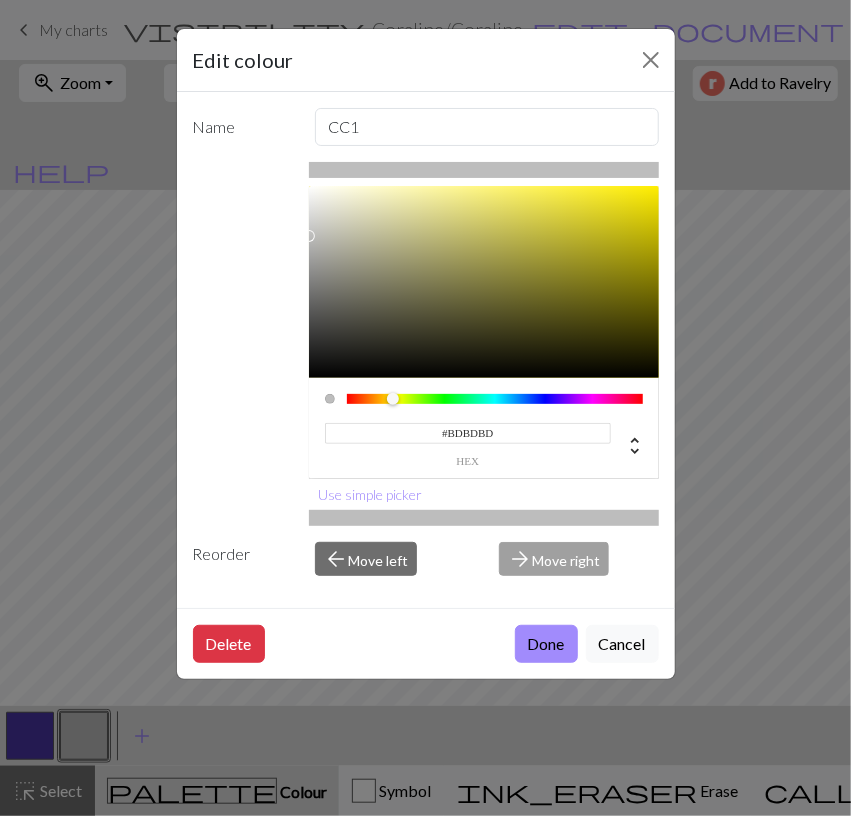 click at bounding box center (495, 399) 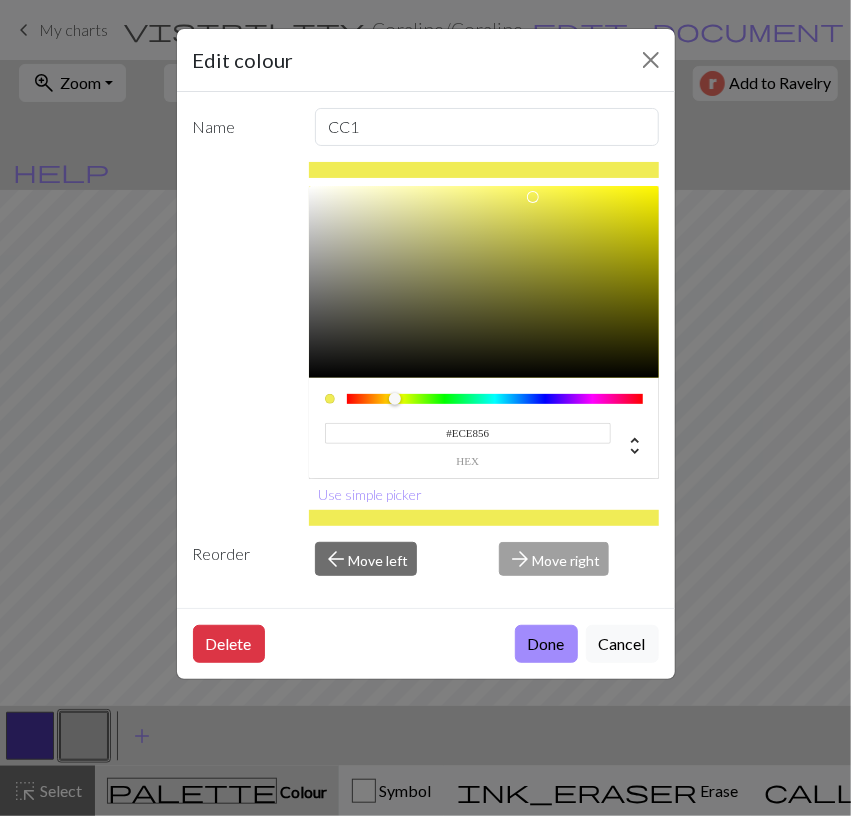 type on "#E8E456" 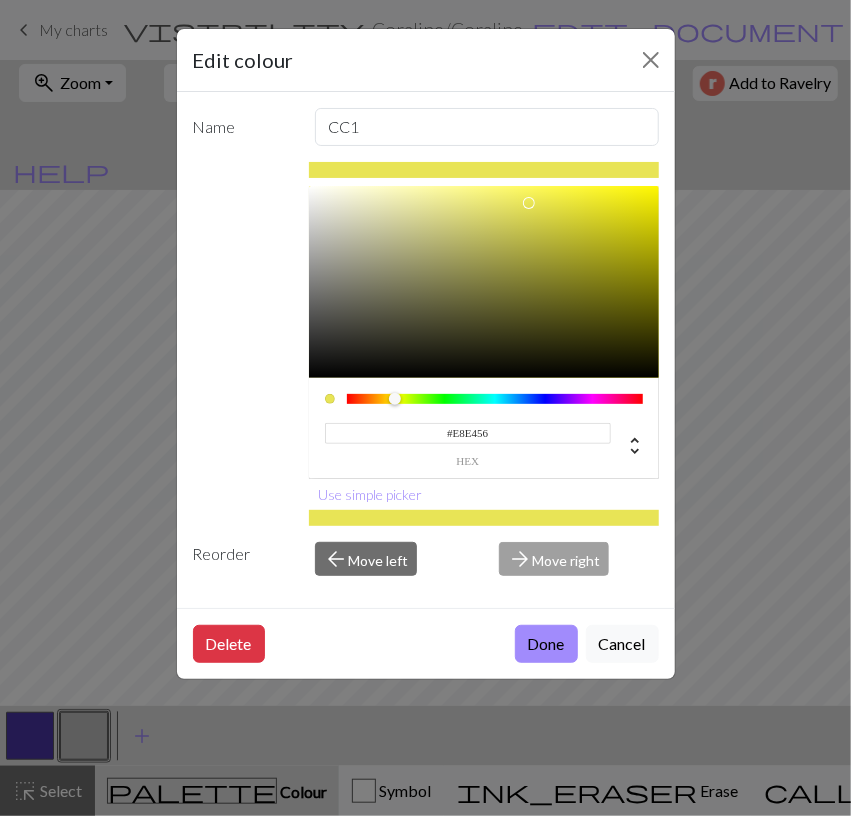 drag, startPoint x: 451, startPoint y: 265, endPoint x: 529, endPoint y: 203, distance: 99.63935 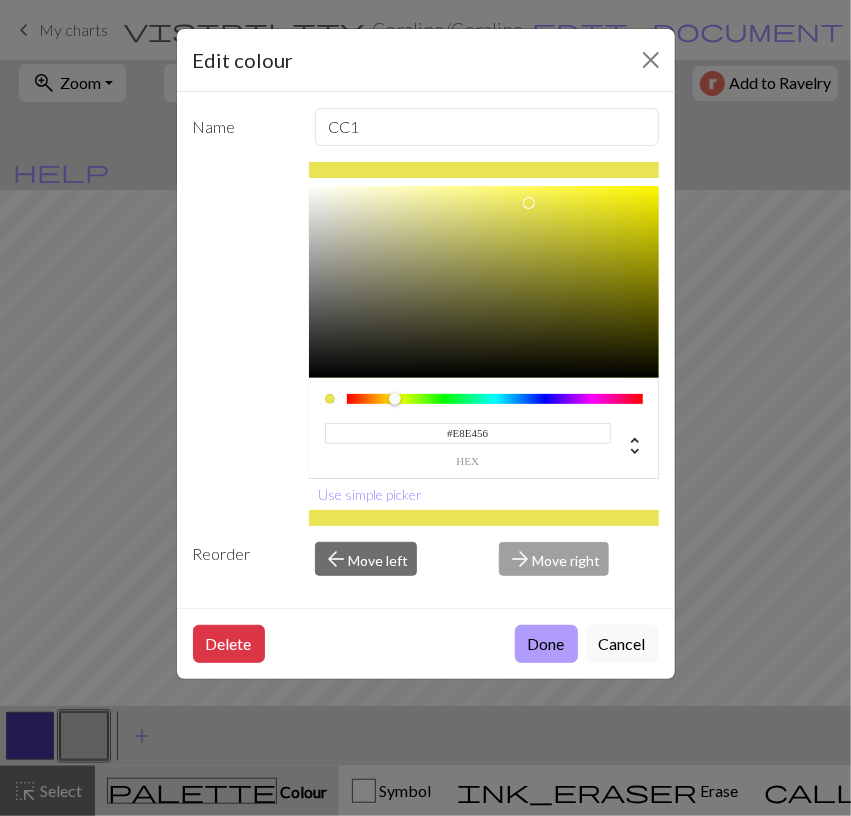 click on "Done" at bounding box center (546, 644) 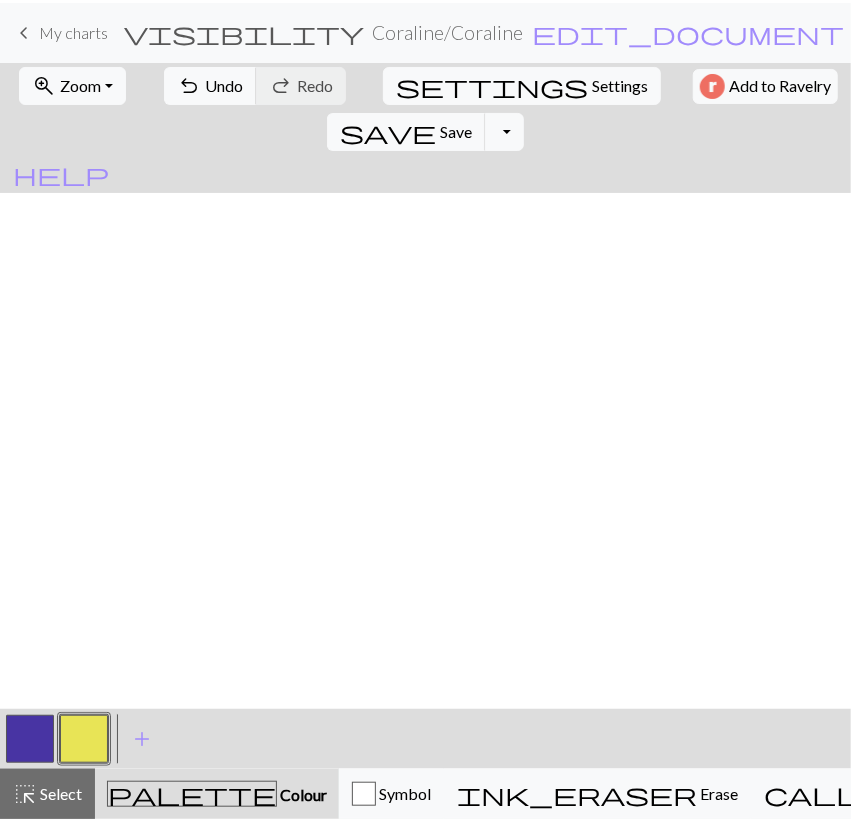 scroll, scrollTop: 580, scrollLeft: 0, axis: vertical 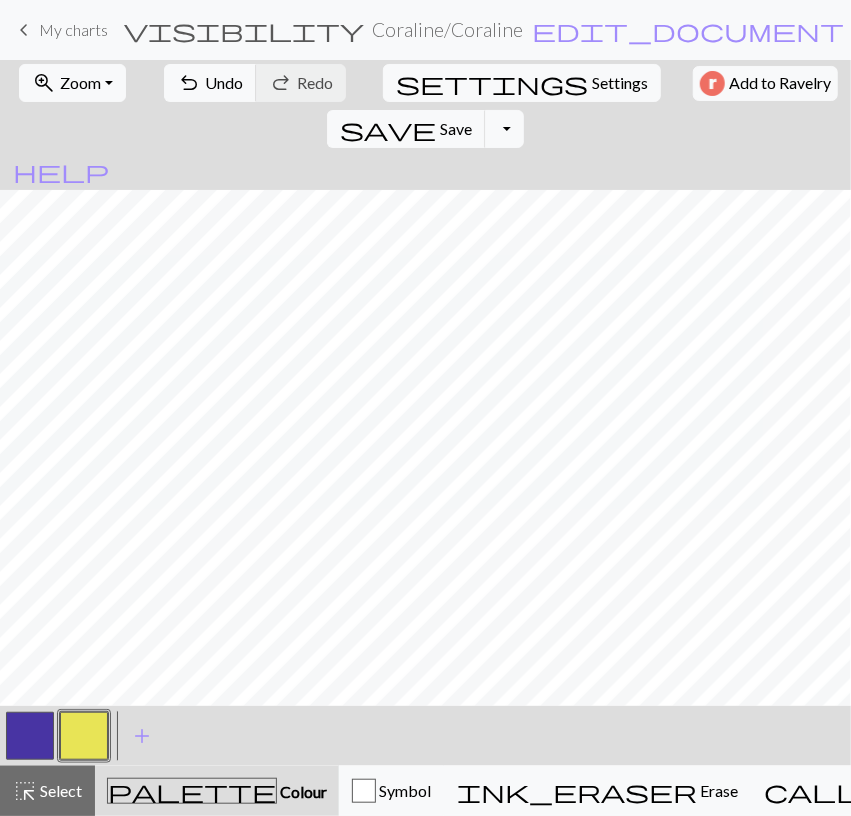 click at bounding box center [84, 736] 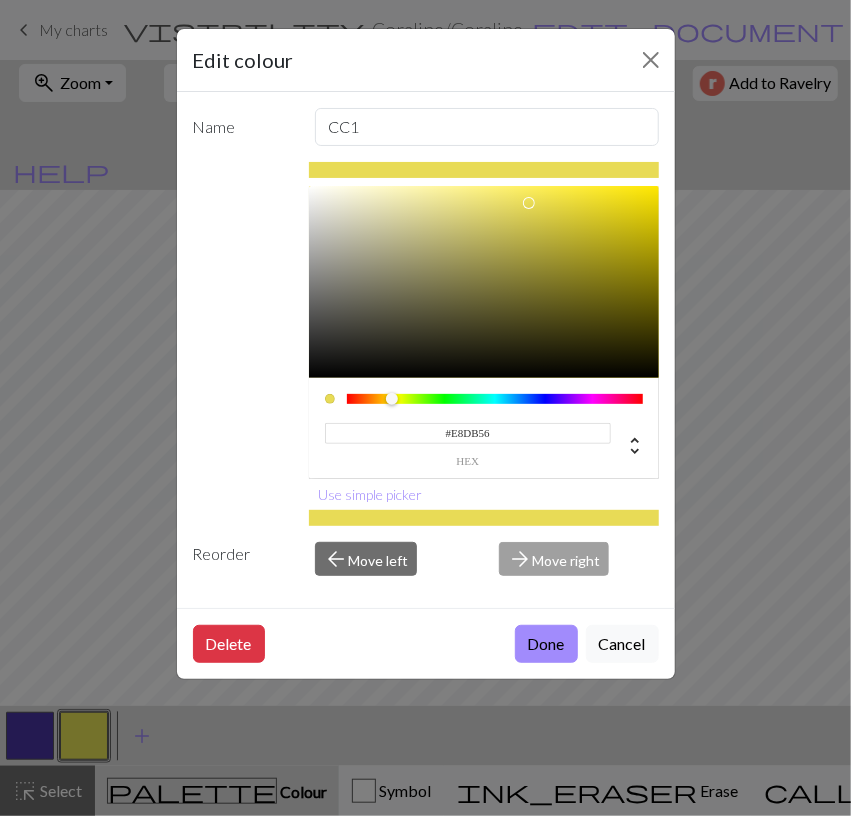 click at bounding box center (392, 399) 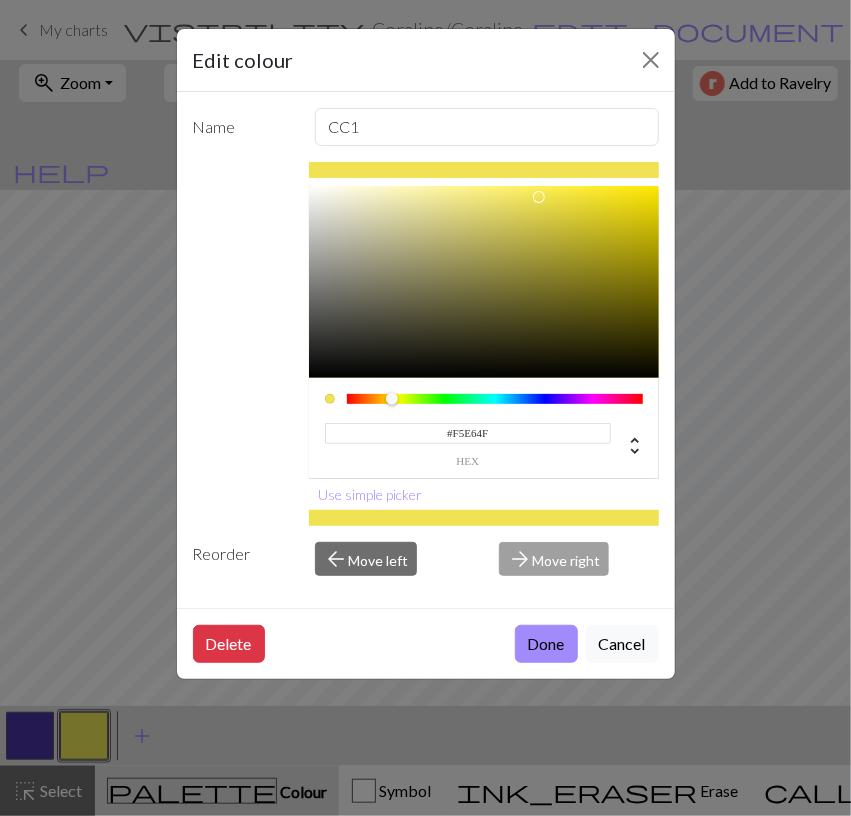 type on "#F7E84E" 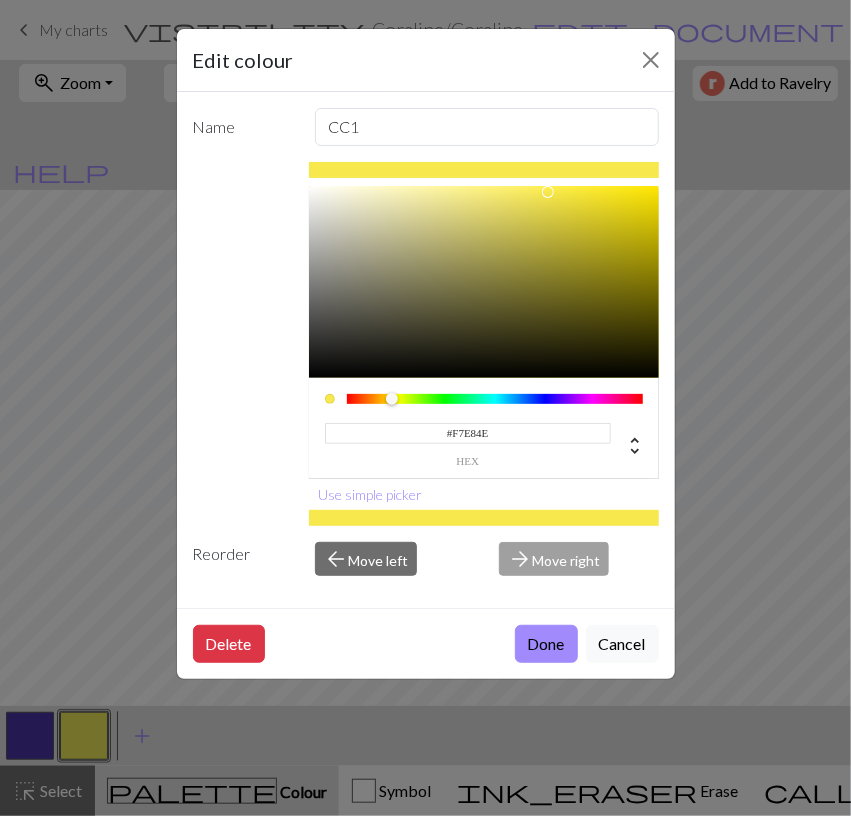 drag, startPoint x: 533, startPoint y: 202, endPoint x: 549, endPoint y: 191, distance: 19.416489 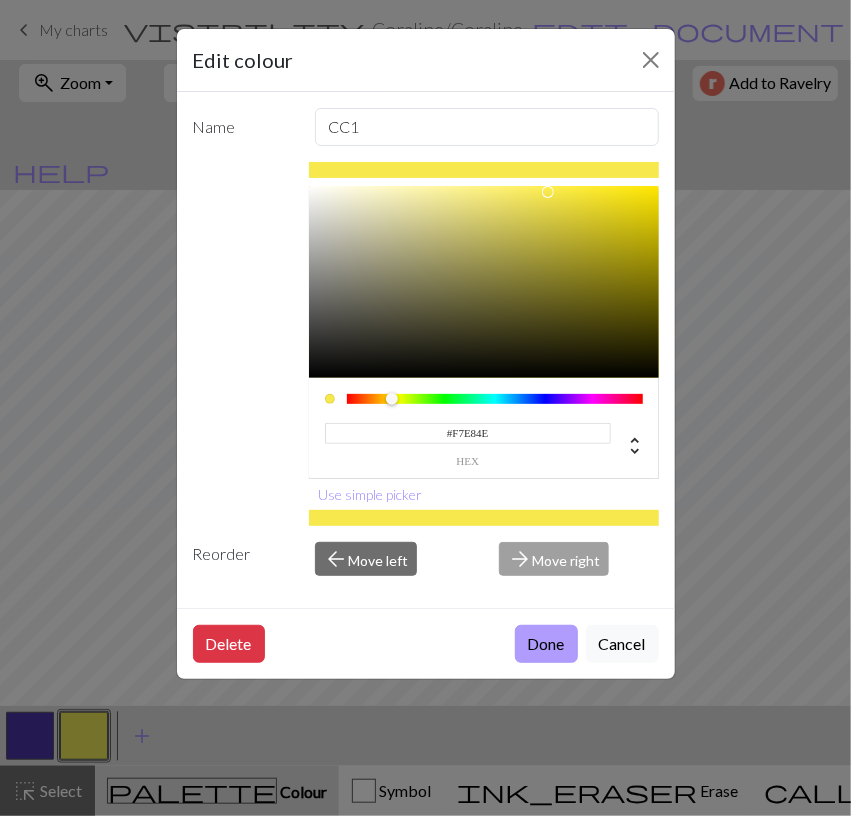 click on "Done" at bounding box center (546, 644) 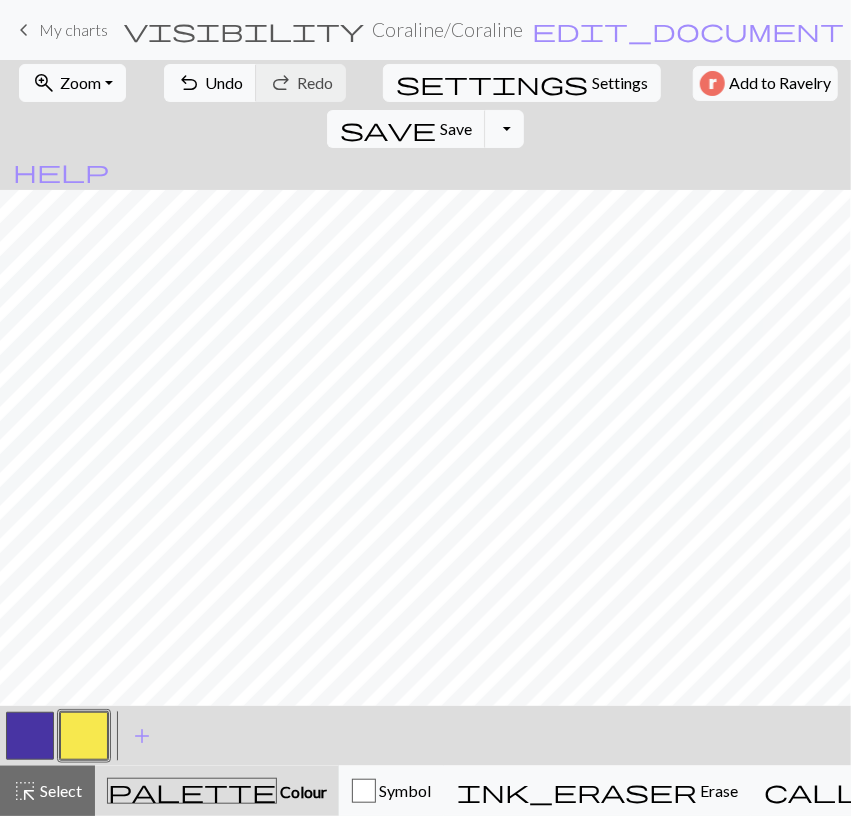 click at bounding box center [84, 736] 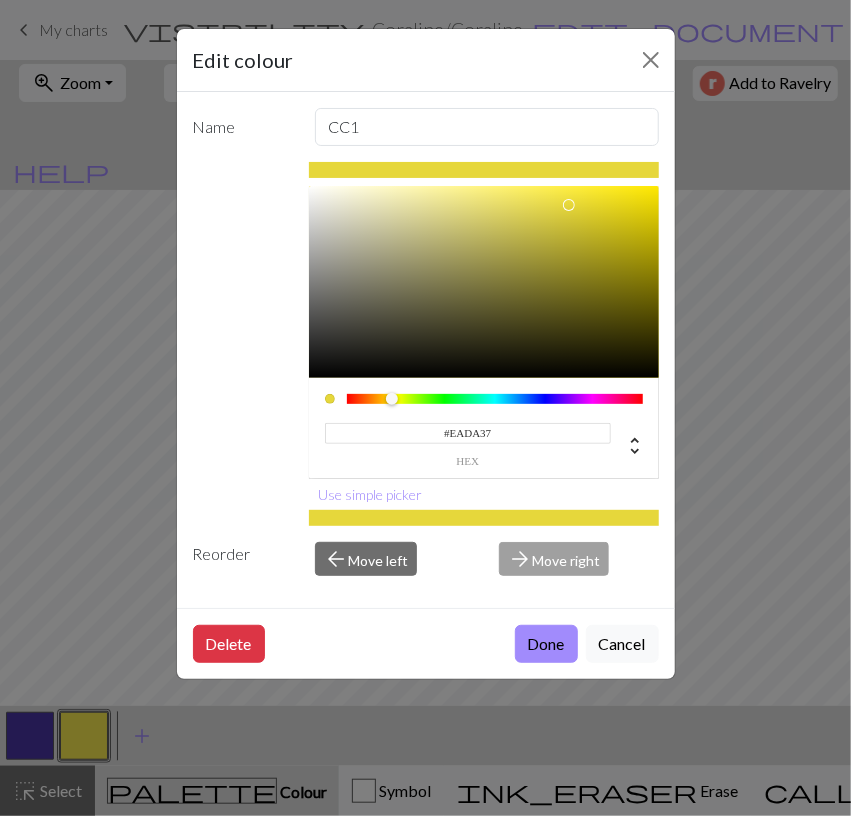 type on "#ECDB37" 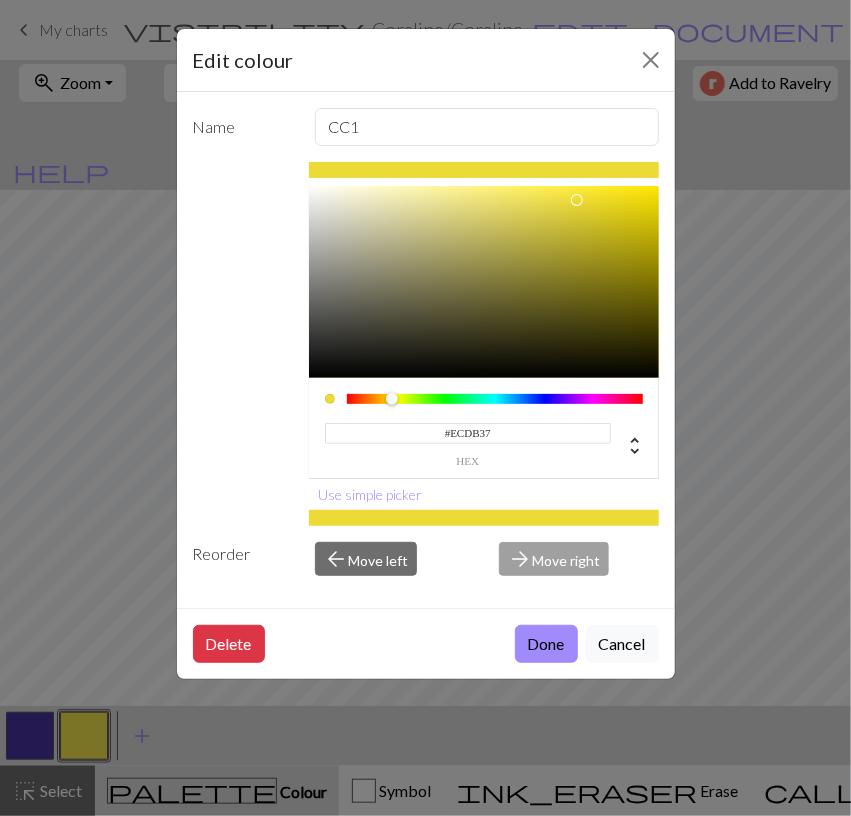 drag, startPoint x: 554, startPoint y: 195, endPoint x: 577, endPoint y: 200, distance: 23.537205 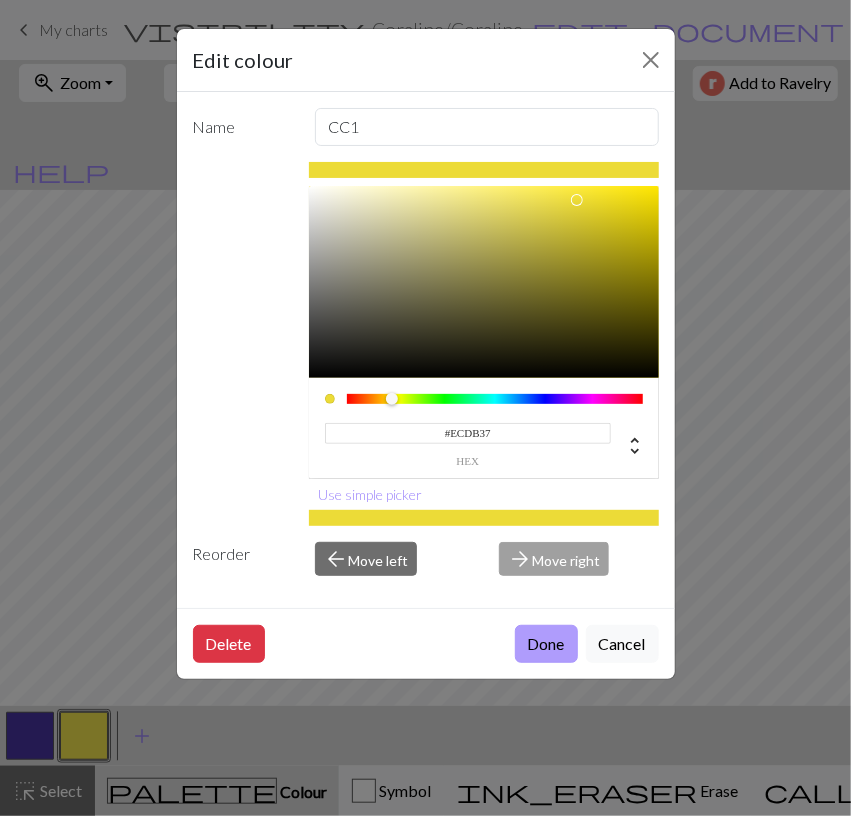click on "Done" at bounding box center [546, 644] 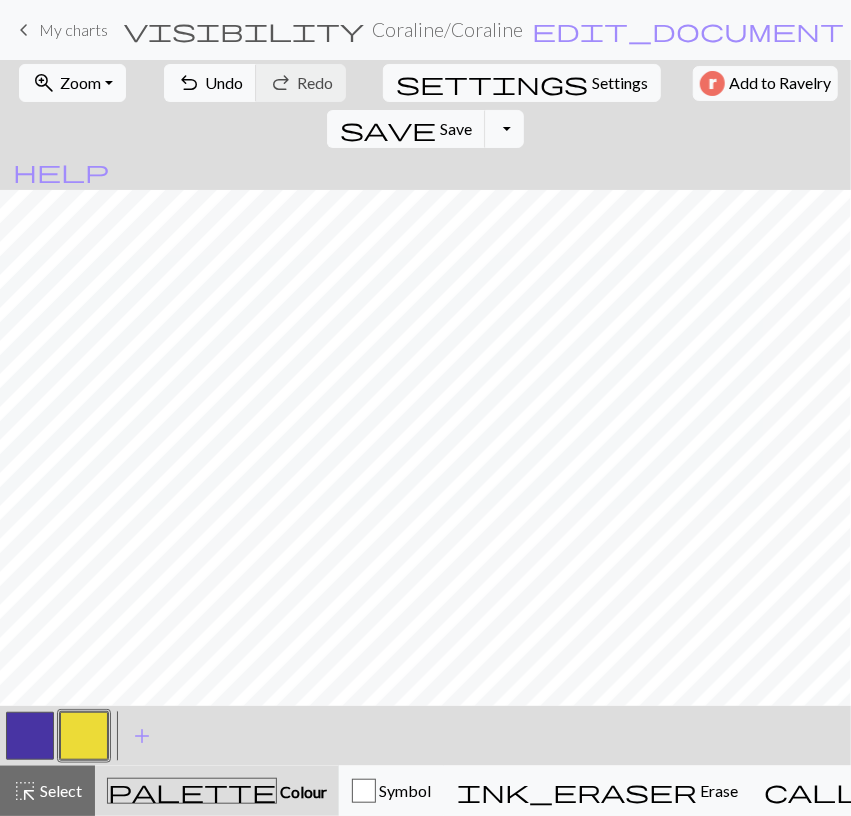 click at bounding box center (84, 736) 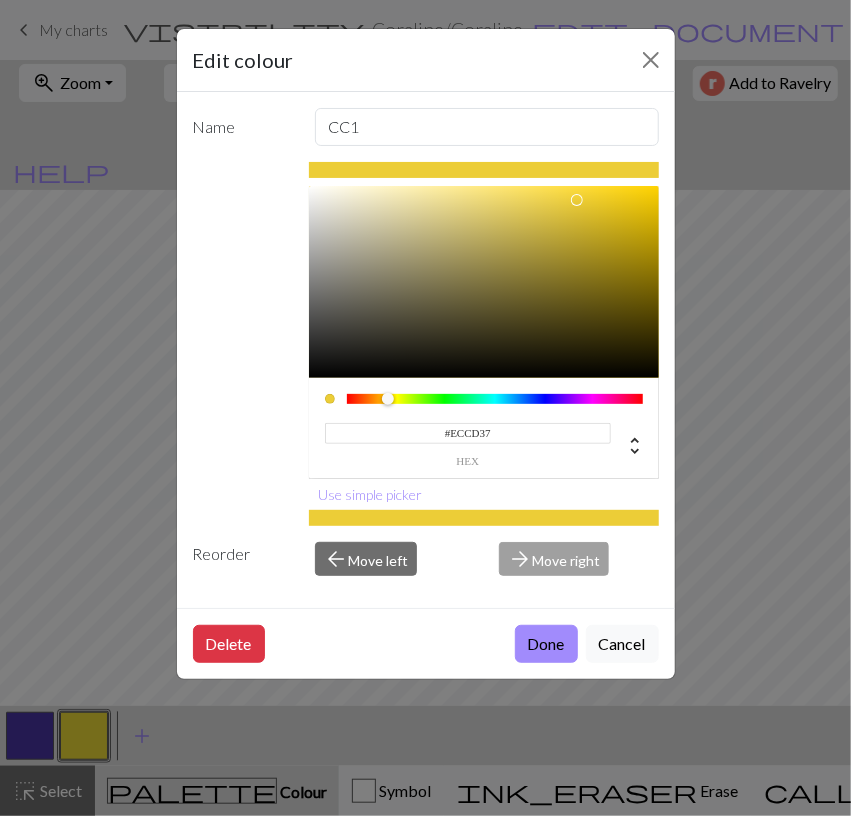 click at bounding box center [388, 399] 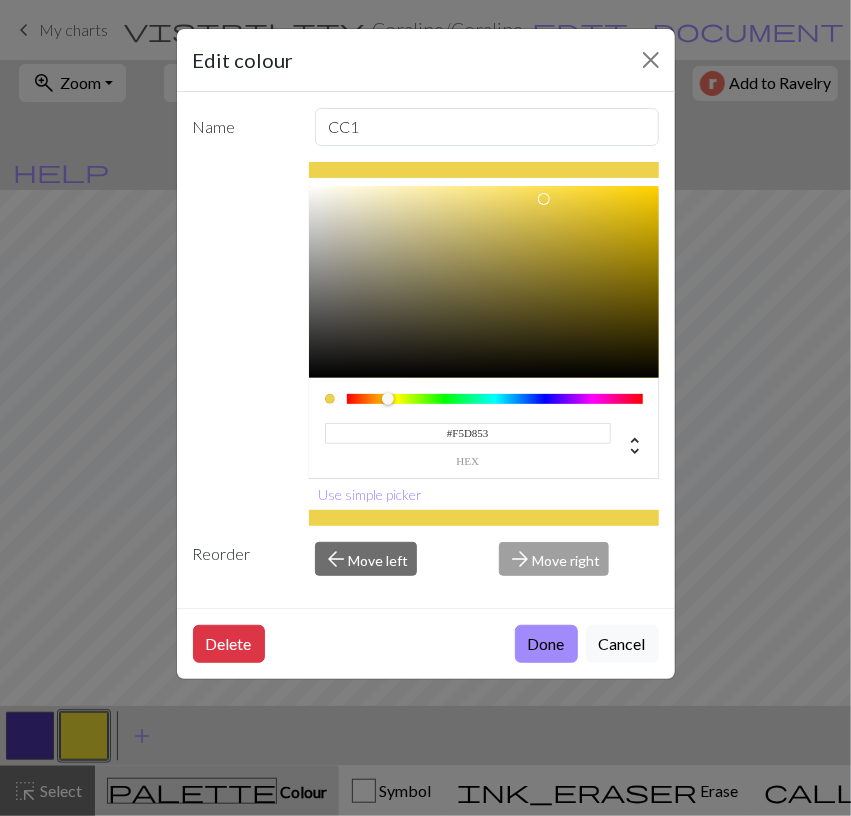 type on "#F6D953" 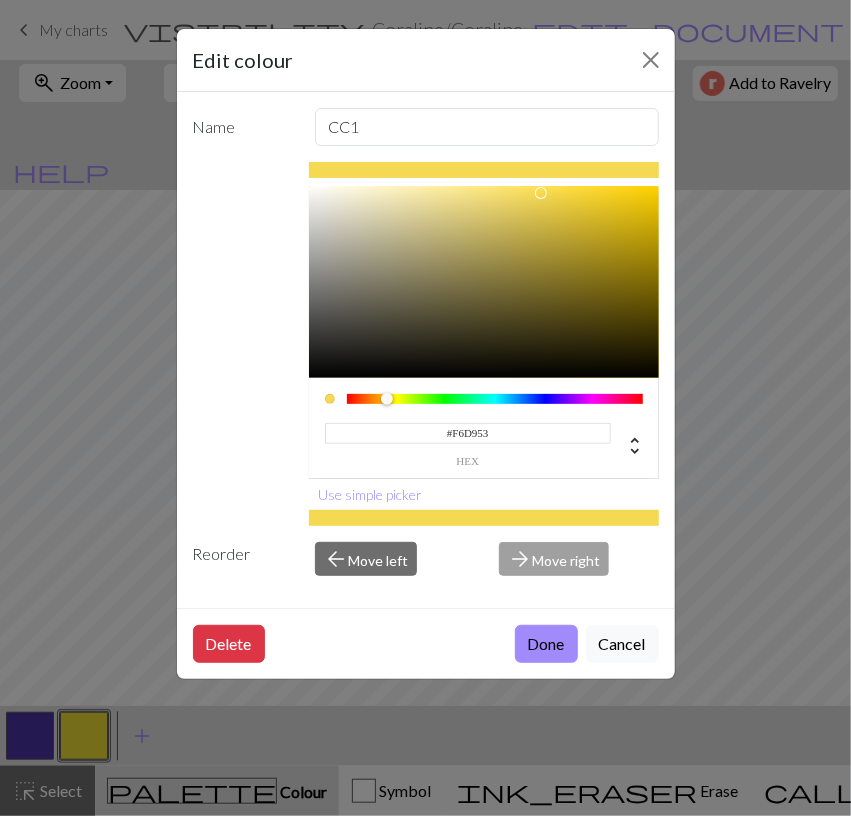 drag, startPoint x: 569, startPoint y: 205, endPoint x: 541, endPoint y: 192, distance: 30.870699 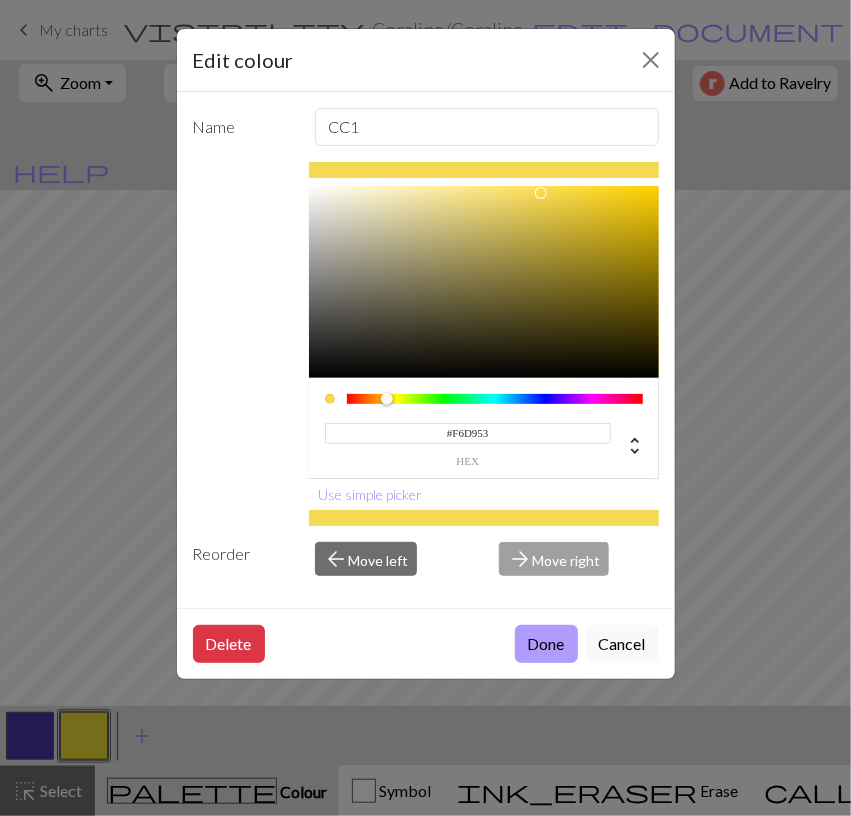 click on "Done" at bounding box center [546, 644] 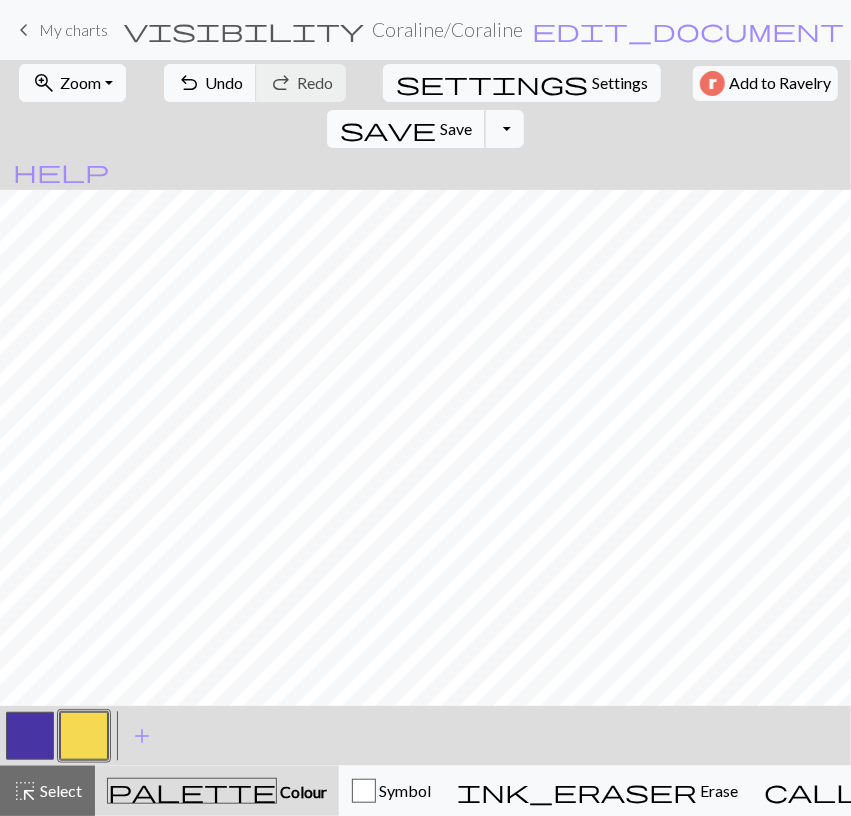 click on "save" at bounding box center (388, 129) 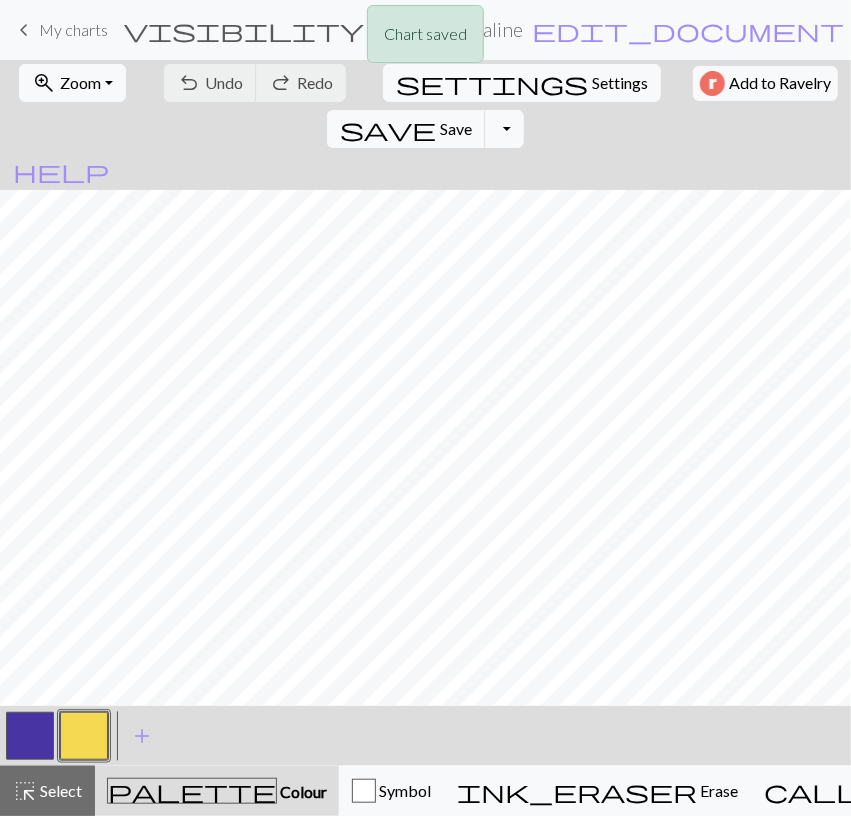click at bounding box center (30, 736) 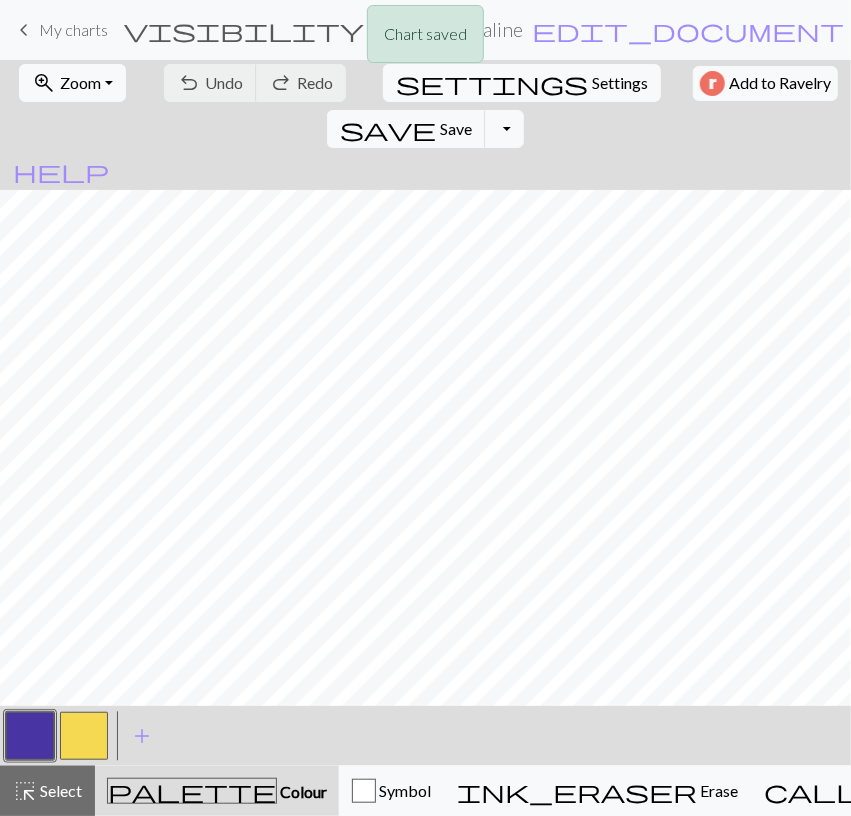 click at bounding box center (30, 736) 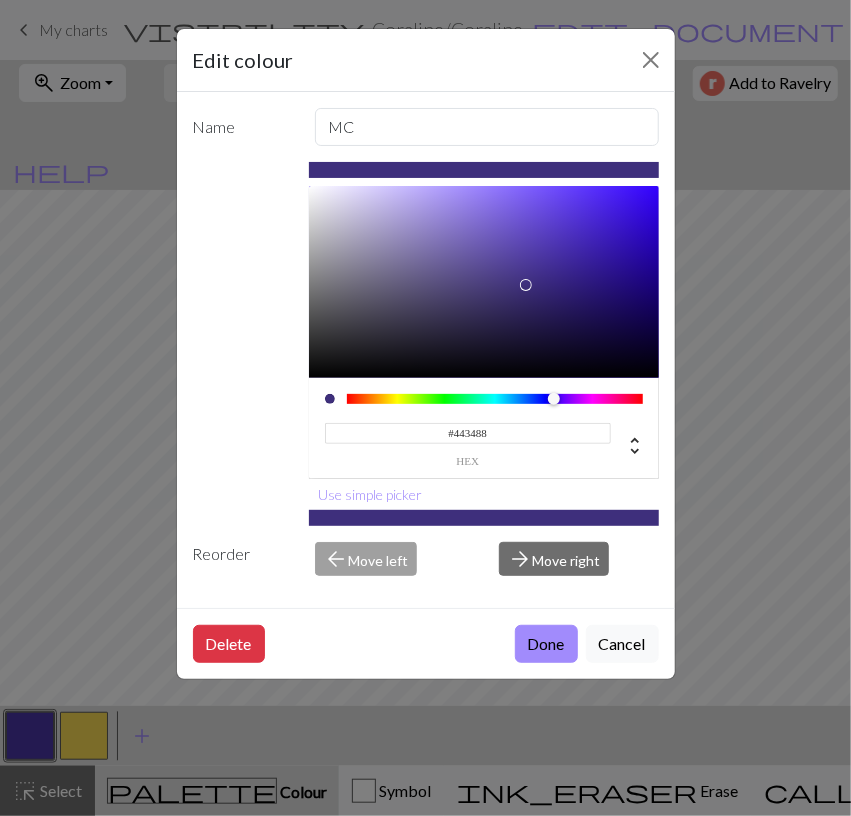 type on "#46358D" 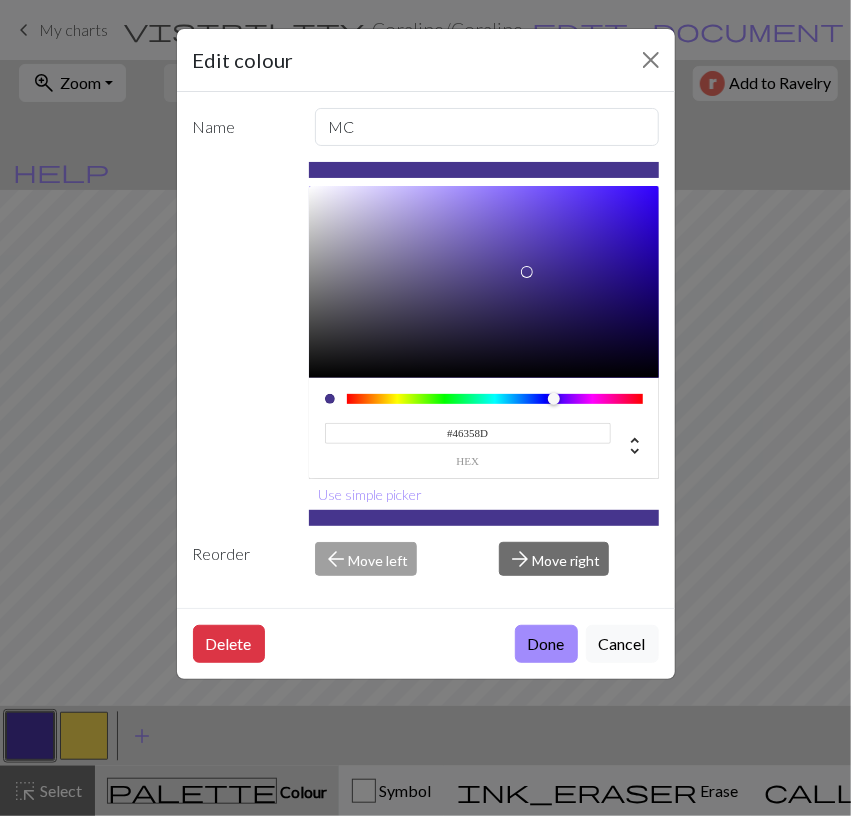 drag, startPoint x: 541, startPoint y: 247, endPoint x: 529, endPoint y: 271, distance: 26.832815 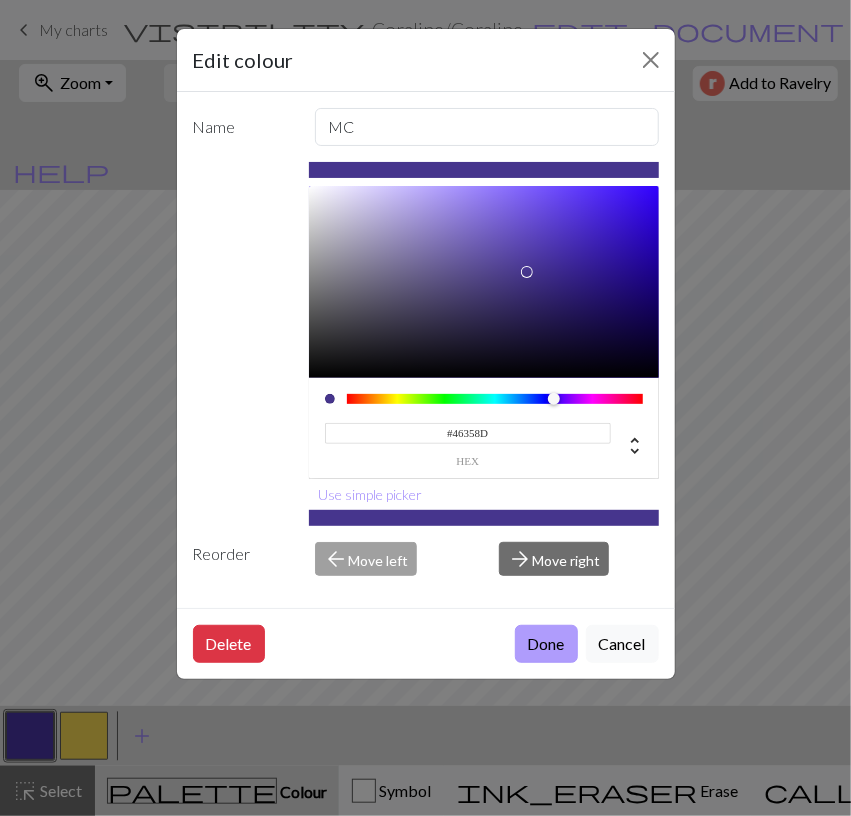 click on "Done" at bounding box center (546, 644) 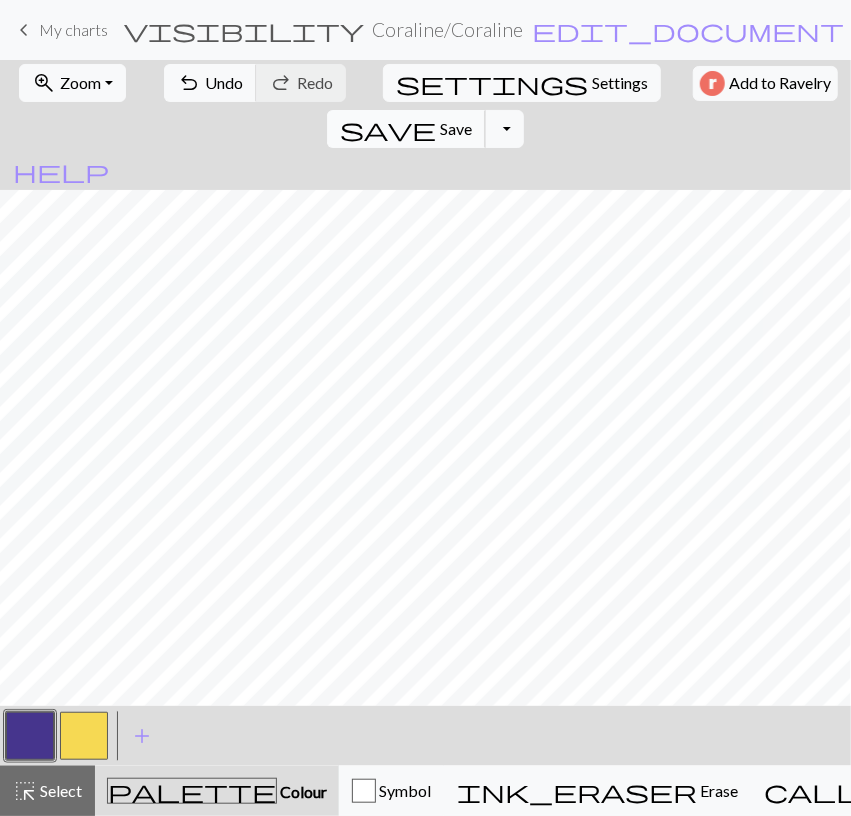 click on "save" at bounding box center (388, 129) 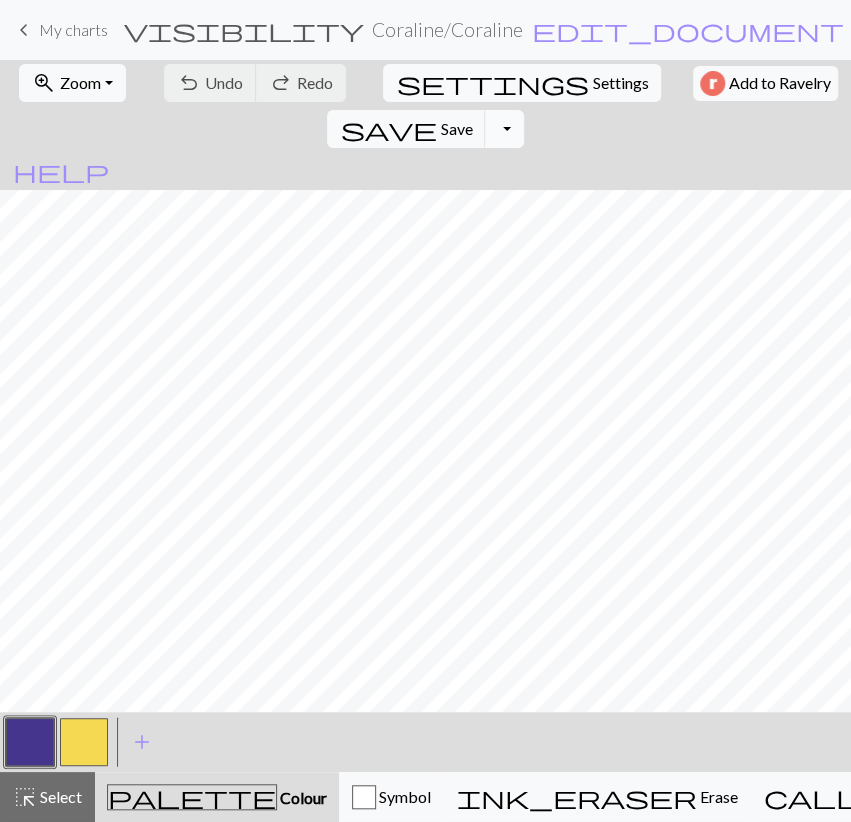 click on "Toggle Dropdown" at bounding box center [504, 129] 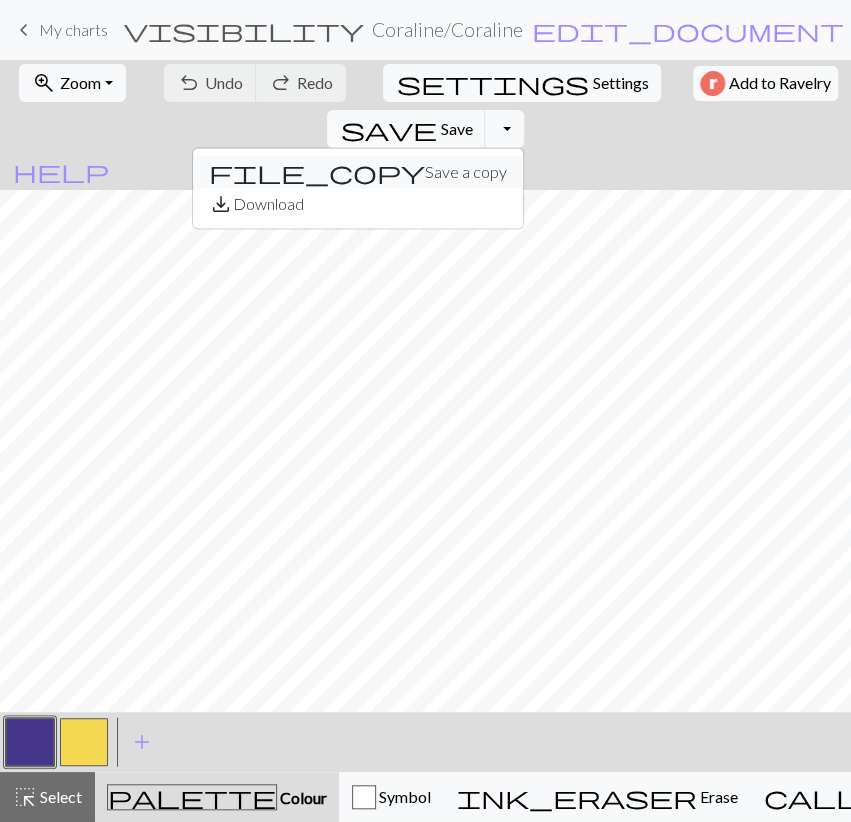 click on "file_copy  Save a copy" at bounding box center (358, 172) 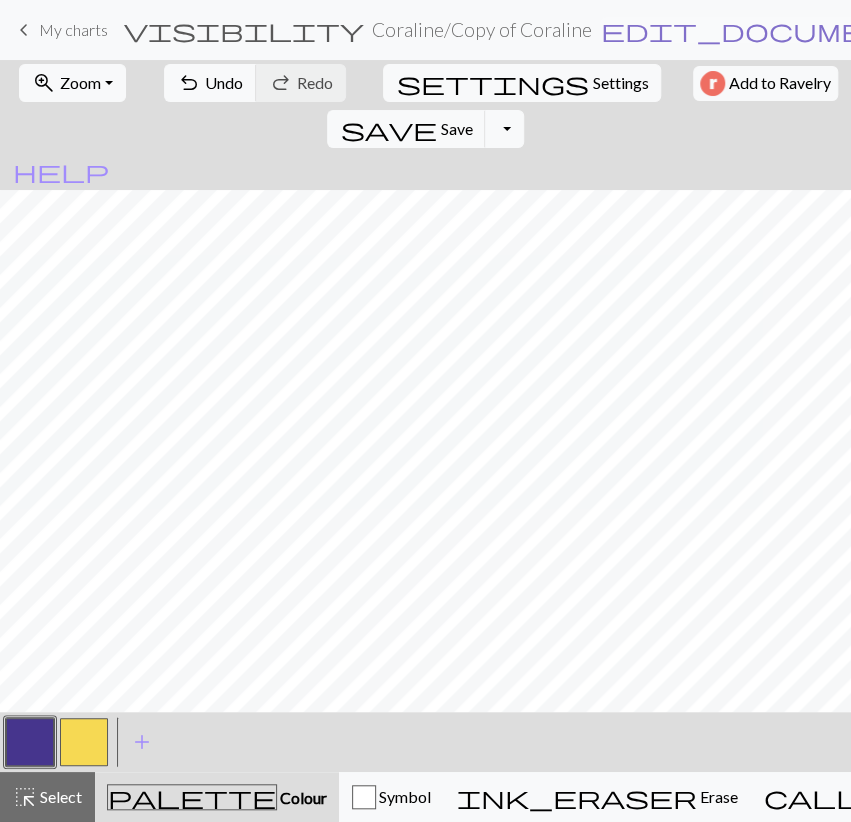 click on "edit_document" at bounding box center [757, 30] 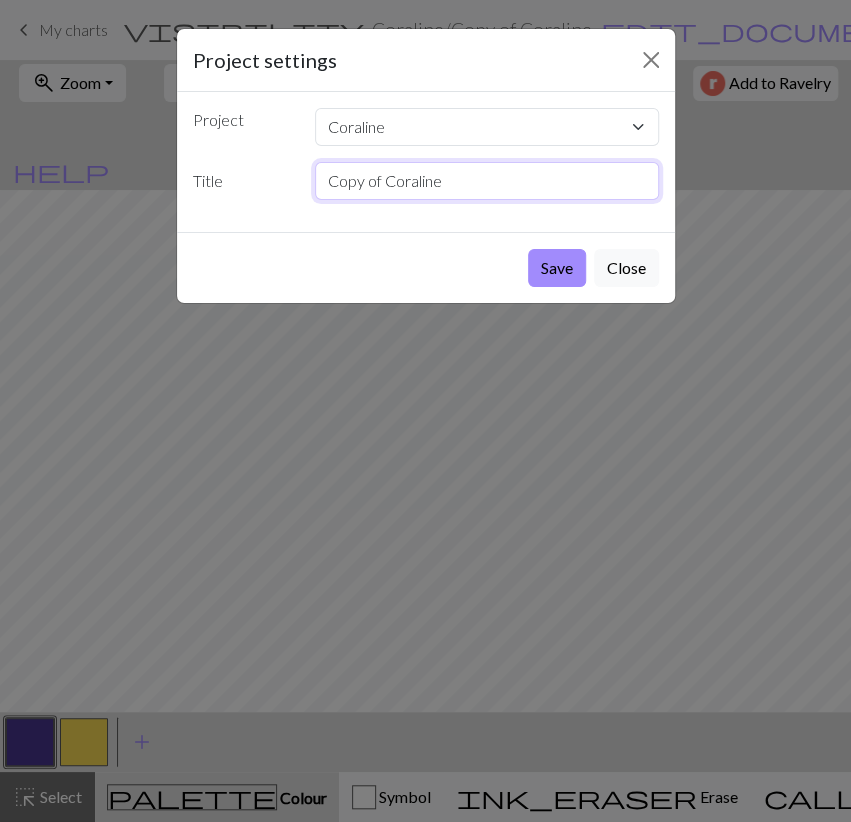 click on "Copy of Coraline" at bounding box center [487, 181] 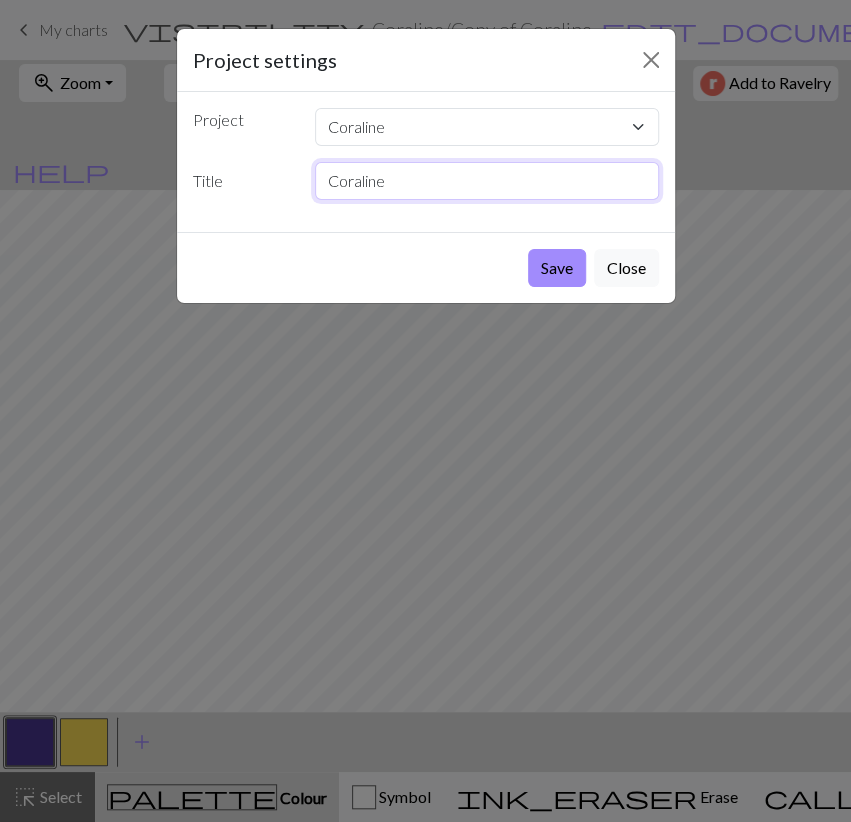 click on "Coraline" at bounding box center (487, 181) 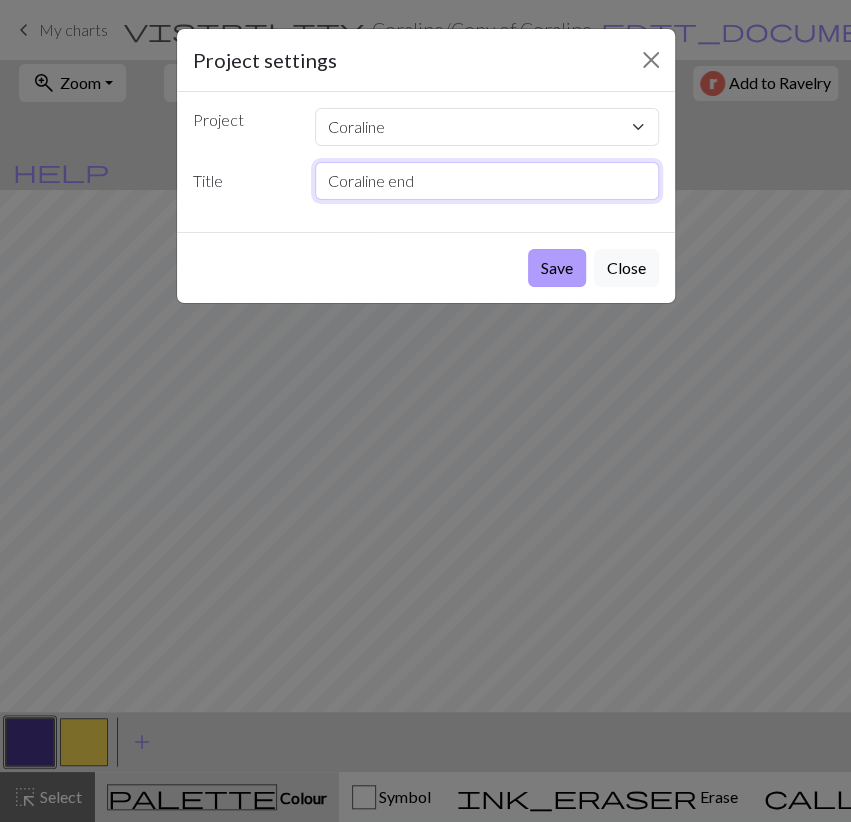 type on "Coraline end" 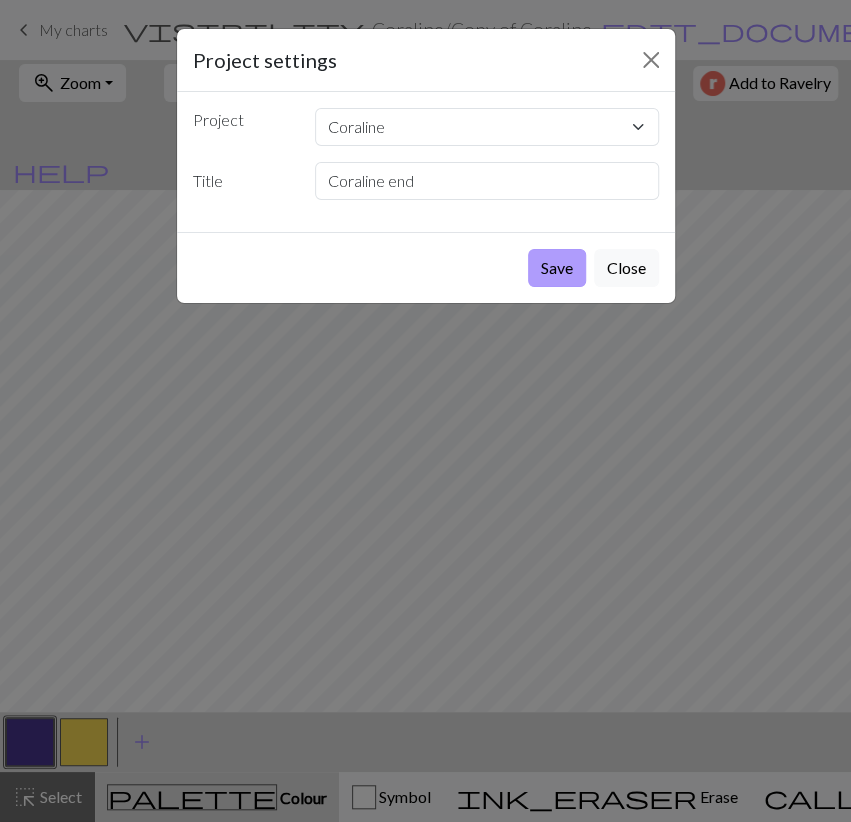 click on "Save" at bounding box center [557, 268] 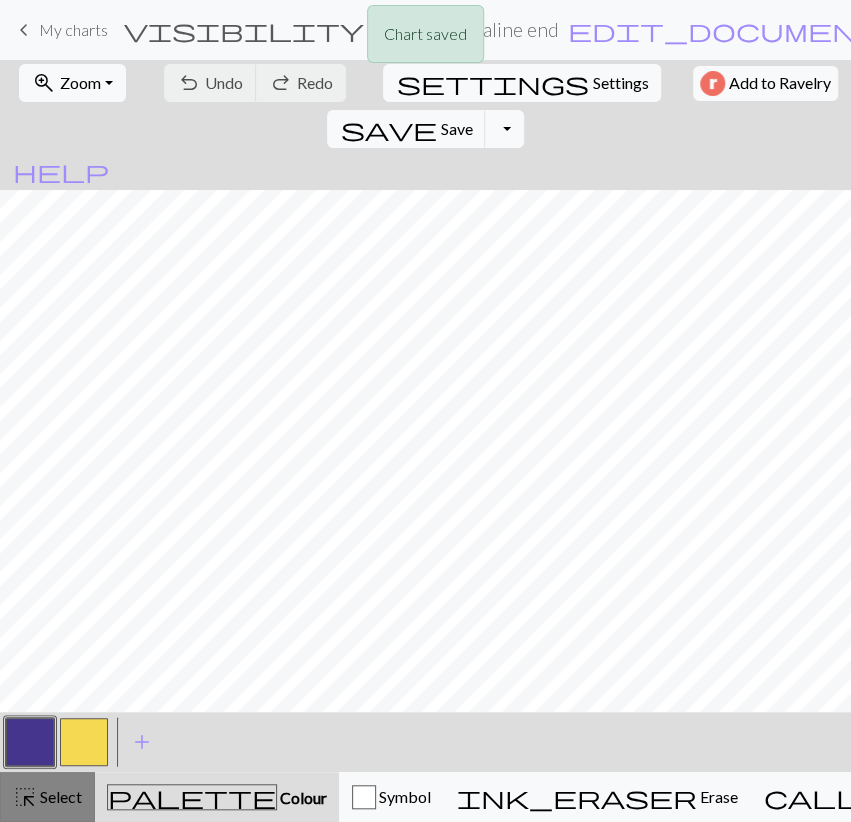 click on "Select" at bounding box center (59, 796) 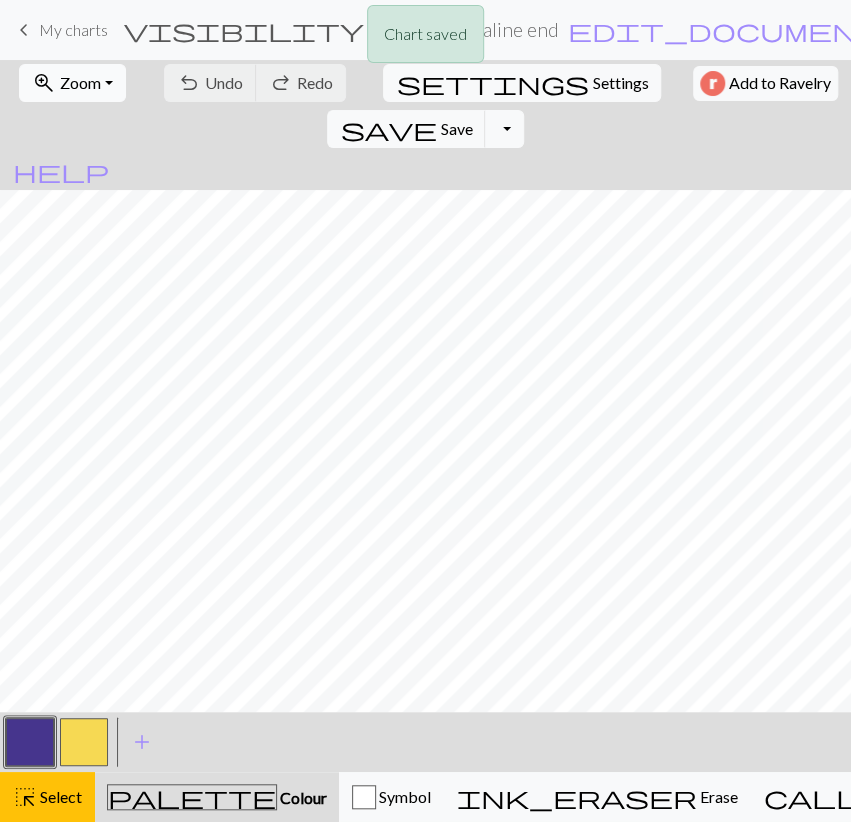 click on "zoom_in Zoom Zoom" at bounding box center [72, 83] 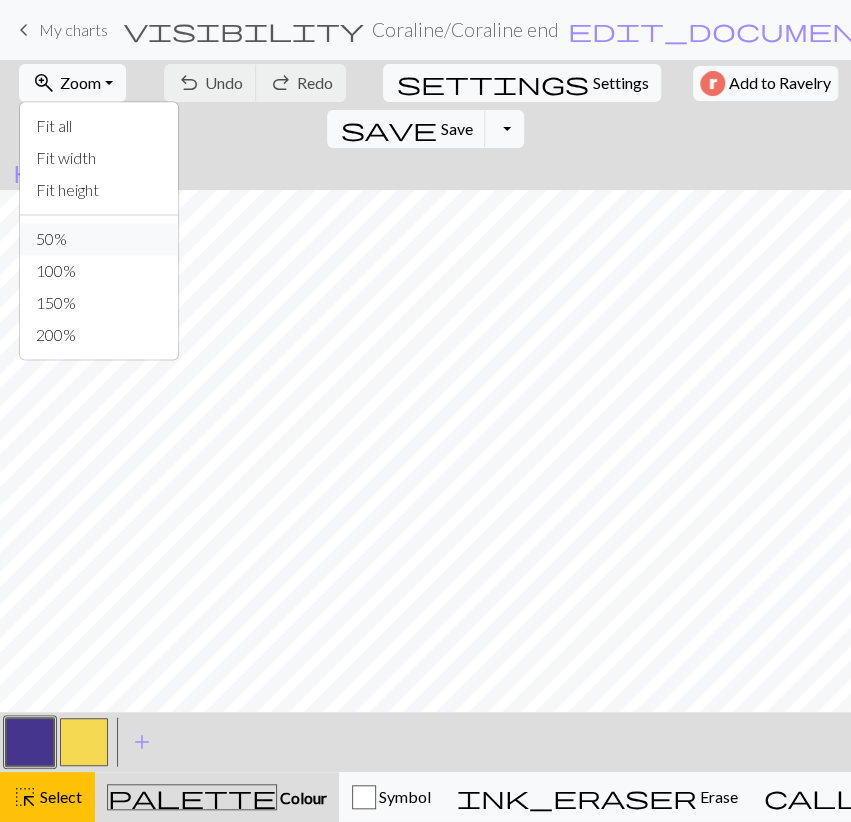 click on "50%" at bounding box center (99, 239) 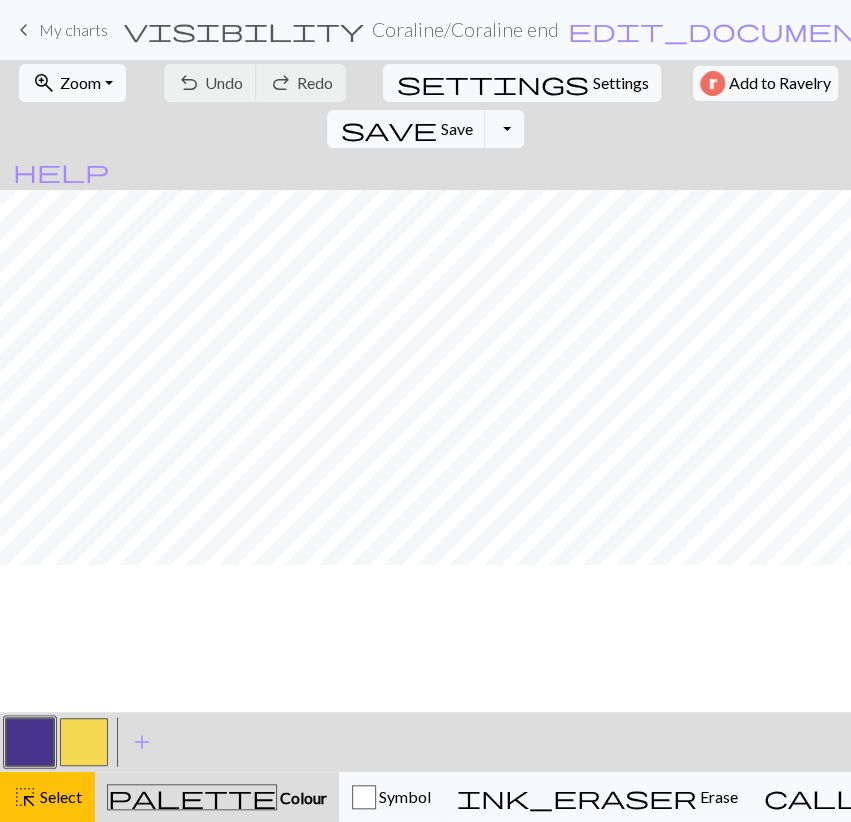 scroll, scrollTop: 116, scrollLeft: 0, axis: vertical 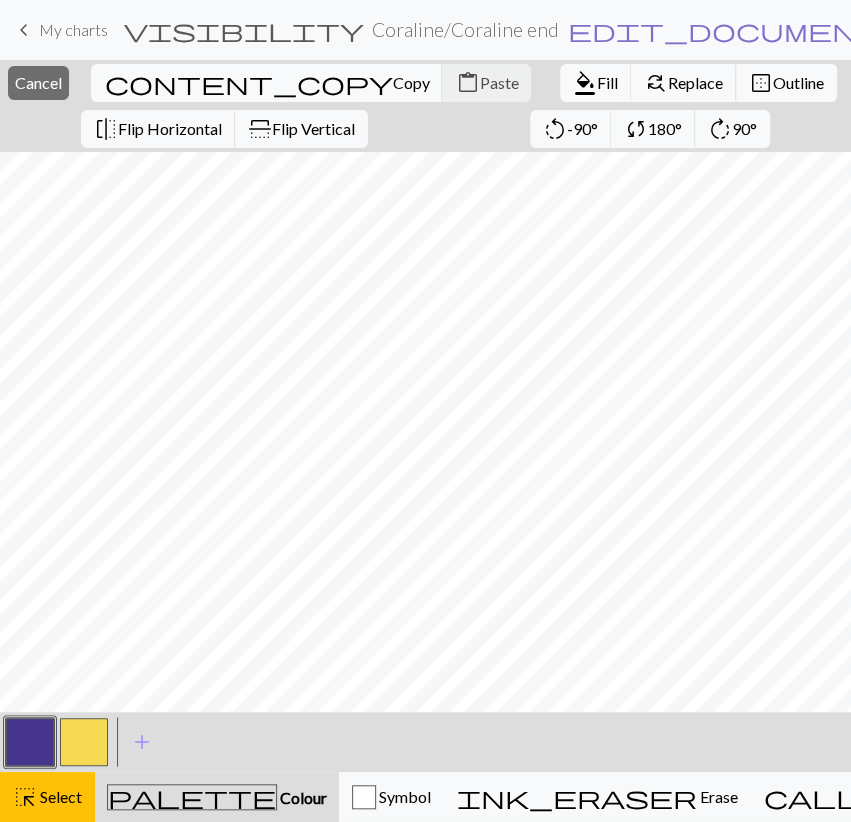 click on "edit_document" at bounding box center (724, 30) 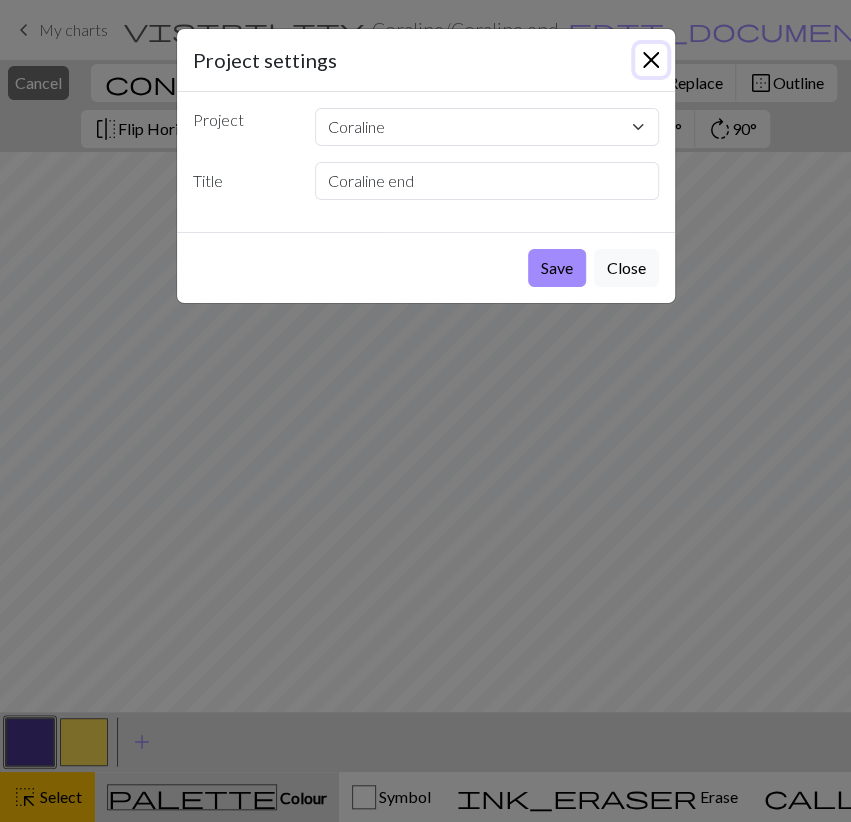 click at bounding box center (651, 60) 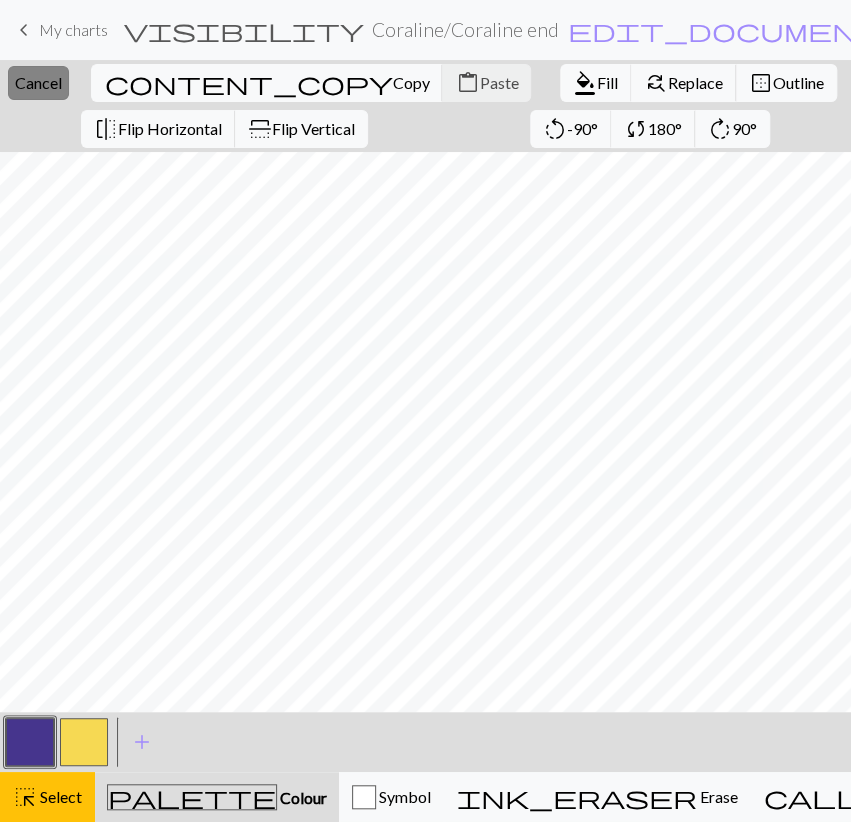 click on "Cancel" at bounding box center (38, 82) 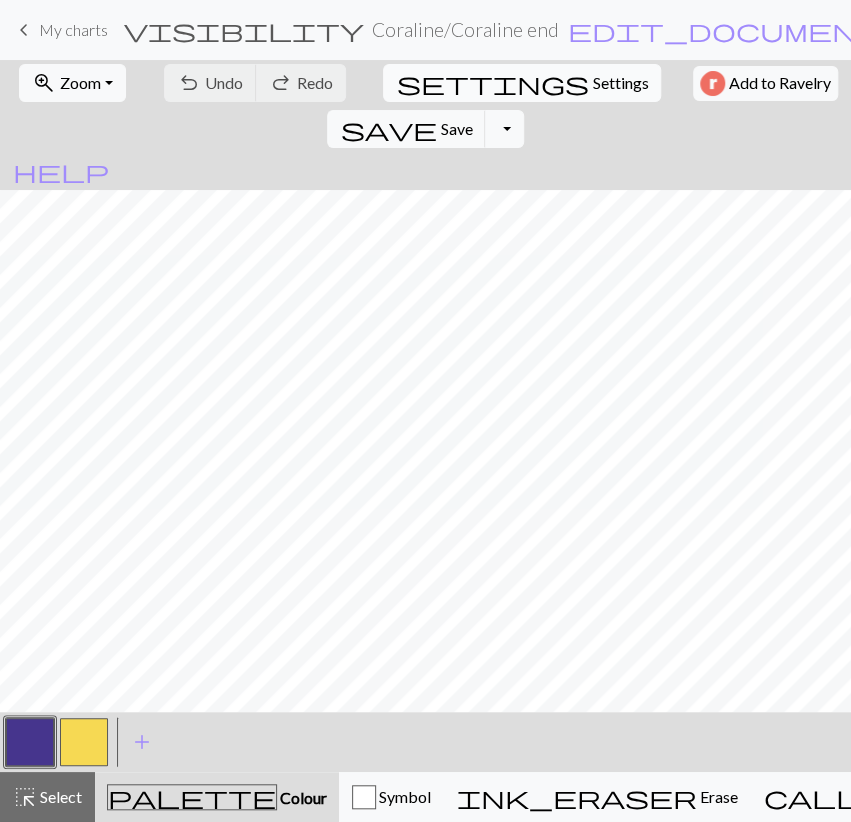 click on "Settings" at bounding box center [620, 83] 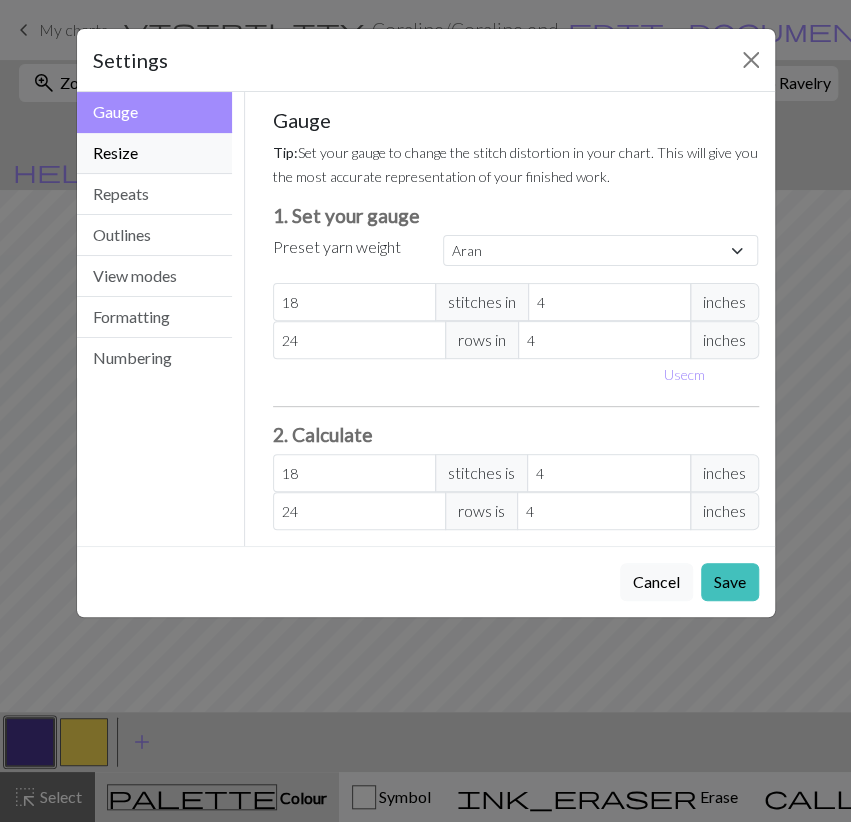 click on "Resize" at bounding box center [155, 153] 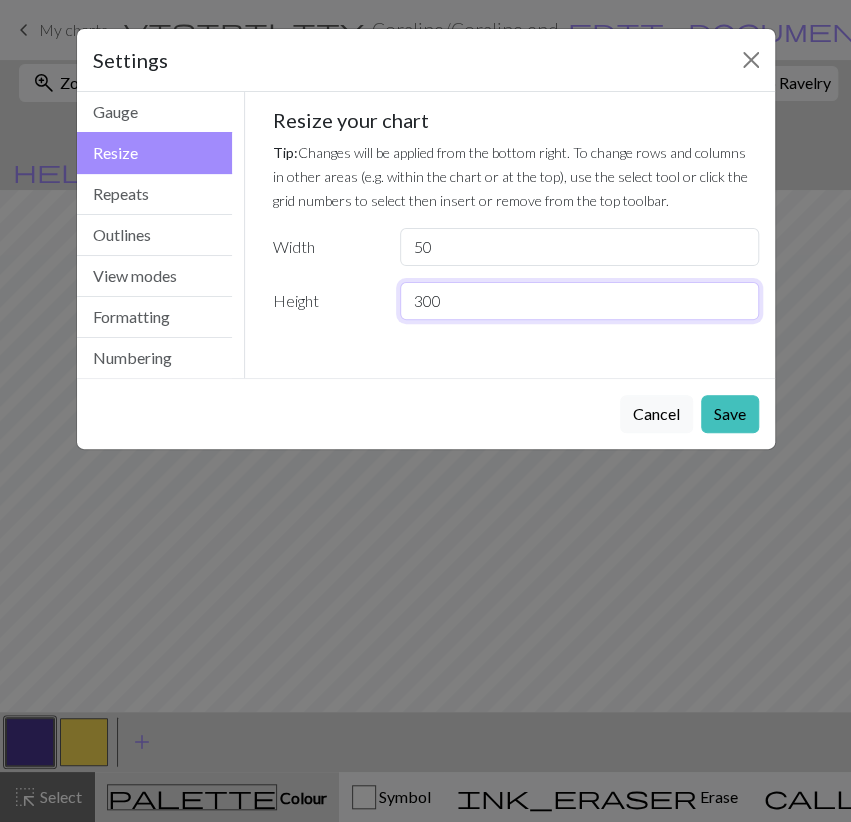 drag, startPoint x: 451, startPoint y: 298, endPoint x: 403, endPoint y: 307, distance: 48.83646 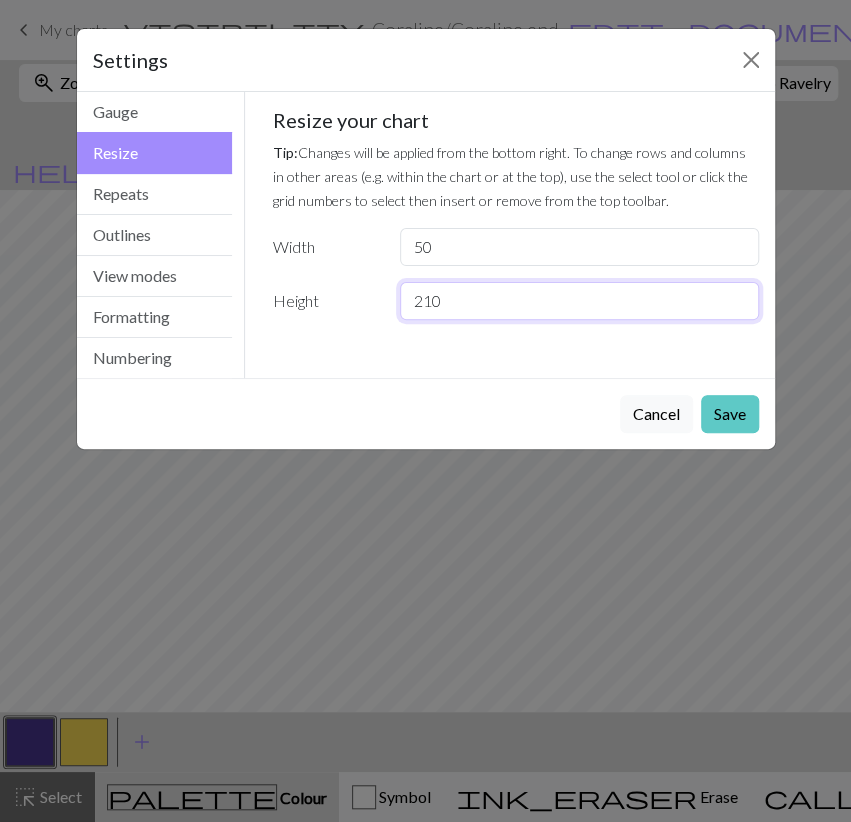 type on "210" 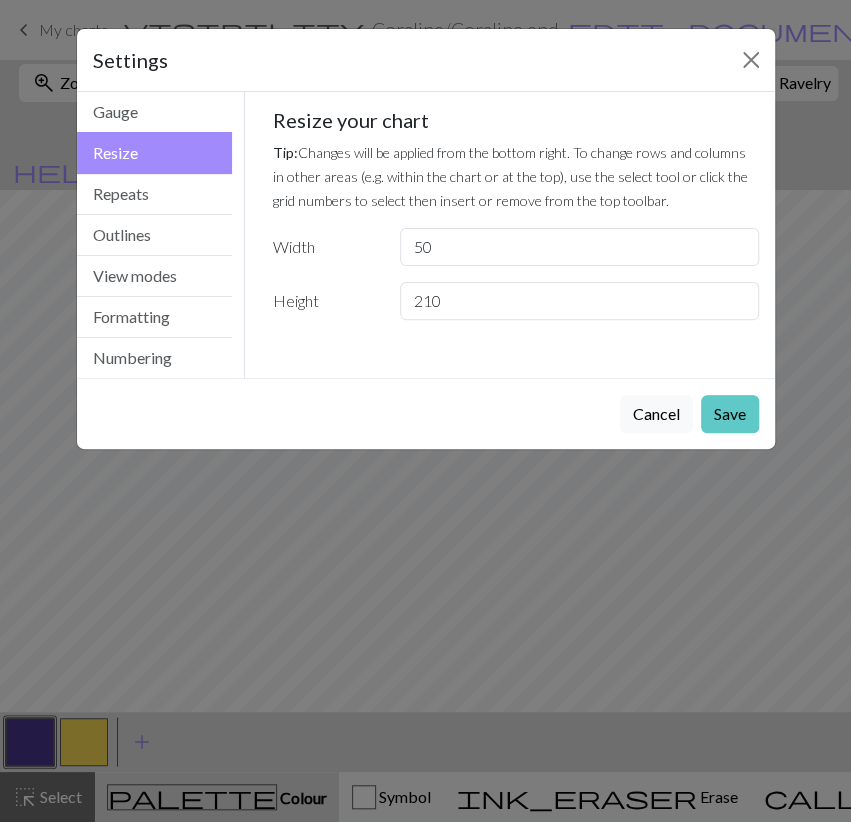 click on "Save" at bounding box center [730, 414] 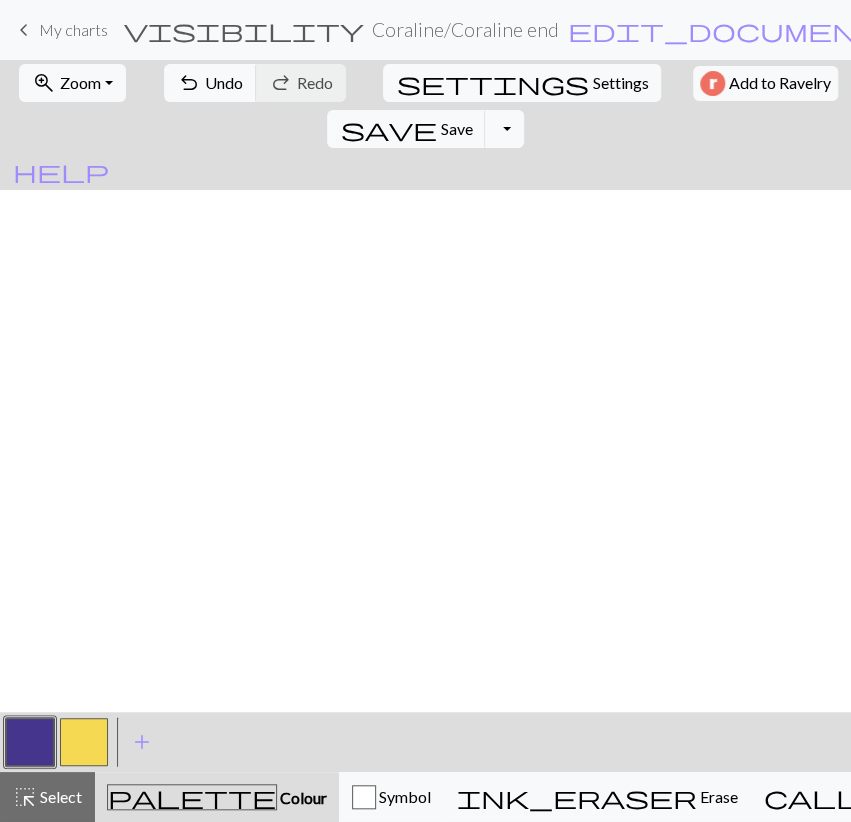 scroll, scrollTop: 1563, scrollLeft: 0, axis: vertical 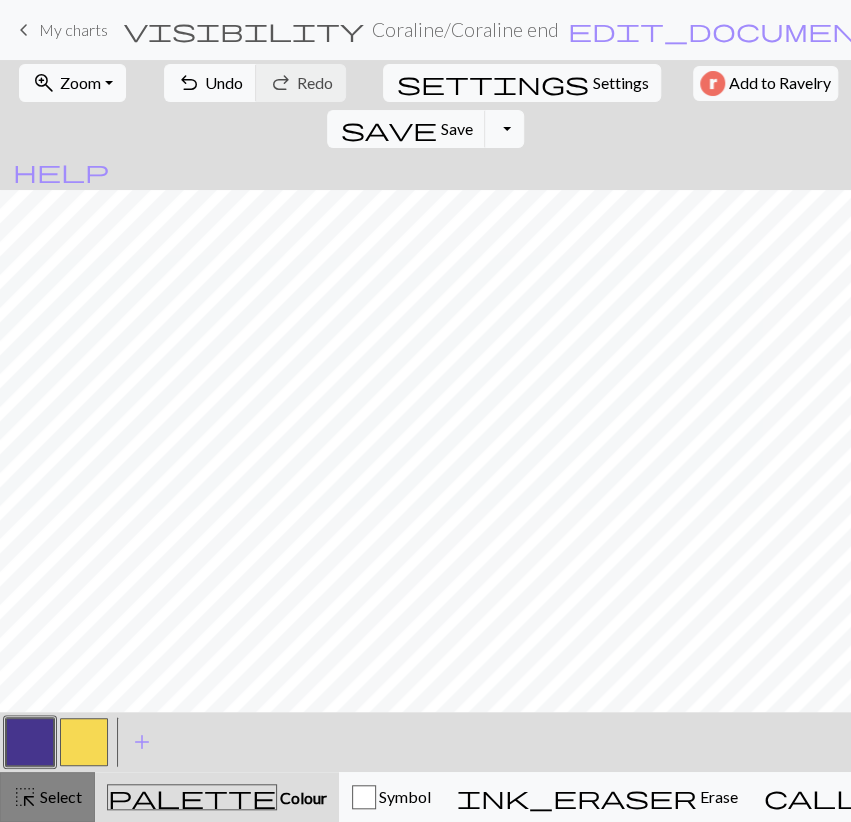 click on "Select" at bounding box center (59, 796) 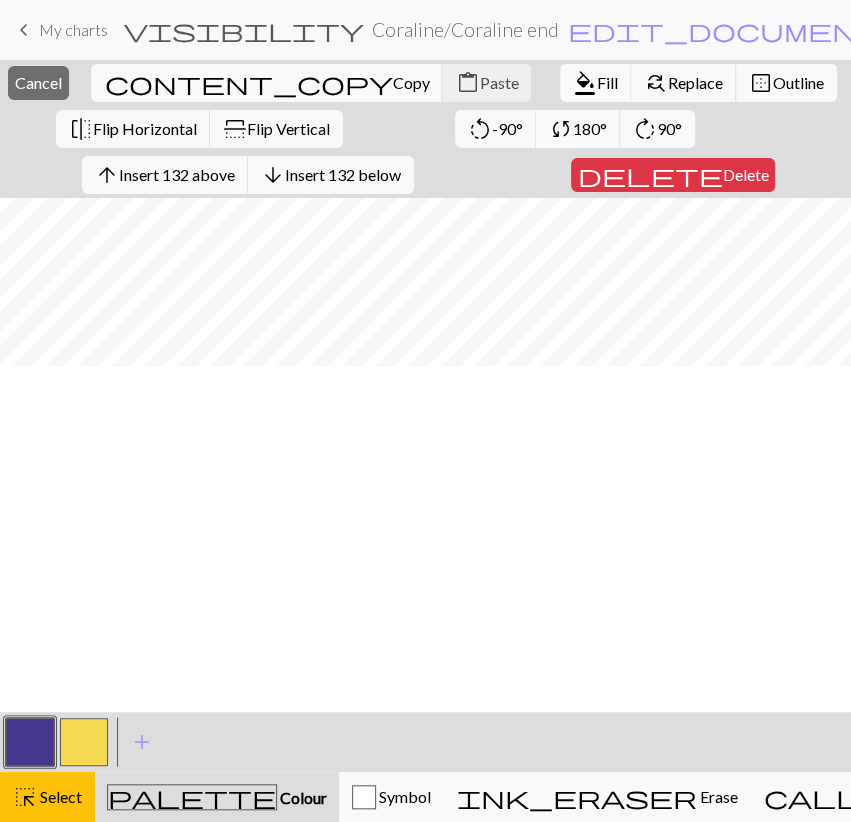 scroll, scrollTop: 378, scrollLeft: 0, axis: vertical 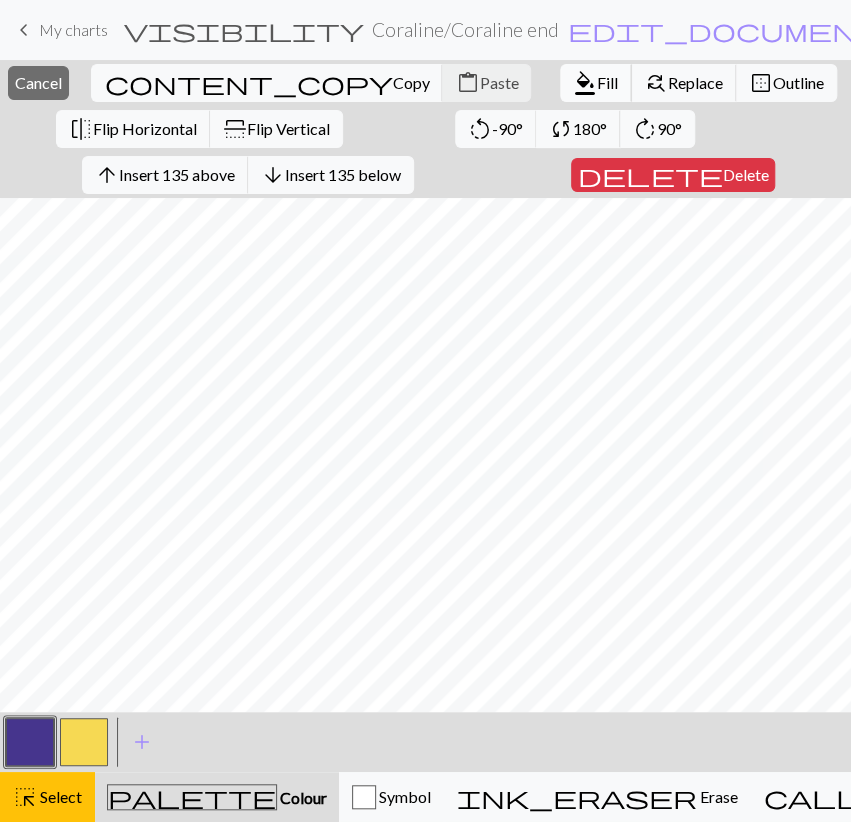 click on "Fill" at bounding box center [607, 82] 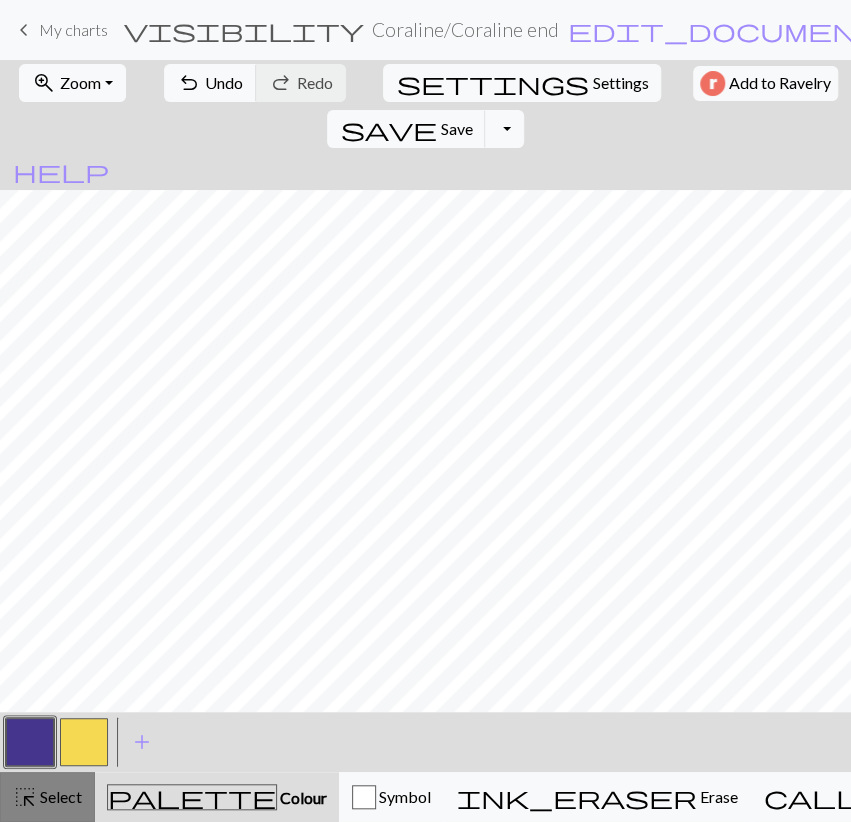 click on "Select" at bounding box center (59, 796) 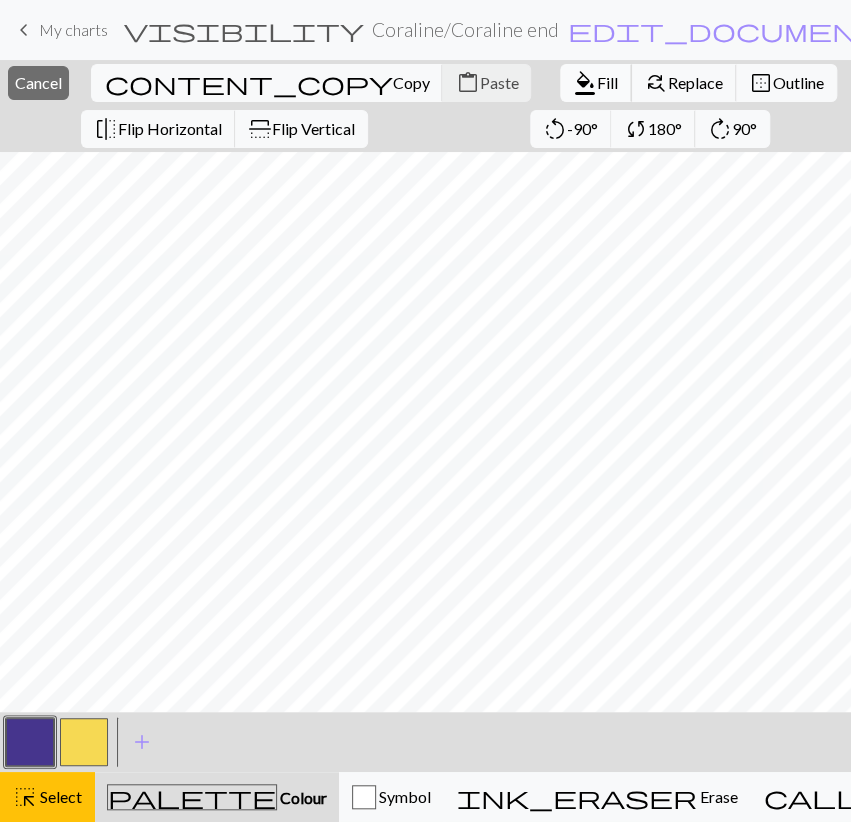 click on "format_color_fill" at bounding box center (585, 83) 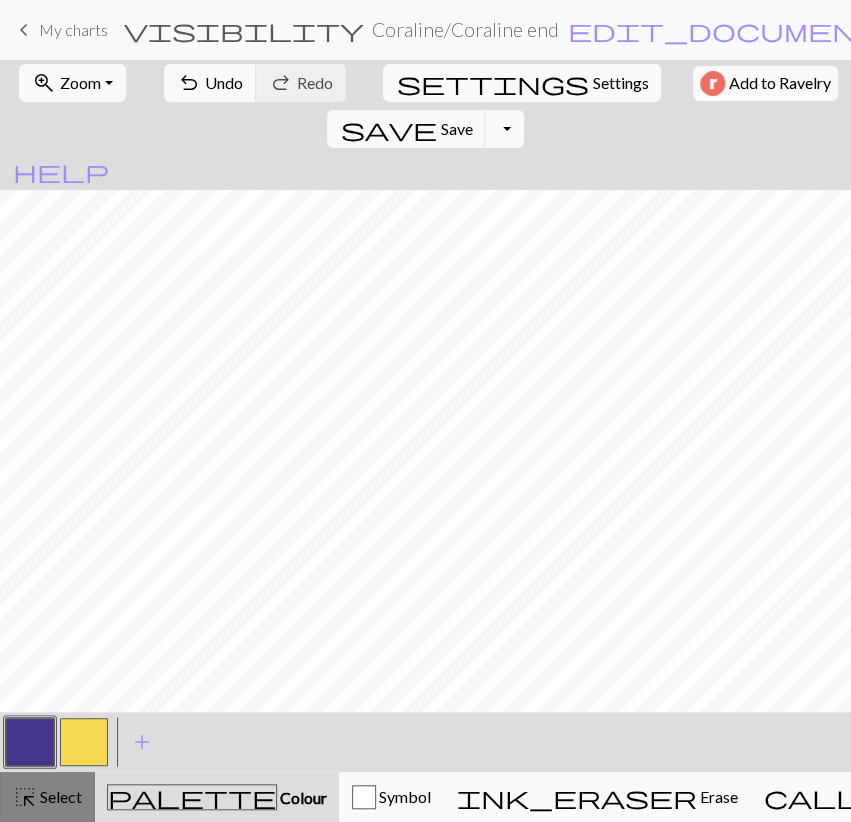 click on "Select" at bounding box center (59, 796) 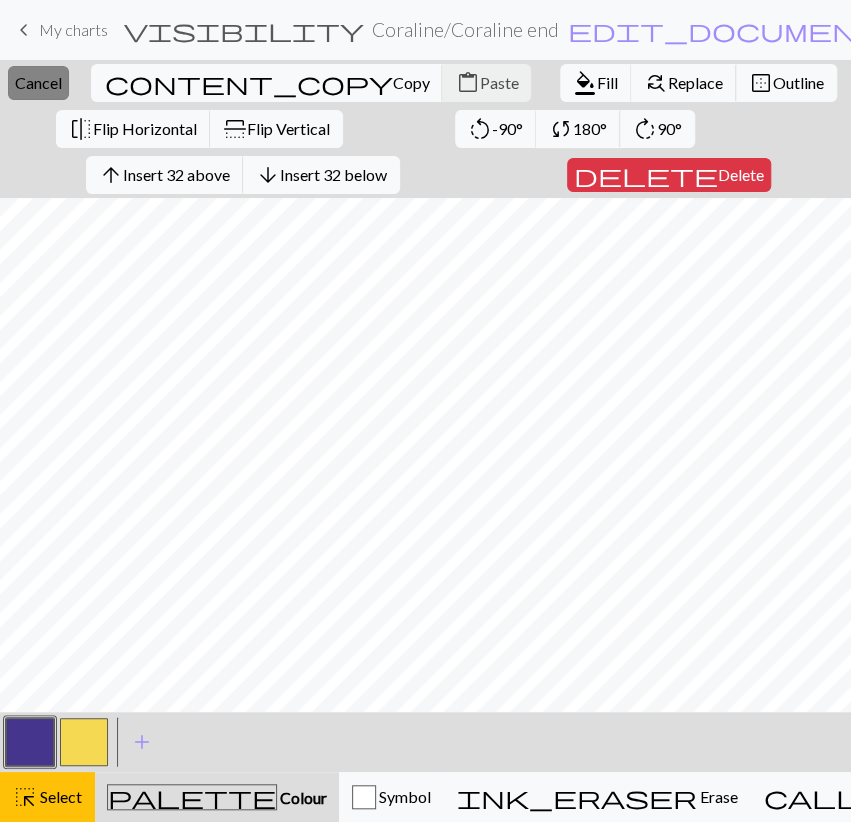 click on "Cancel" at bounding box center (38, 82) 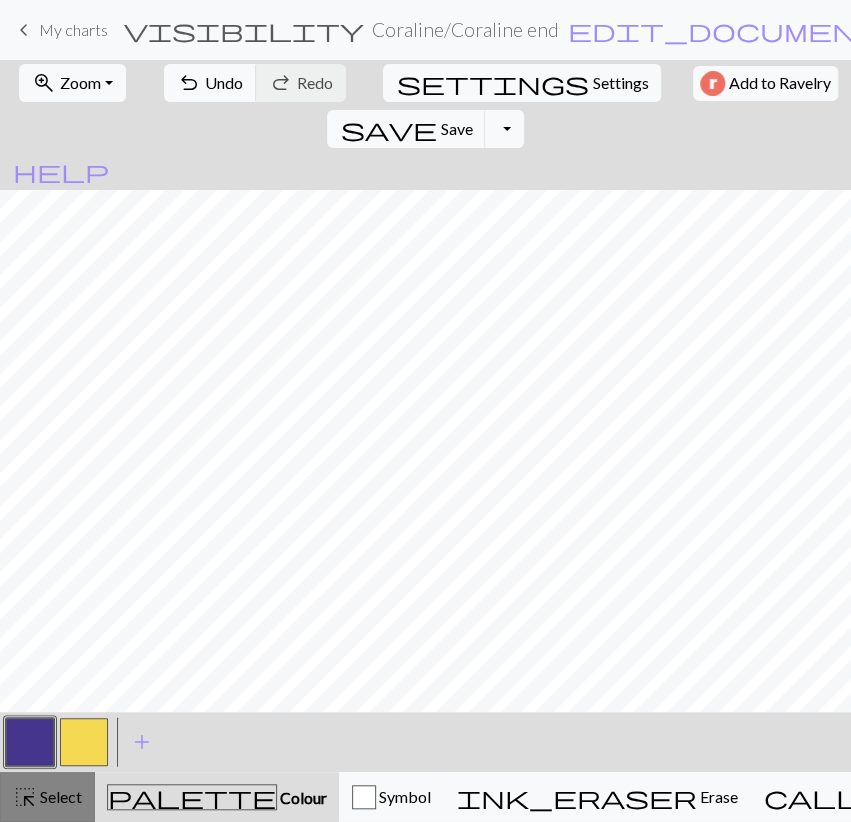 click on "Select" at bounding box center (59, 796) 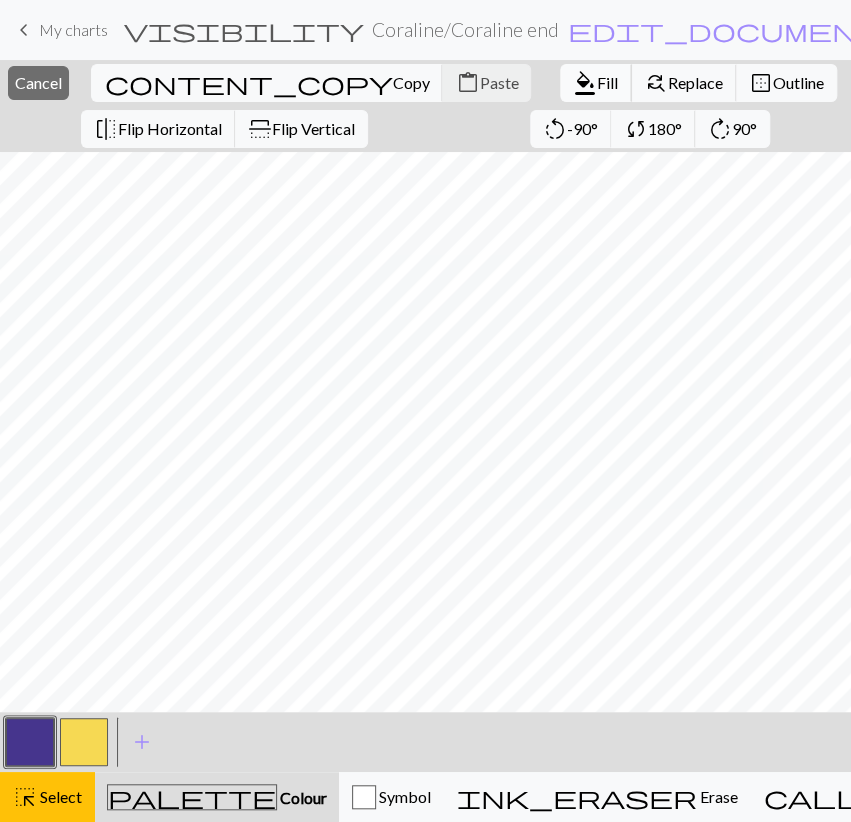 click on "format_color_fill  Fill" at bounding box center (596, 83) 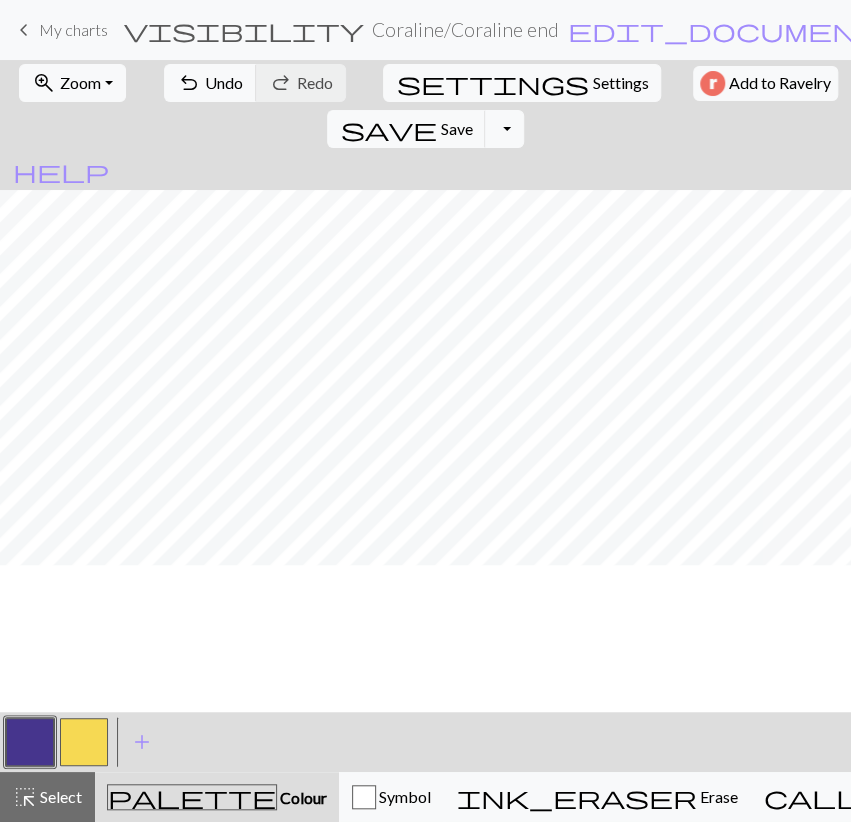 scroll, scrollTop: 146, scrollLeft: 0, axis: vertical 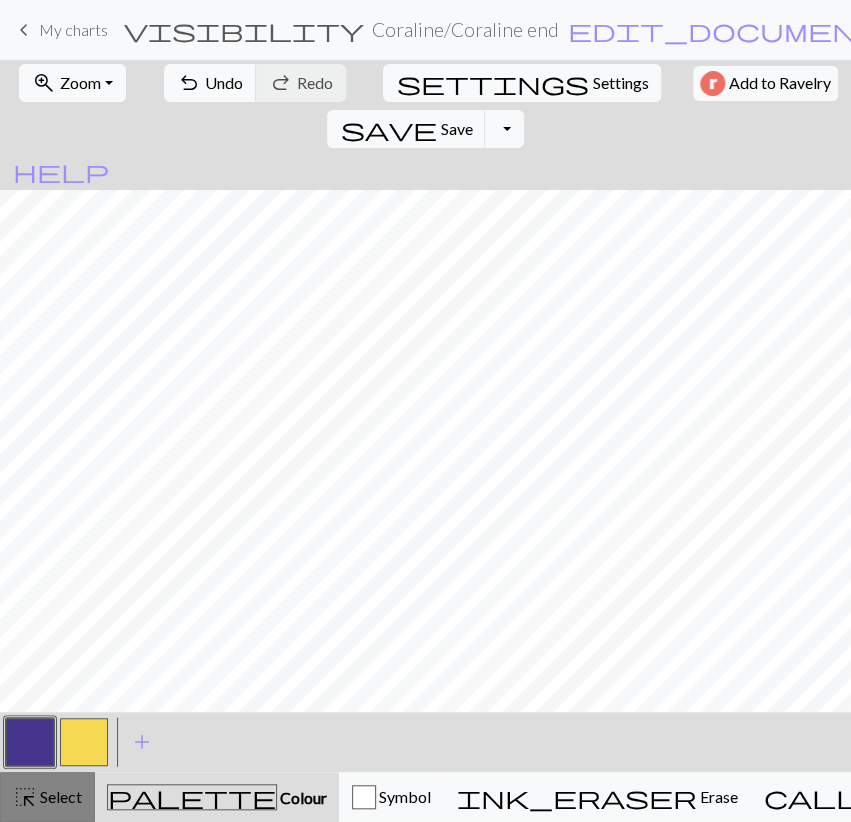 click on "Select" at bounding box center [59, 796] 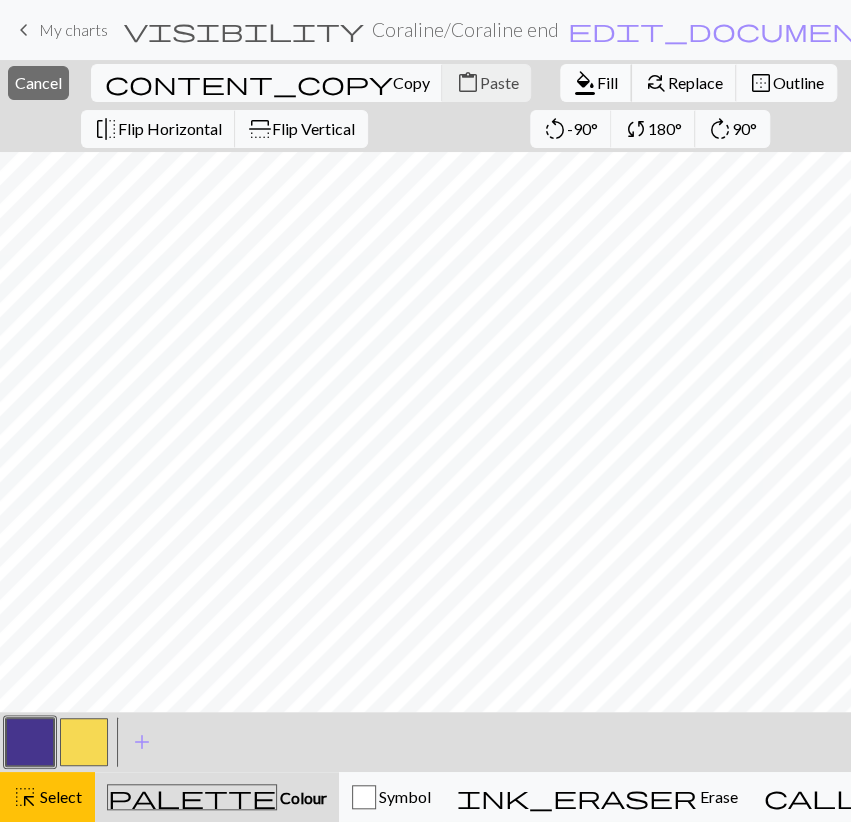 click on "Fill" at bounding box center (607, 82) 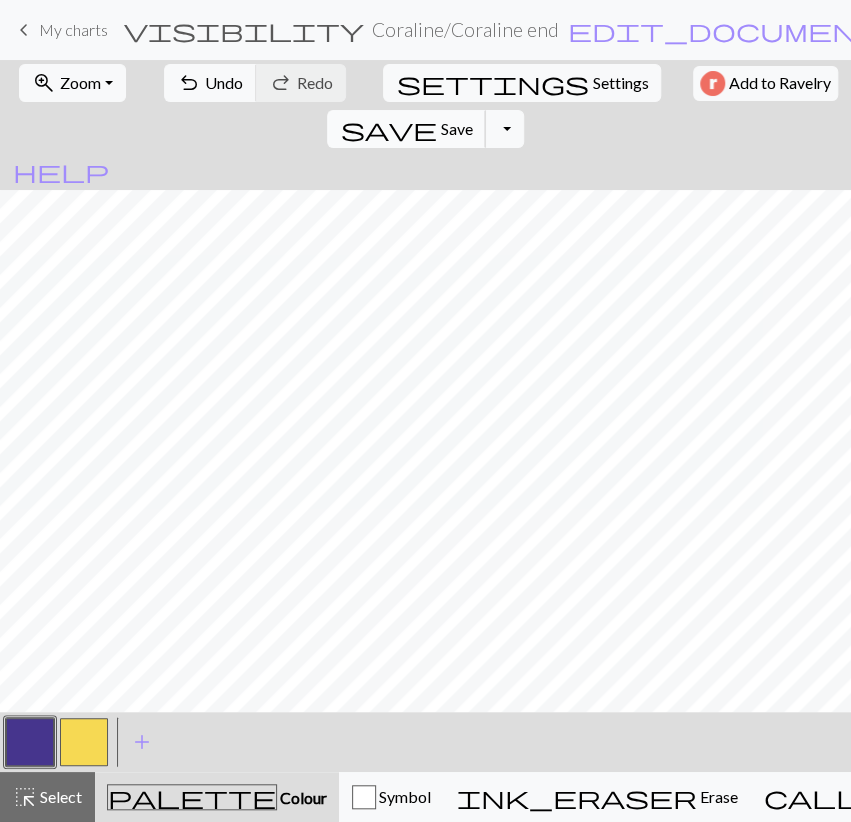 click on "save" at bounding box center (388, 129) 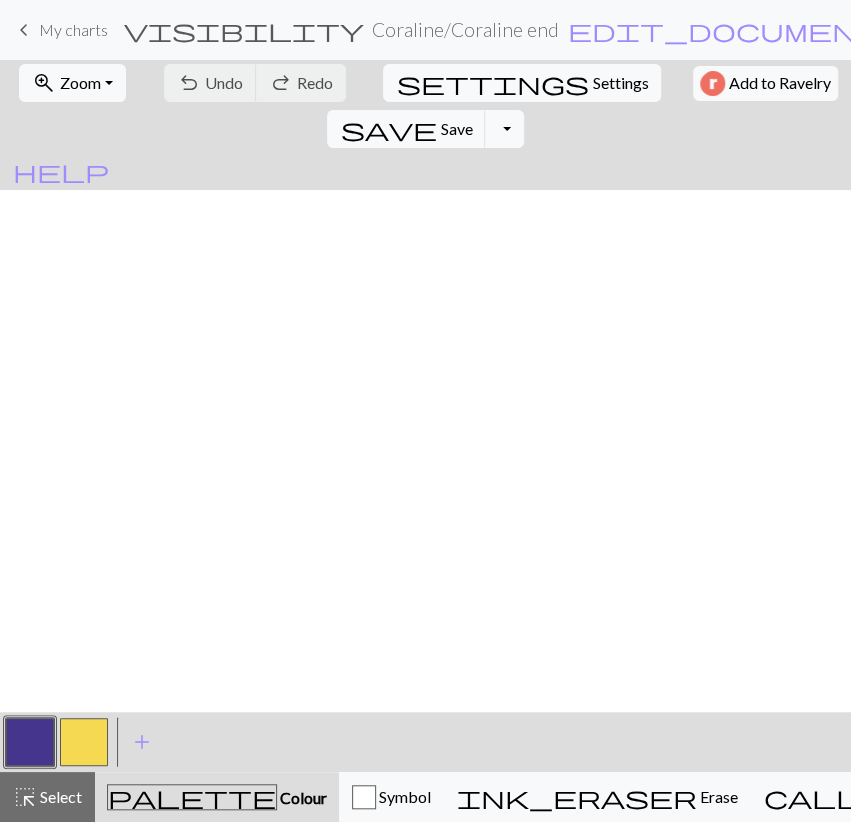 scroll, scrollTop: 1563, scrollLeft: 0, axis: vertical 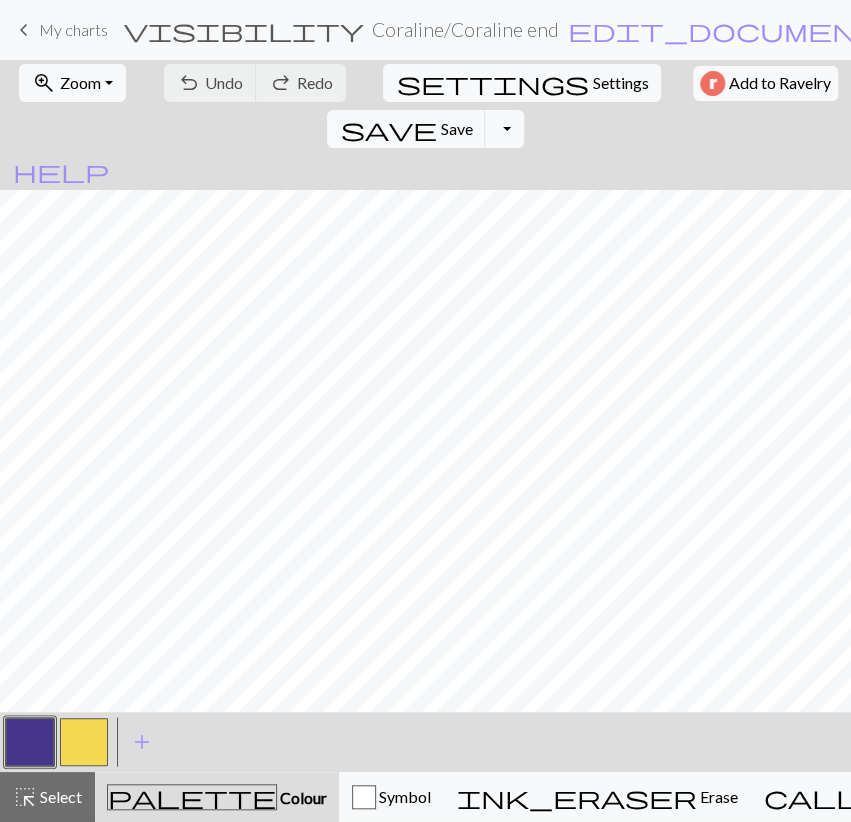 click at bounding box center [84, 742] 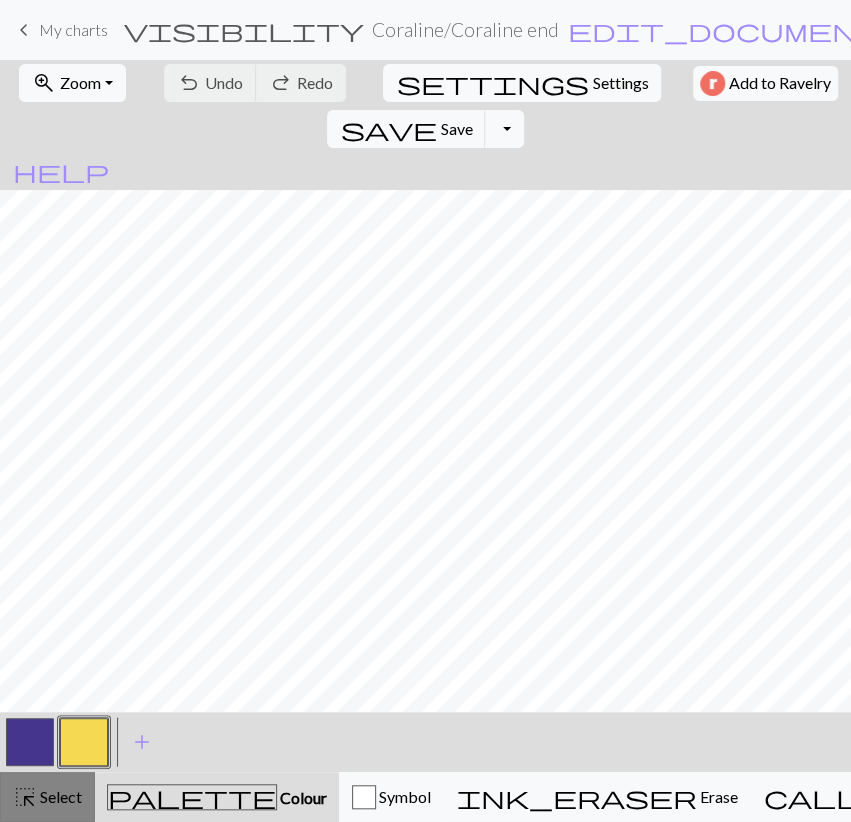 click on "Select" at bounding box center (59, 796) 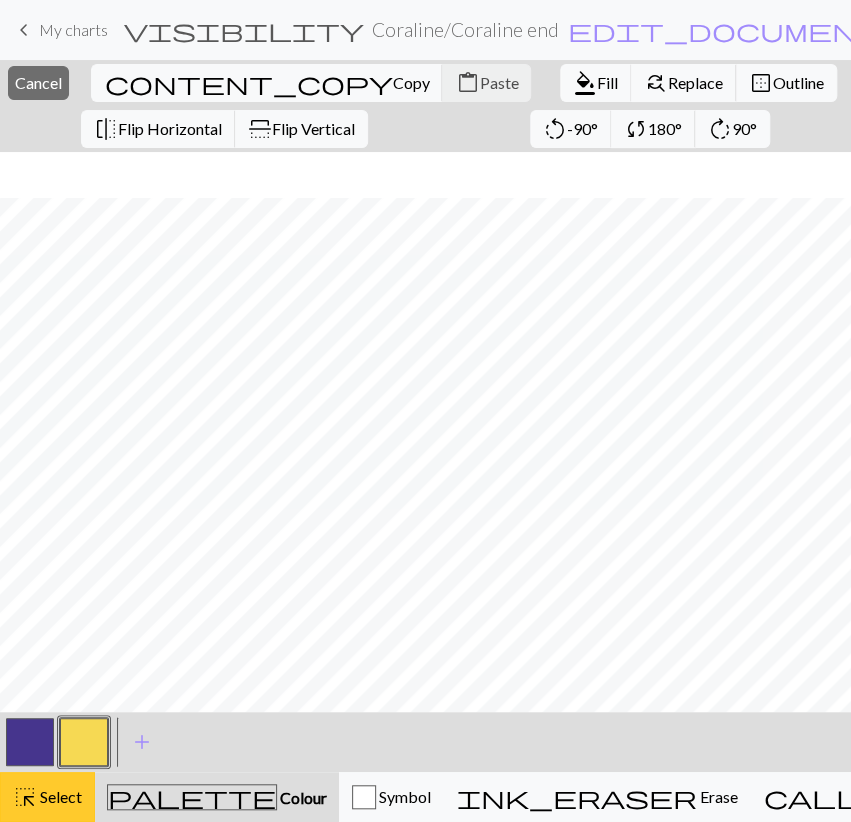 scroll, scrollTop: 1609, scrollLeft: 0, axis: vertical 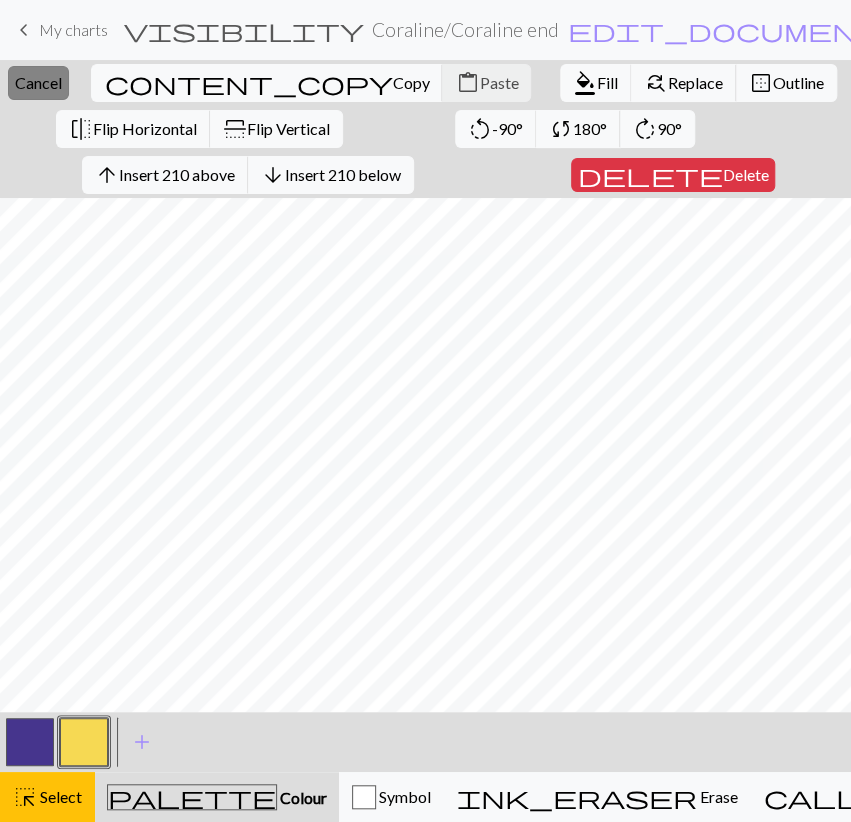 click on "Cancel" at bounding box center [38, 82] 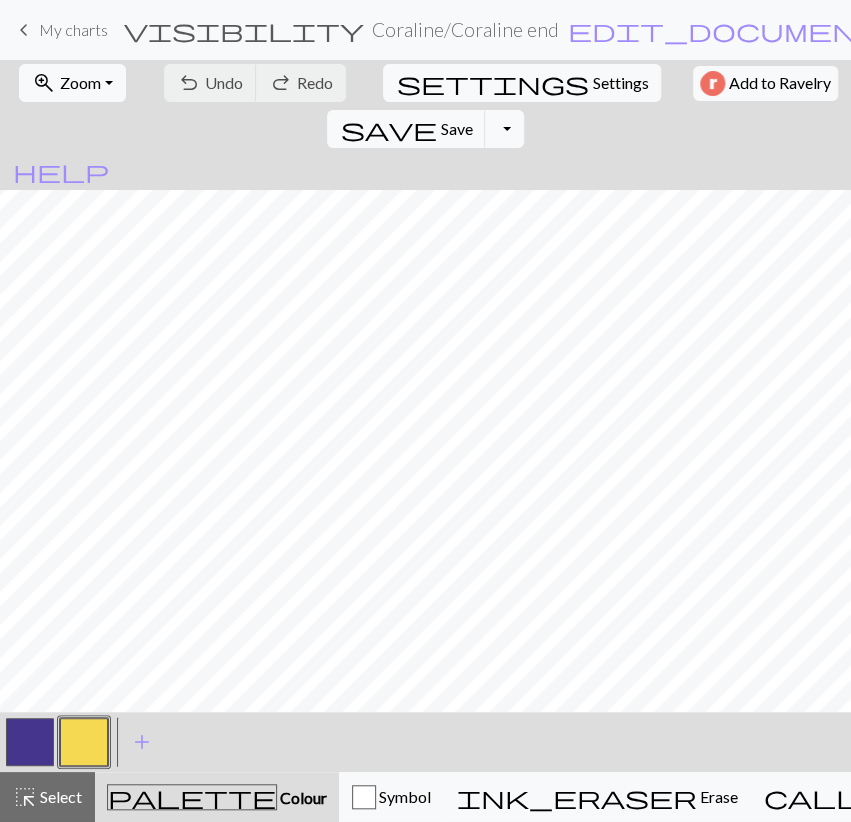 scroll, scrollTop: 1563, scrollLeft: 0, axis: vertical 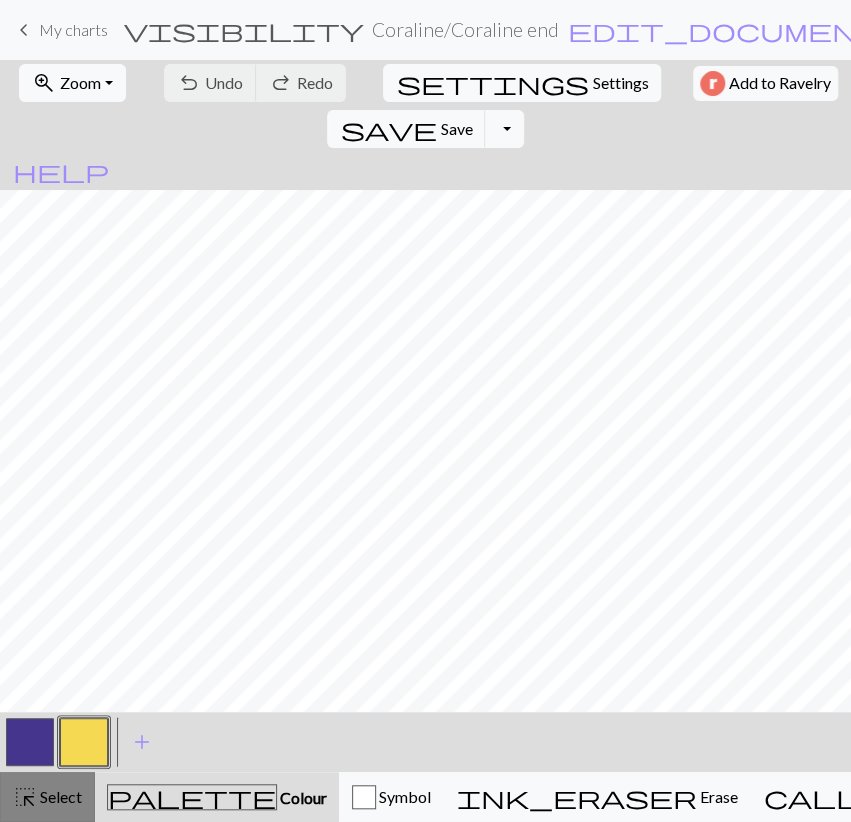 click on "highlight_alt   Select   Select" at bounding box center [47, 797] 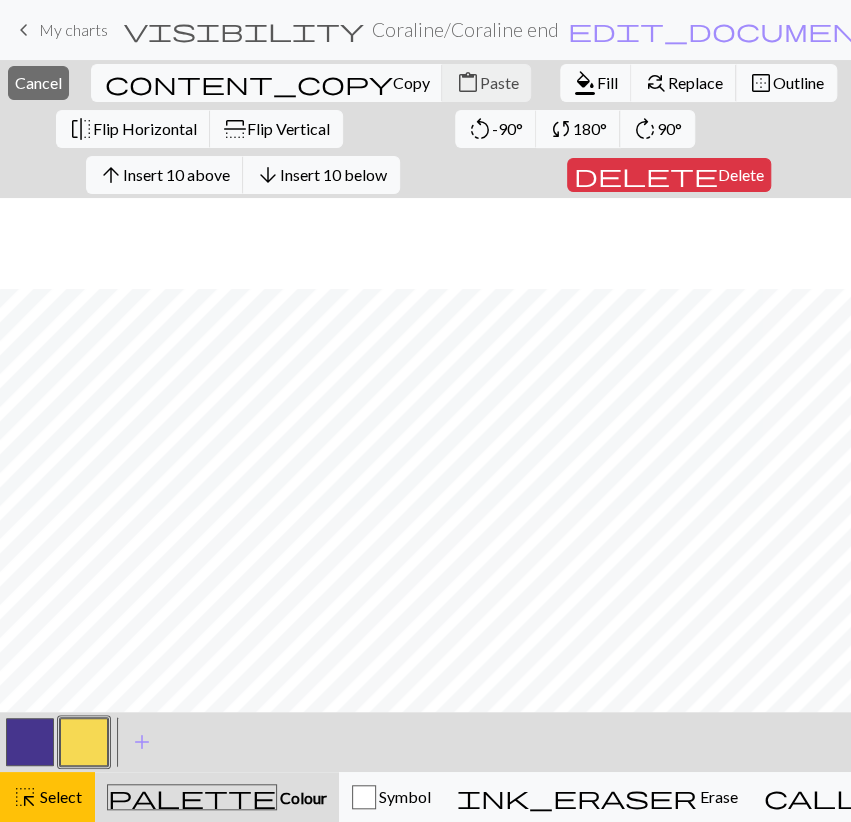 scroll, scrollTop: 1654, scrollLeft: 0, axis: vertical 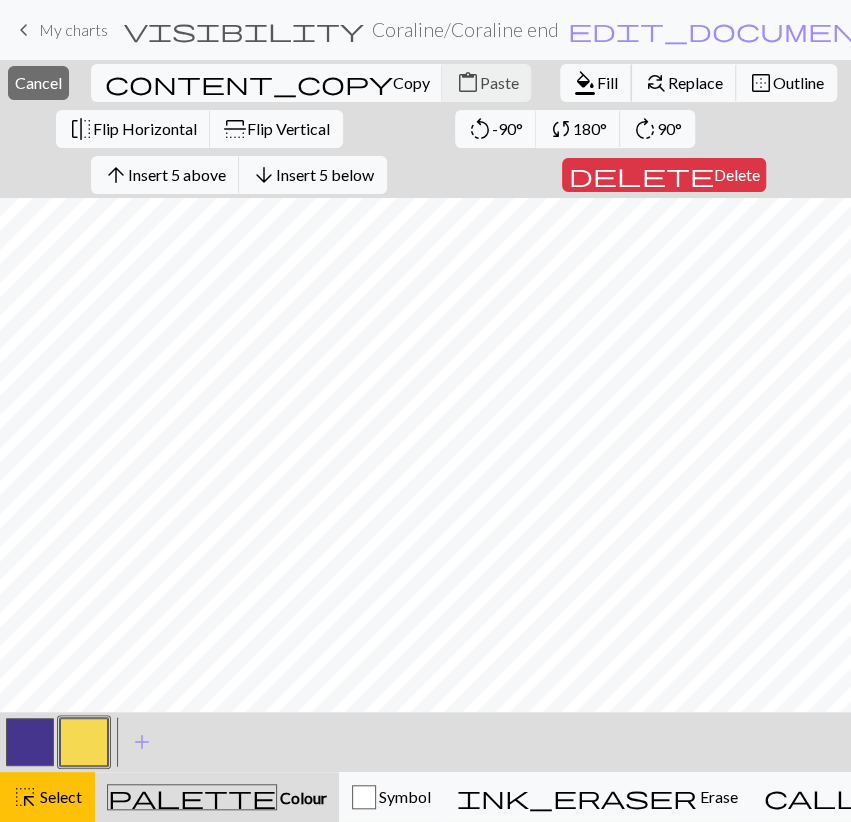 click on "Fill" at bounding box center (607, 82) 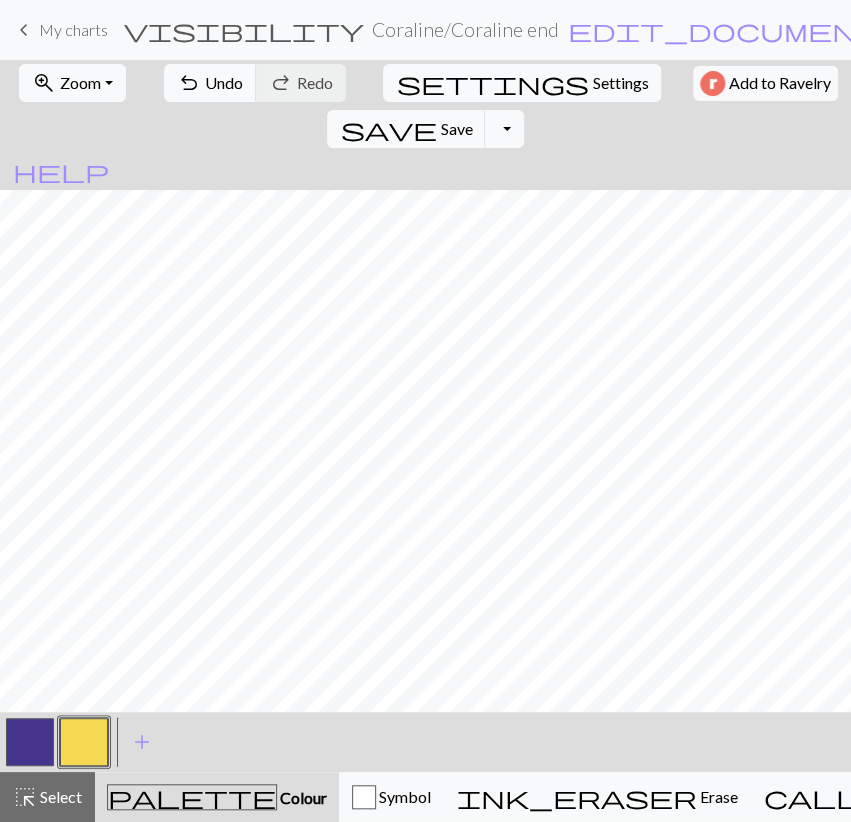 scroll, scrollTop: 1563, scrollLeft: 0, axis: vertical 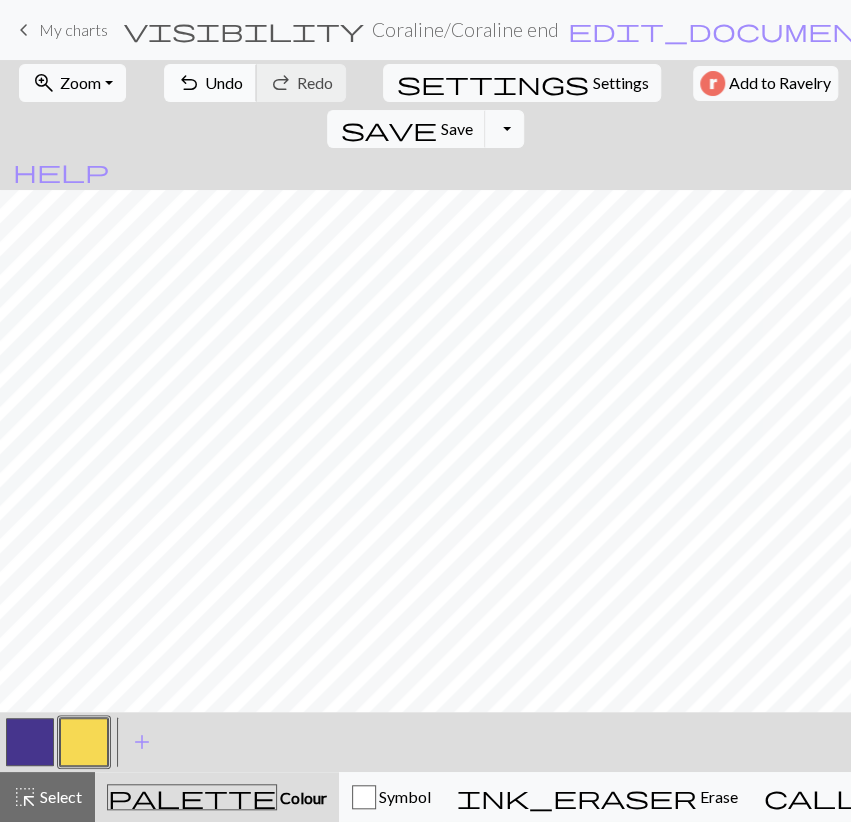click on "Undo" at bounding box center [224, 82] 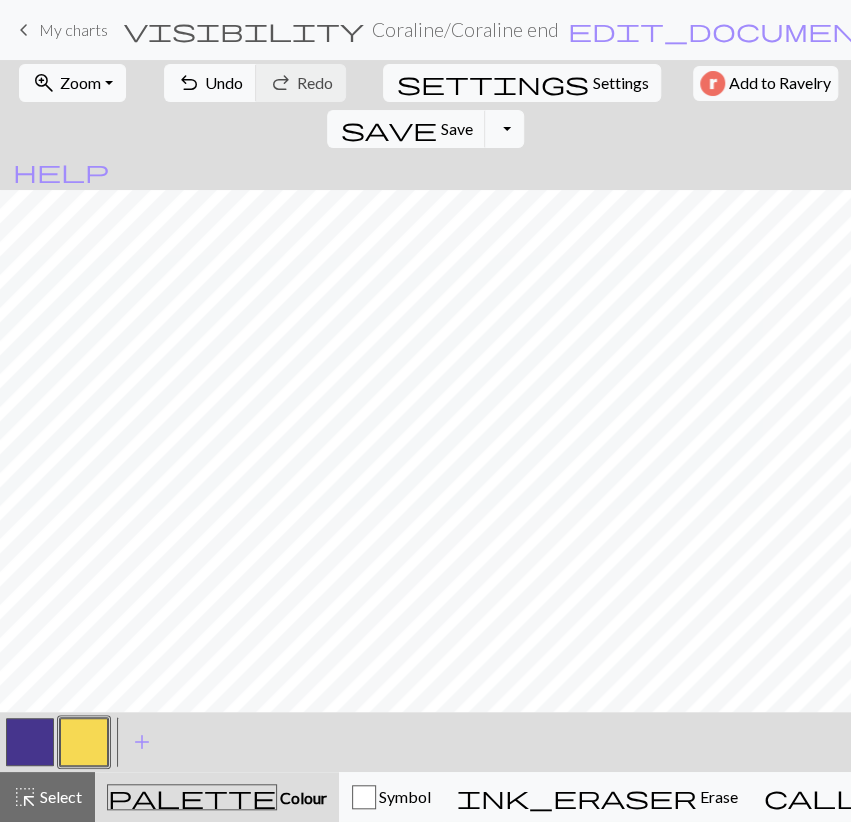 click at bounding box center [30, 742] 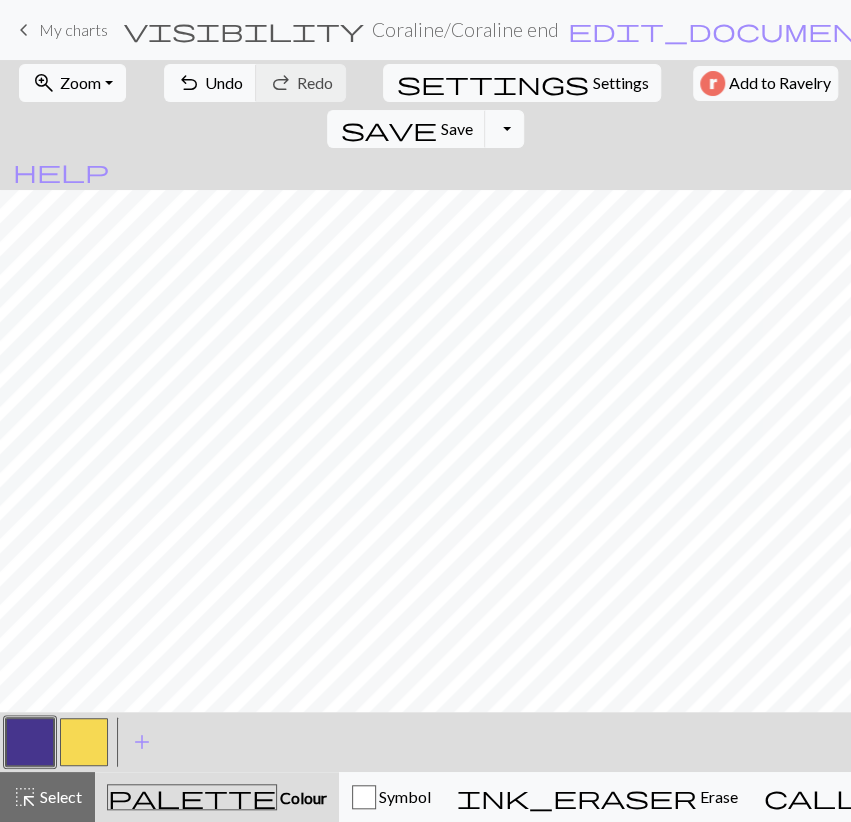 click at bounding box center (84, 742) 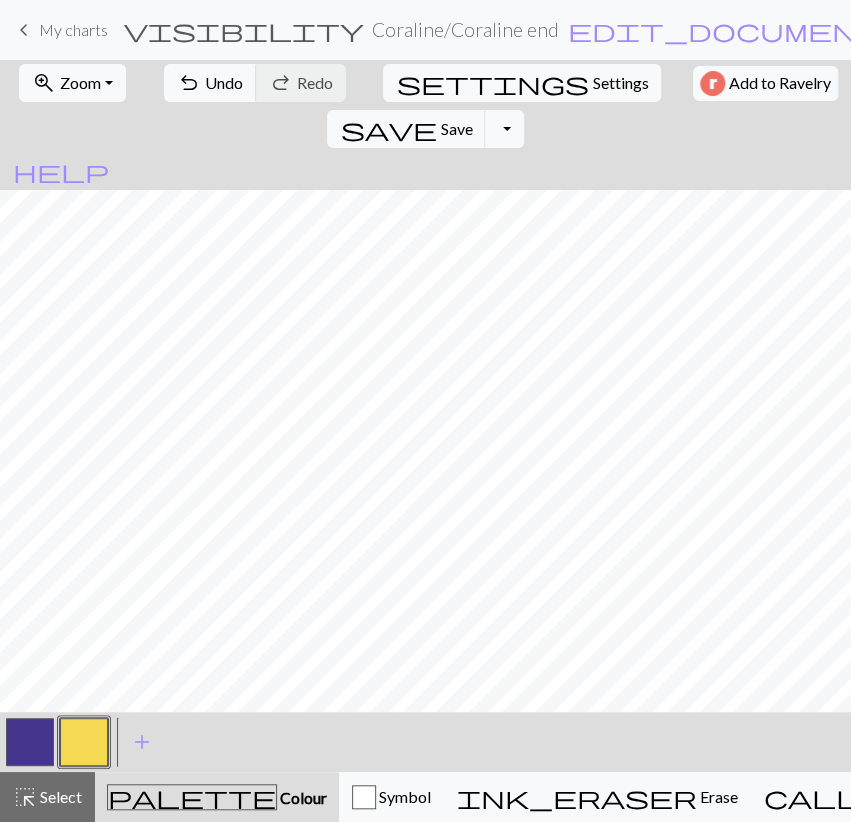 click at bounding box center (30, 742) 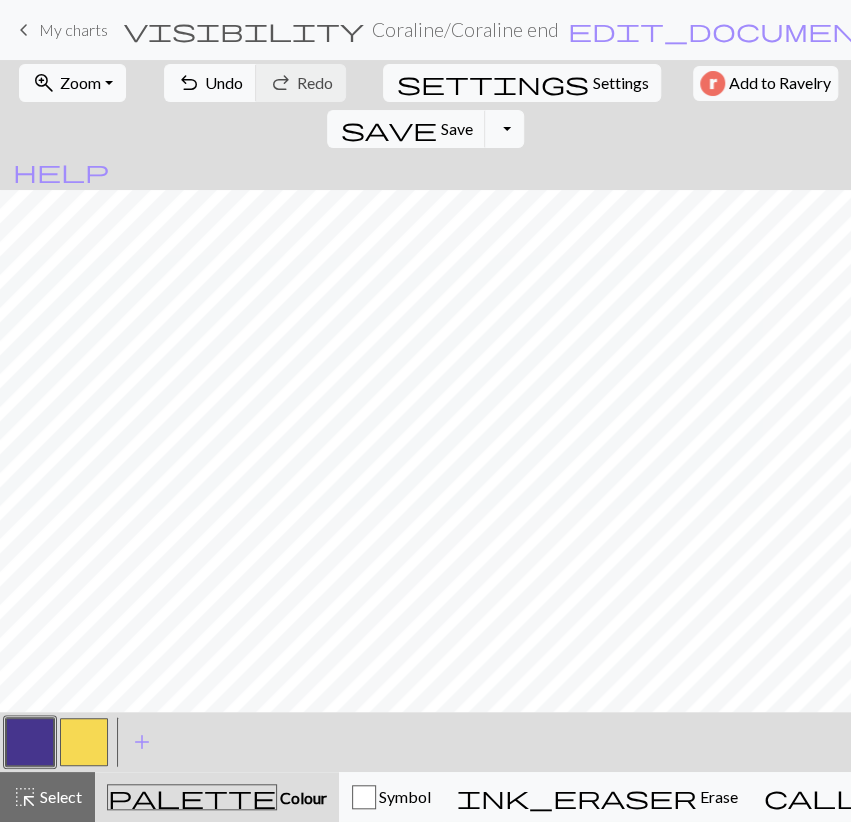 click at bounding box center (84, 742) 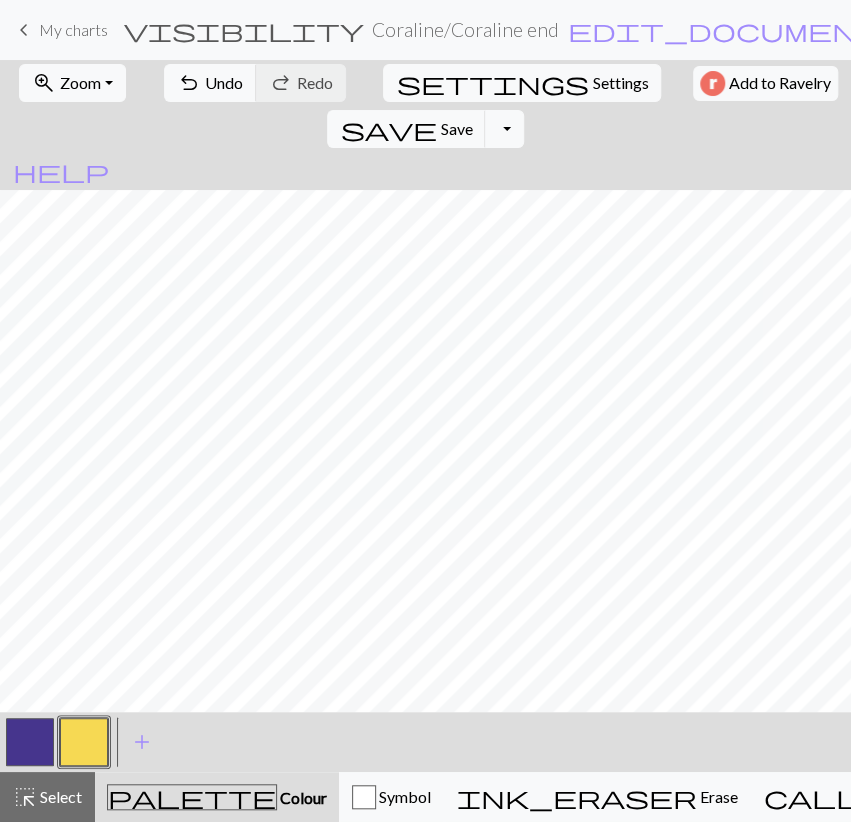 click at bounding box center (30, 742) 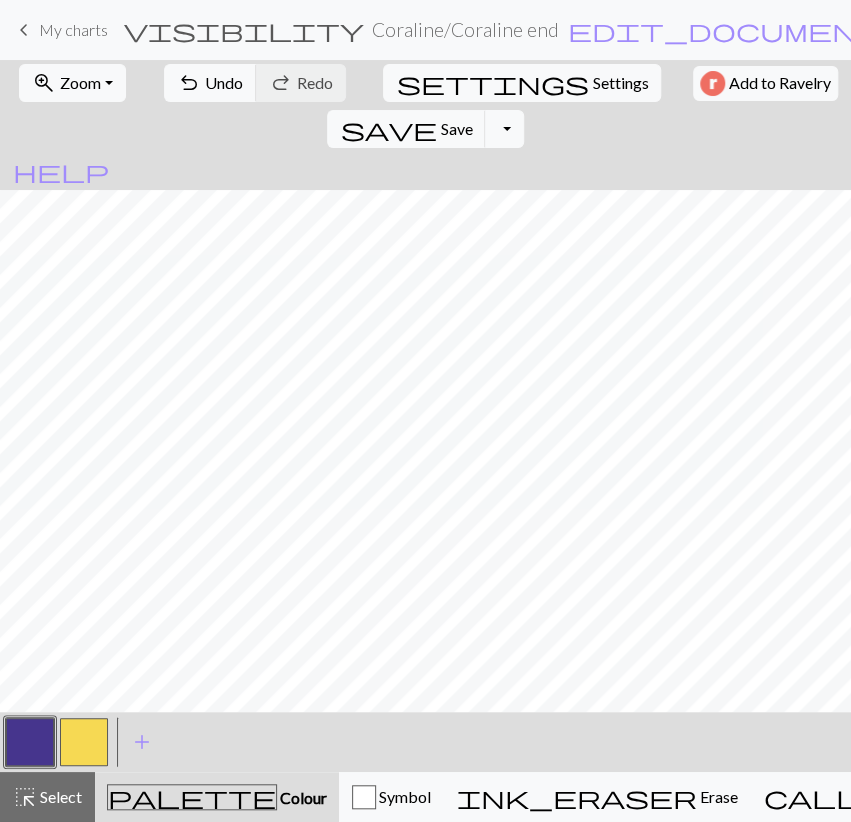 click at bounding box center (84, 742) 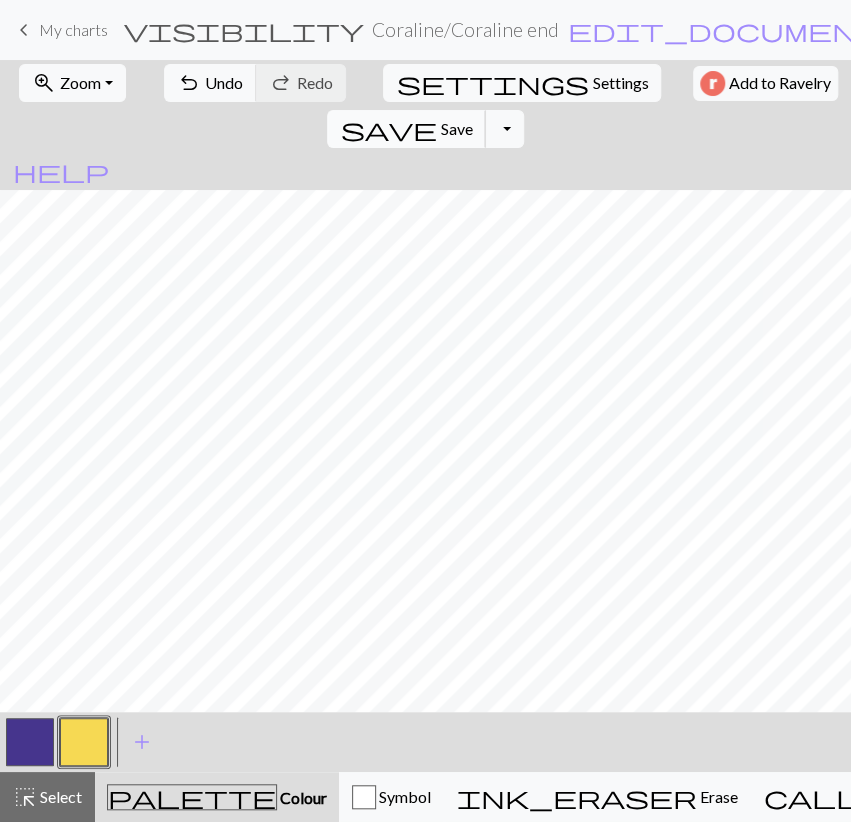 click on "save Save Save" at bounding box center [406, 129] 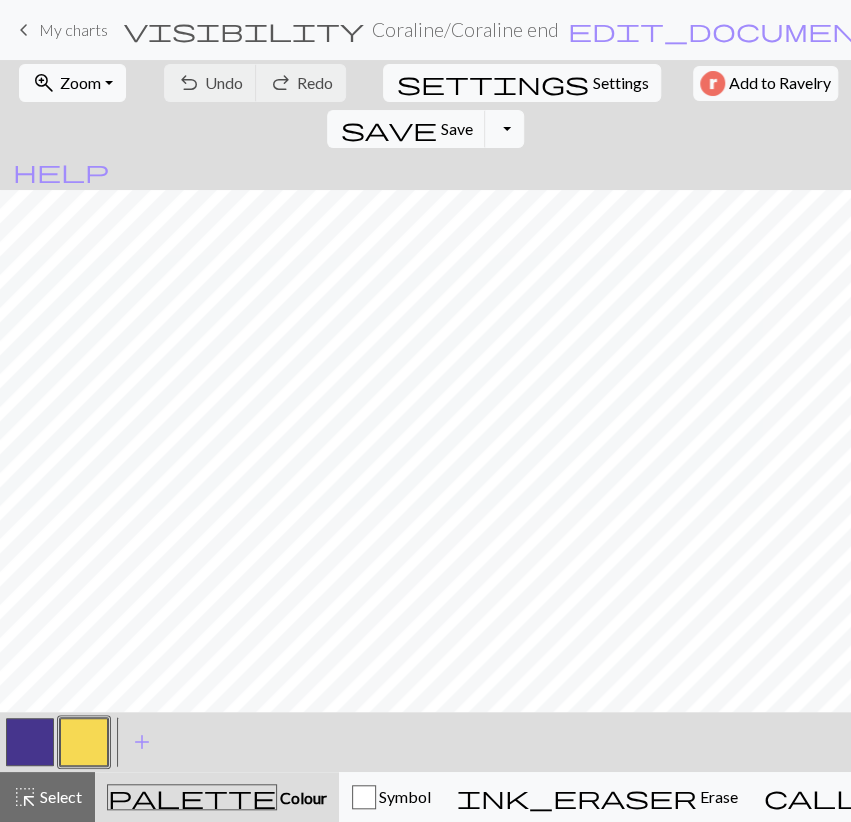 click at bounding box center (30, 742) 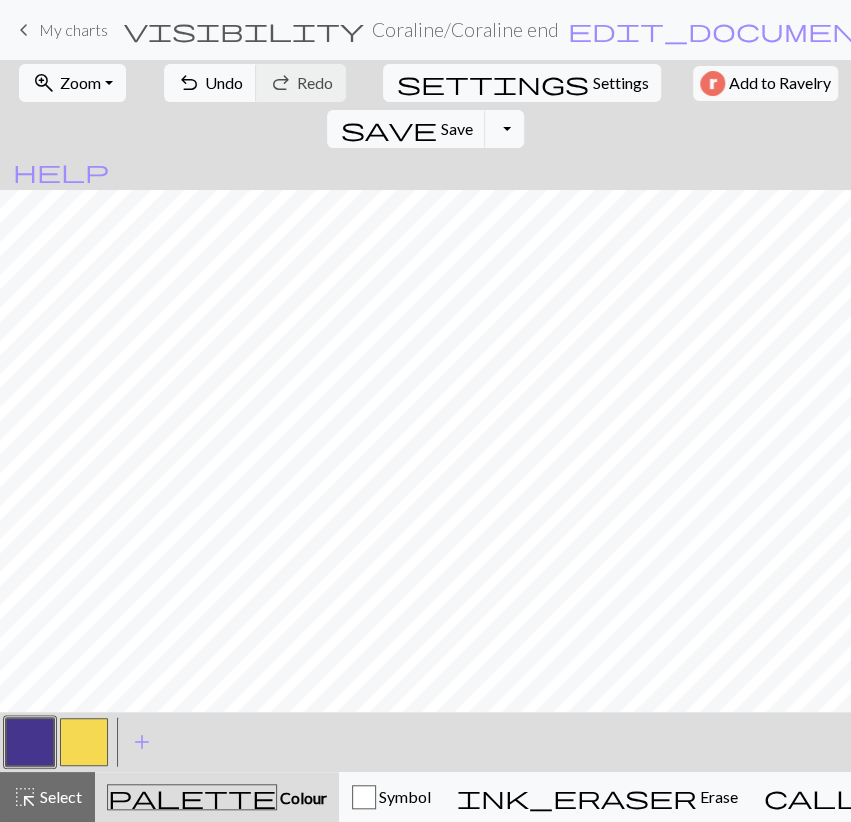 click at bounding box center (84, 742) 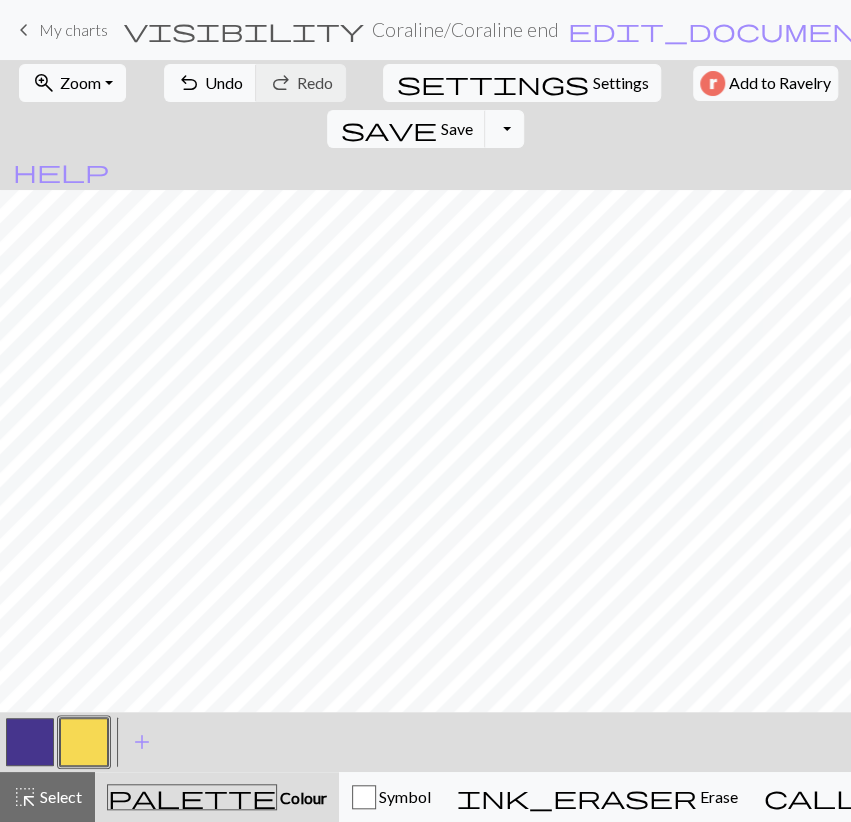 click at bounding box center (30, 742) 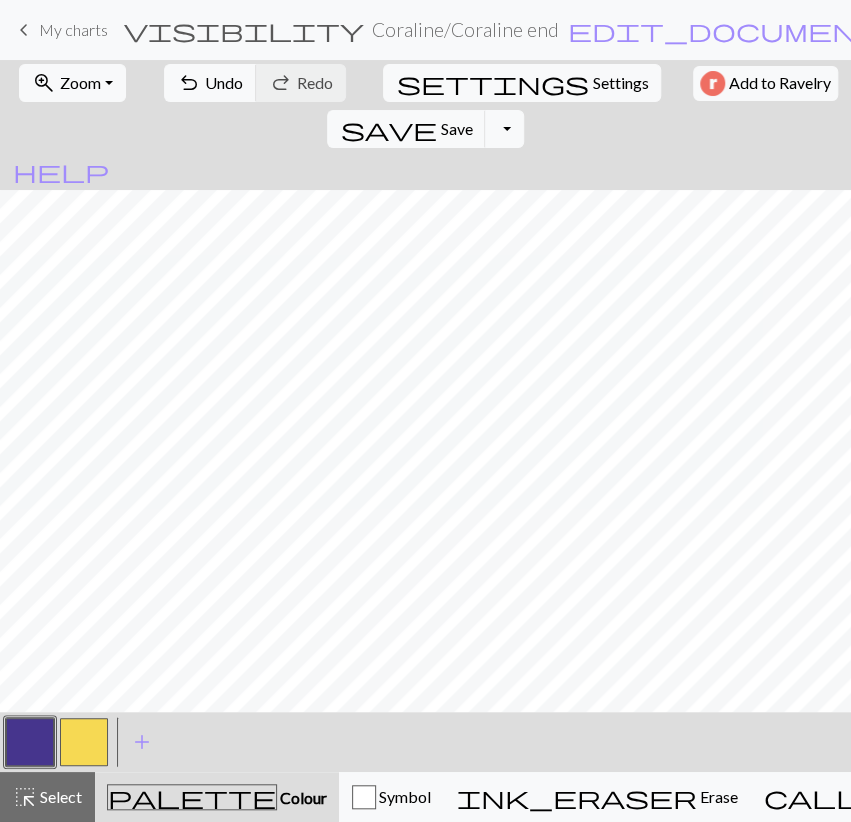 click at bounding box center [84, 742] 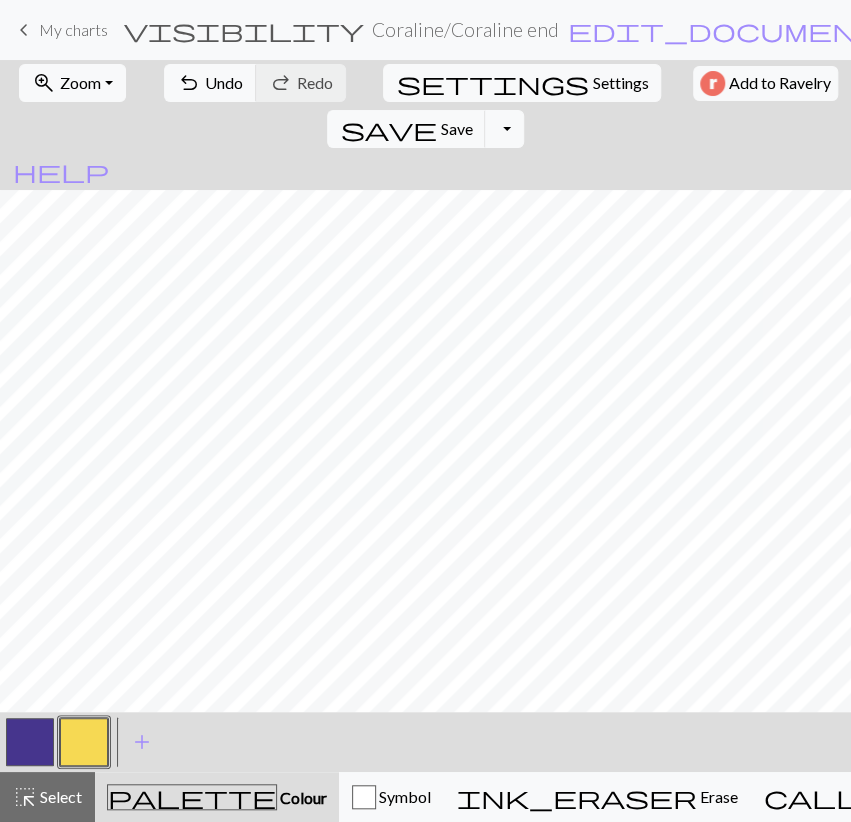 click at bounding box center [30, 742] 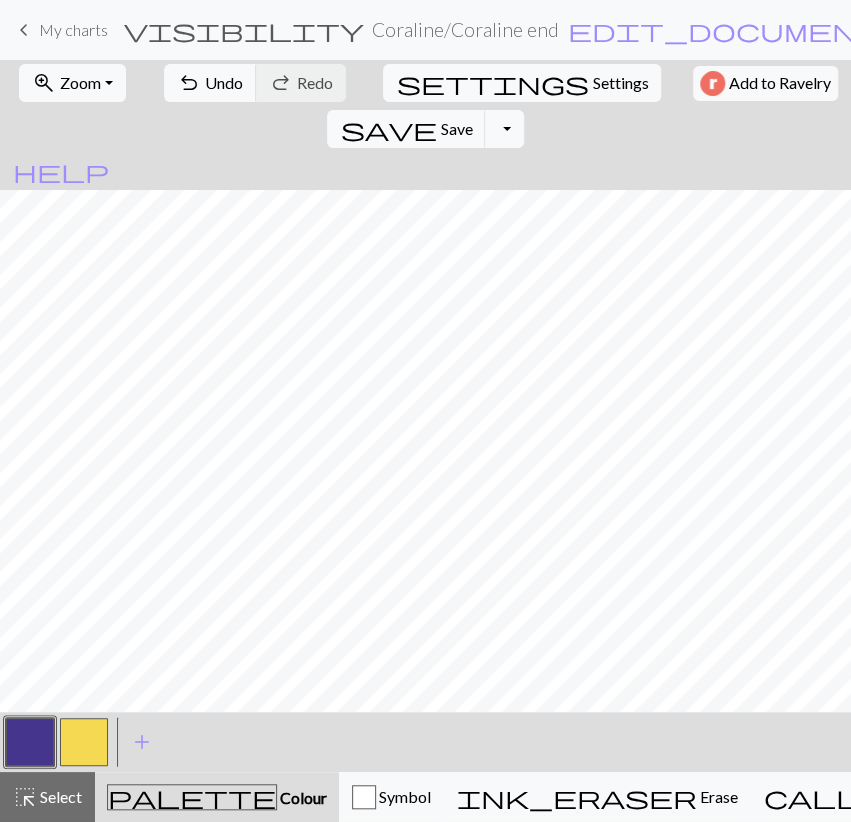 click at bounding box center (84, 742) 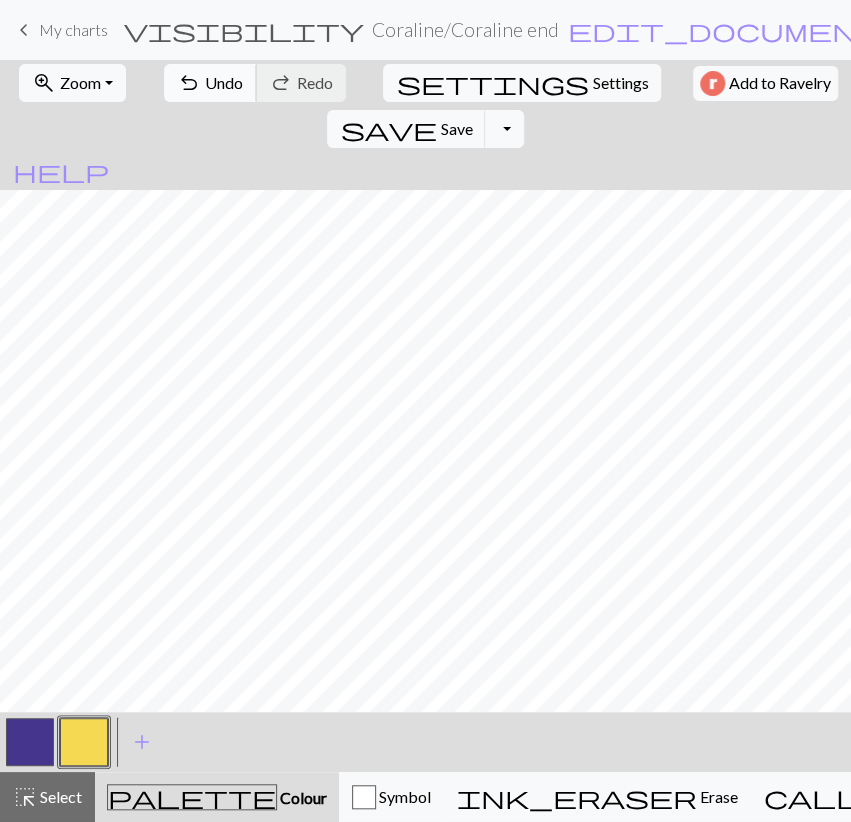 click on "undo Undo Undo" at bounding box center [210, 83] 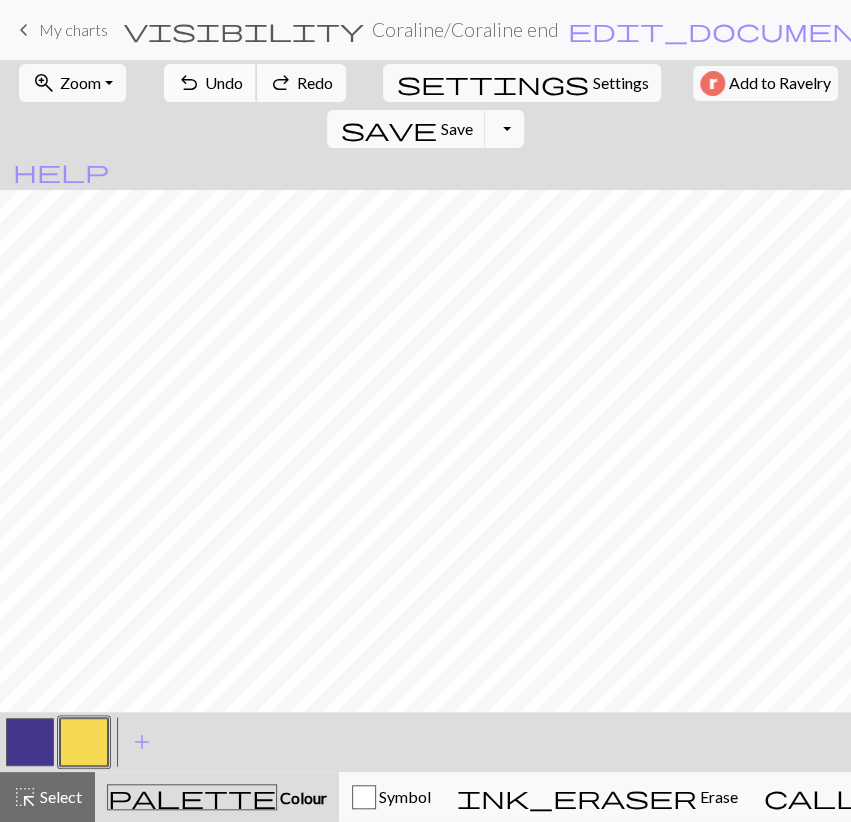 click on "Undo" at bounding box center (224, 82) 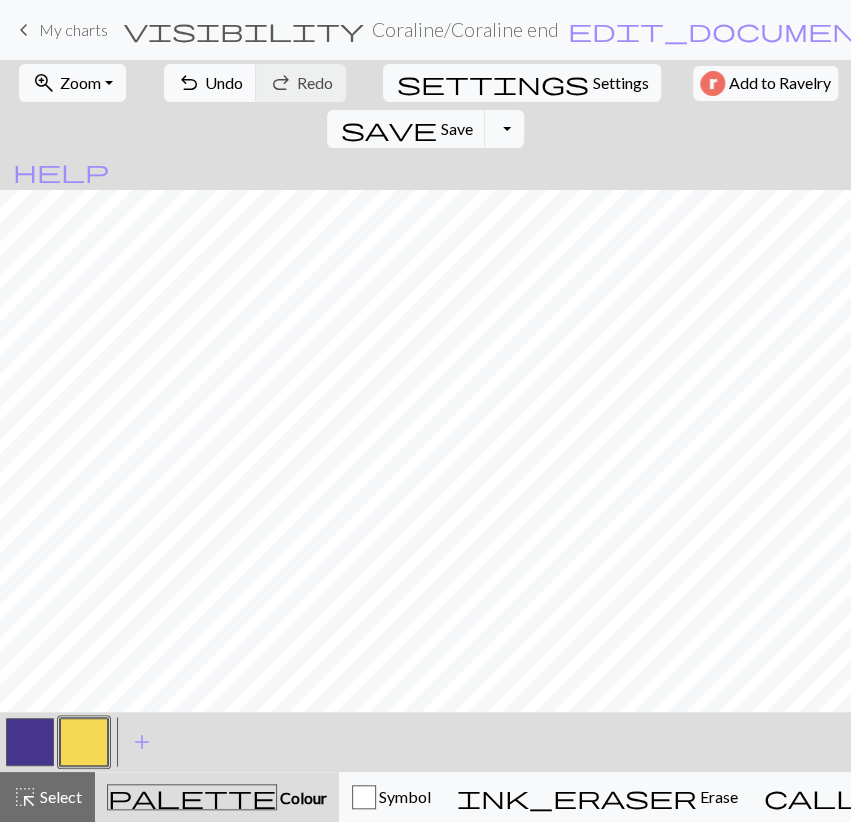 click at bounding box center [30, 742] 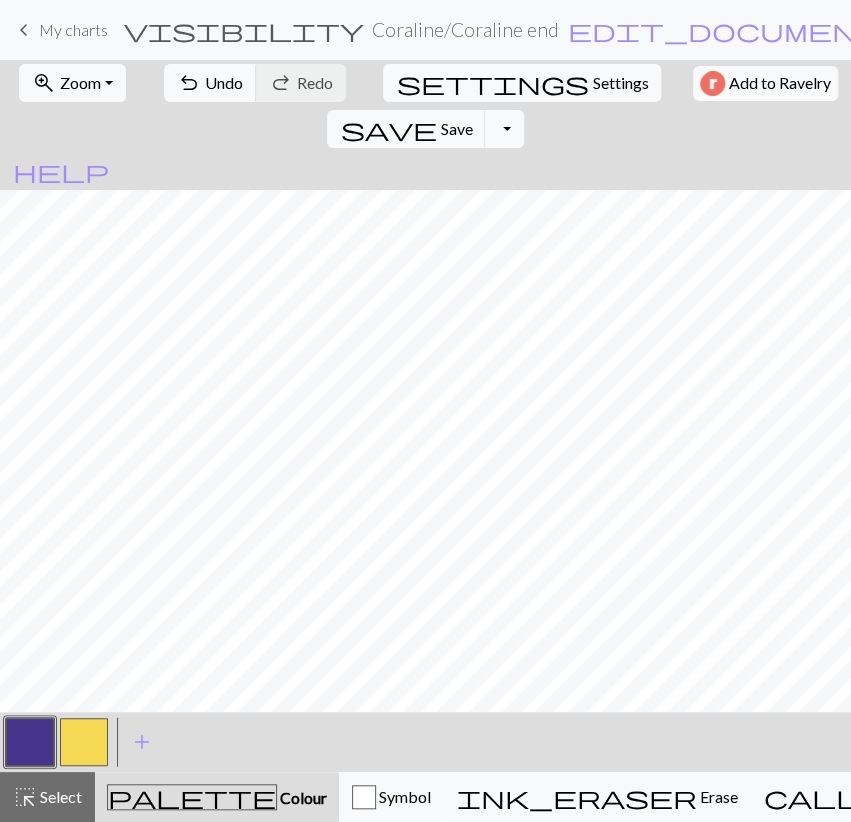 click at bounding box center (84, 742) 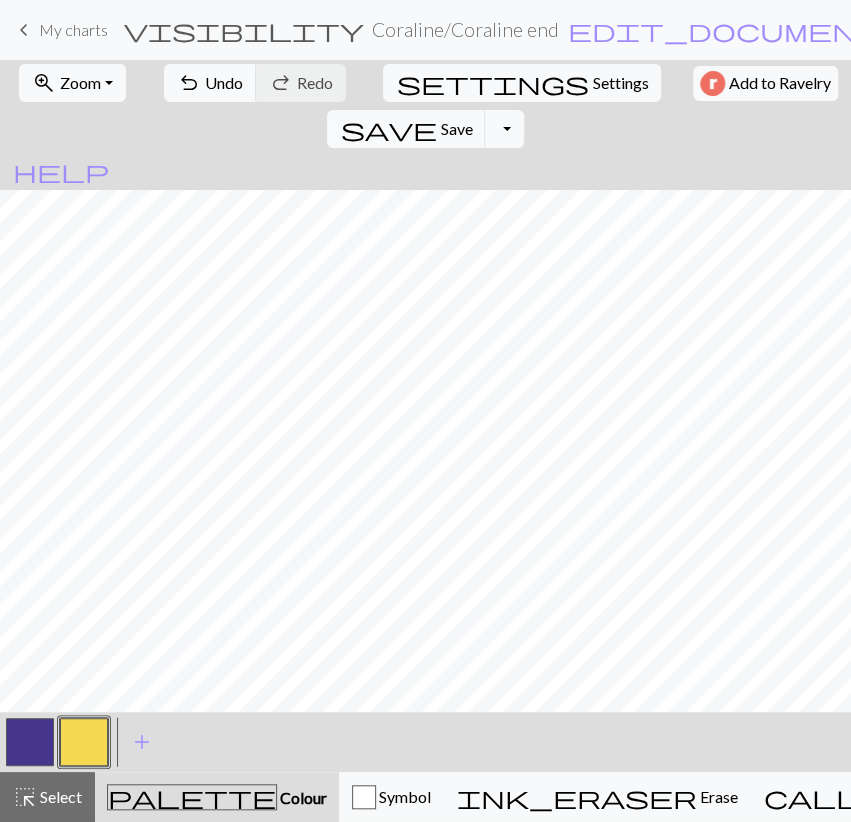 drag, startPoint x: 36, startPoint y: 752, endPoint x: 63, endPoint y: 714, distance: 46.615448 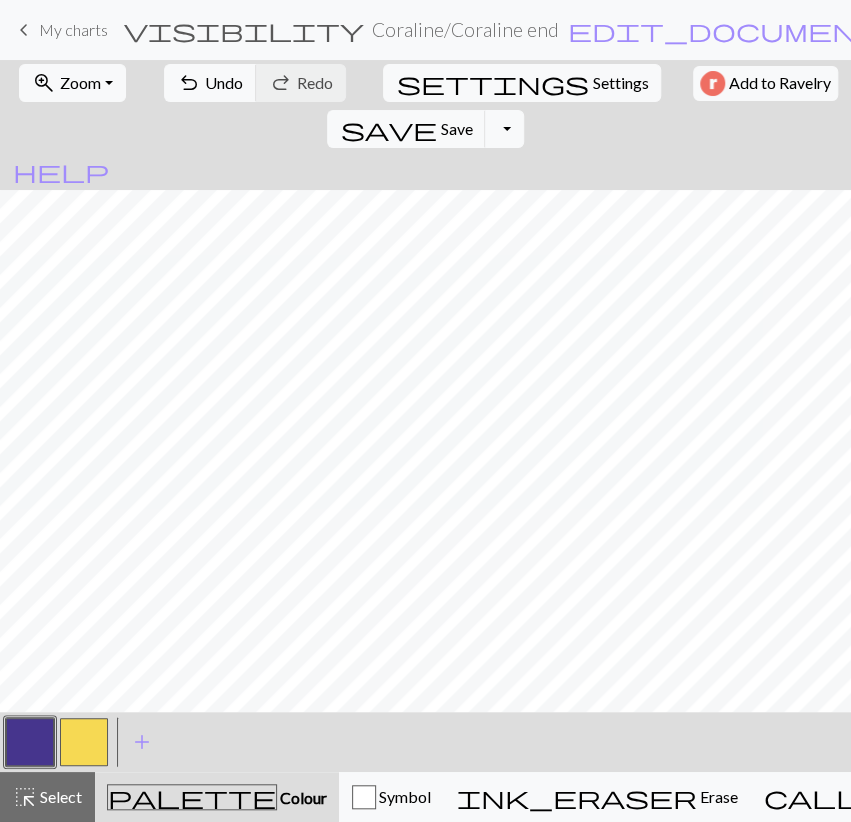 click at bounding box center [84, 742] 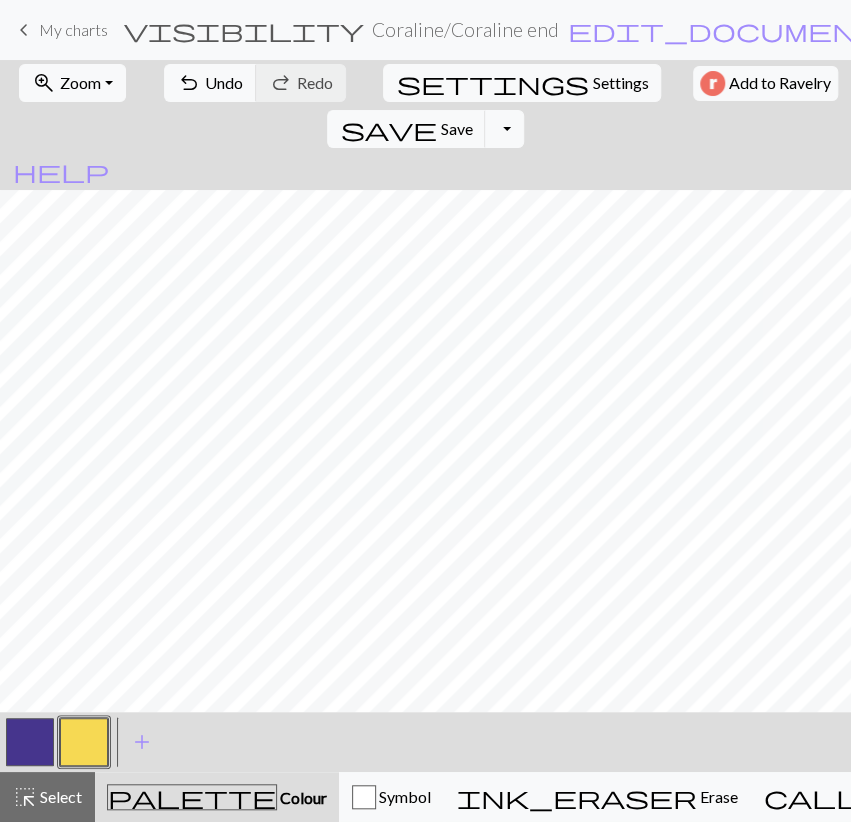click at bounding box center [30, 742] 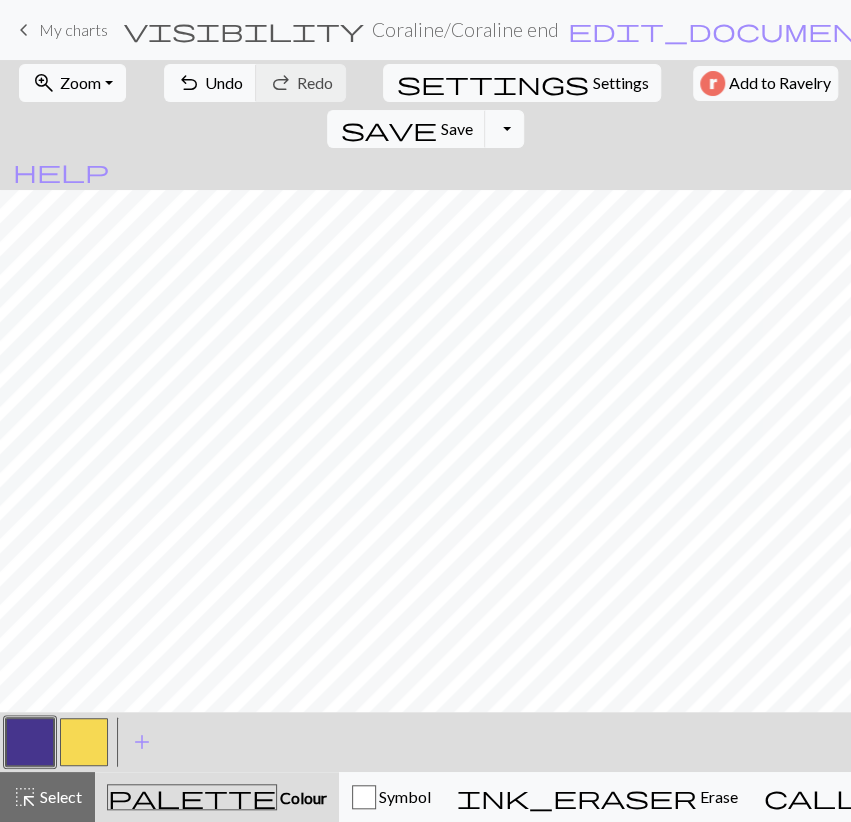 click at bounding box center (84, 742) 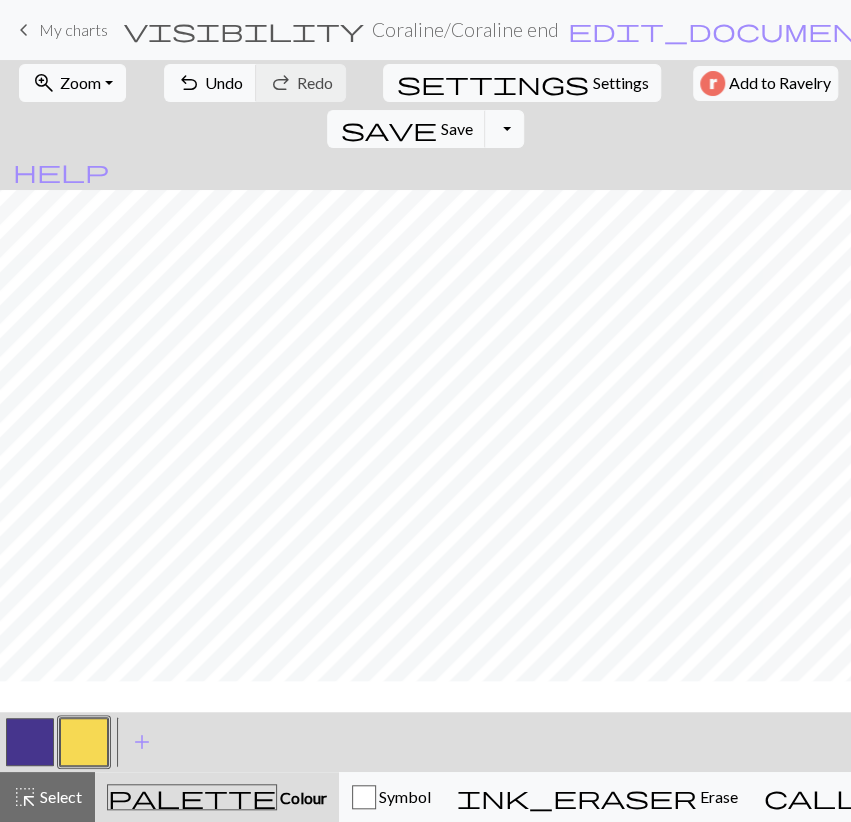 scroll, scrollTop: 1447, scrollLeft: 0, axis: vertical 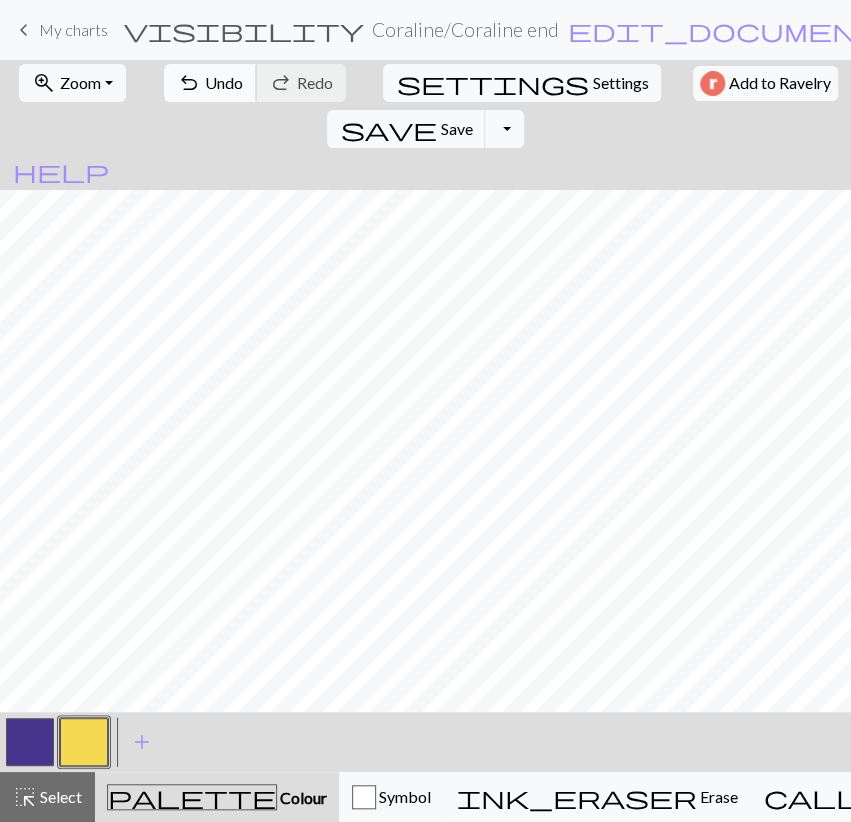 click on "undo Undo Undo" at bounding box center (210, 83) 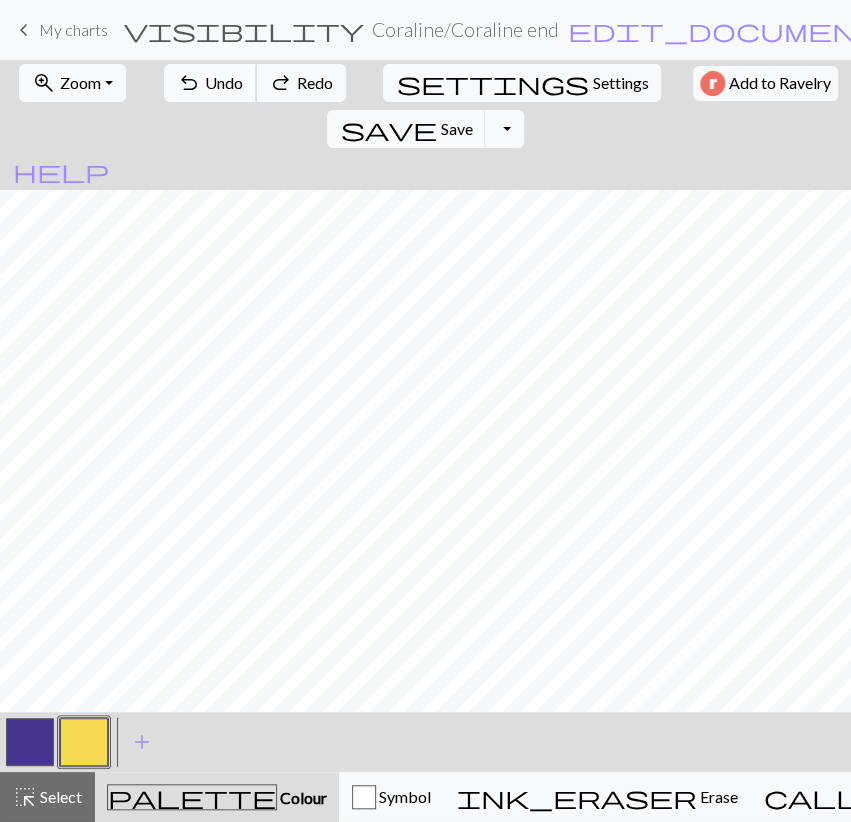 click on "undo Undo Undo" at bounding box center (210, 83) 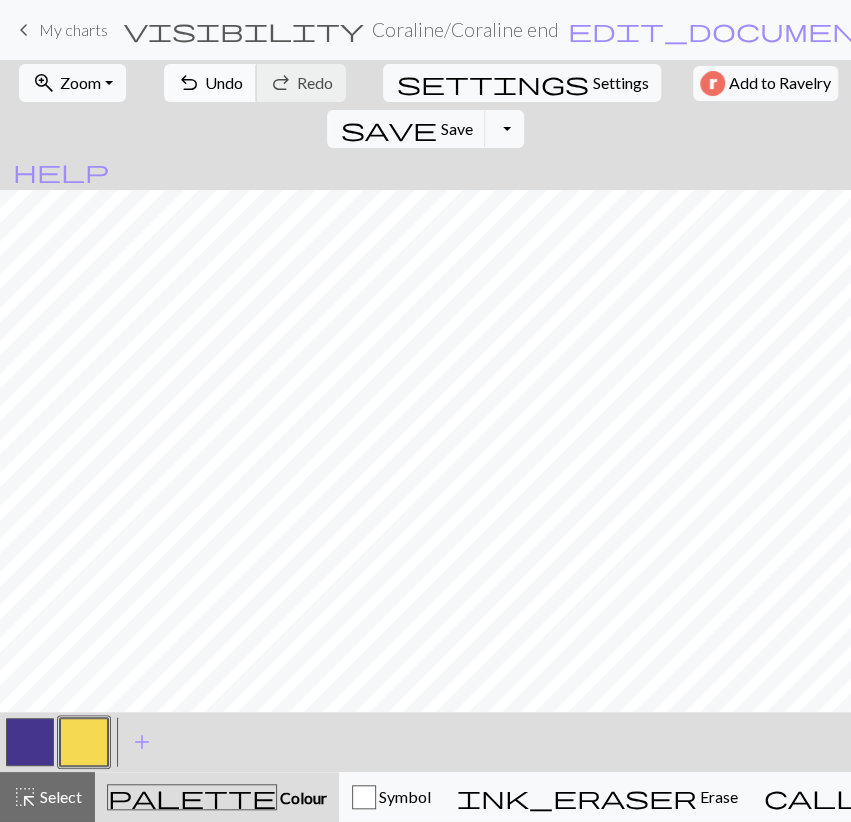 click on "Undo" at bounding box center [224, 82] 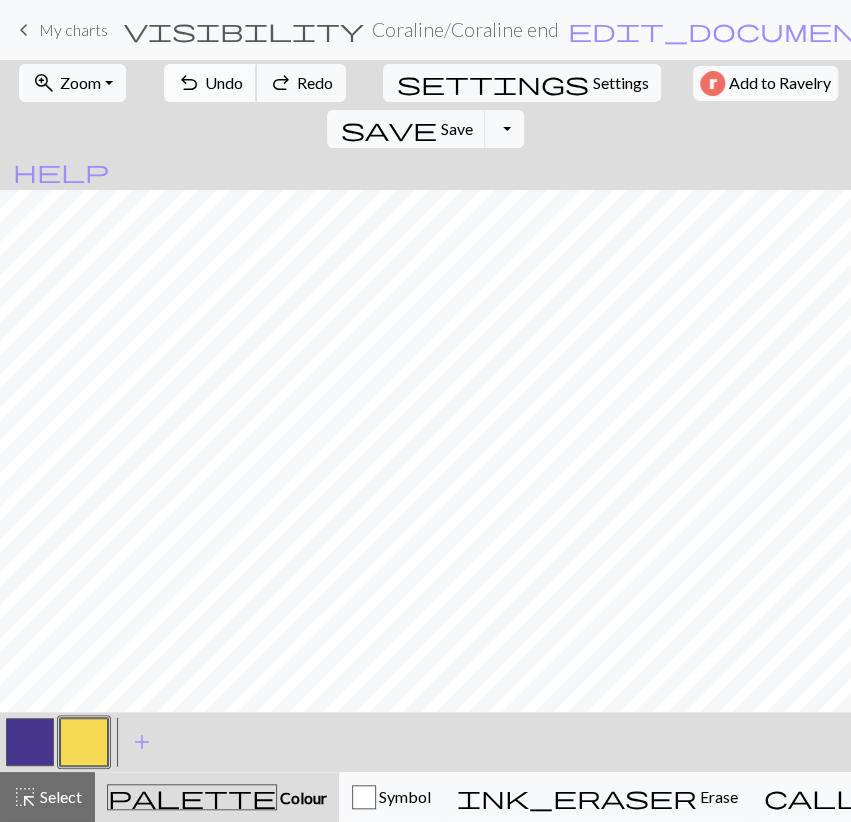 click on "Undo" at bounding box center (224, 82) 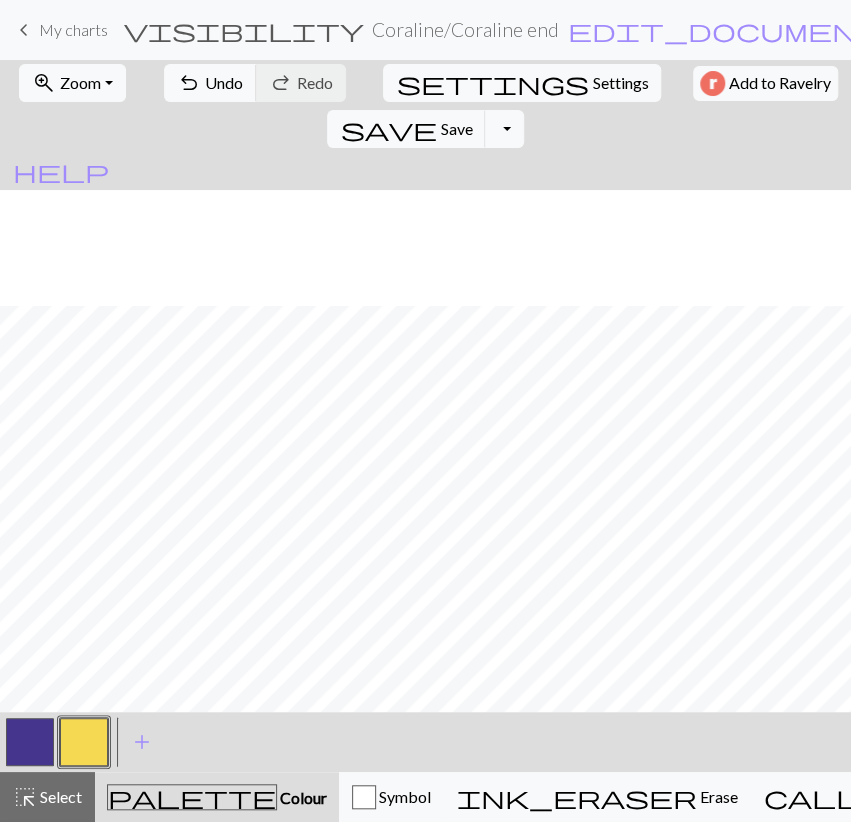 scroll, scrollTop: 1563, scrollLeft: 0, axis: vertical 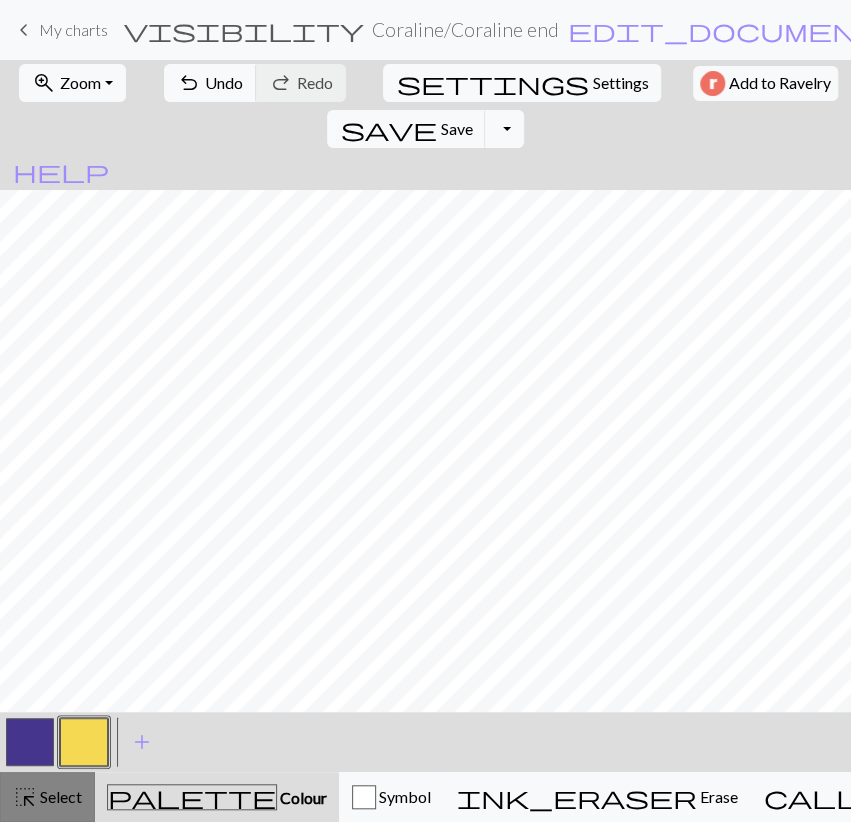 click on "Select" at bounding box center (59, 796) 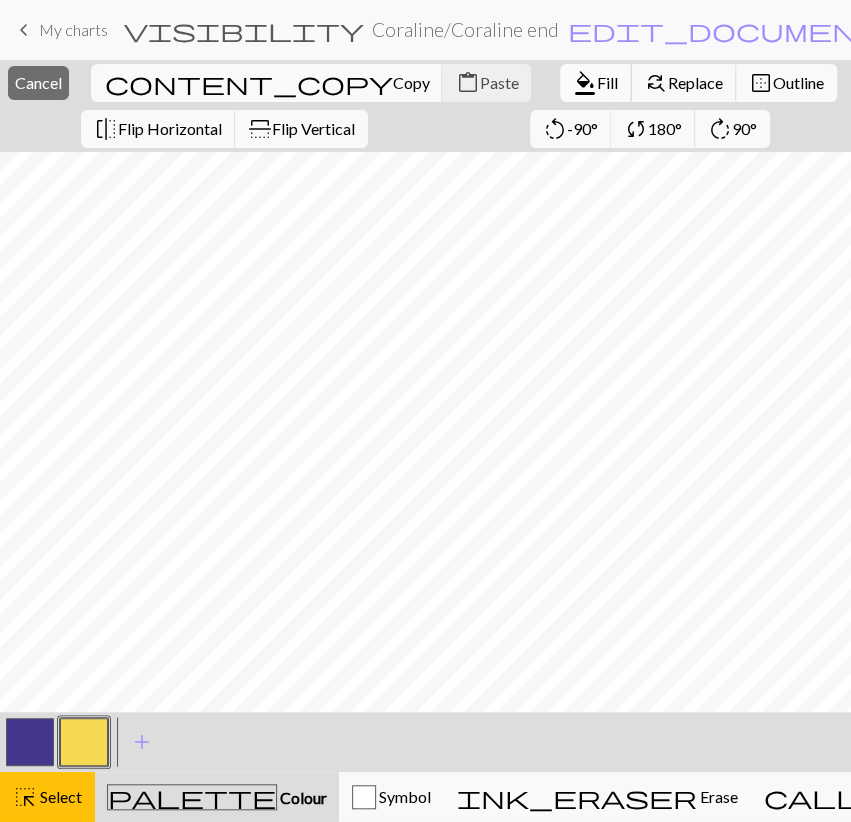 click on "Fill" at bounding box center (607, 82) 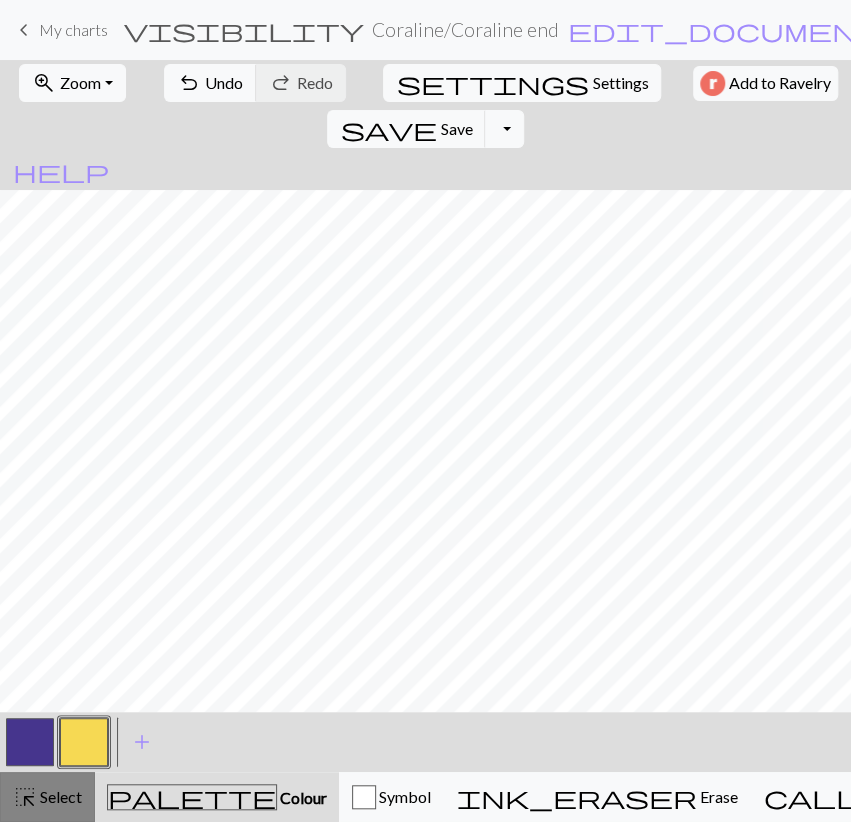 click on "highlight_alt   Select   Select" at bounding box center (47, 797) 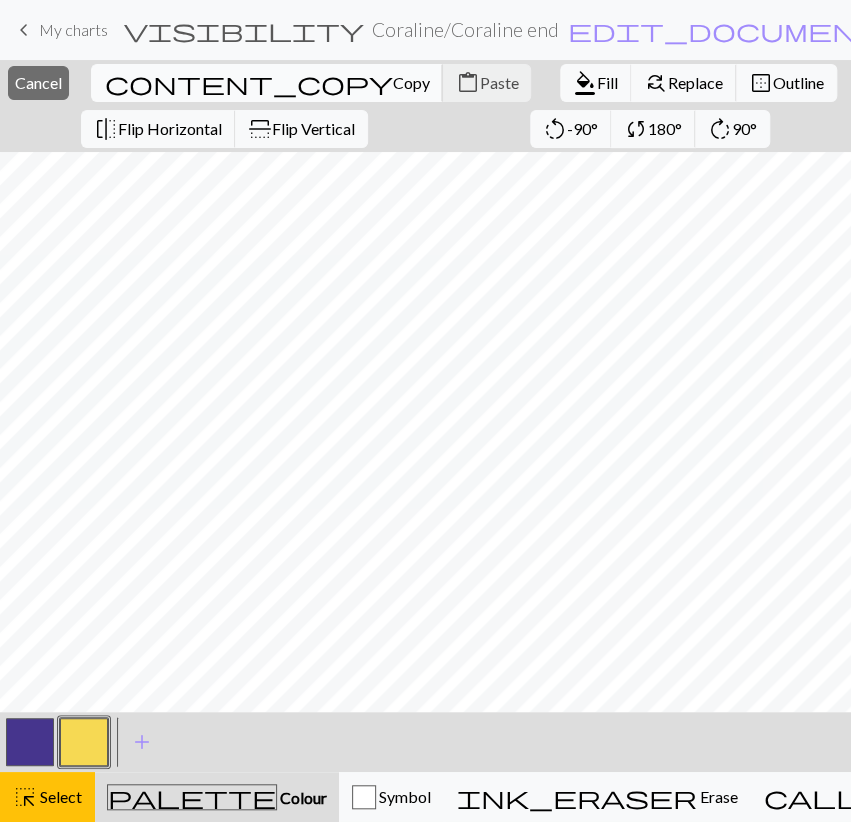 click on "Copy" at bounding box center [410, 82] 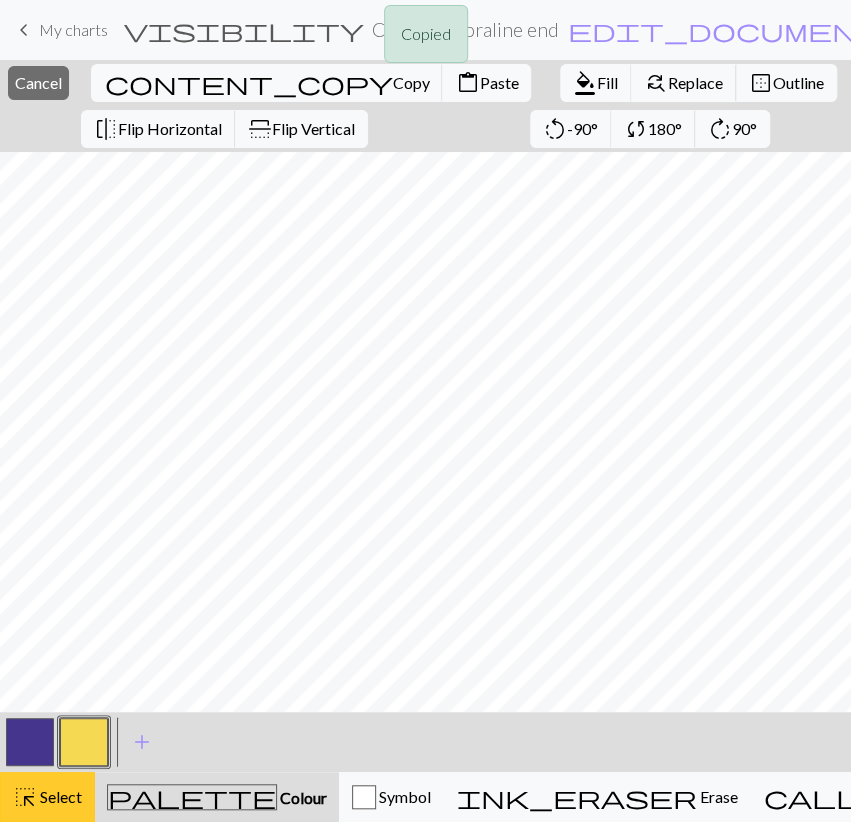click on "Select" at bounding box center (59, 796) 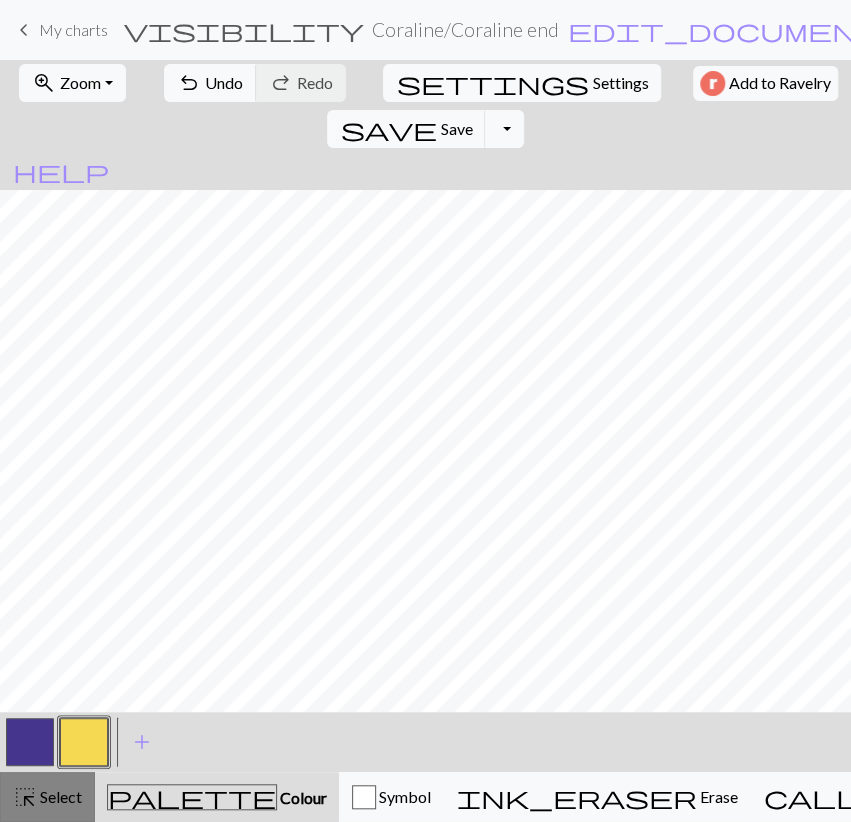 click on "Select" at bounding box center [59, 796] 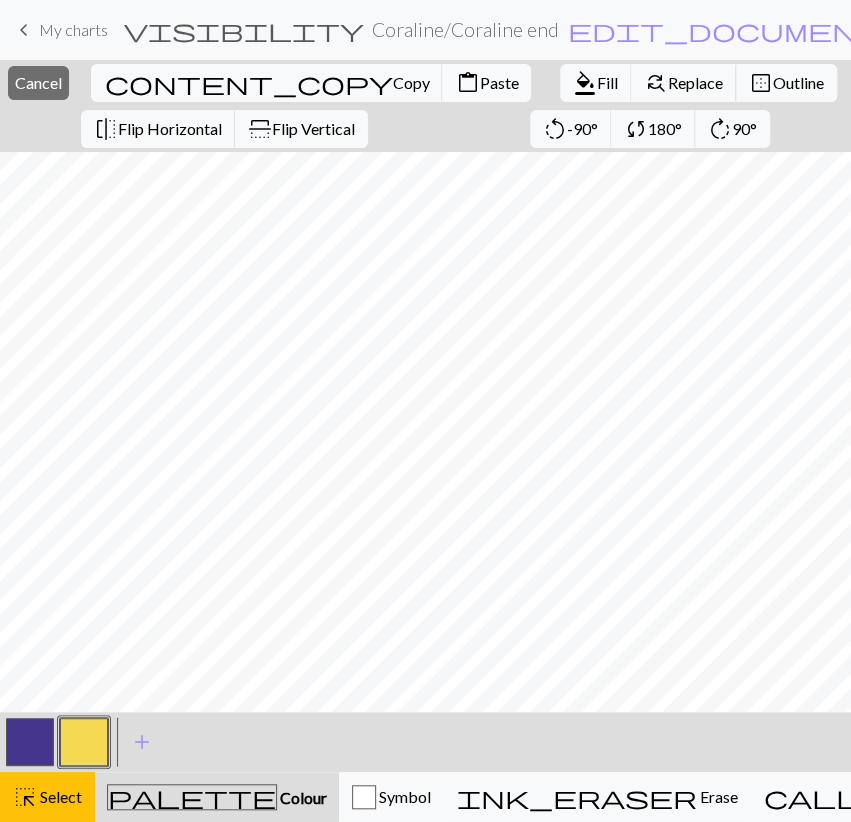 click on "Paste" at bounding box center [498, 82] 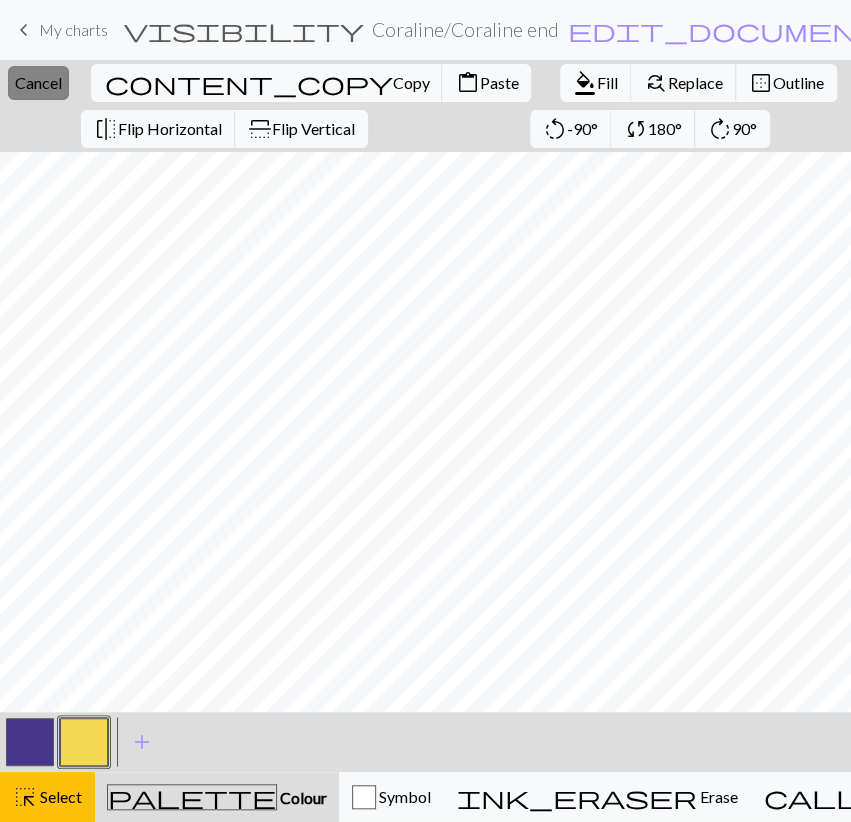 click on "Cancel" at bounding box center (38, 82) 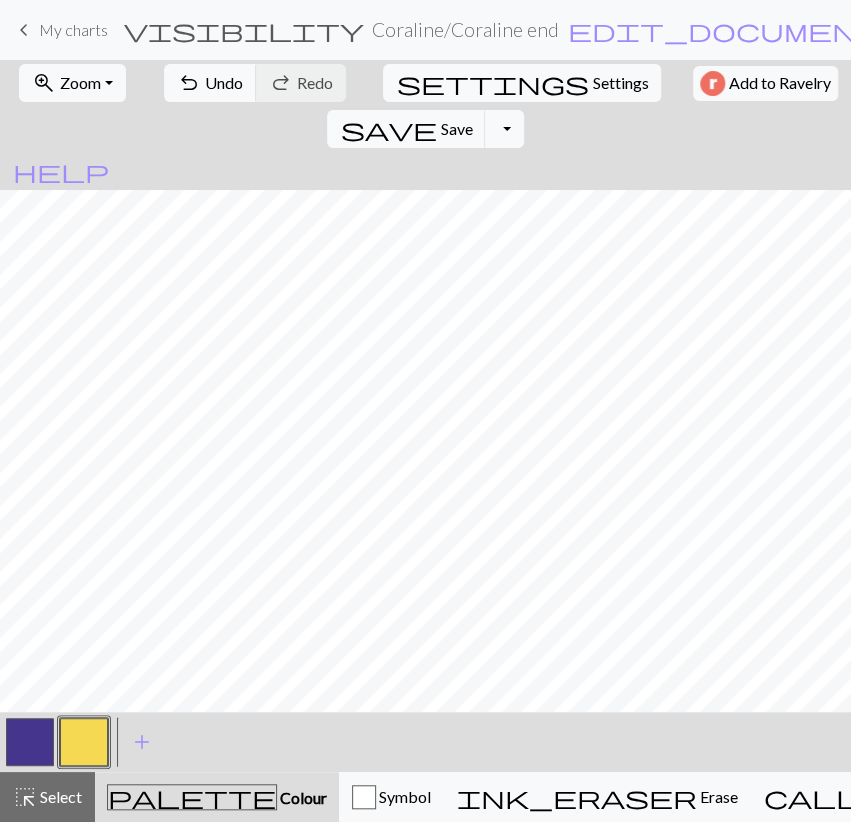 click at bounding box center [30, 742] 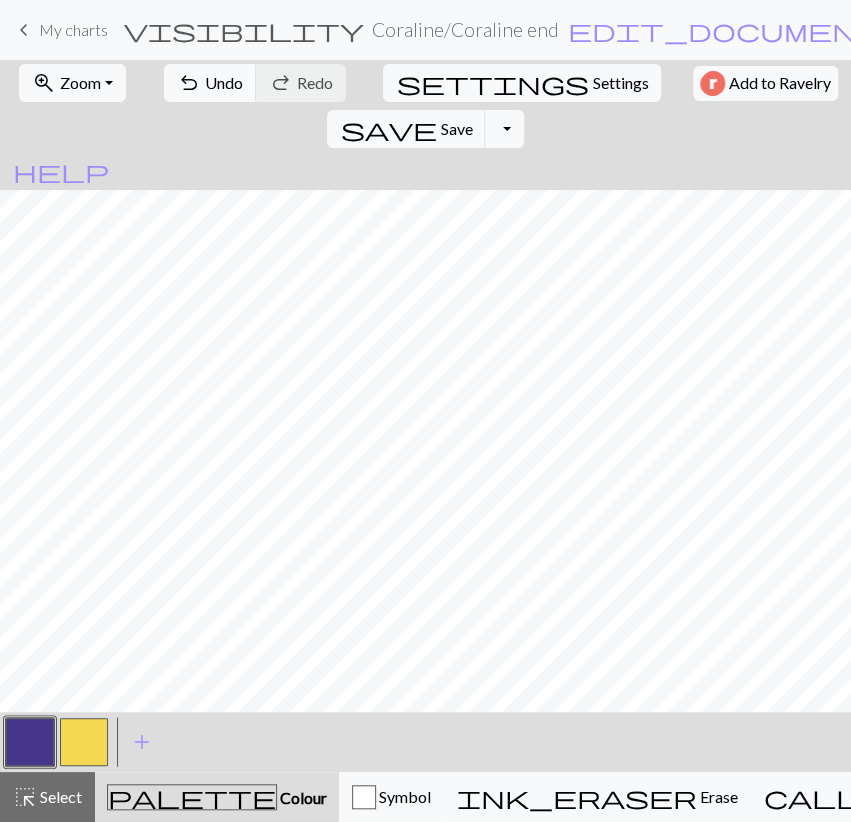 click at bounding box center [84, 742] 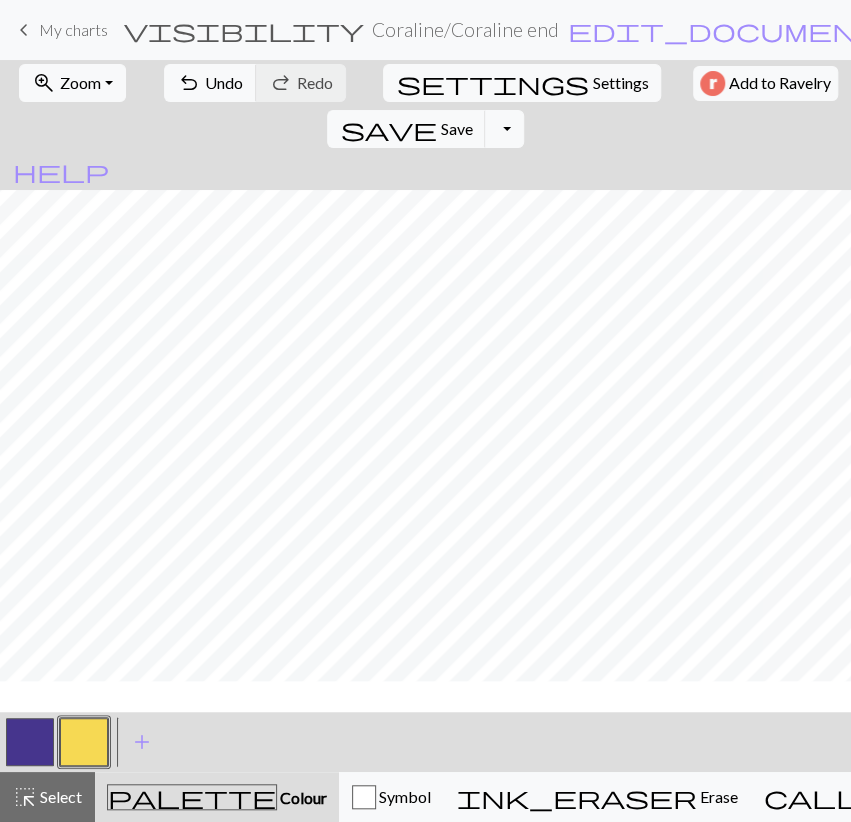 scroll, scrollTop: 1447, scrollLeft: 0, axis: vertical 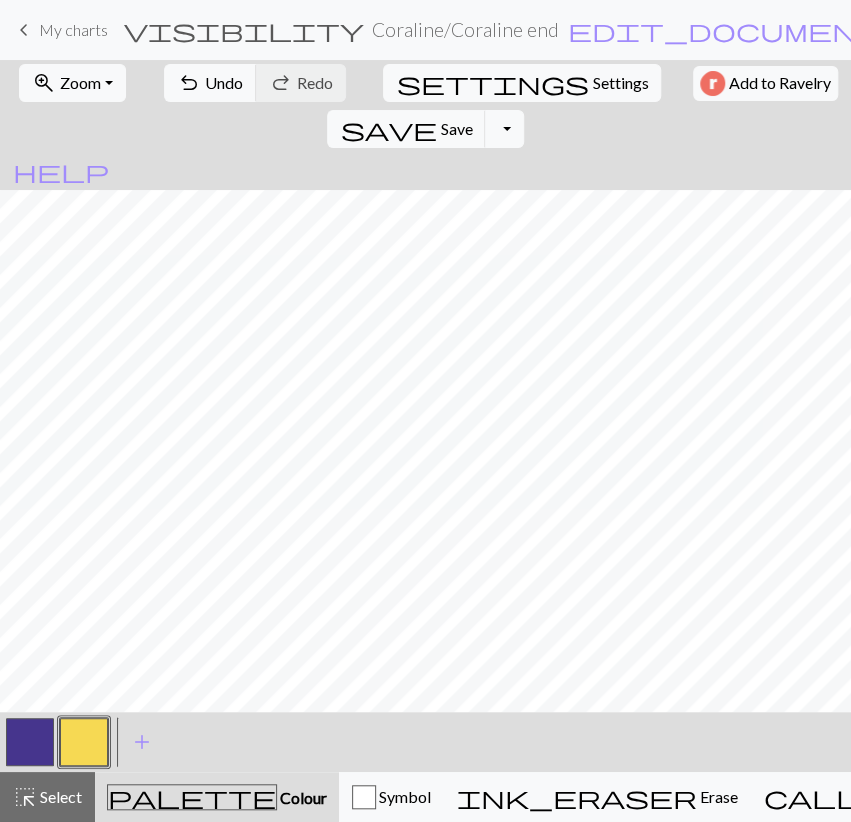 click at bounding box center [30, 742] 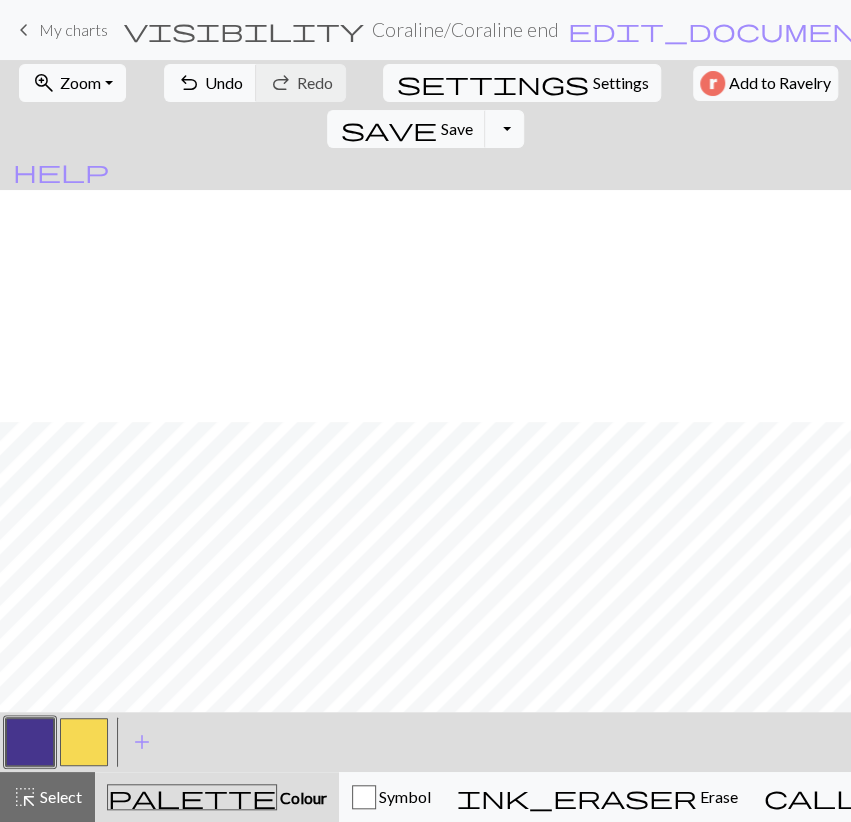 scroll, scrollTop: 1563, scrollLeft: 0, axis: vertical 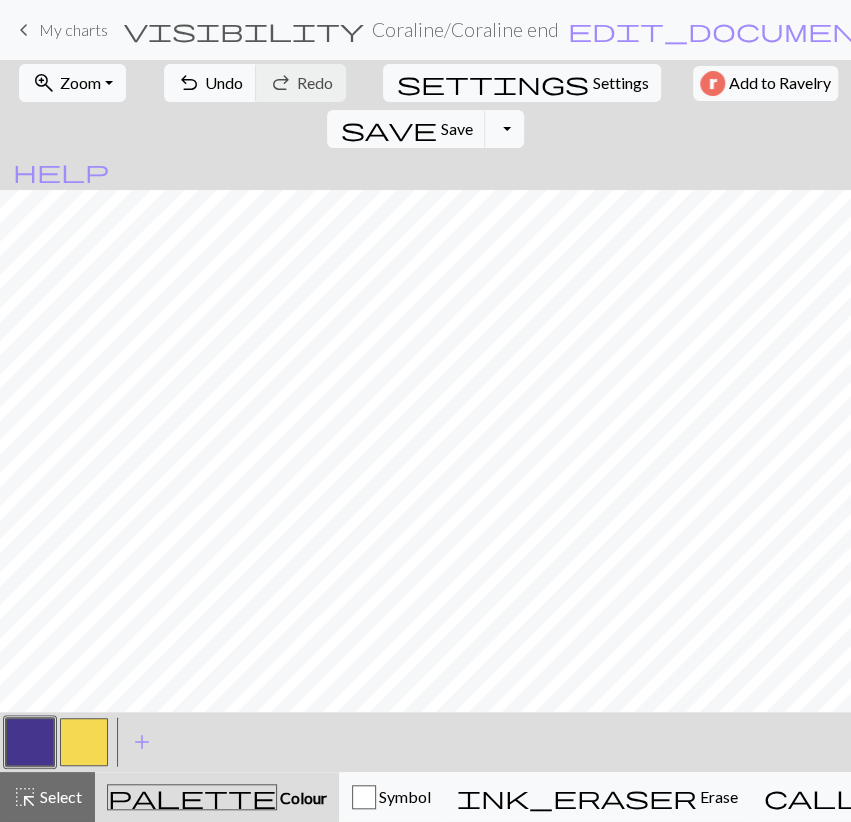 click at bounding box center (84, 742) 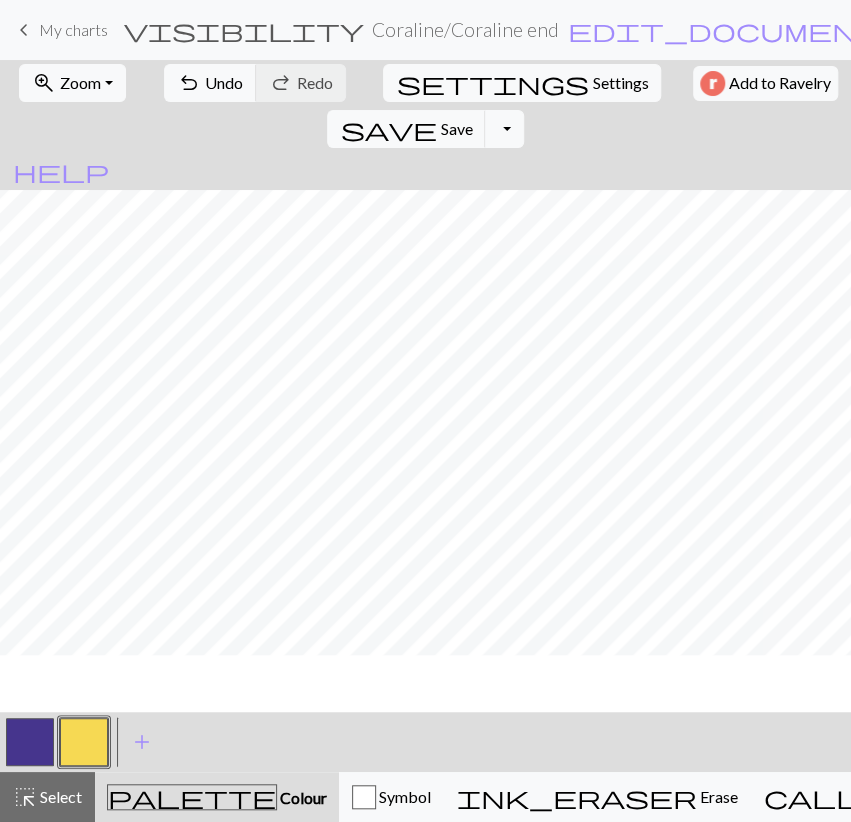 scroll, scrollTop: 1215, scrollLeft: 0, axis: vertical 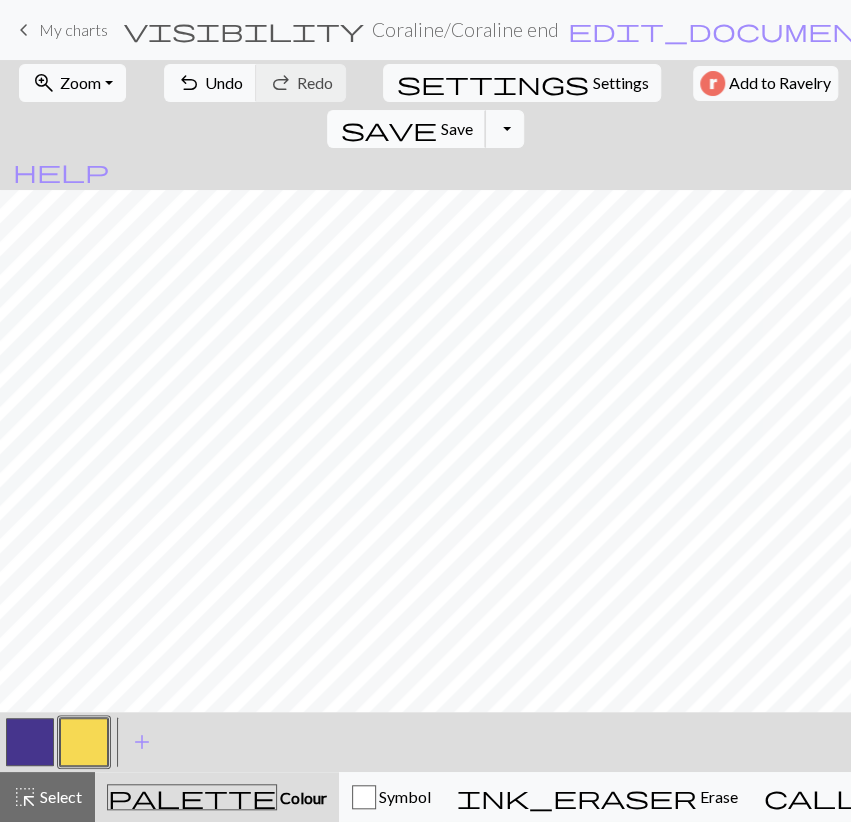 drag, startPoint x: 689, startPoint y: 78, endPoint x: 685, endPoint y: 100, distance: 22.36068 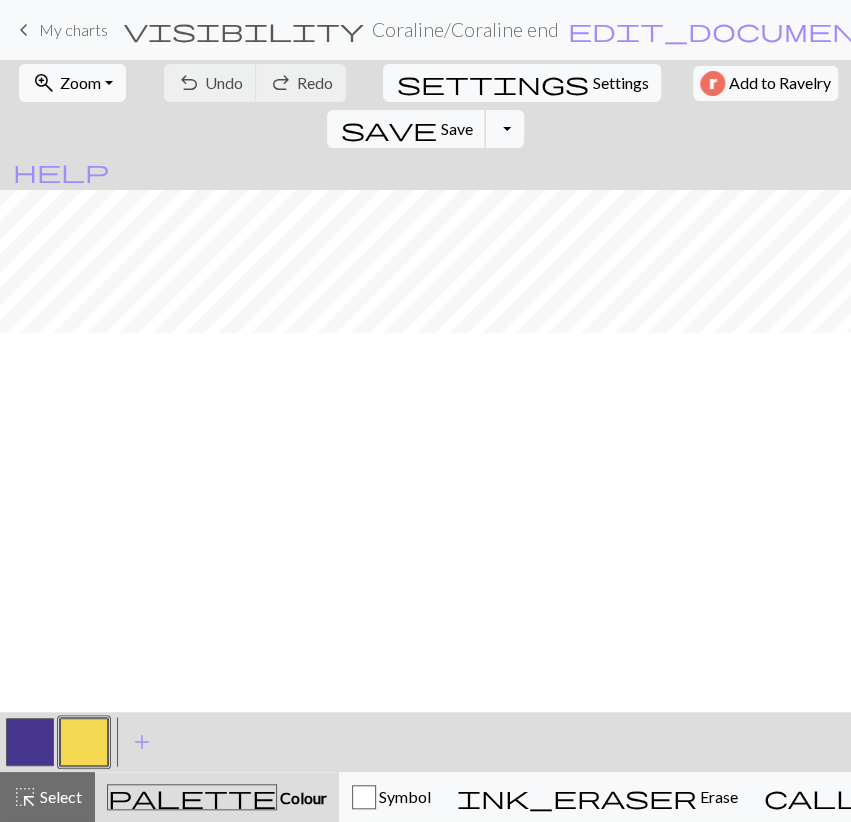 scroll, scrollTop: 1099, scrollLeft: 0, axis: vertical 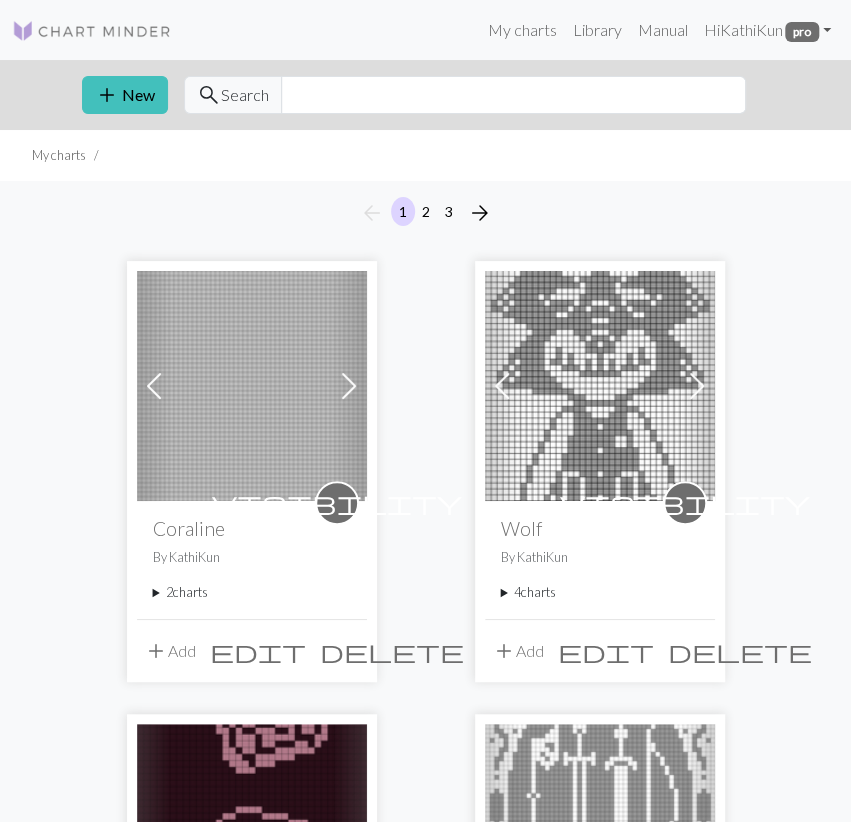 click on "2  charts" at bounding box center (252, 592) 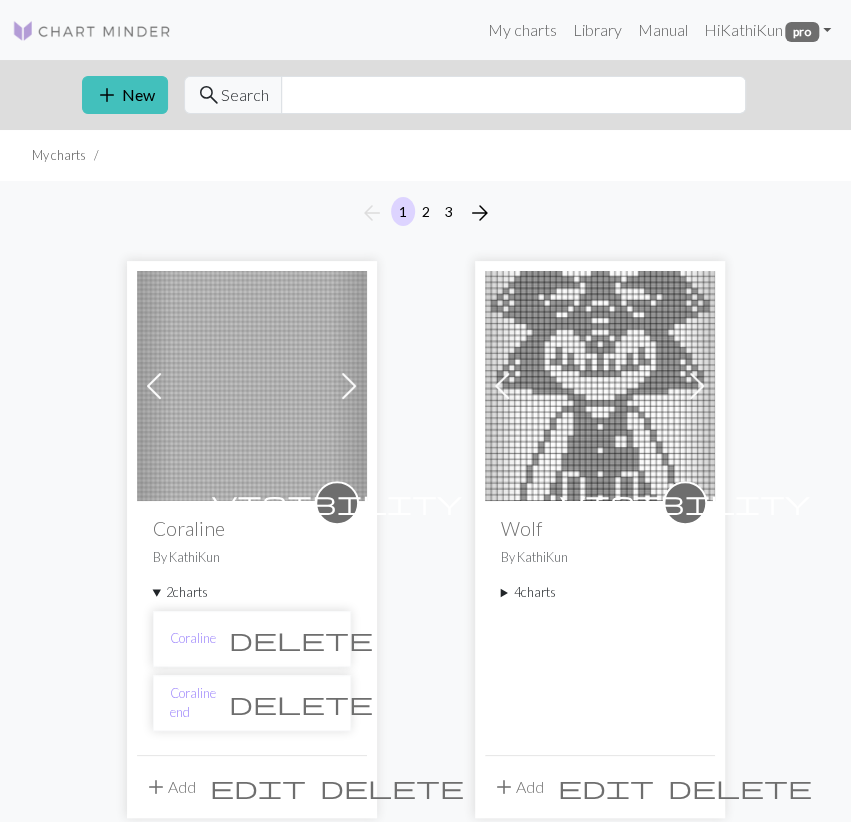 click at bounding box center (252, 386) 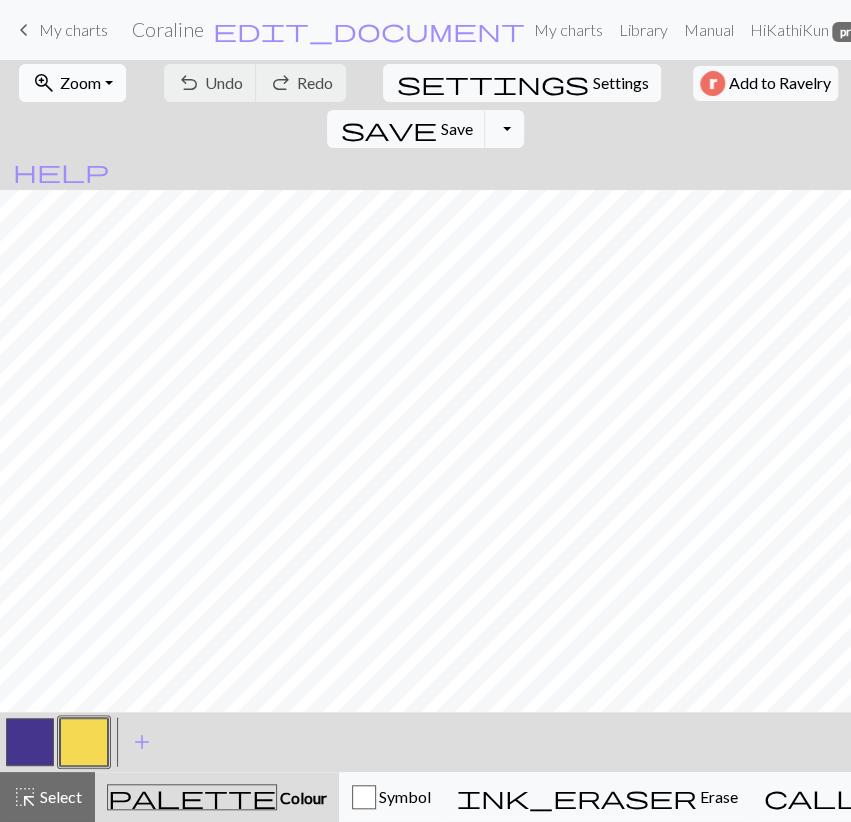 click on "Zoom" at bounding box center (80, 82) 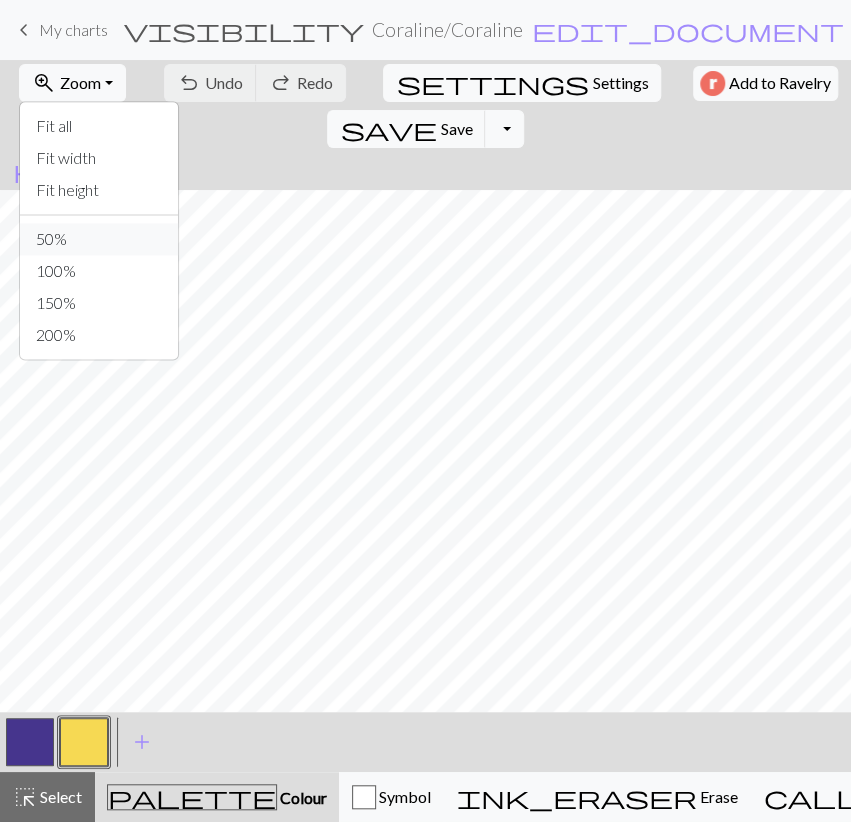 click on "50%" at bounding box center (99, 239) 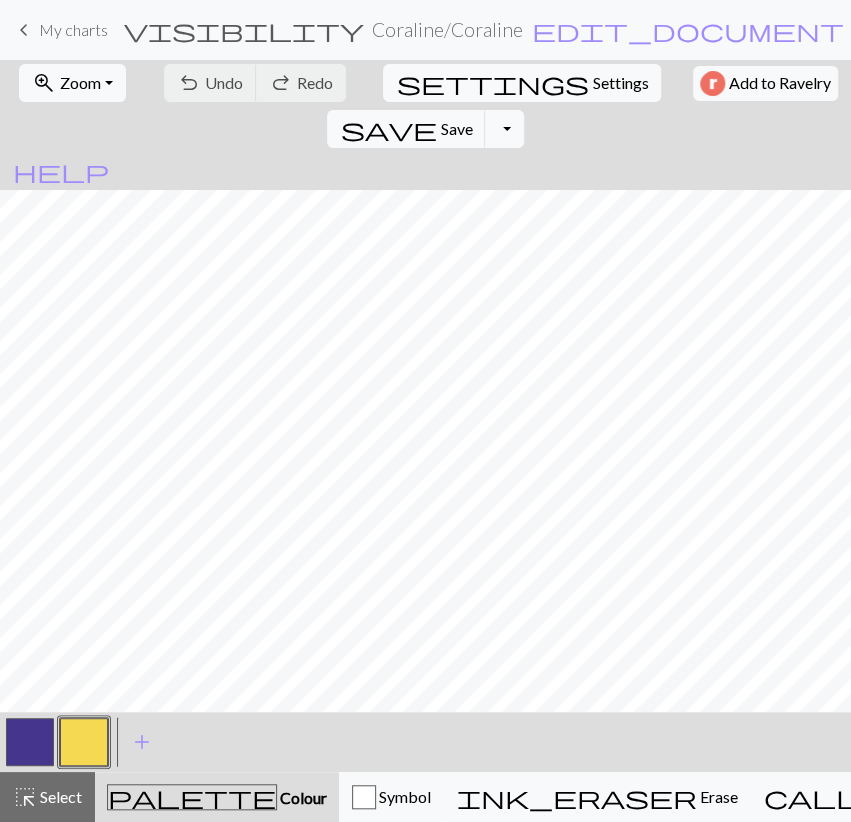 scroll, scrollTop: 348, scrollLeft: 0, axis: vertical 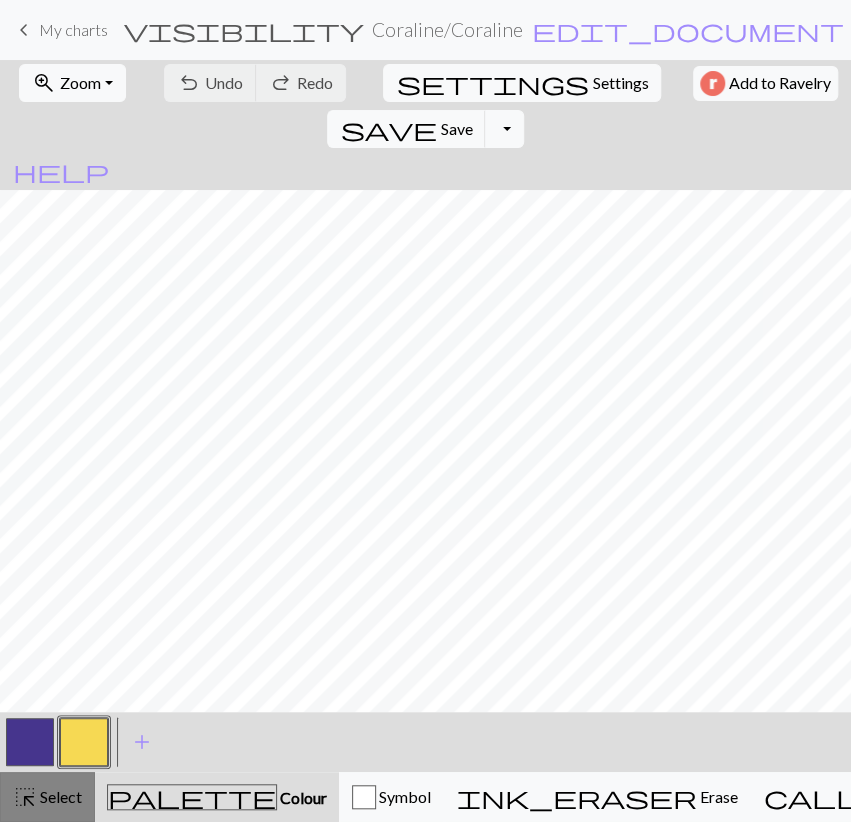 click on "Select" at bounding box center [59, 796] 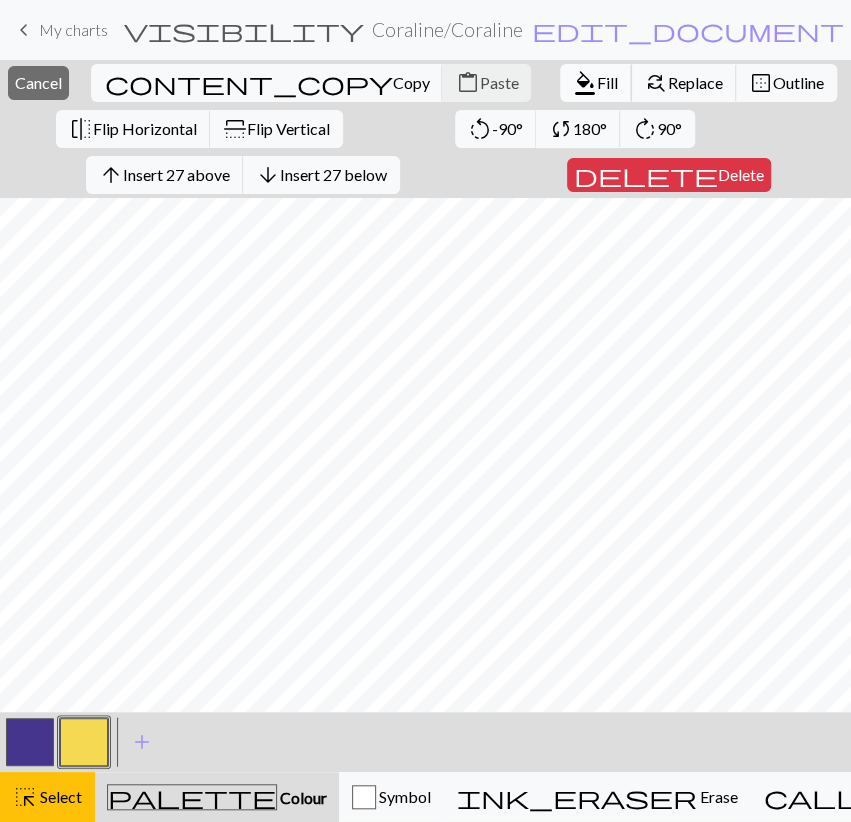 click on "Fill" at bounding box center [607, 82] 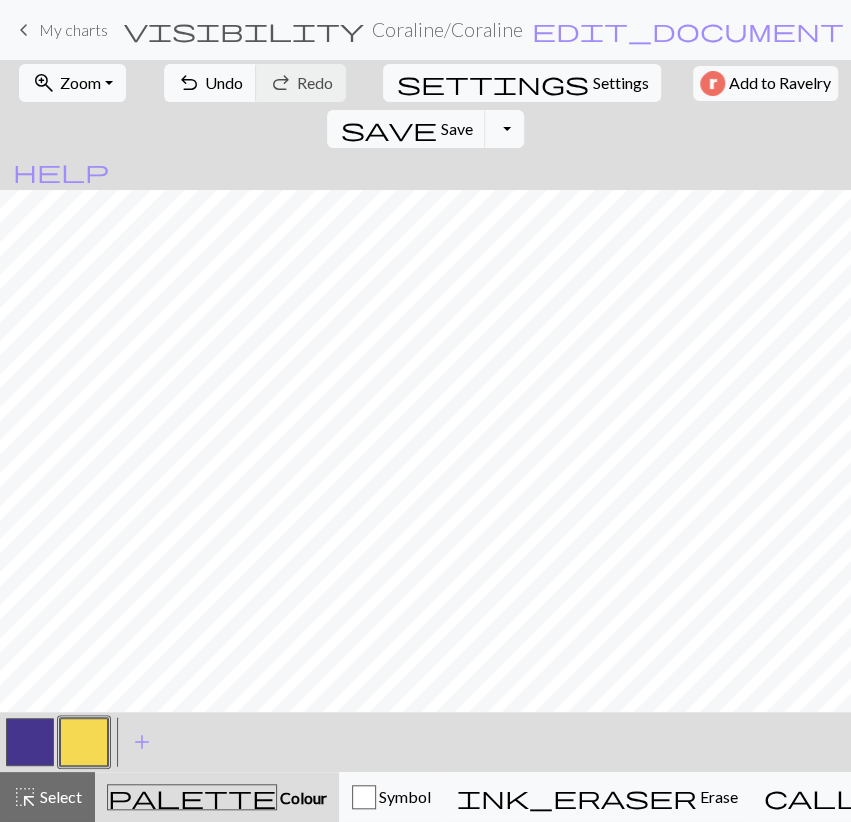 click at bounding box center (30, 742) 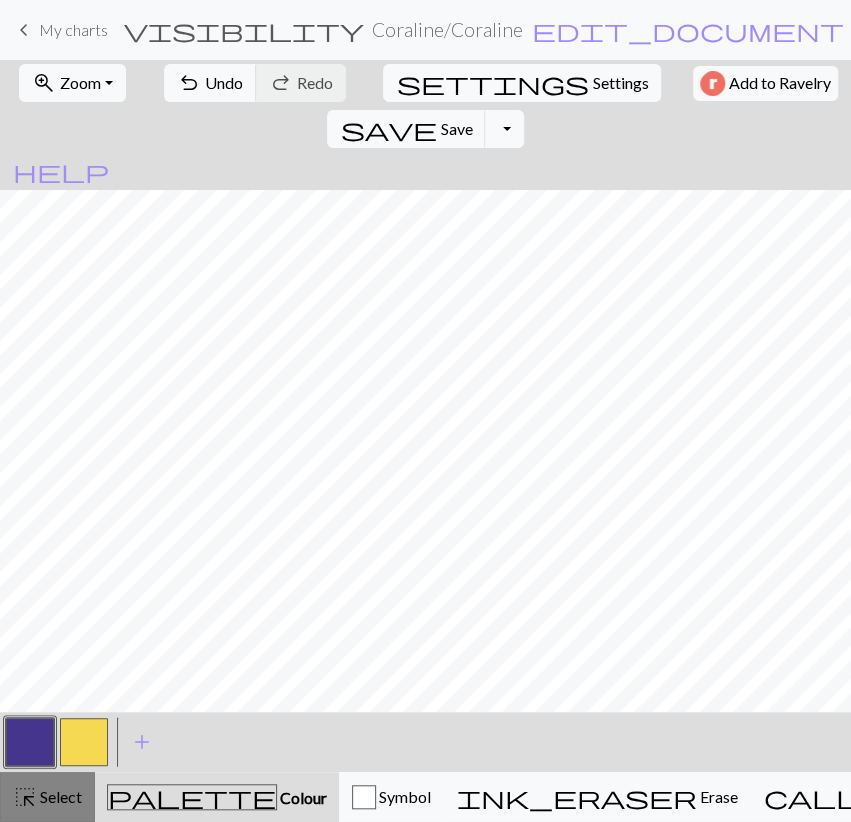 click on "Select" at bounding box center (59, 796) 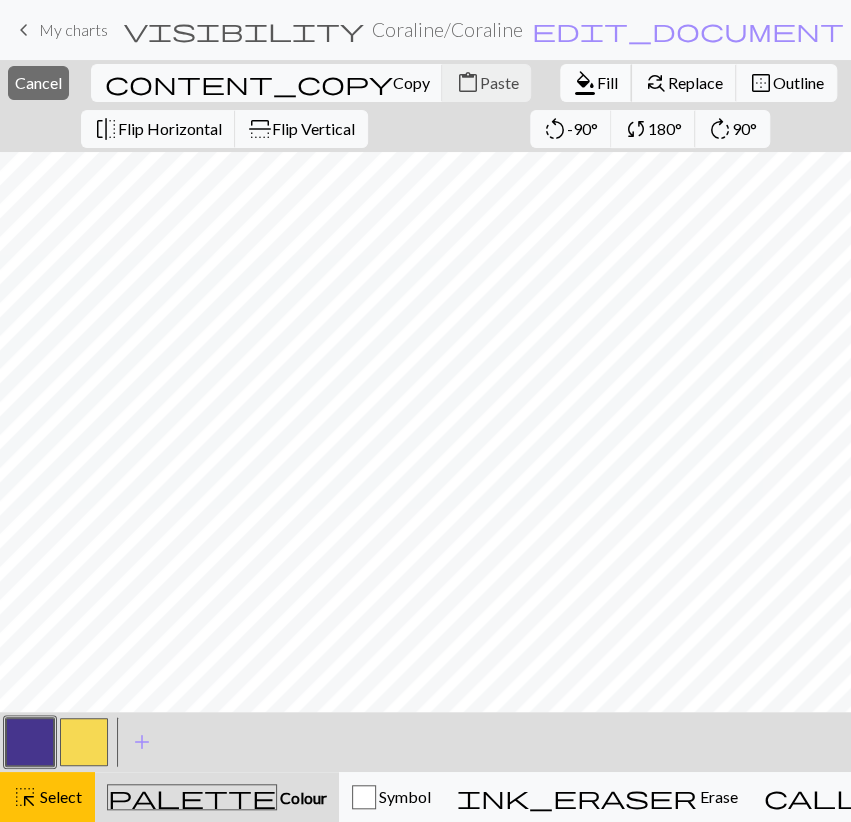 click on "Fill" at bounding box center (607, 82) 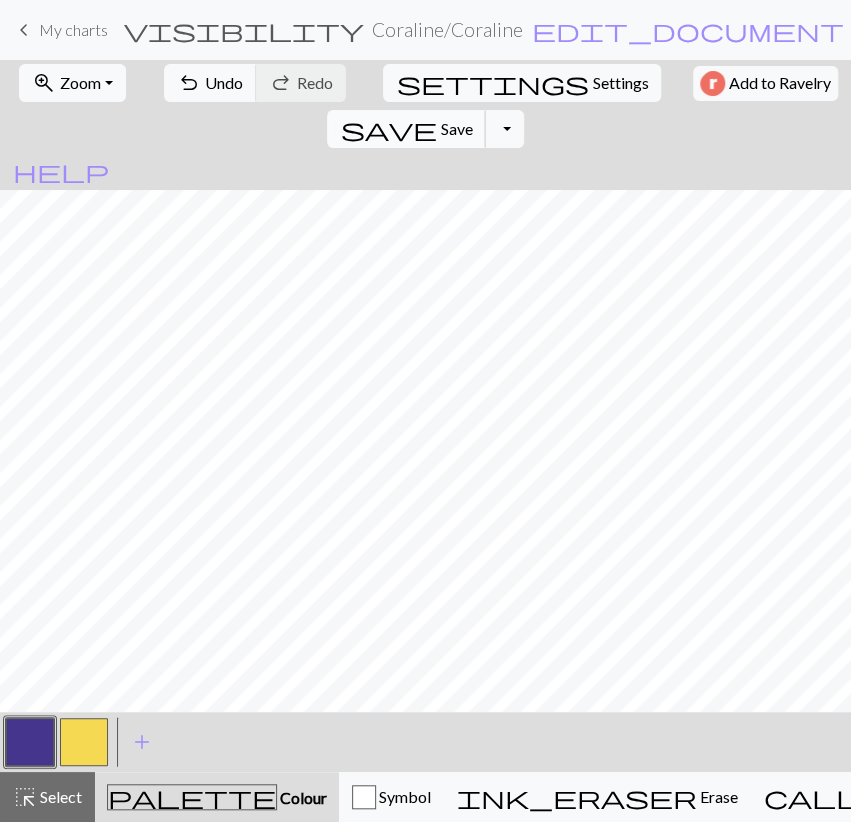 click on "Save" at bounding box center (456, 128) 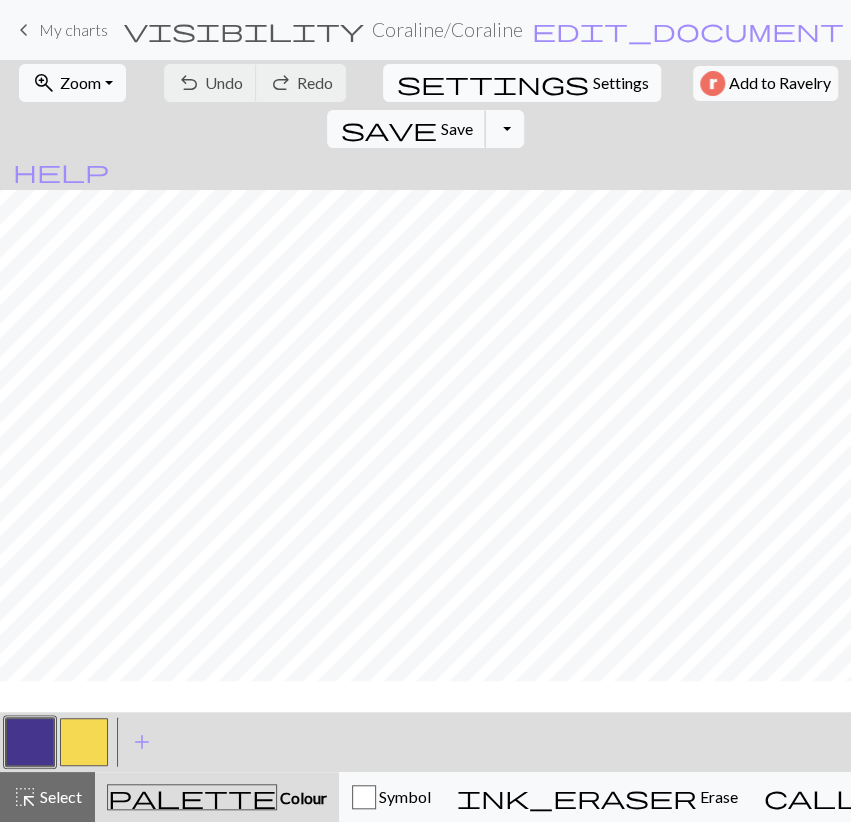 scroll, scrollTop: 2347, scrollLeft: 0, axis: vertical 